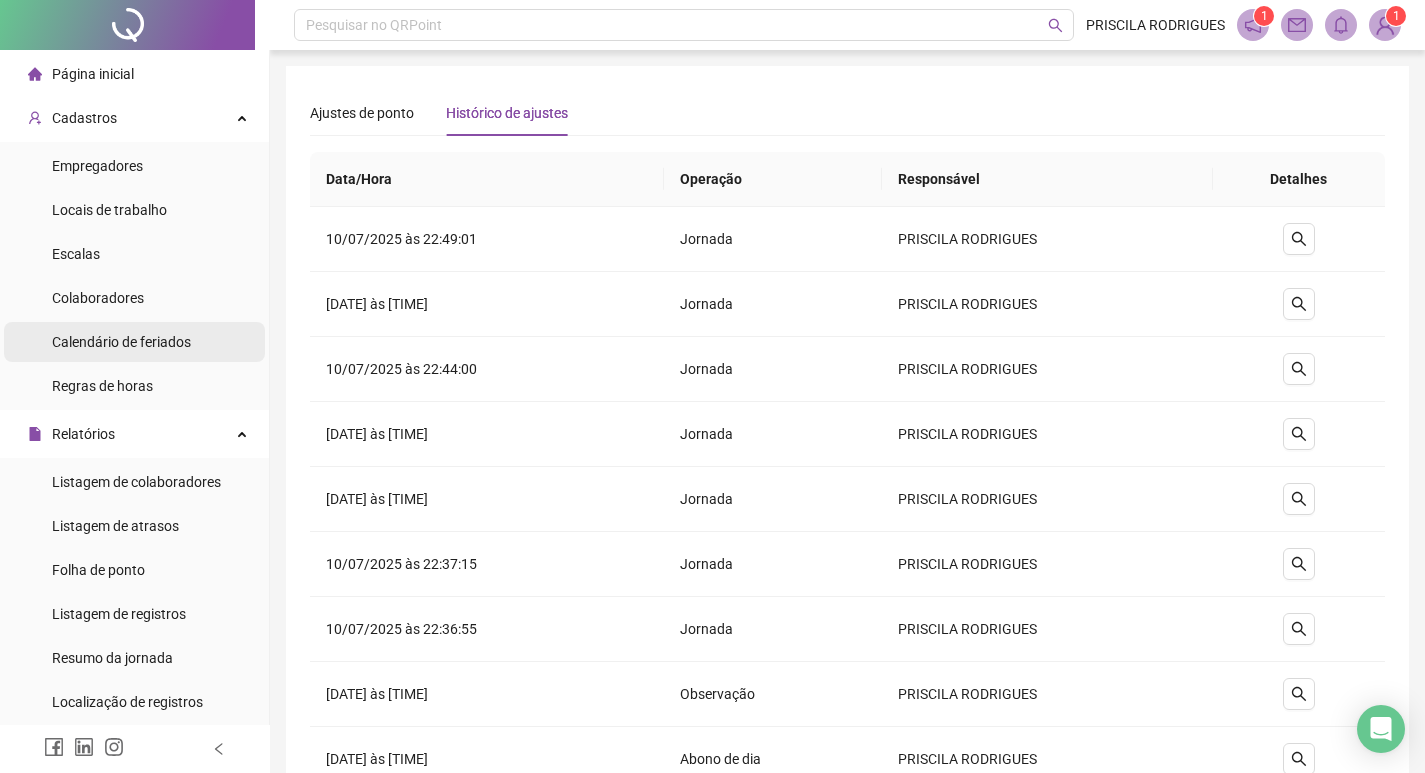 scroll, scrollTop: 0, scrollLeft: 0, axis: both 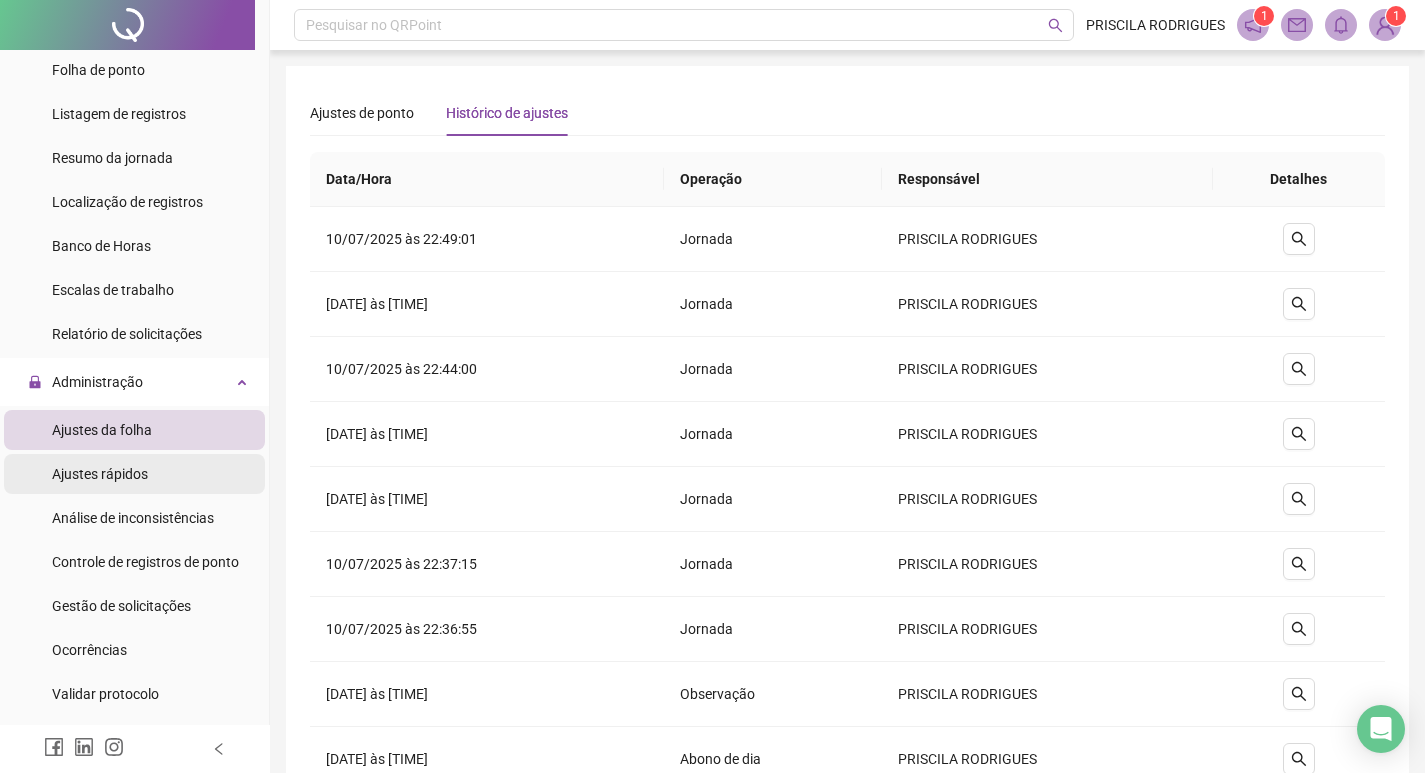 click on "Ajustes rápidos" at bounding box center (100, 474) 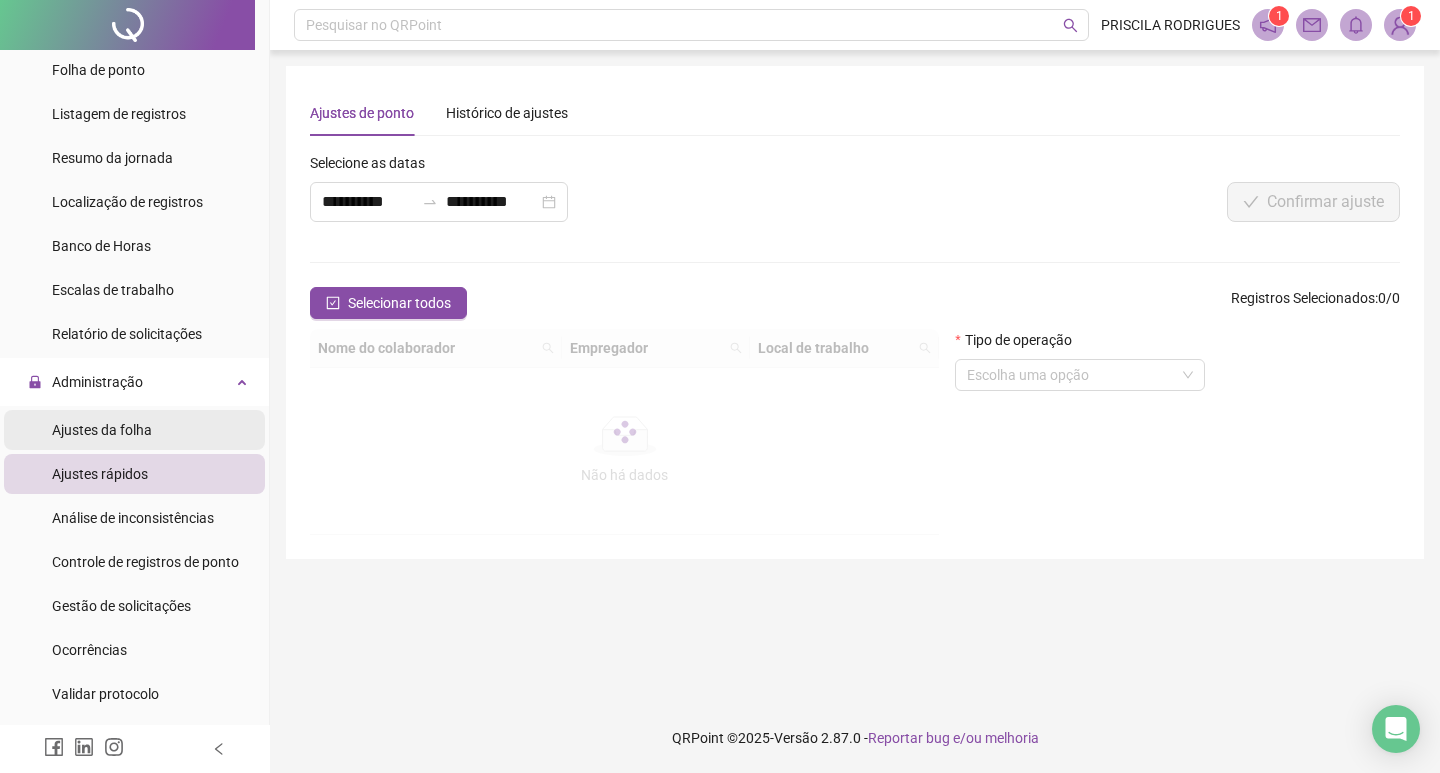 click on "Ajustes da folha" at bounding box center (102, 430) 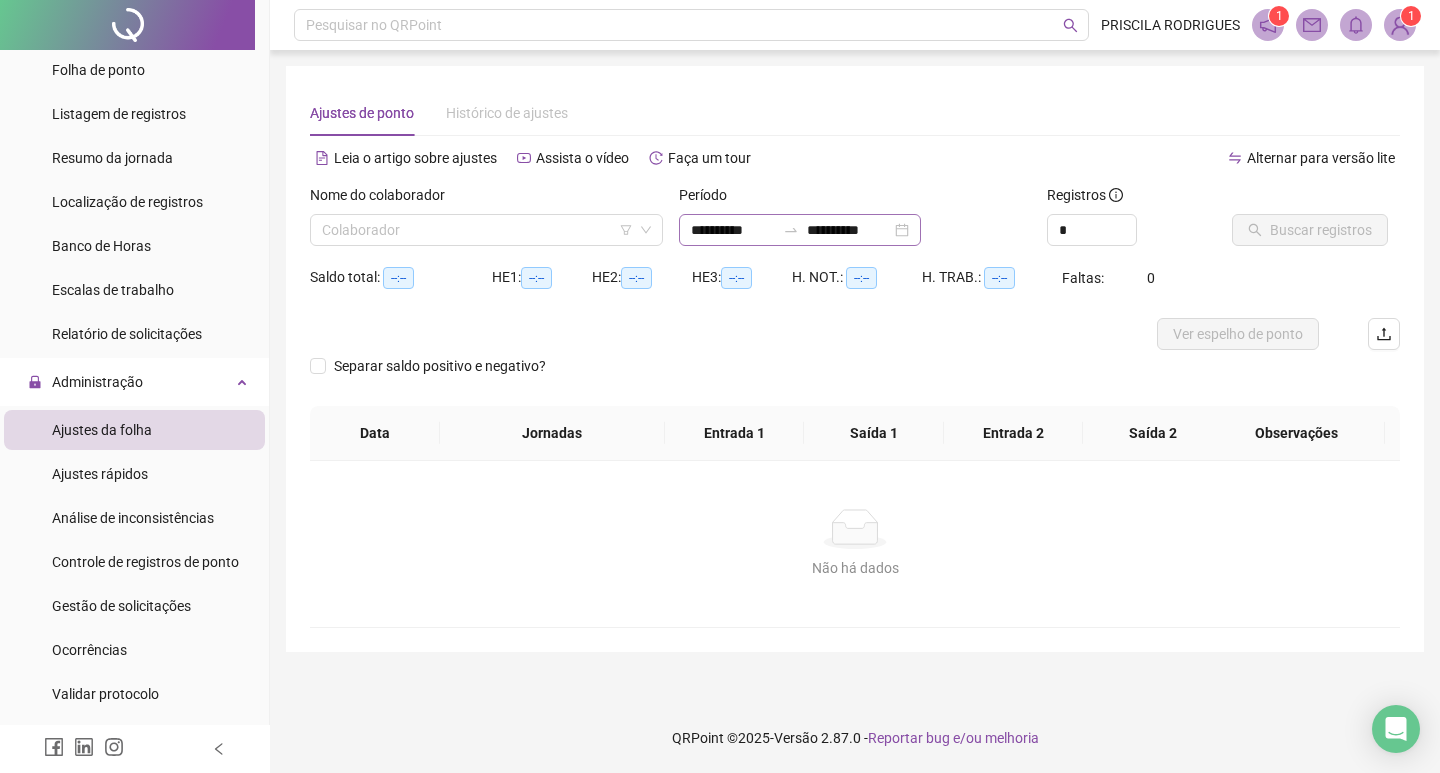 click on "**********" at bounding box center (800, 230) 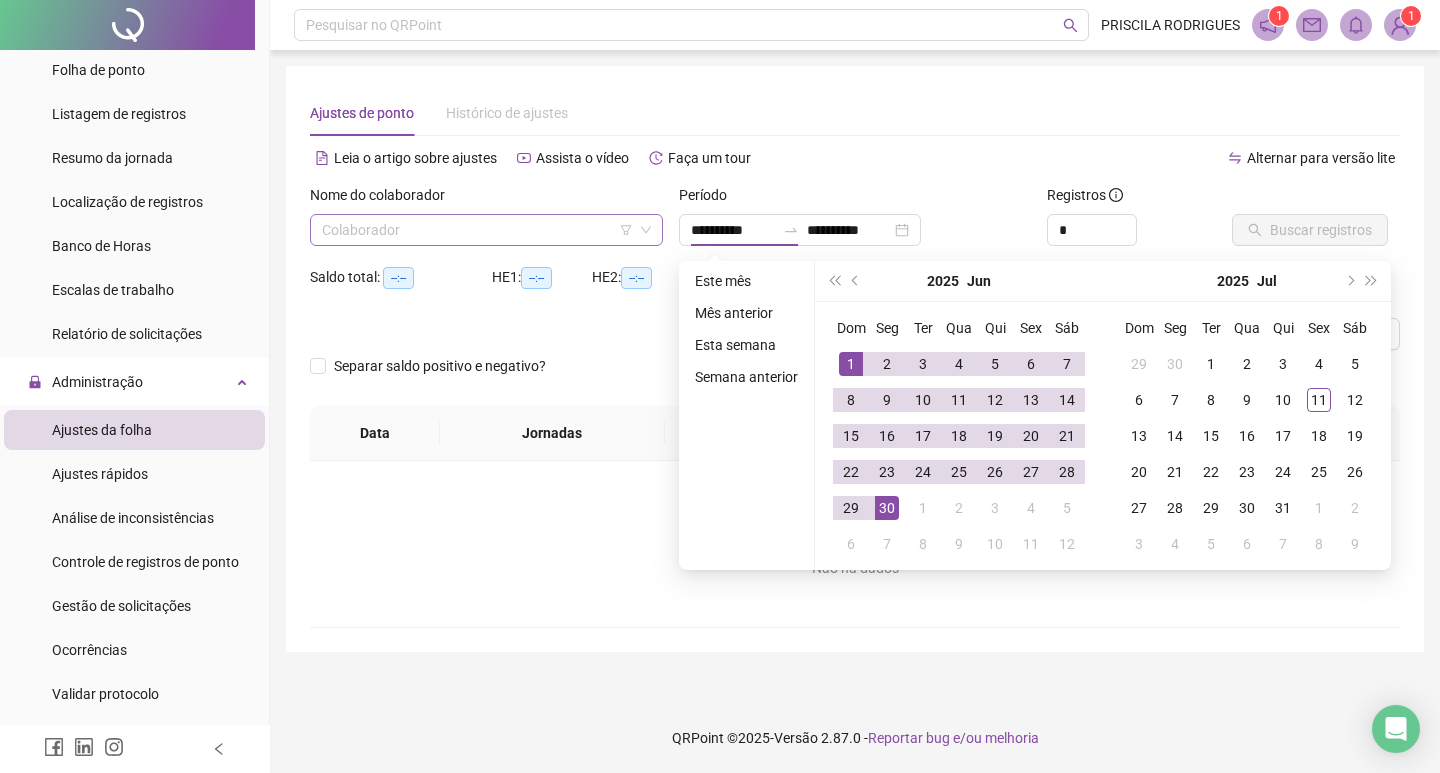click at bounding box center [480, 230] 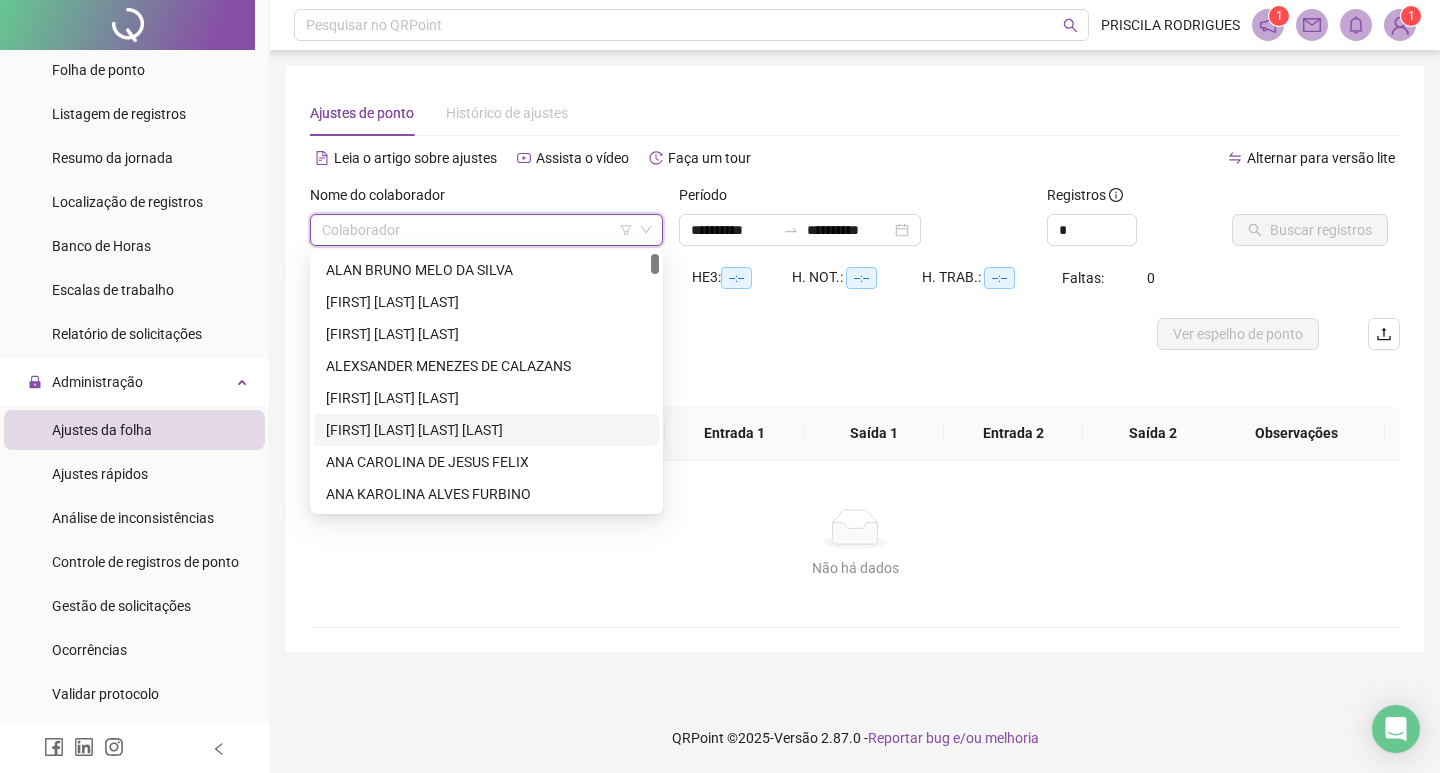 click on "[FIRST] [LAST] [LAST] [LAST]" at bounding box center [486, 430] 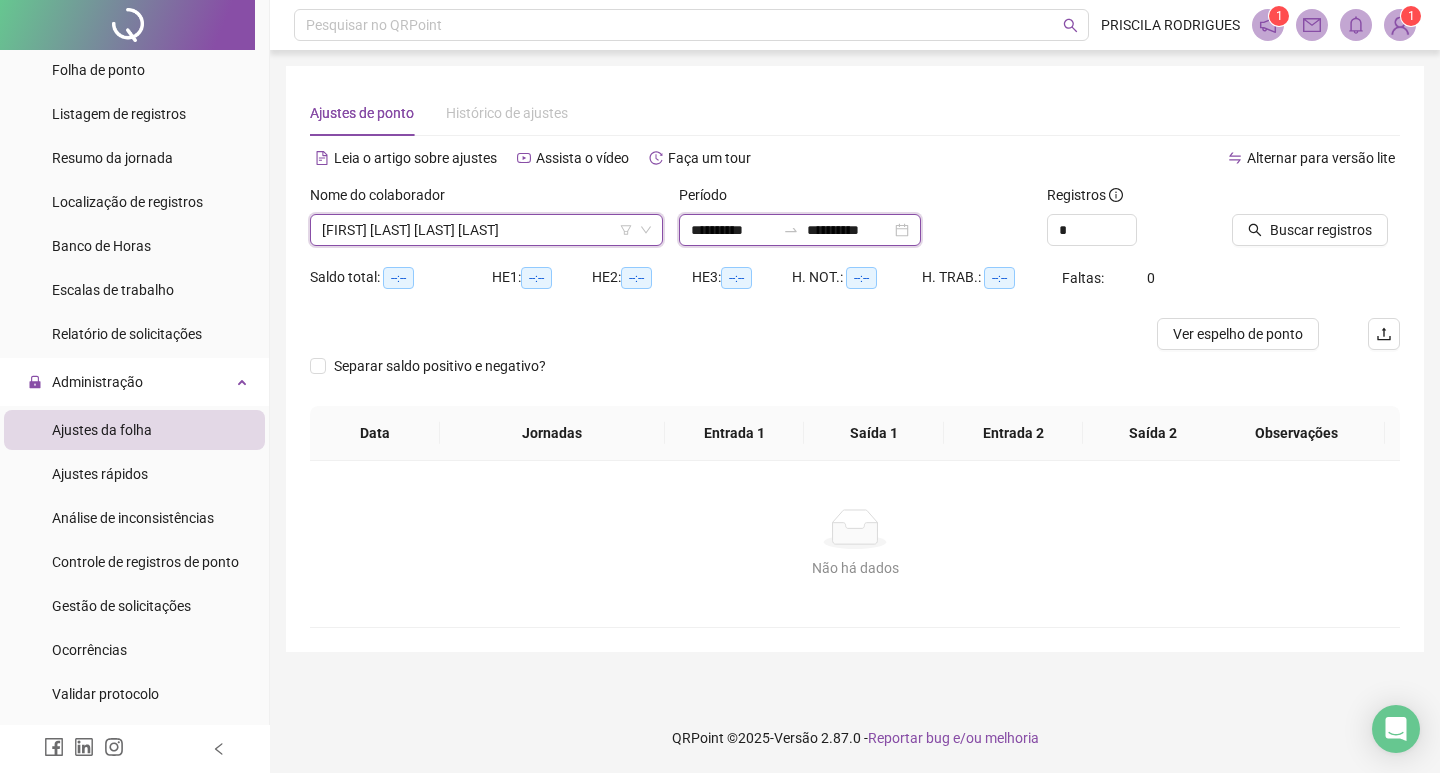 click on "**********" at bounding box center (733, 230) 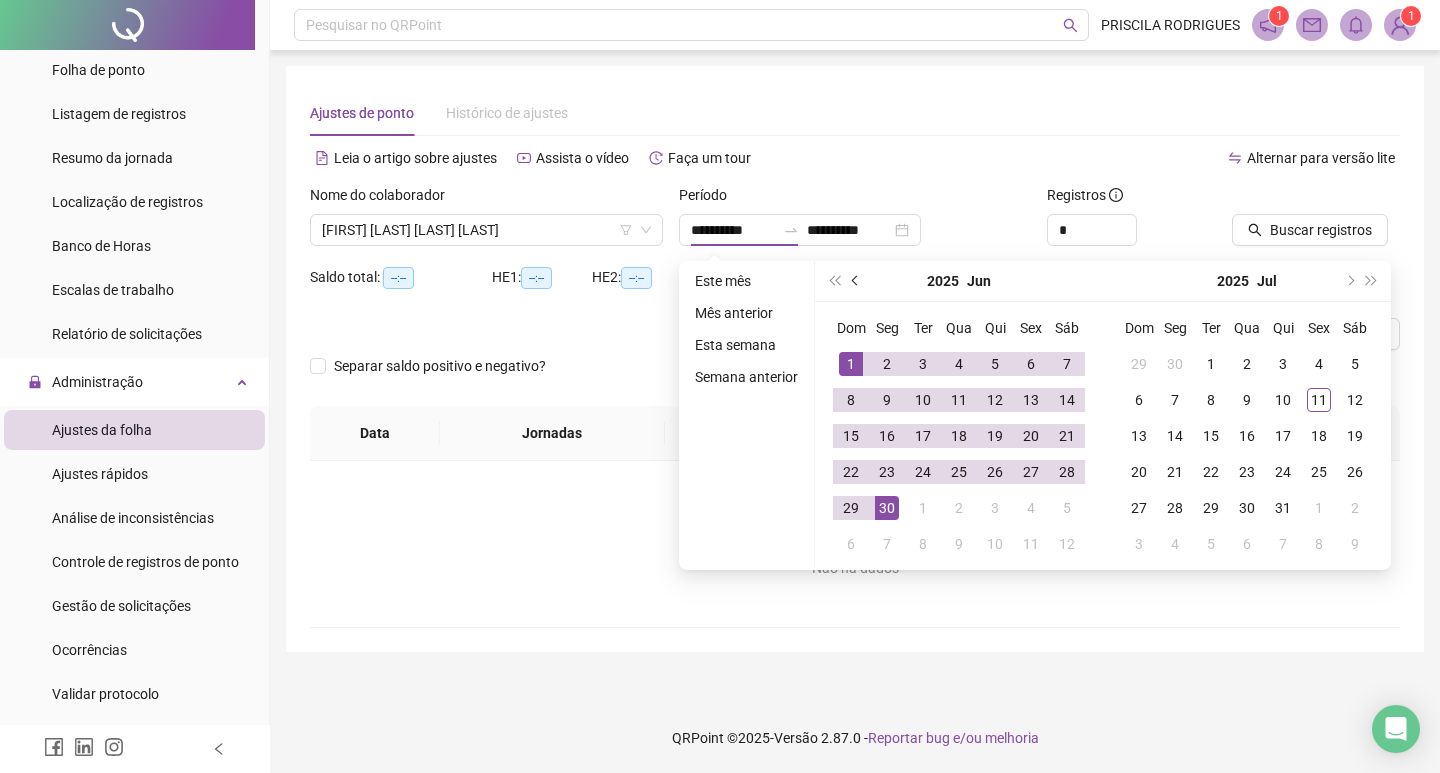 click at bounding box center (856, 281) 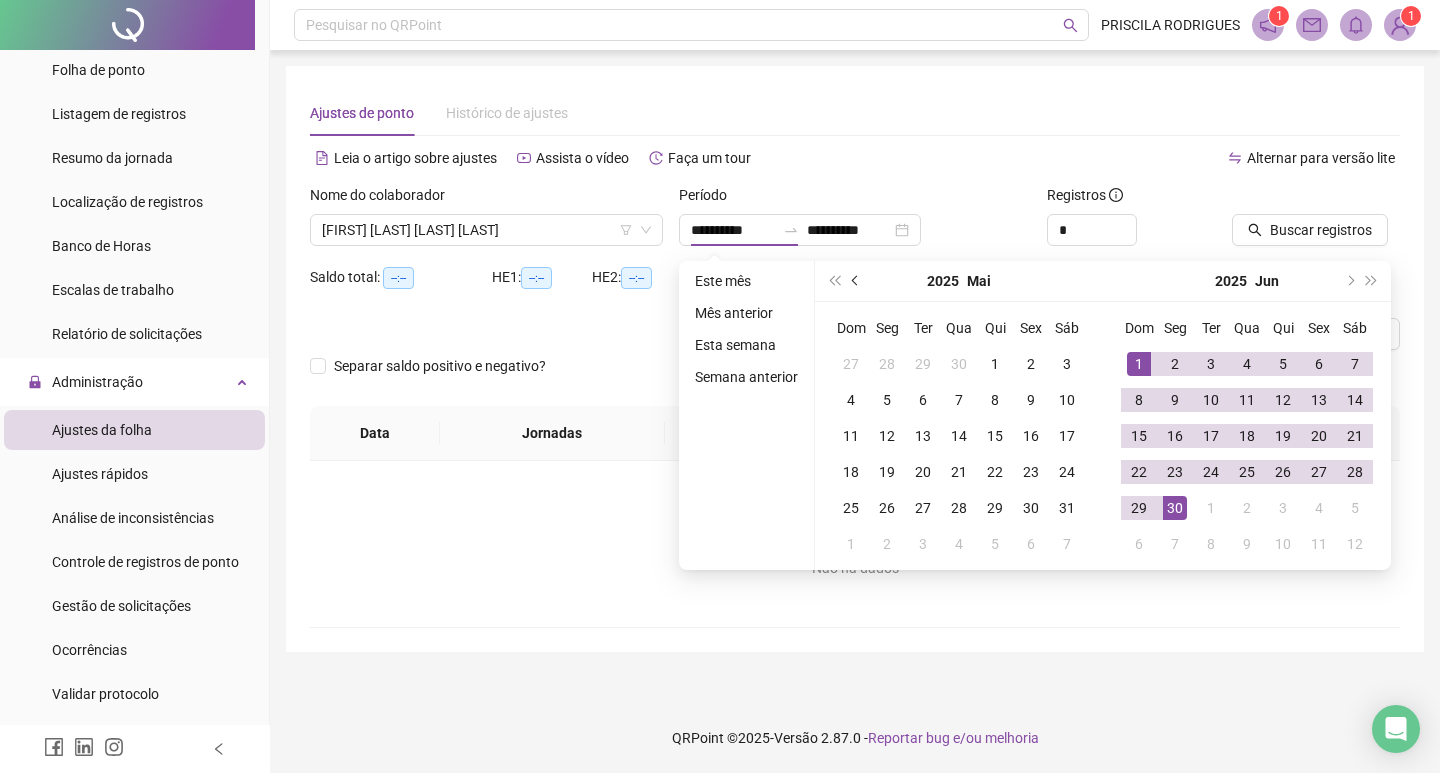 click at bounding box center [856, 281] 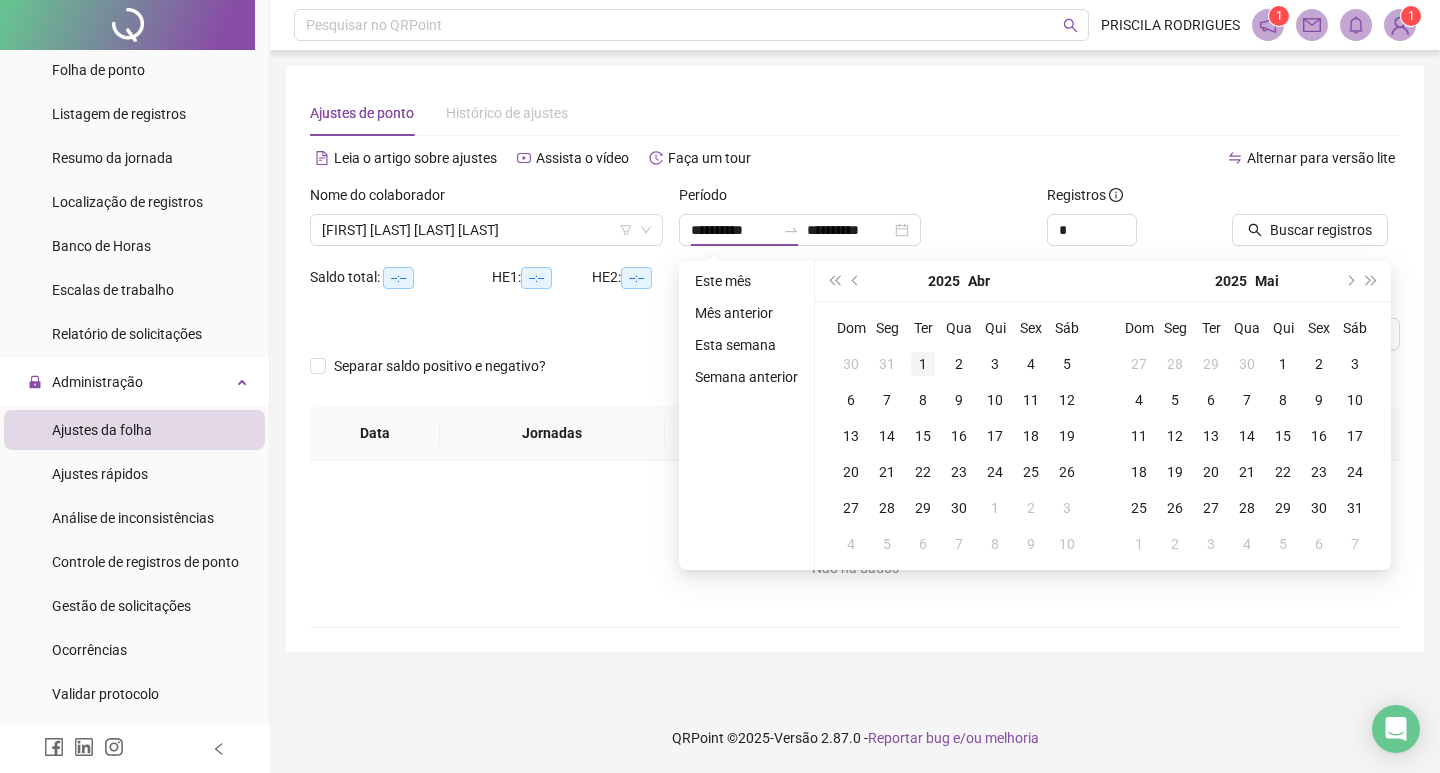 type on "**********" 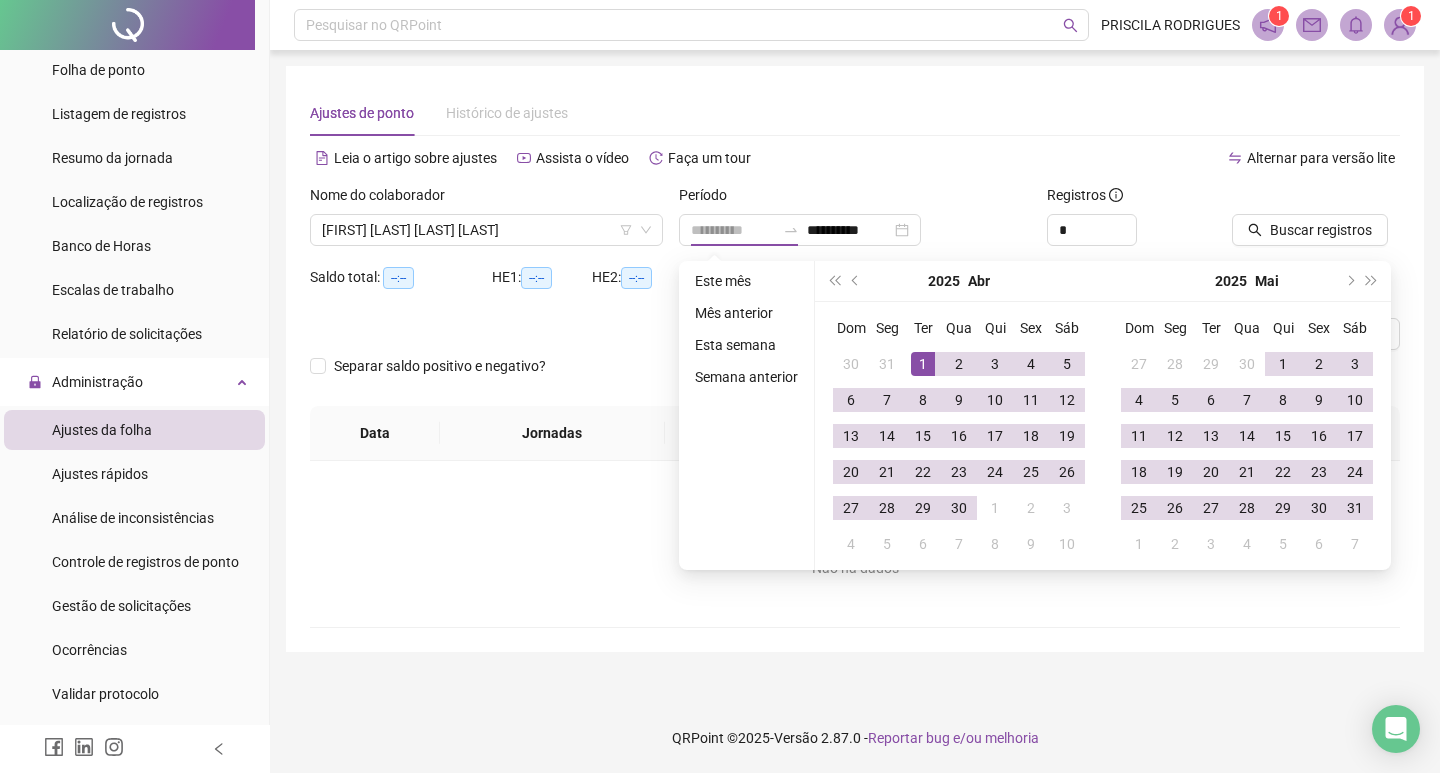 click on "1" at bounding box center [923, 364] 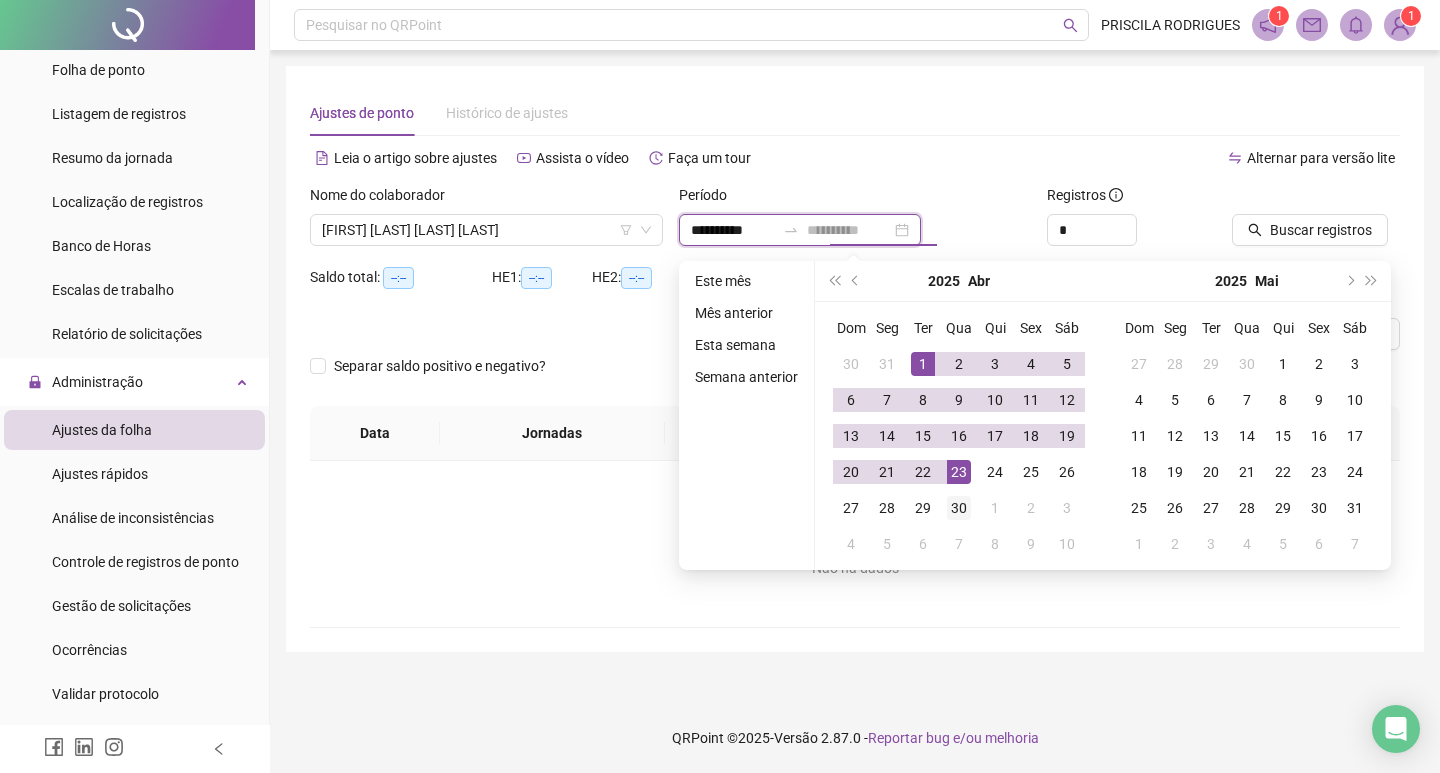 type on "**********" 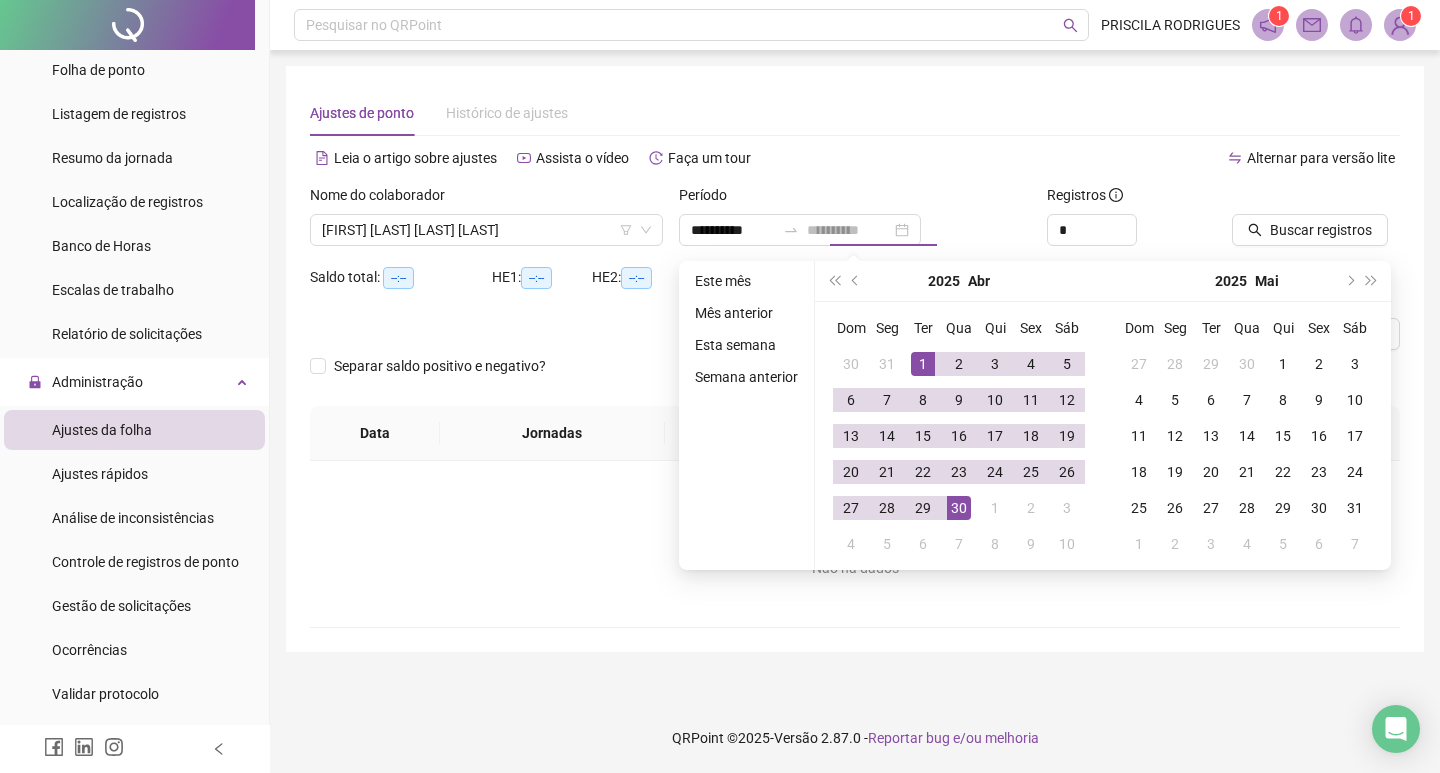 click on "30" at bounding box center (959, 508) 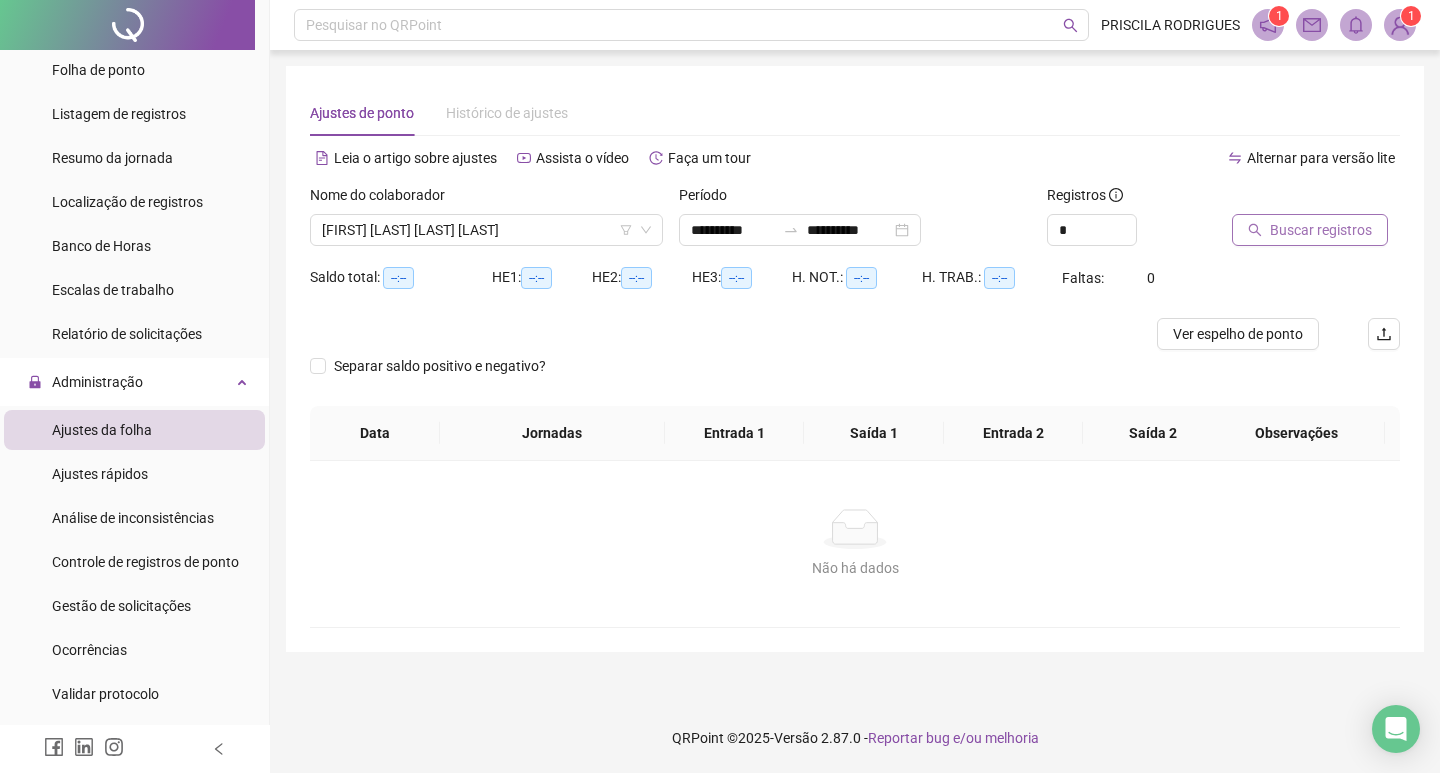 click on "Buscar registros" at bounding box center (1321, 230) 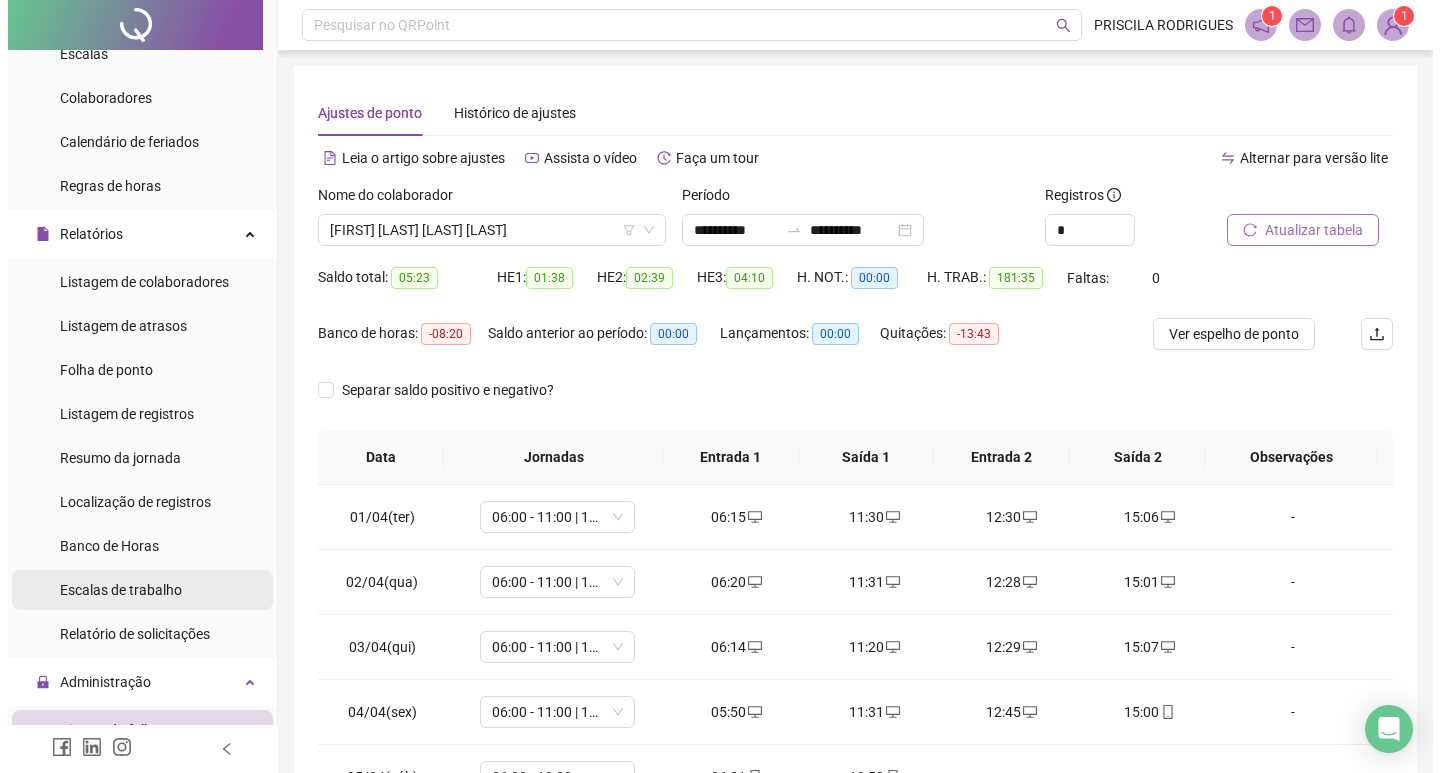scroll, scrollTop: 0, scrollLeft: 0, axis: both 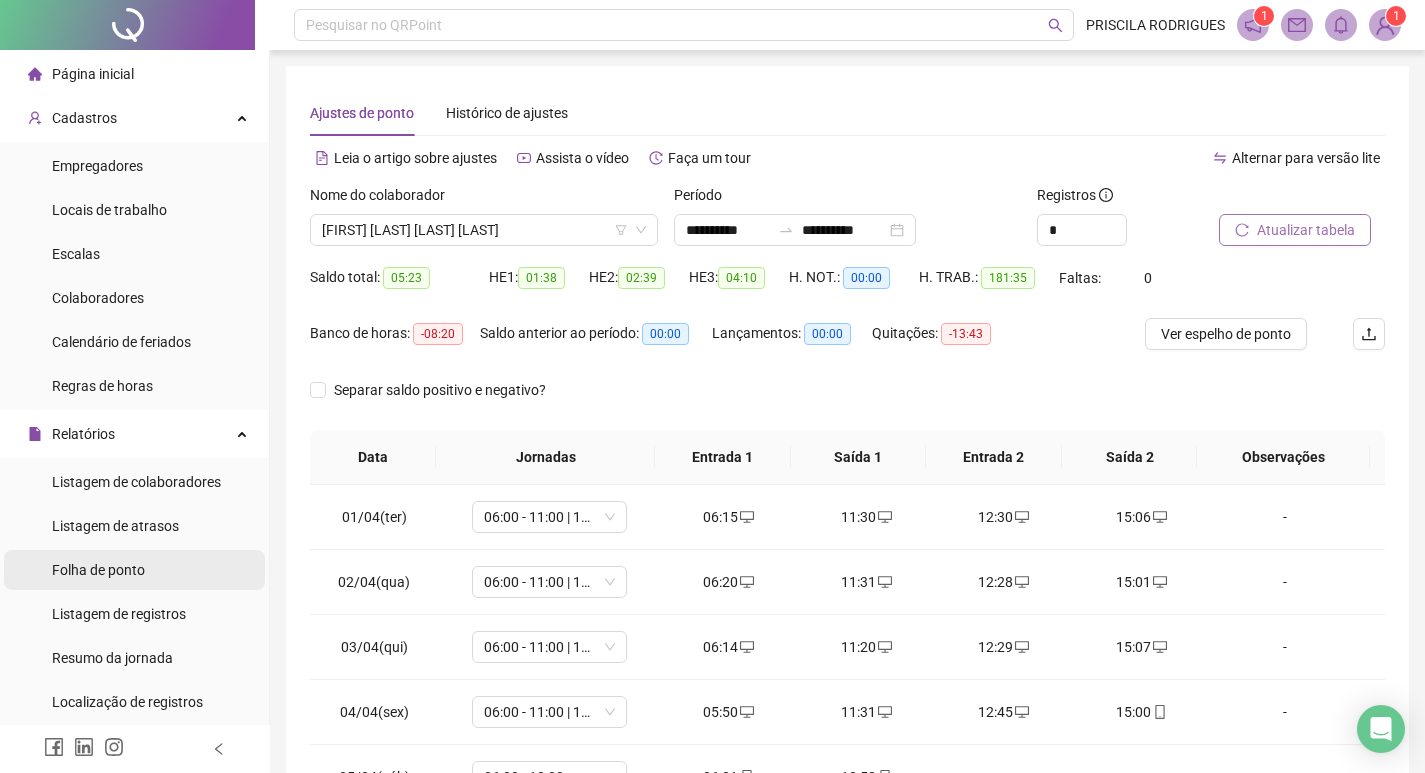 click on "Folha de ponto" at bounding box center [98, 570] 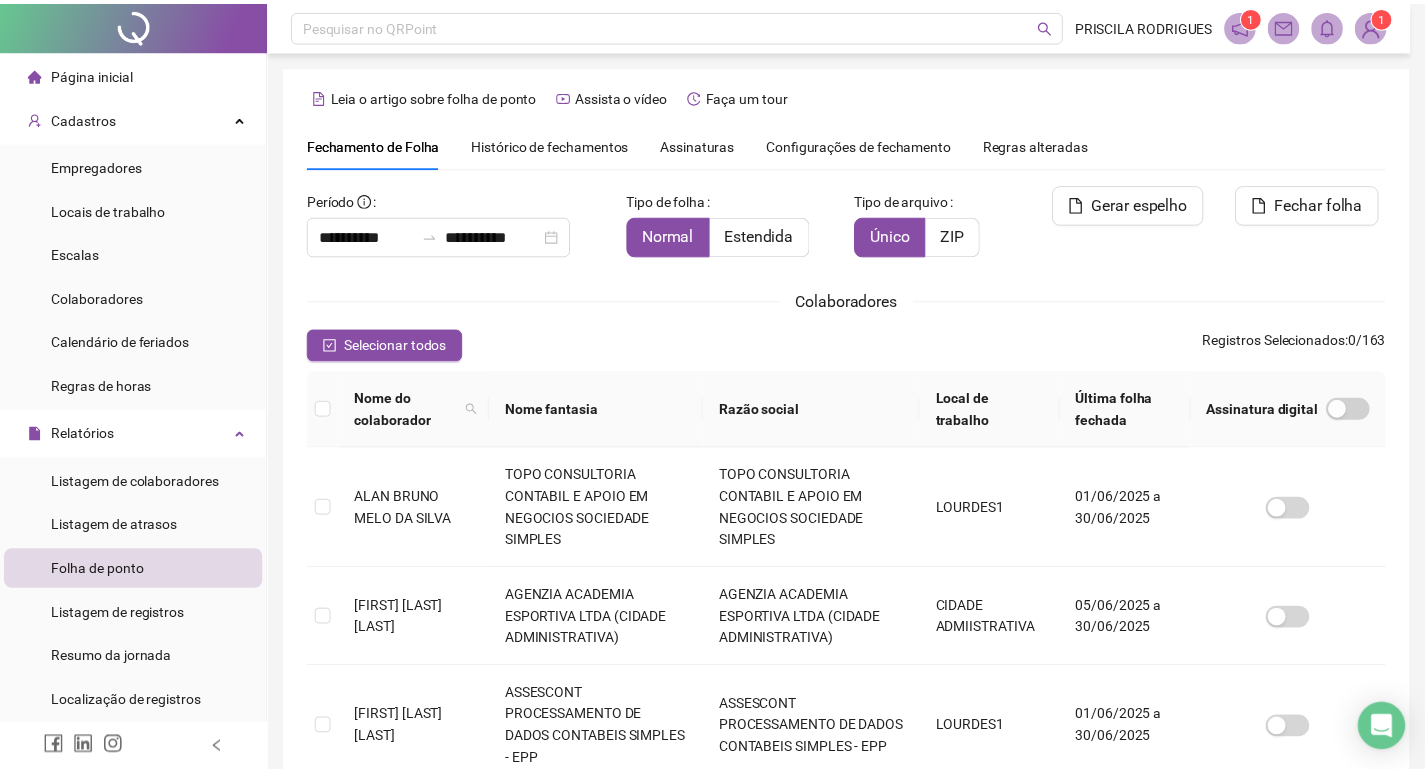 scroll, scrollTop: 23, scrollLeft: 0, axis: vertical 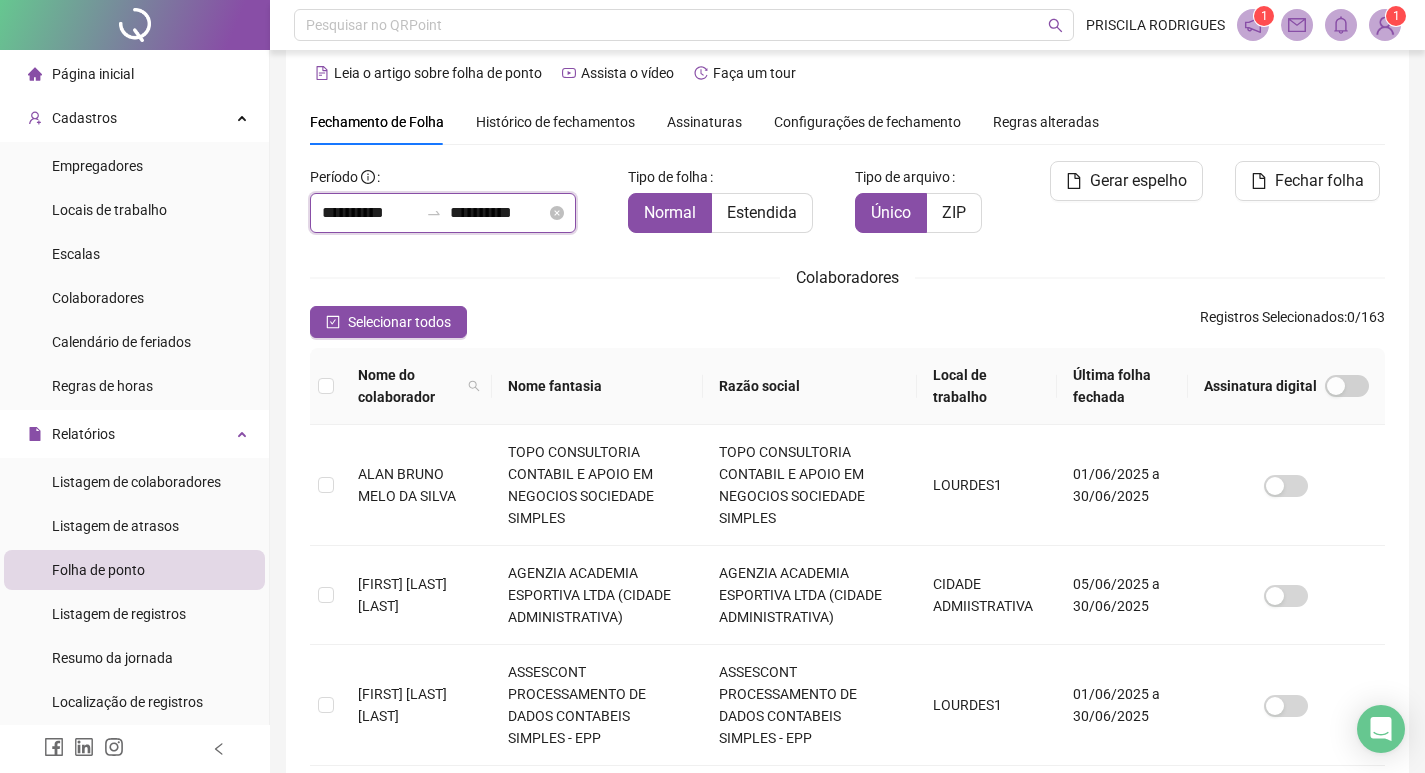 click on "**********" at bounding box center (370, 213) 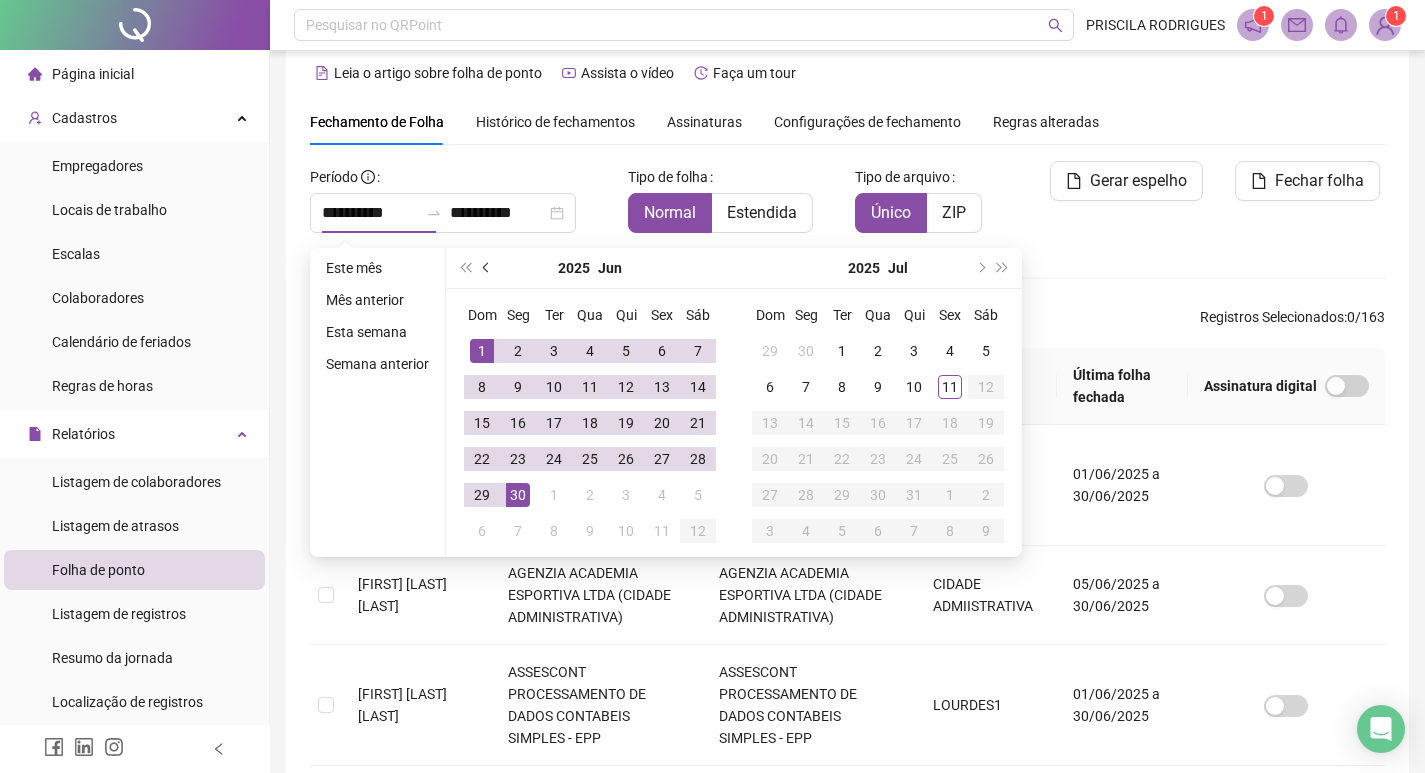 click at bounding box center (488, 268) 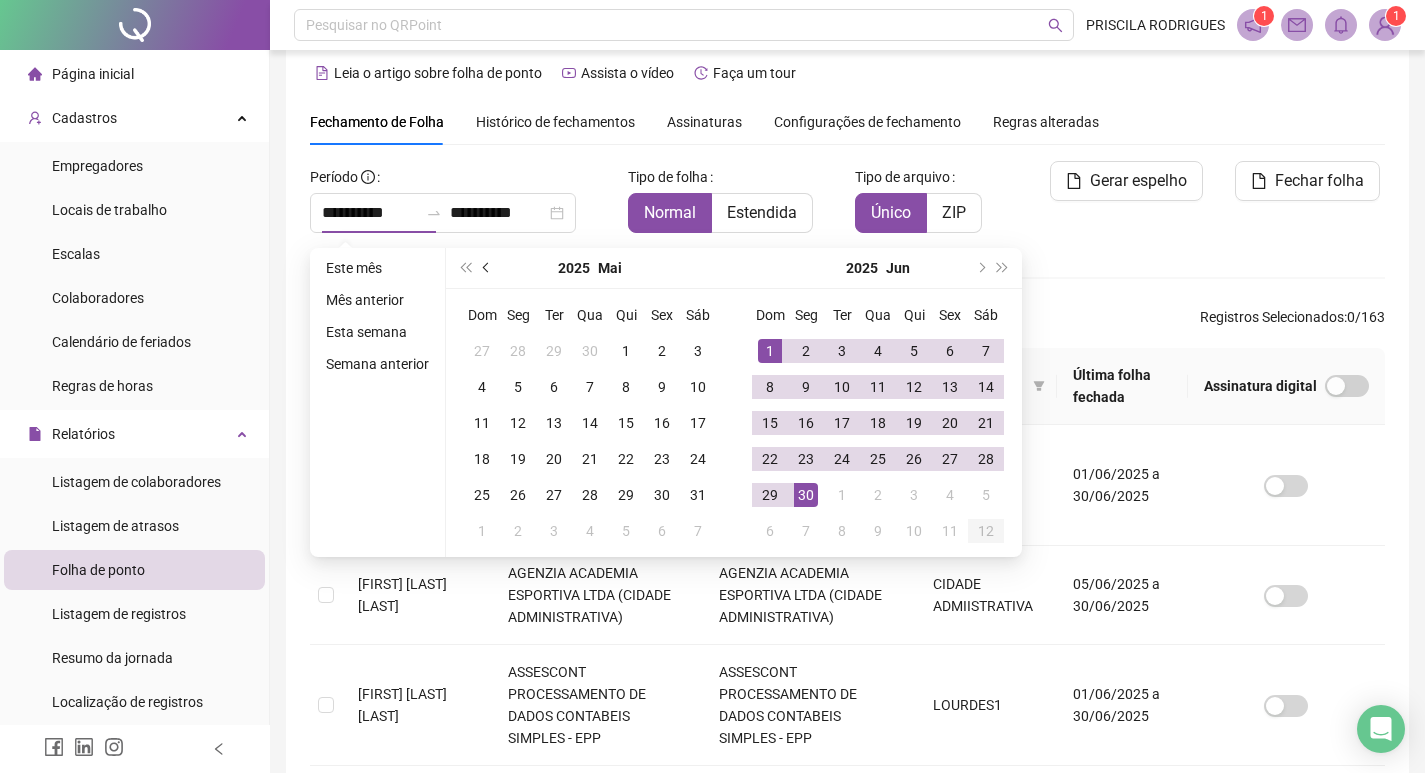 click at bounding box center (488, 268) 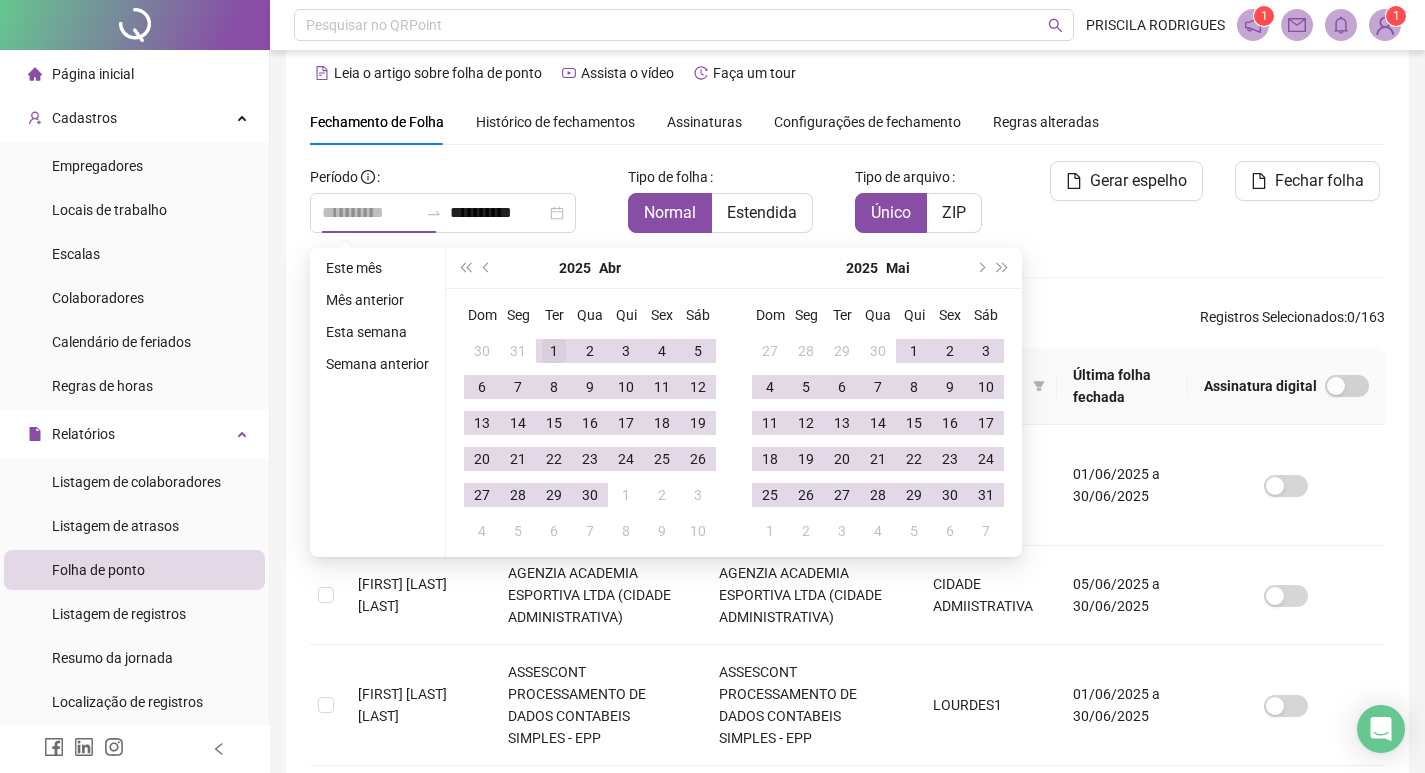type on "**********" 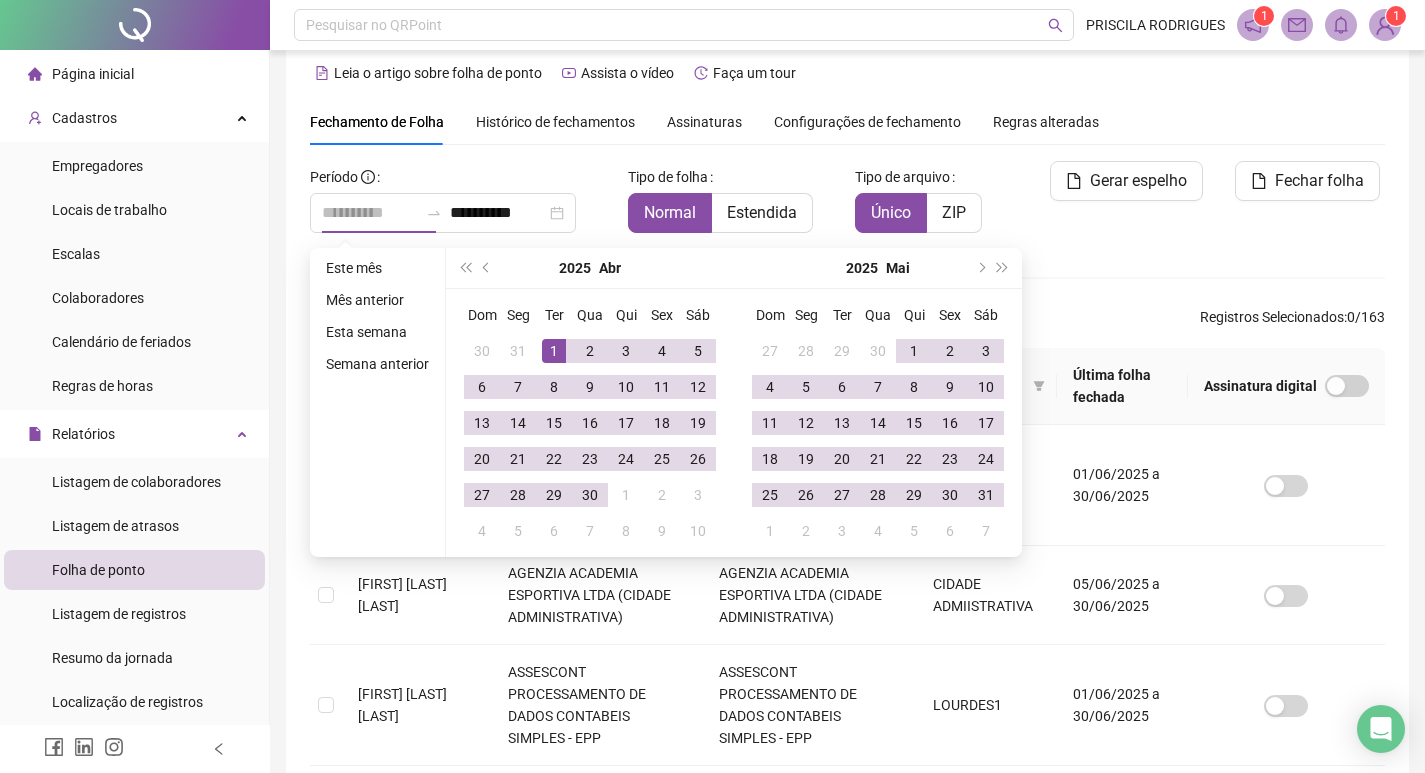 click on "1" at bounding box center (554, 351) 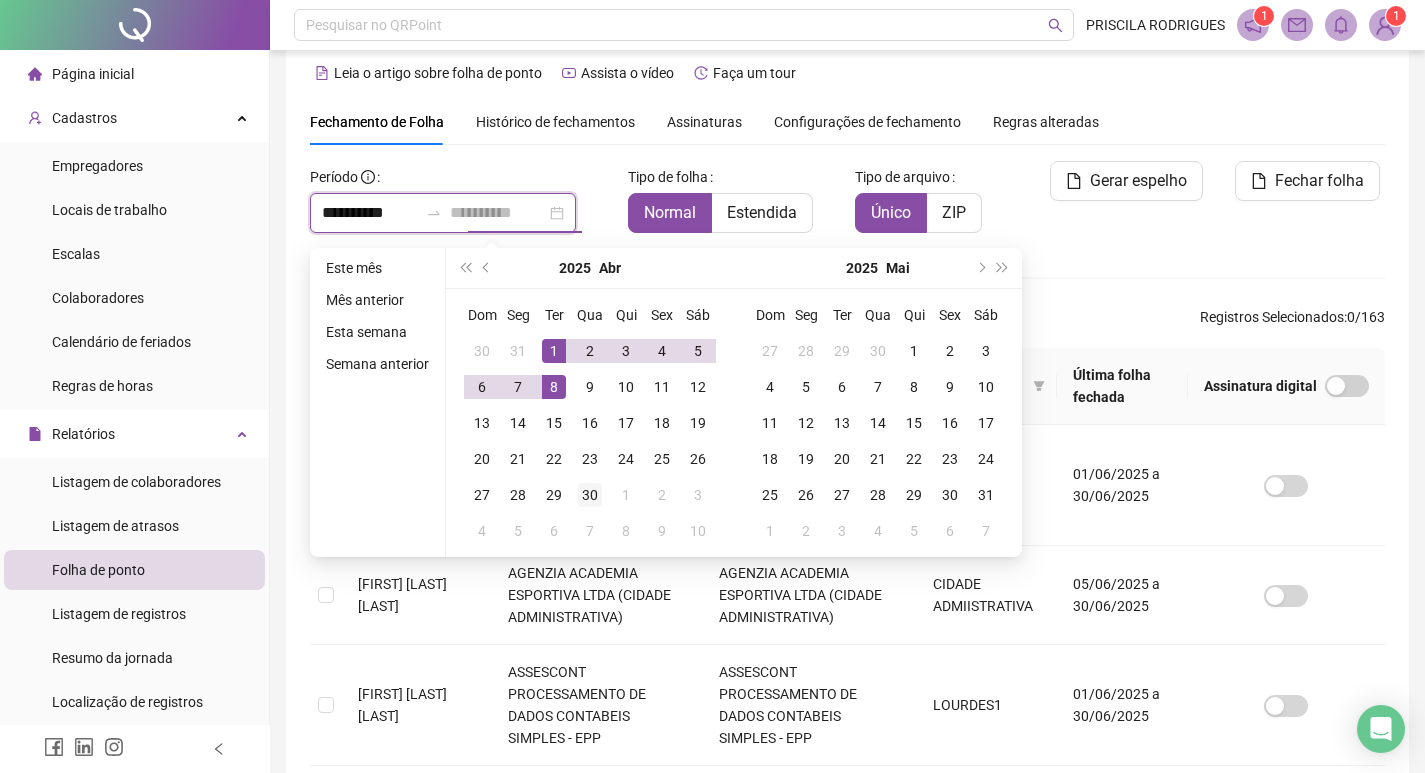 type on "**********" 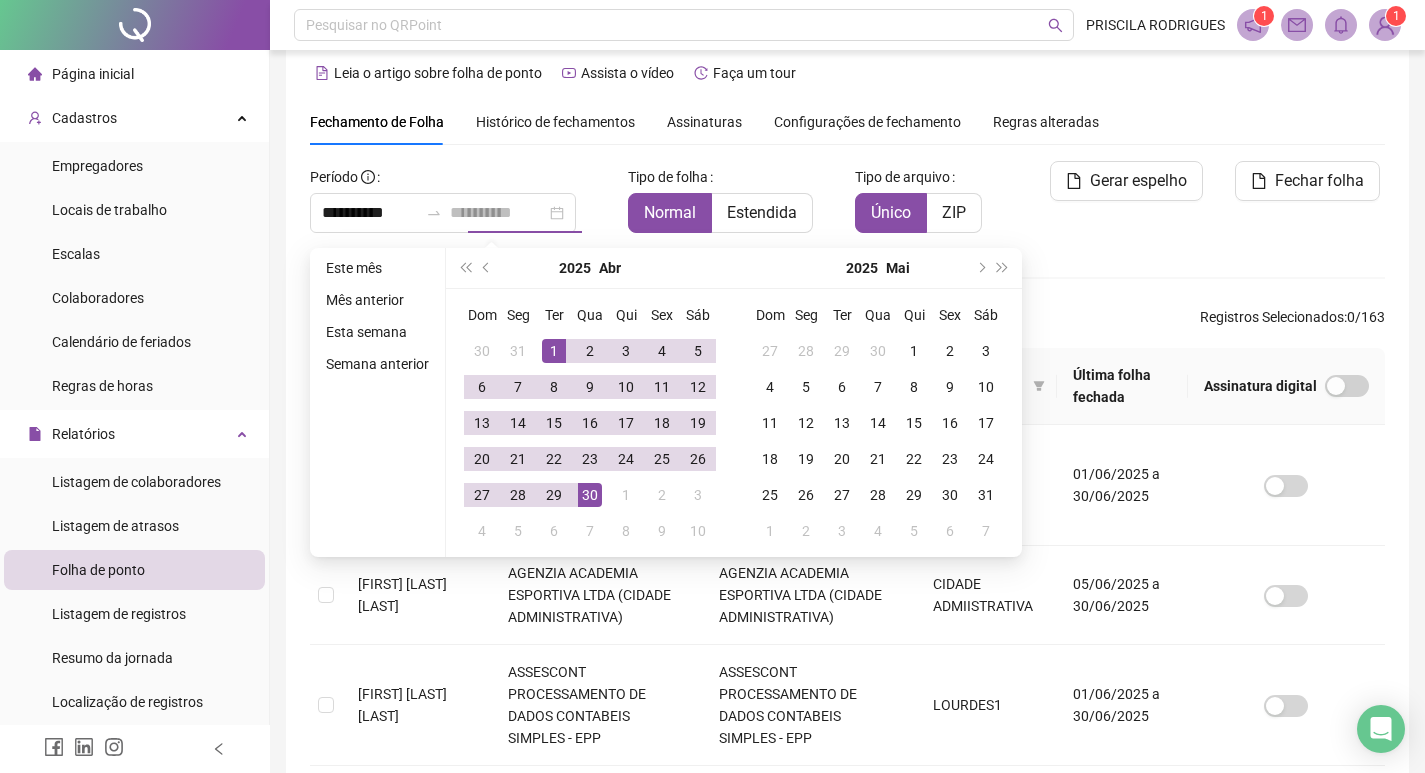 click on "30" at bounding box center (590, 495) 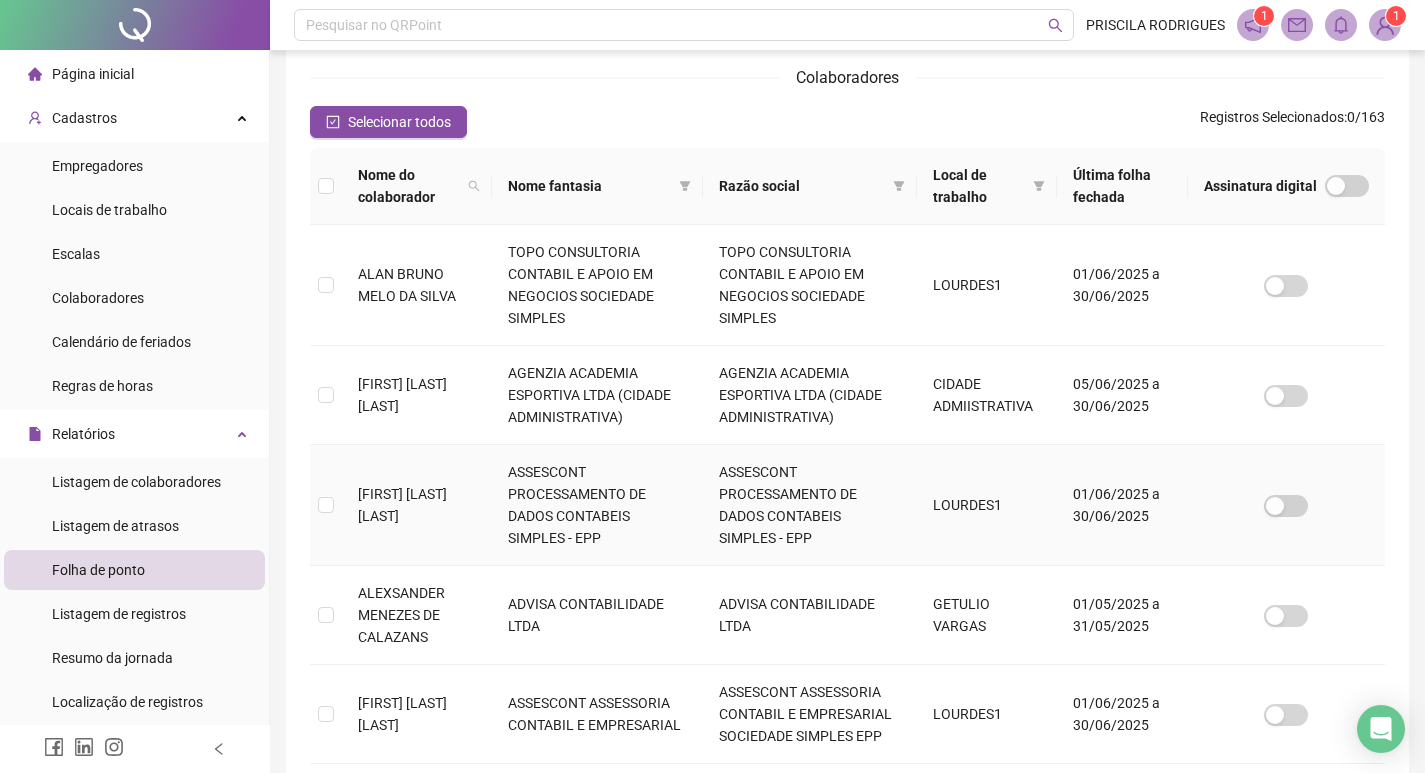 scroll, scrollTop: 523, scrollLeft: 0, axis: vertical 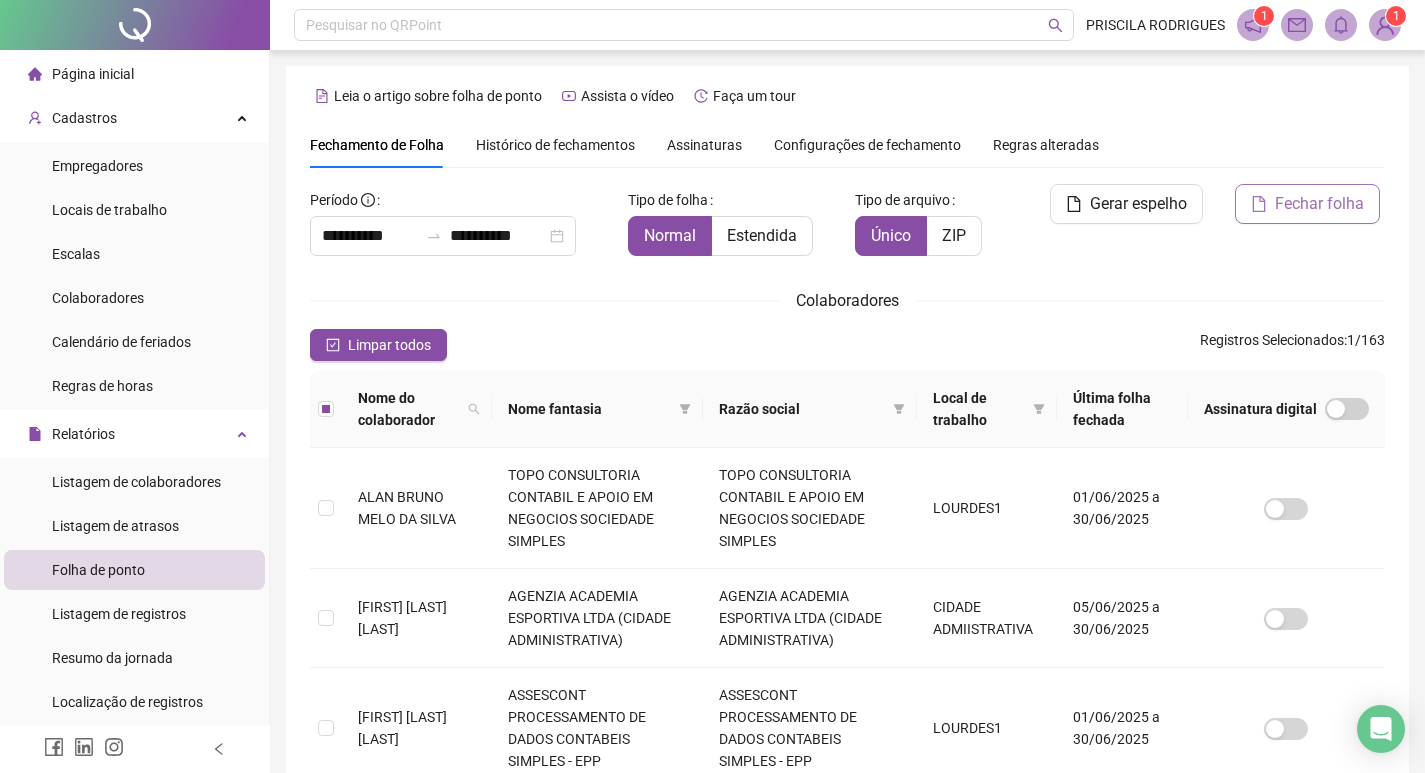 click on "Fechar folha" at bounding box center [1319, 204] 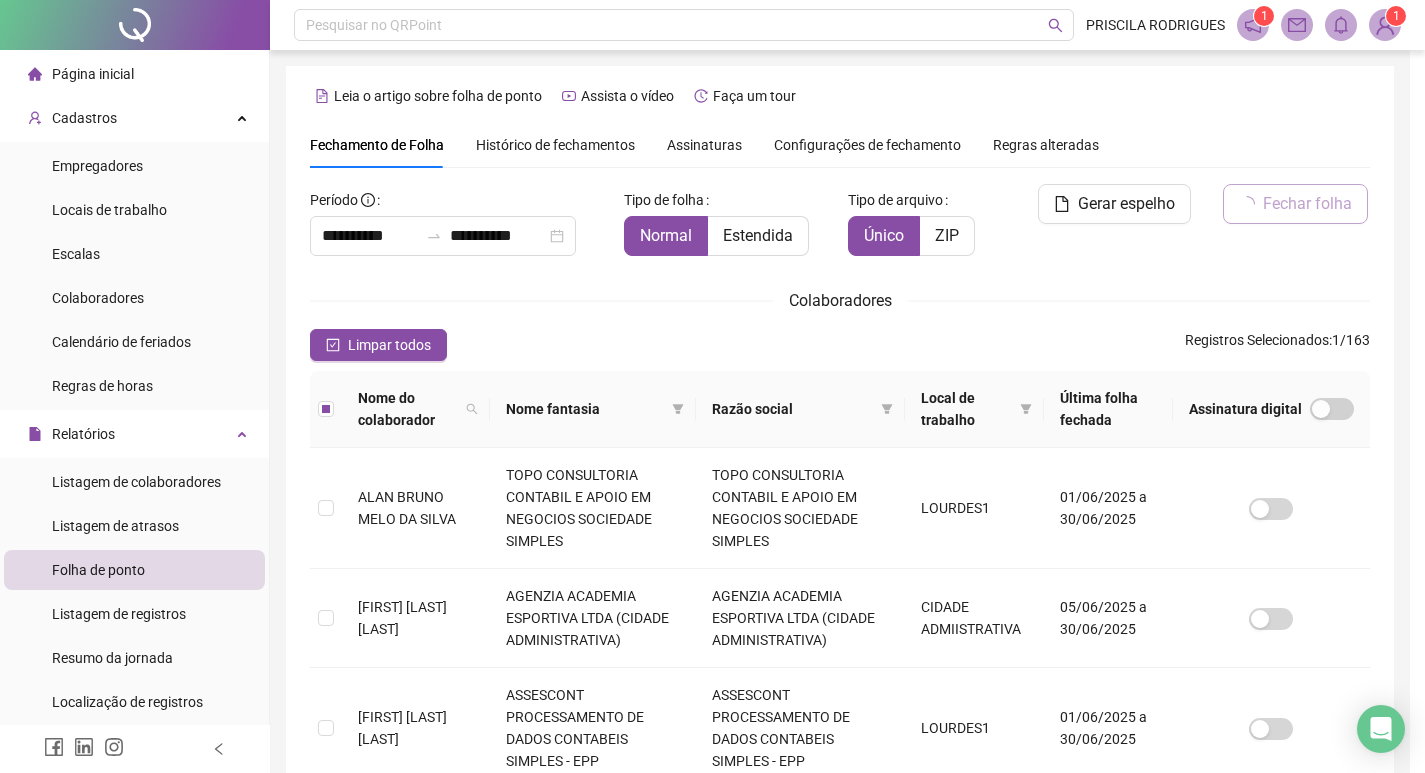 scroll, scrollTop: 23, scrollLeft: 0, axis: vertical 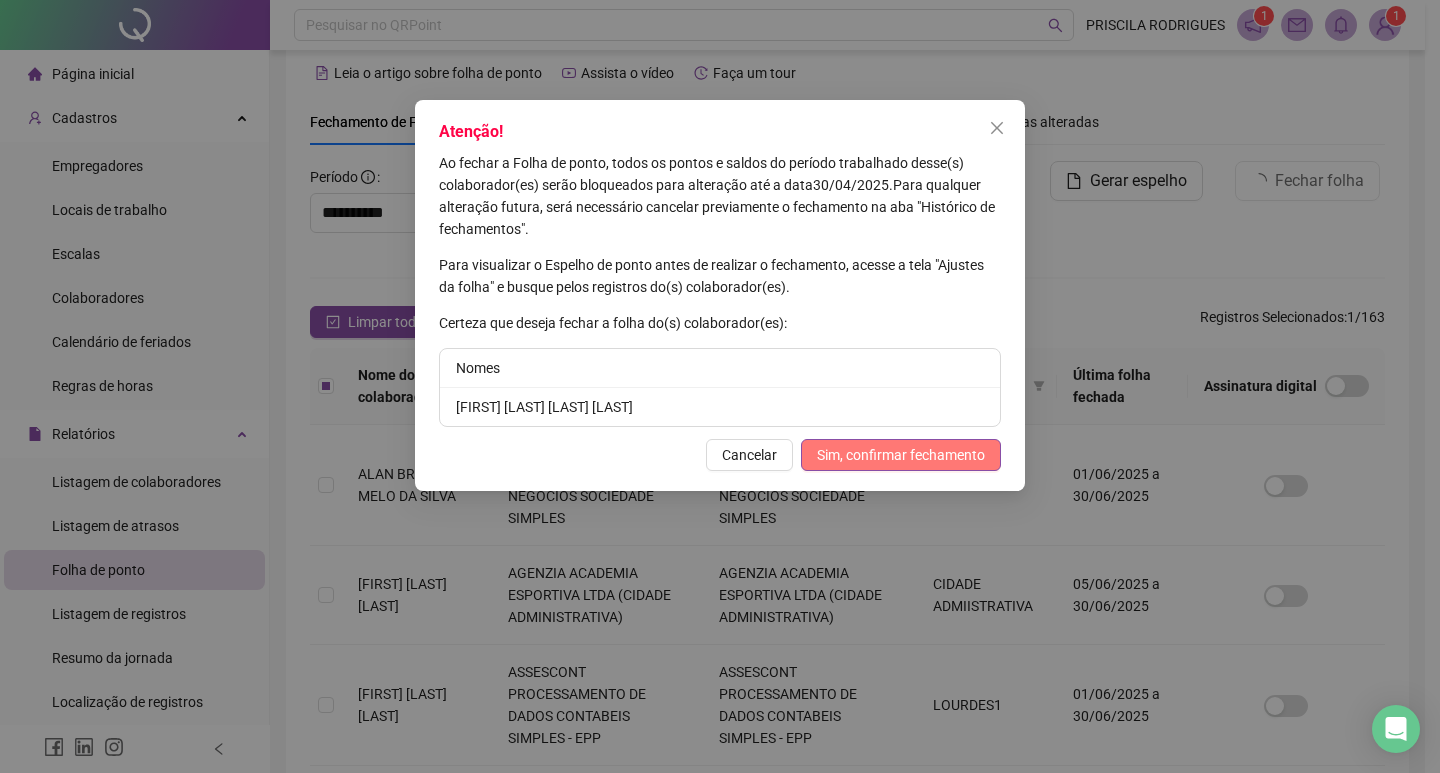 click on "Sim, confirmar fechamento" at bounding box center [901, 455] 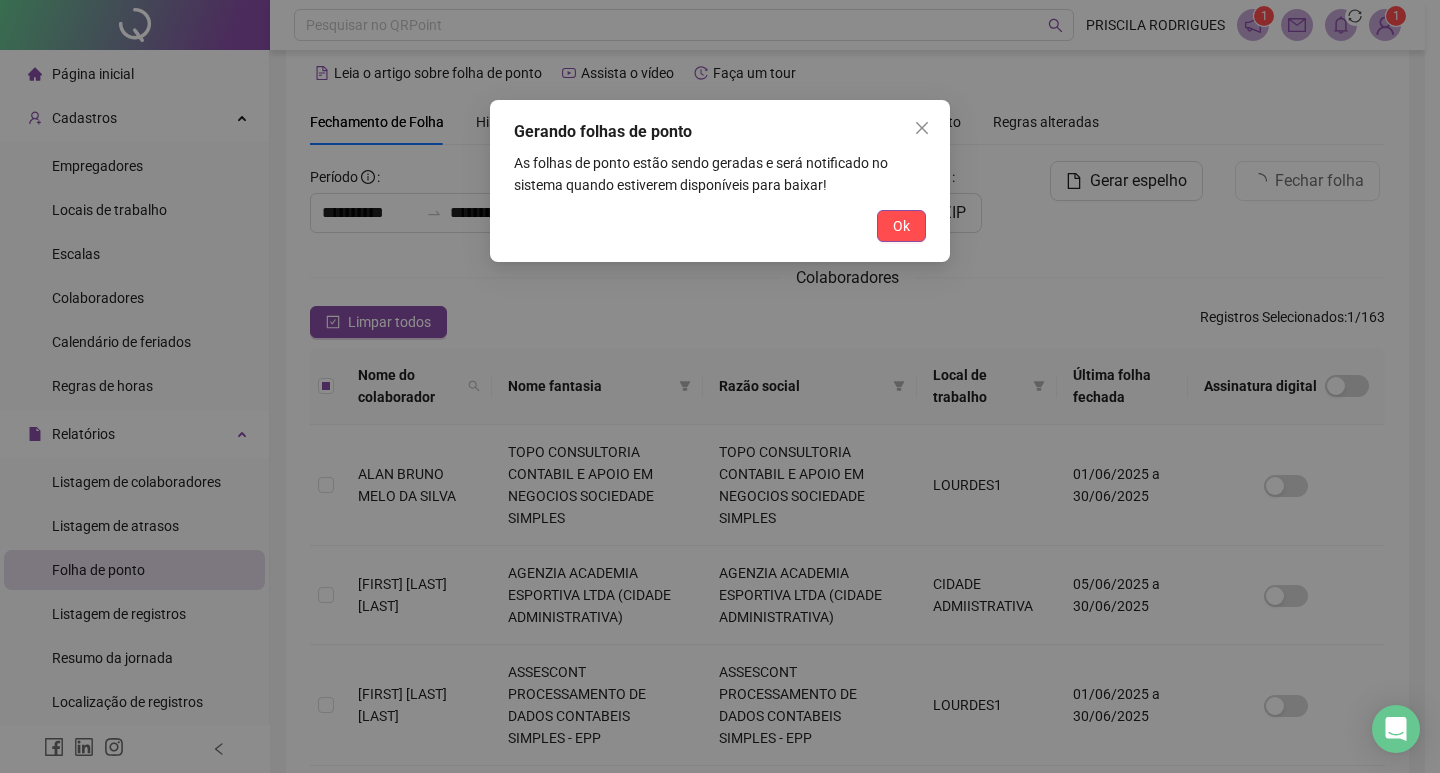 click on "Ok" at bounding box center (901, 226) 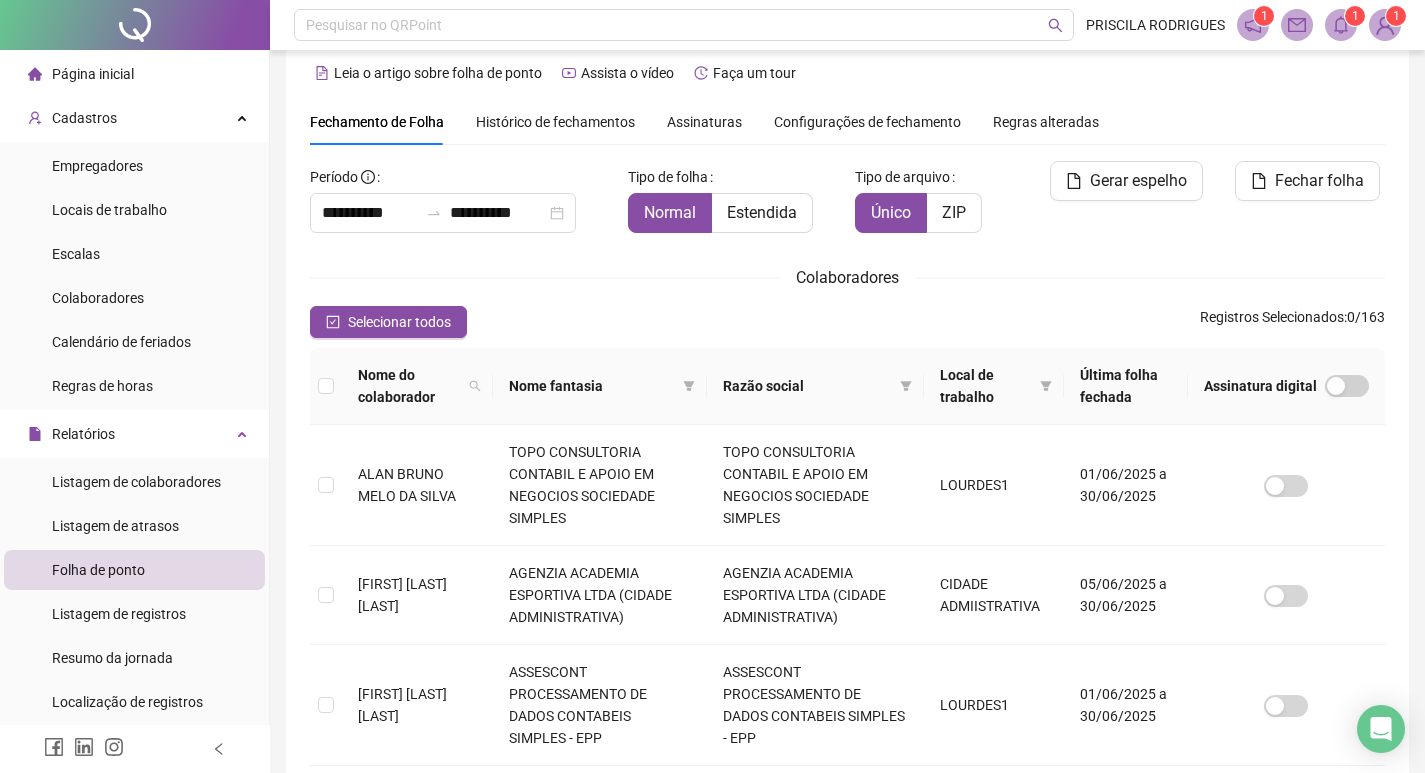 click 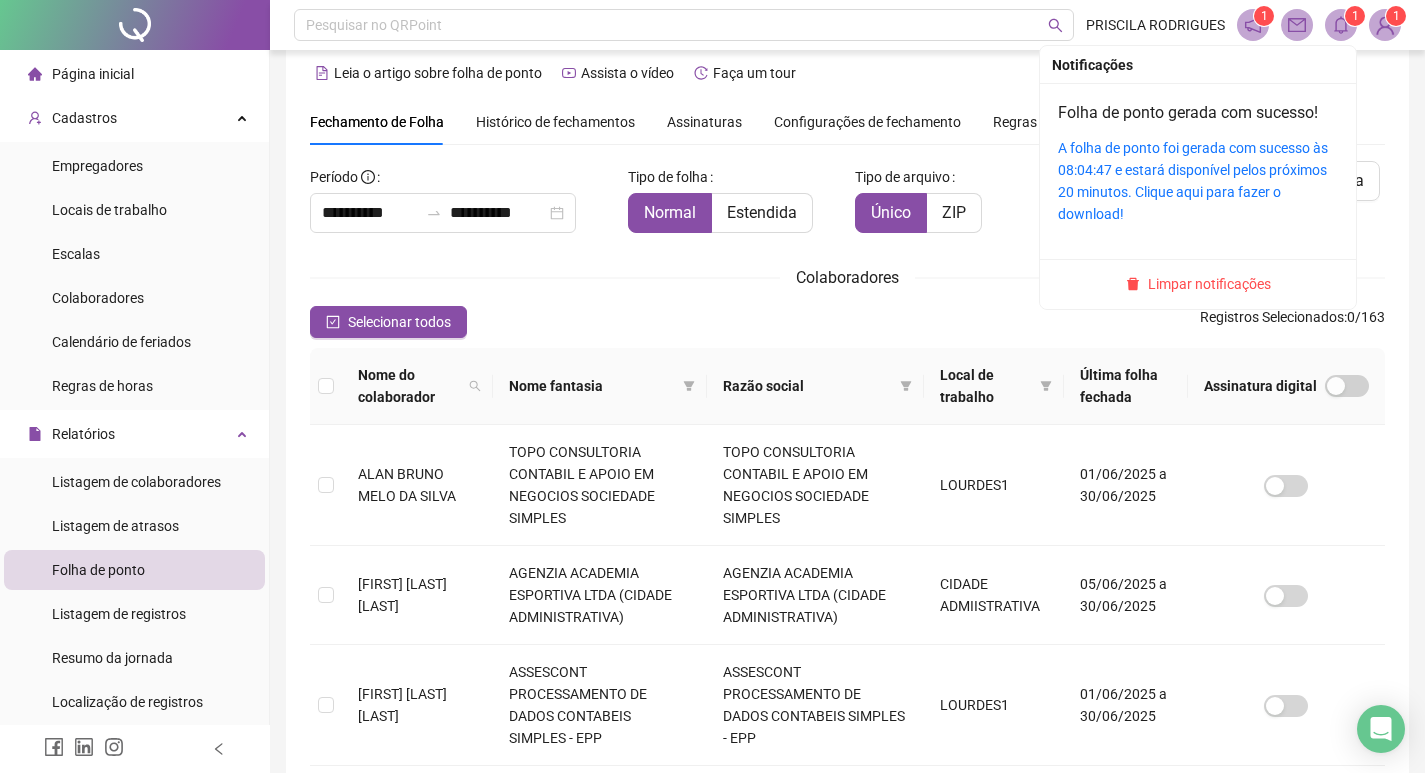 click on "A folha de ponto foi gerada com sucesso às 08:04:47 e estará disponível pelos próximos 20 minutos.
Clique aqui para fazer o download!" at bounding box center (1198, 181) 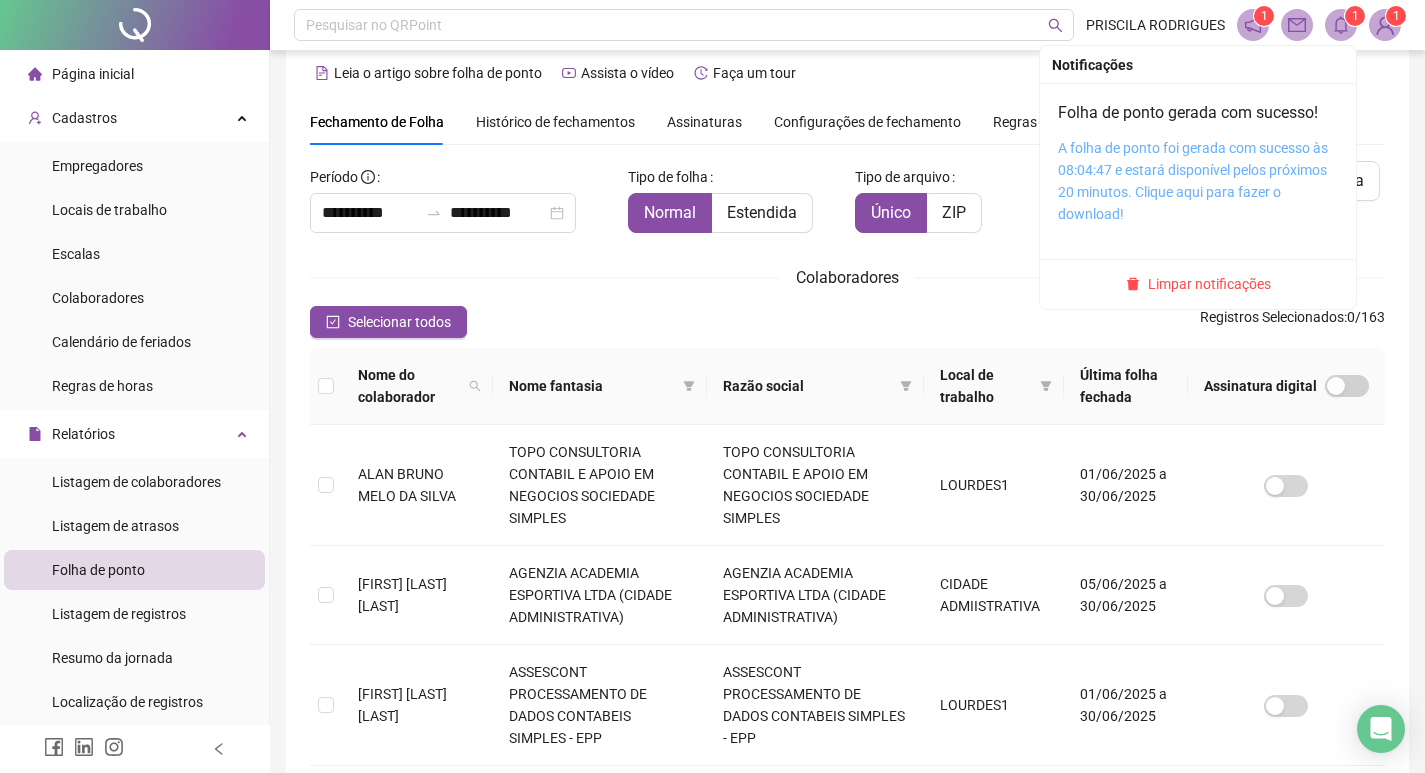 click on "A folha de ponto foi gerada com sucesso às 08:04:47 e estará disponível pelos próximos 20 minutos.
Clique aqui para fazer o download!" at bounding box center [1193, 181] 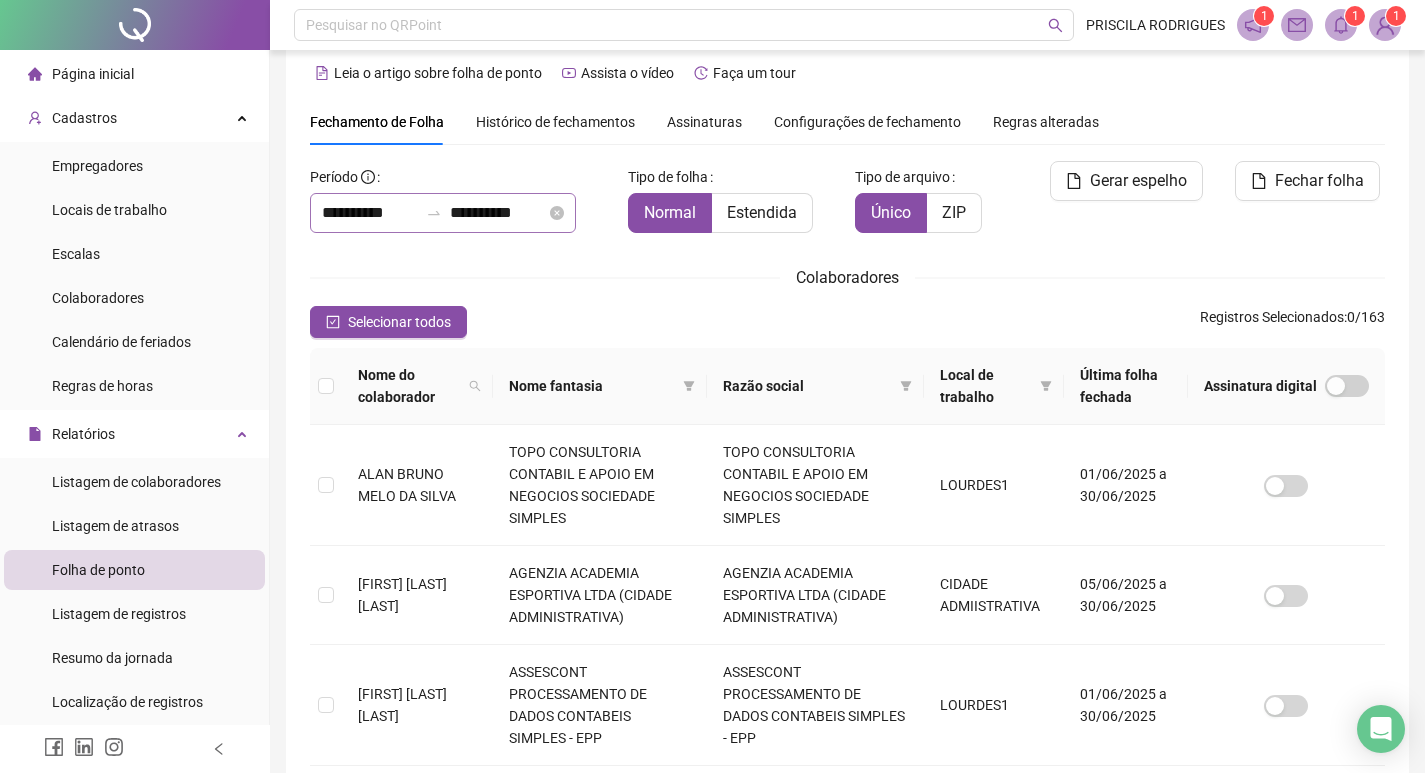 click on "**********" at bounding box center [443, 213] 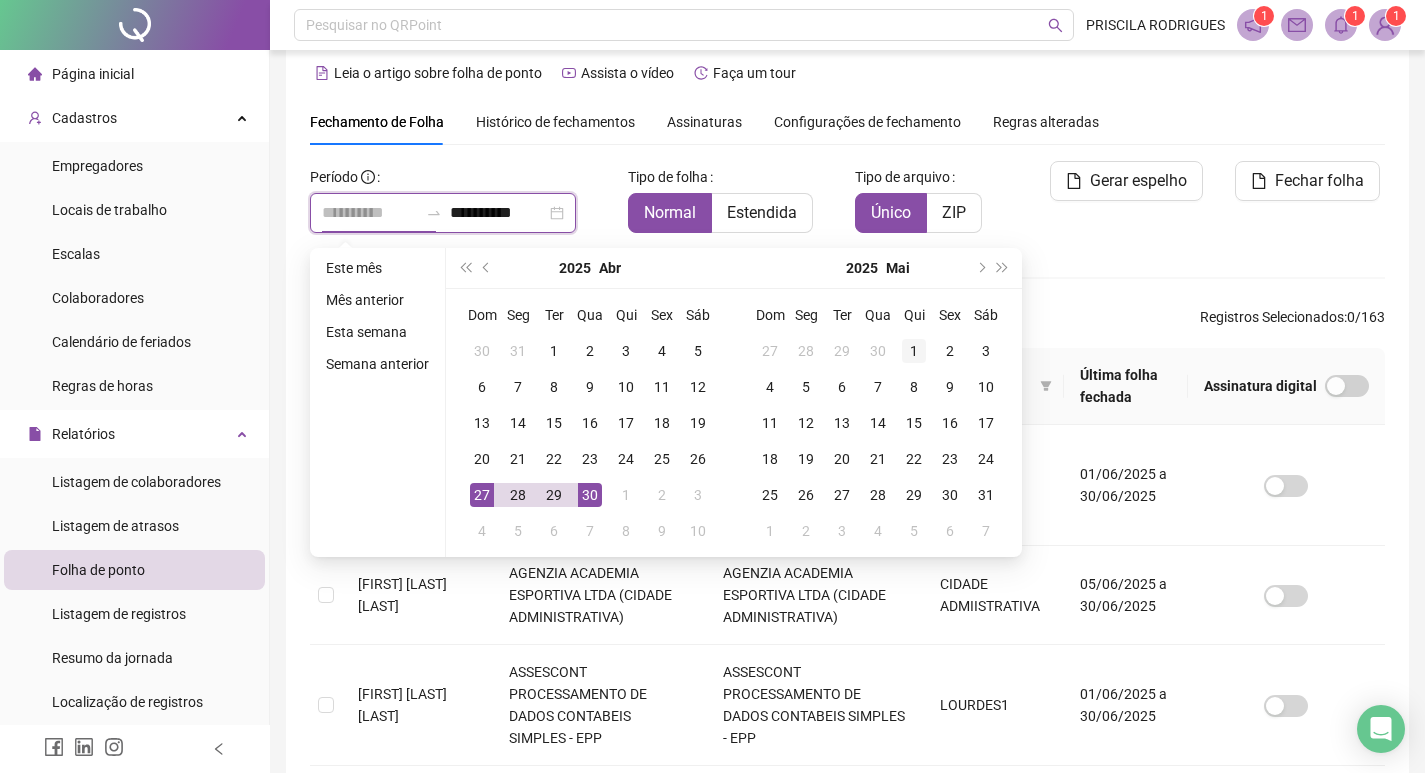 type on "**********" 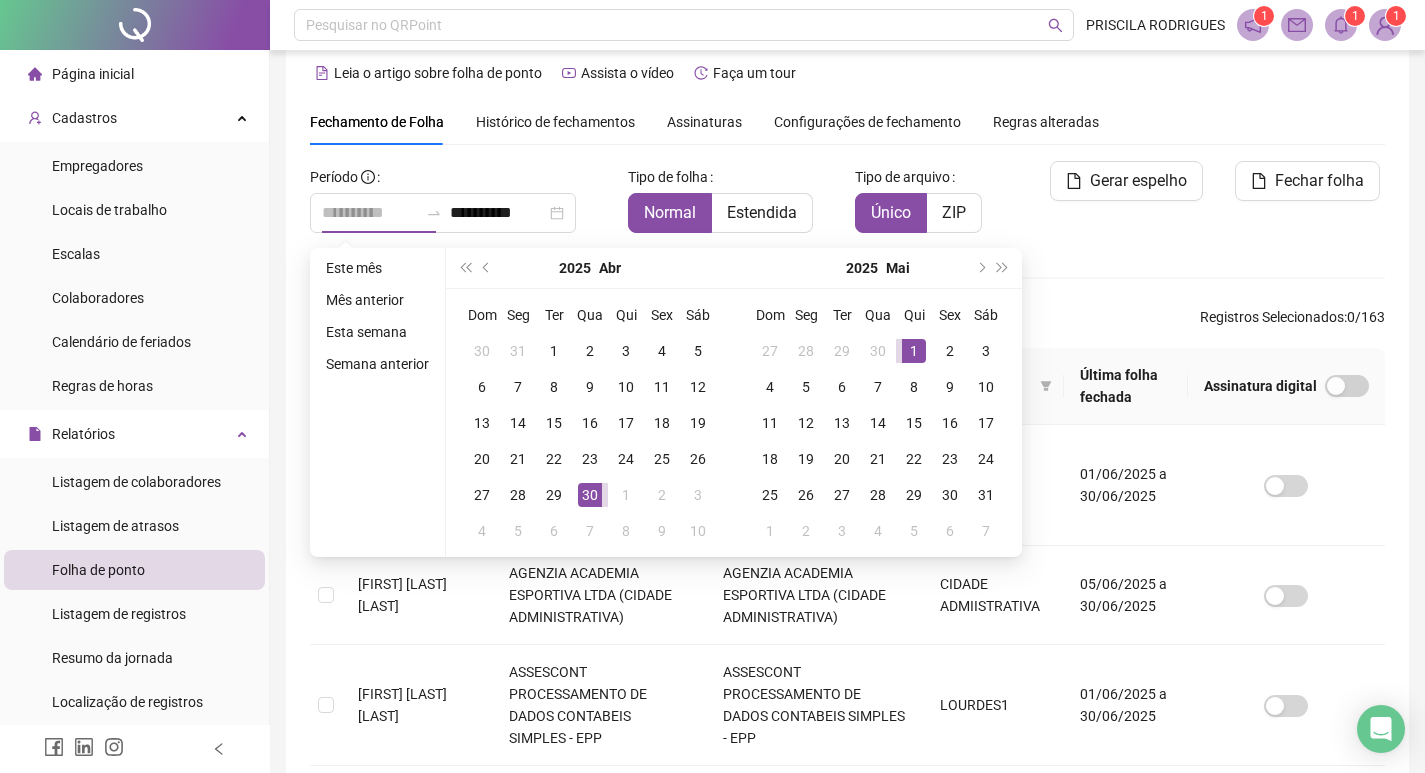 click on "1" at bounding box center [914, 351] 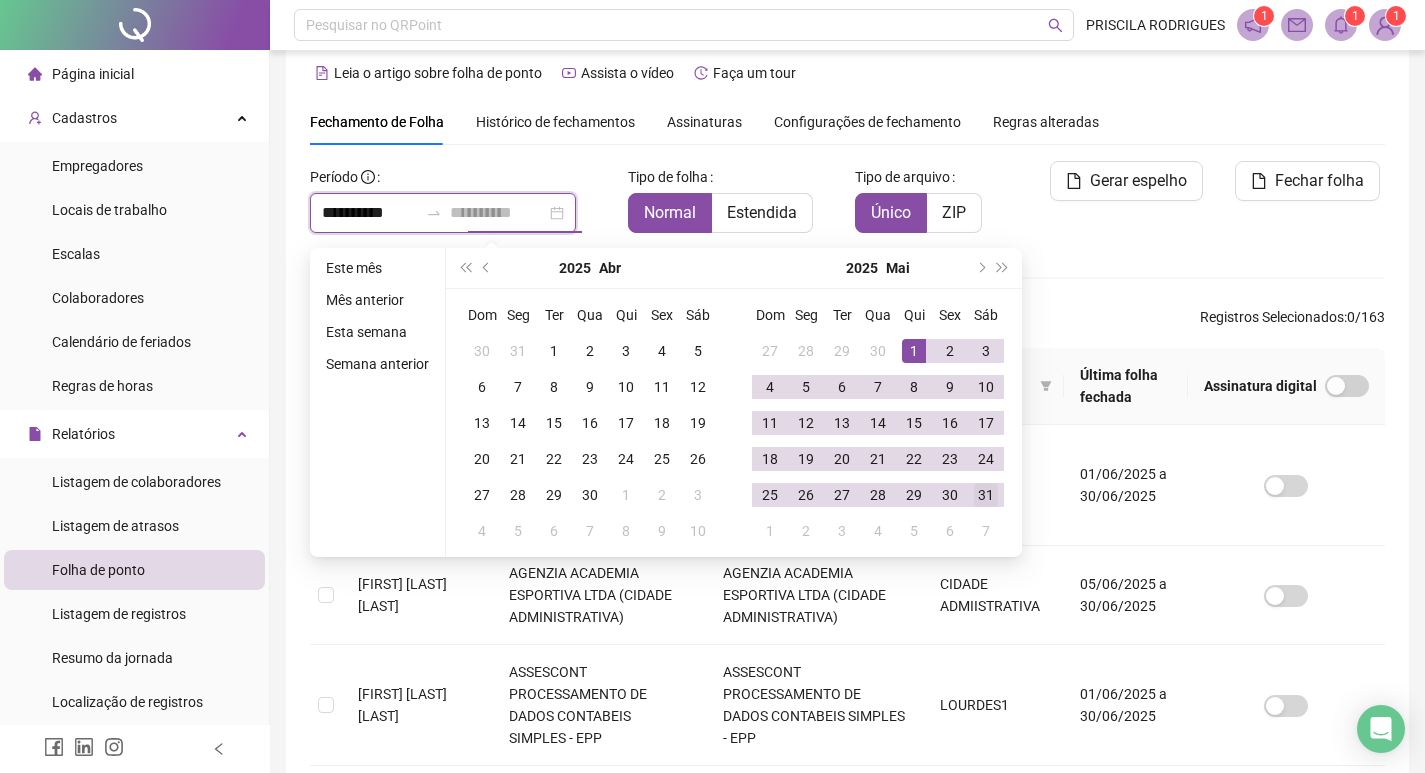 type on "**********" 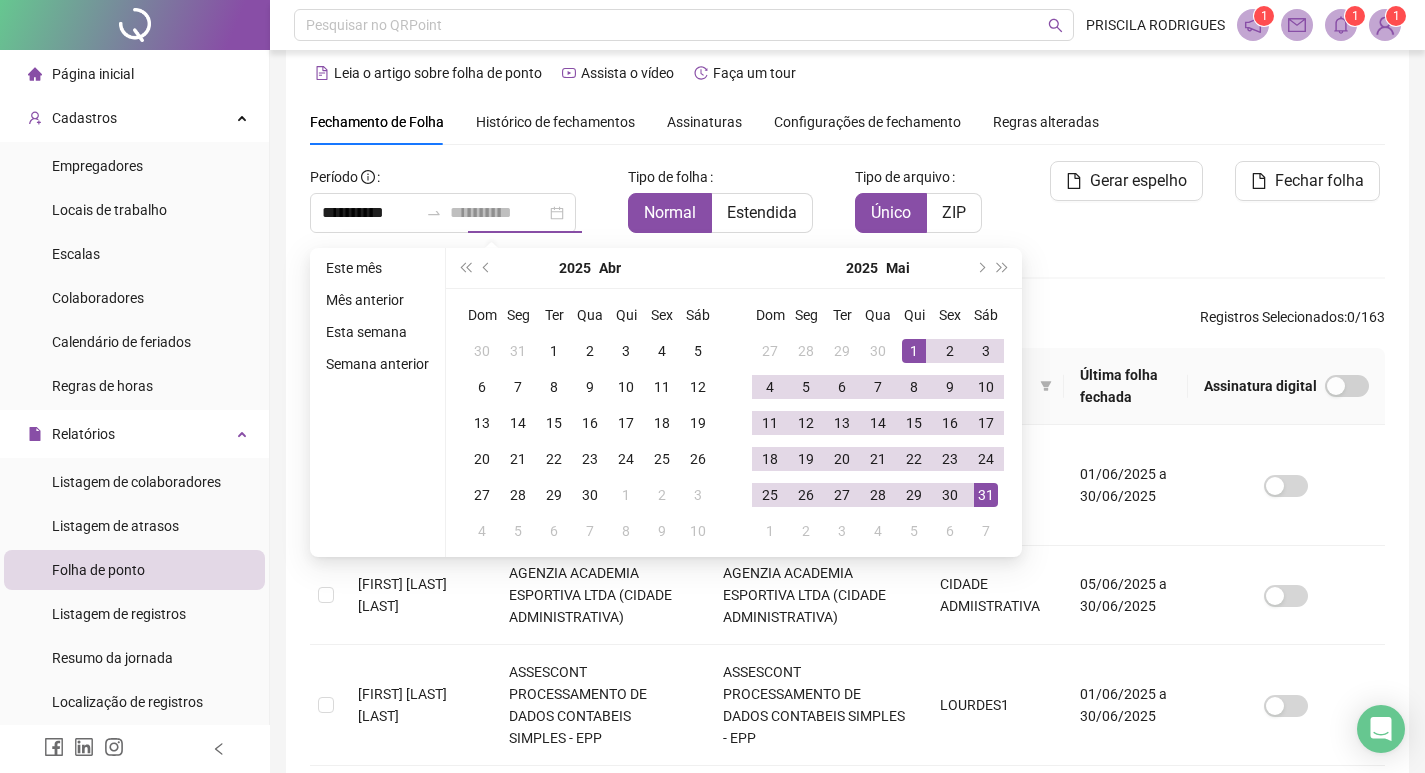 click on "31" at bounding box center (986, 495) 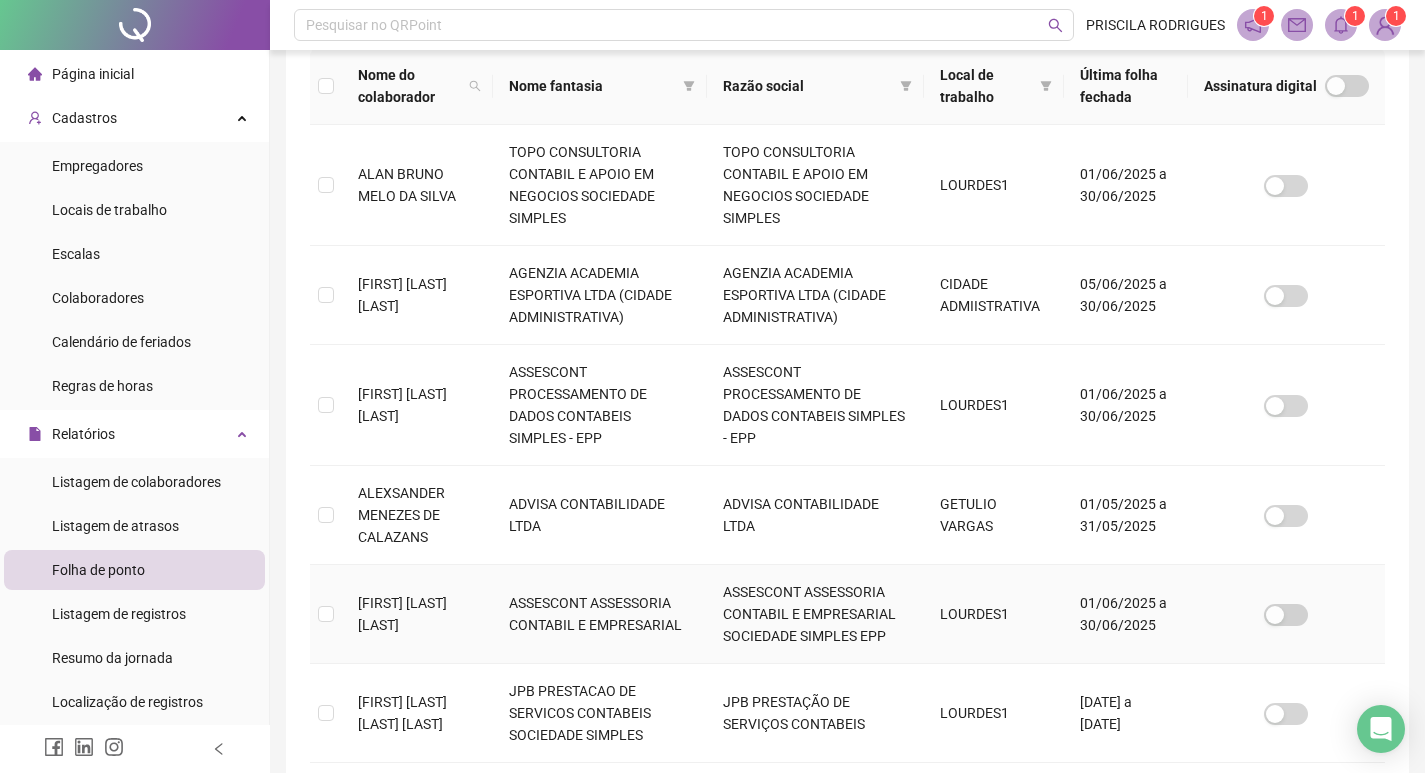 scroll, scrollTop: 623, scrollLeft: 0, axis: vertical 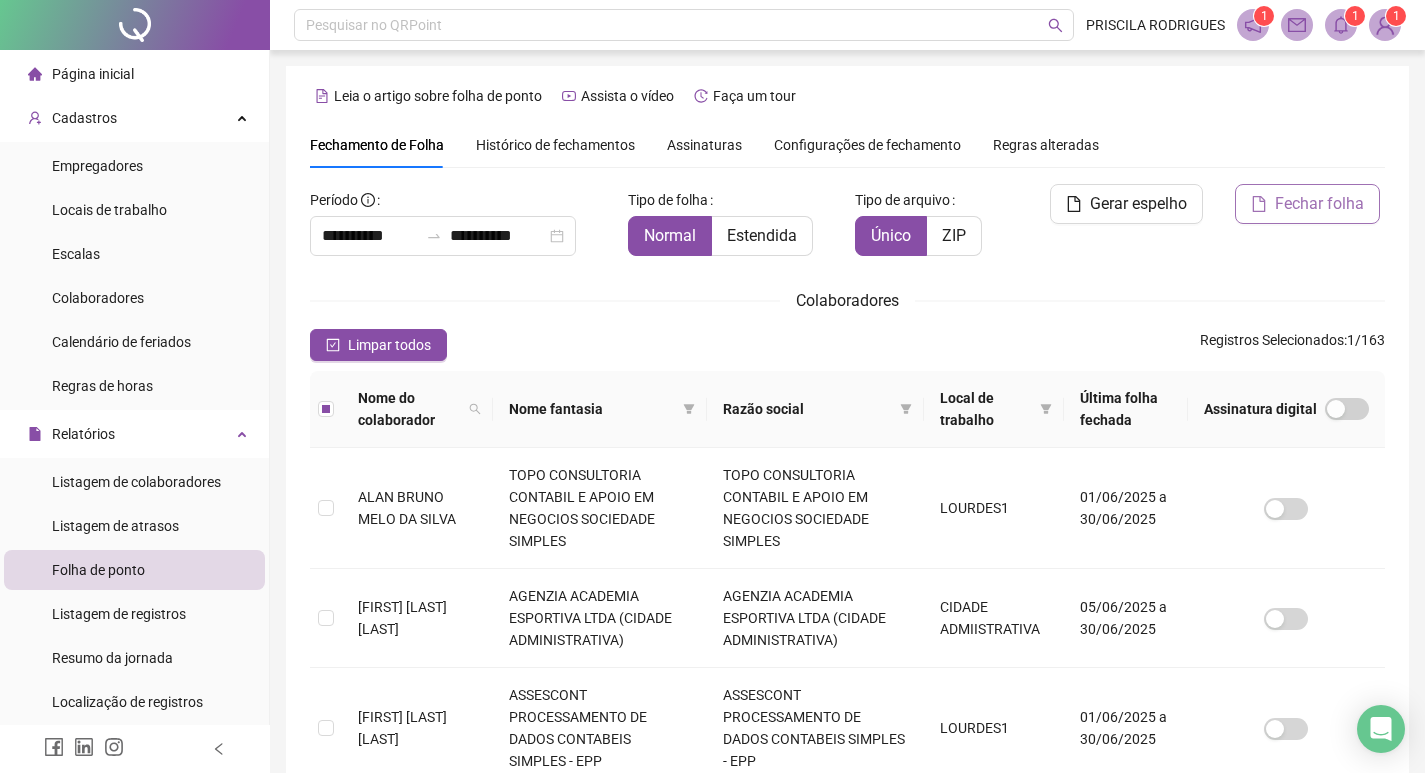 click on "Fechar folha" at bounding box center [1319, 204] 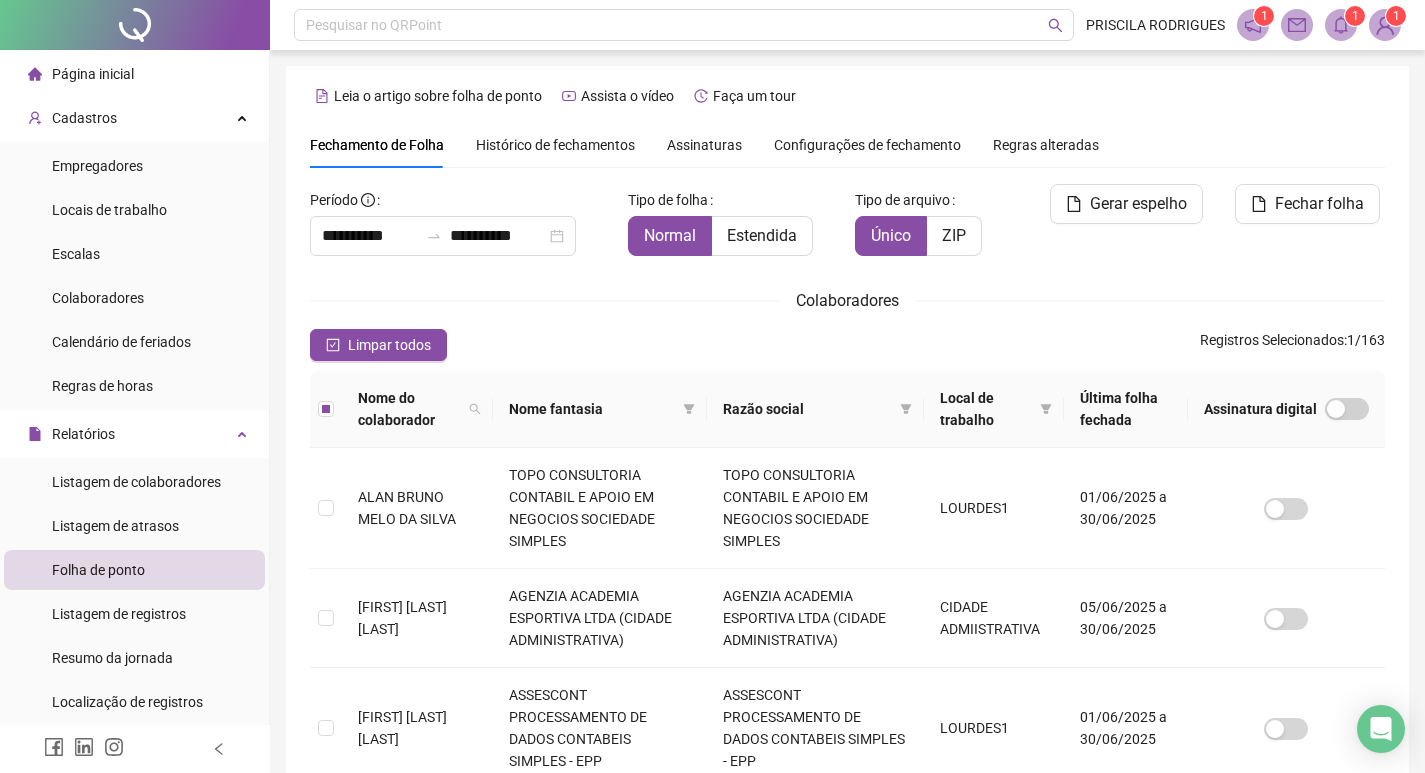 scroll, scrollTop: 23, scrollLeft: 0, axis: vertical 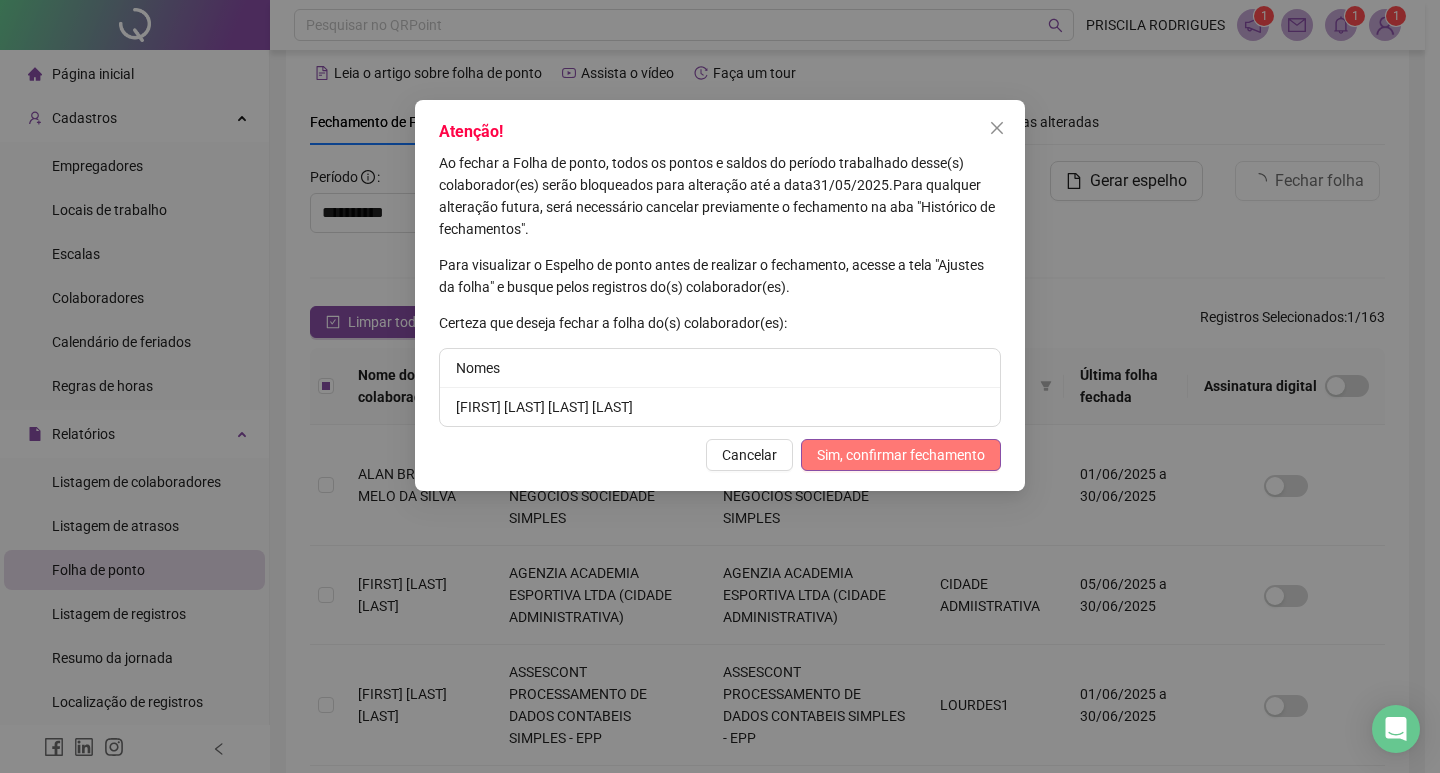 click on "Sim, confirmar fechamento" at bounding box center (901, 455) 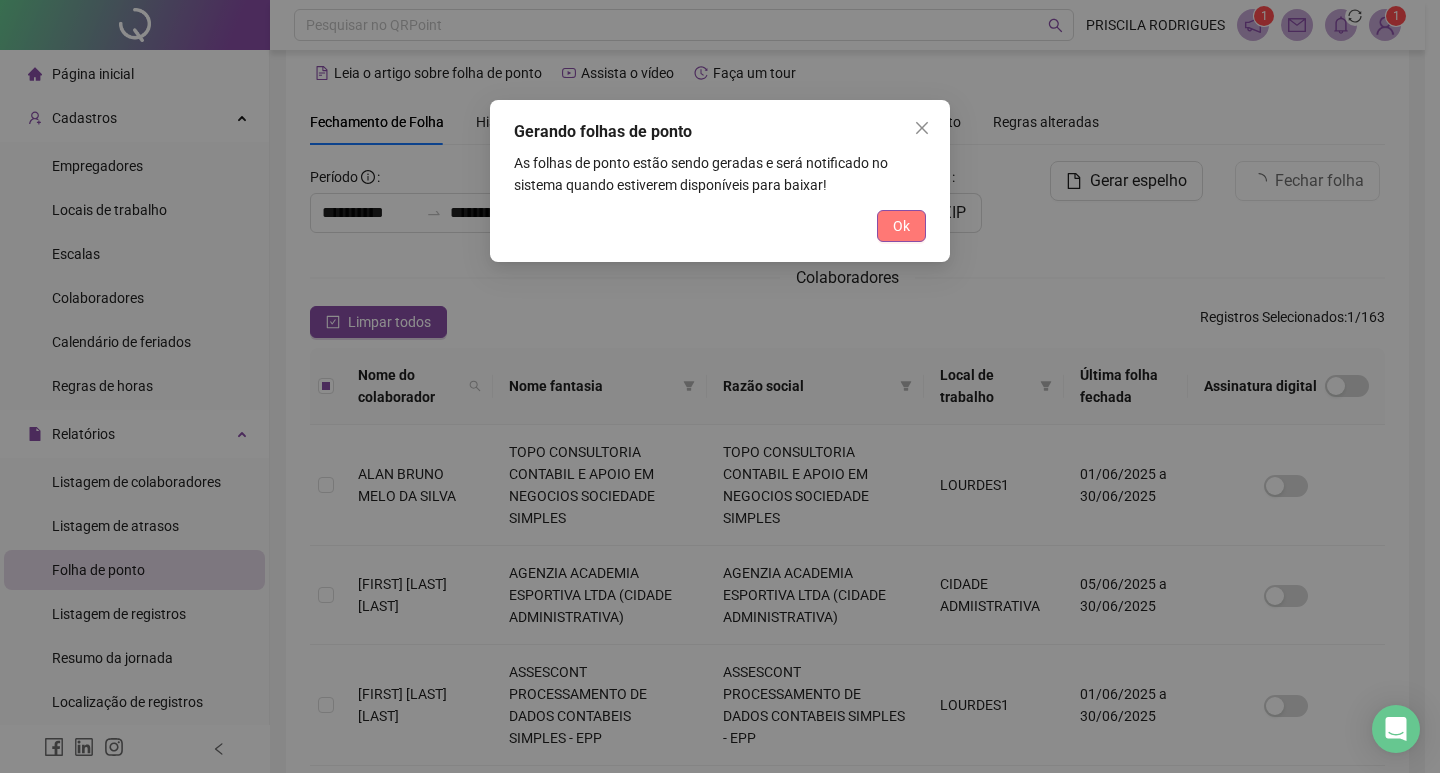 click on "Ok" at bounding box center (901, 226) 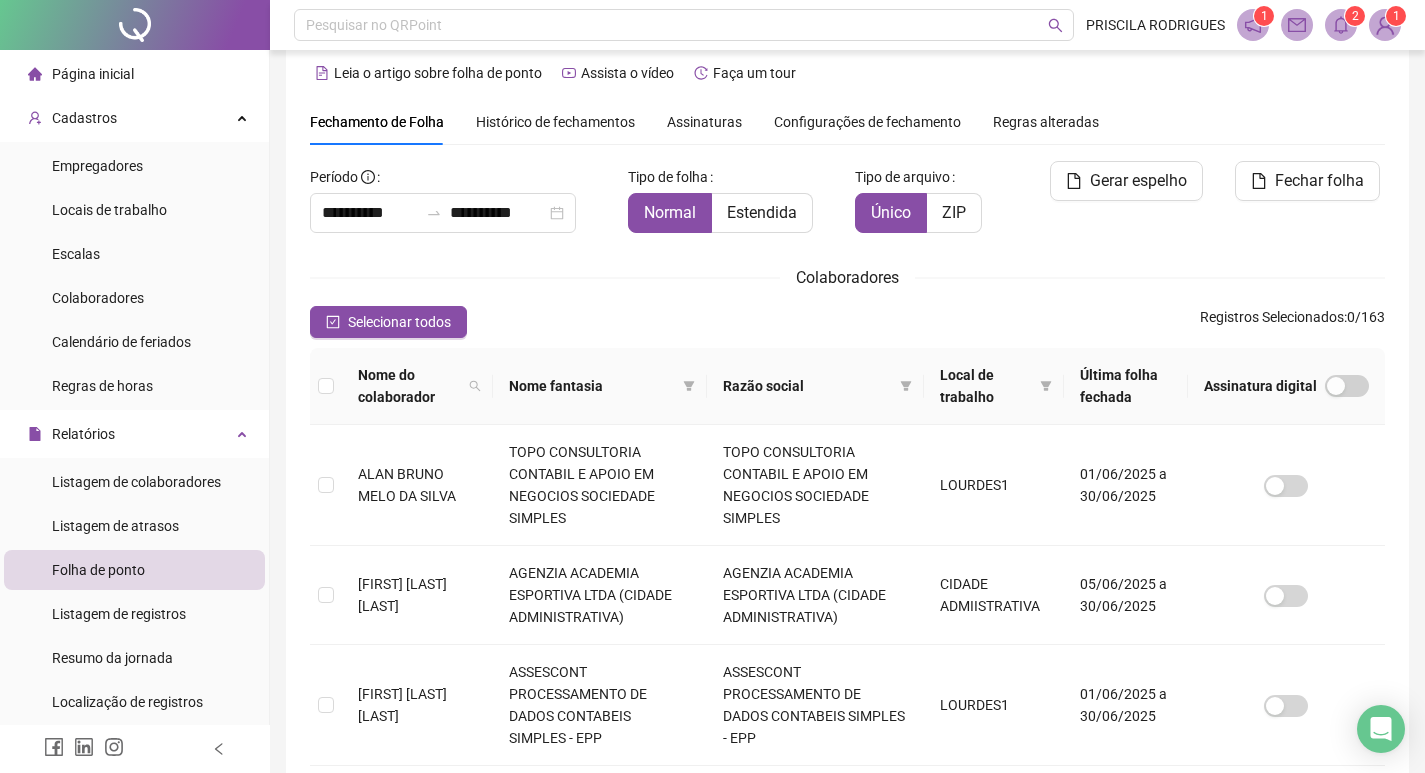 click 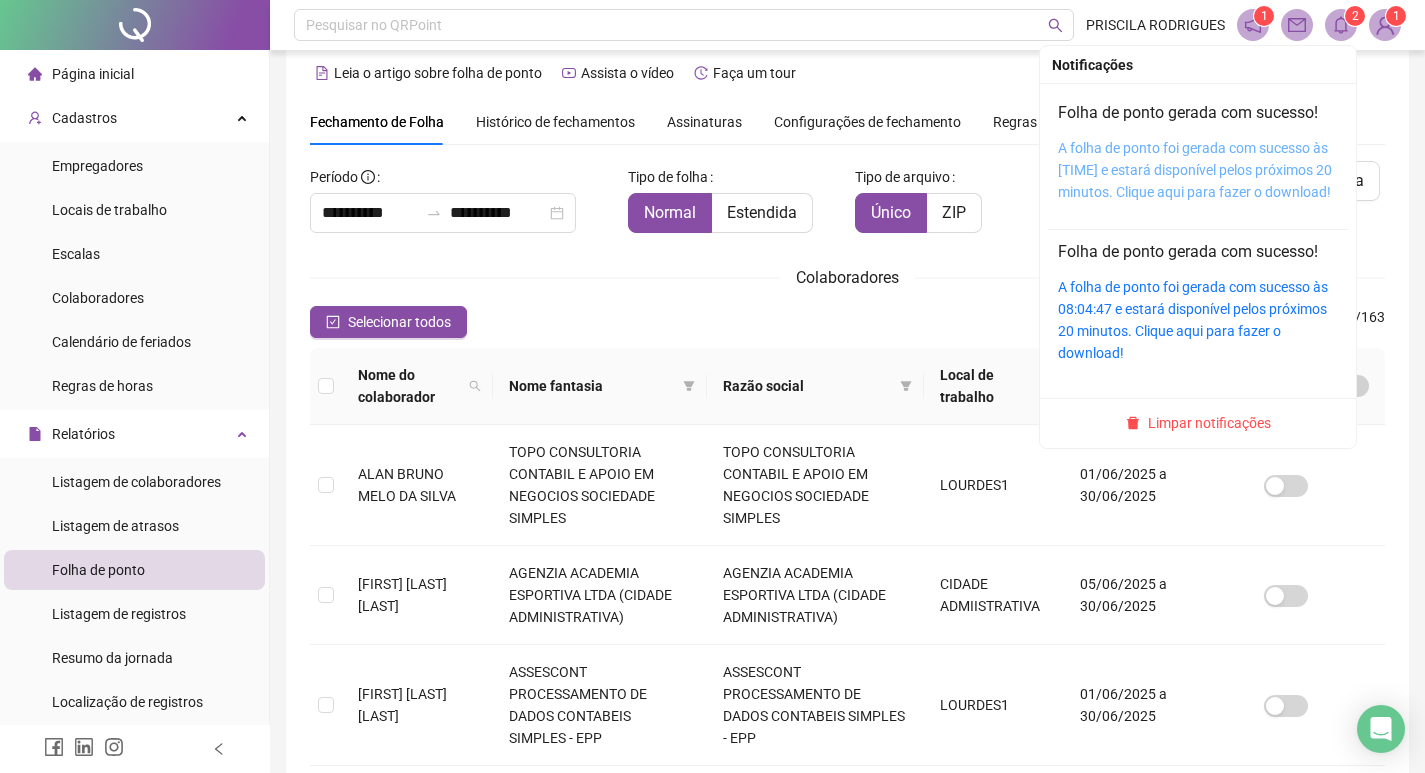 click on "A folha de ponto foi gerada com sucesso às [TIME] e estará disponível pelos próximos 20 minutos.
Clique aqui para fazer o download!" at bounding box center (1195, 170) 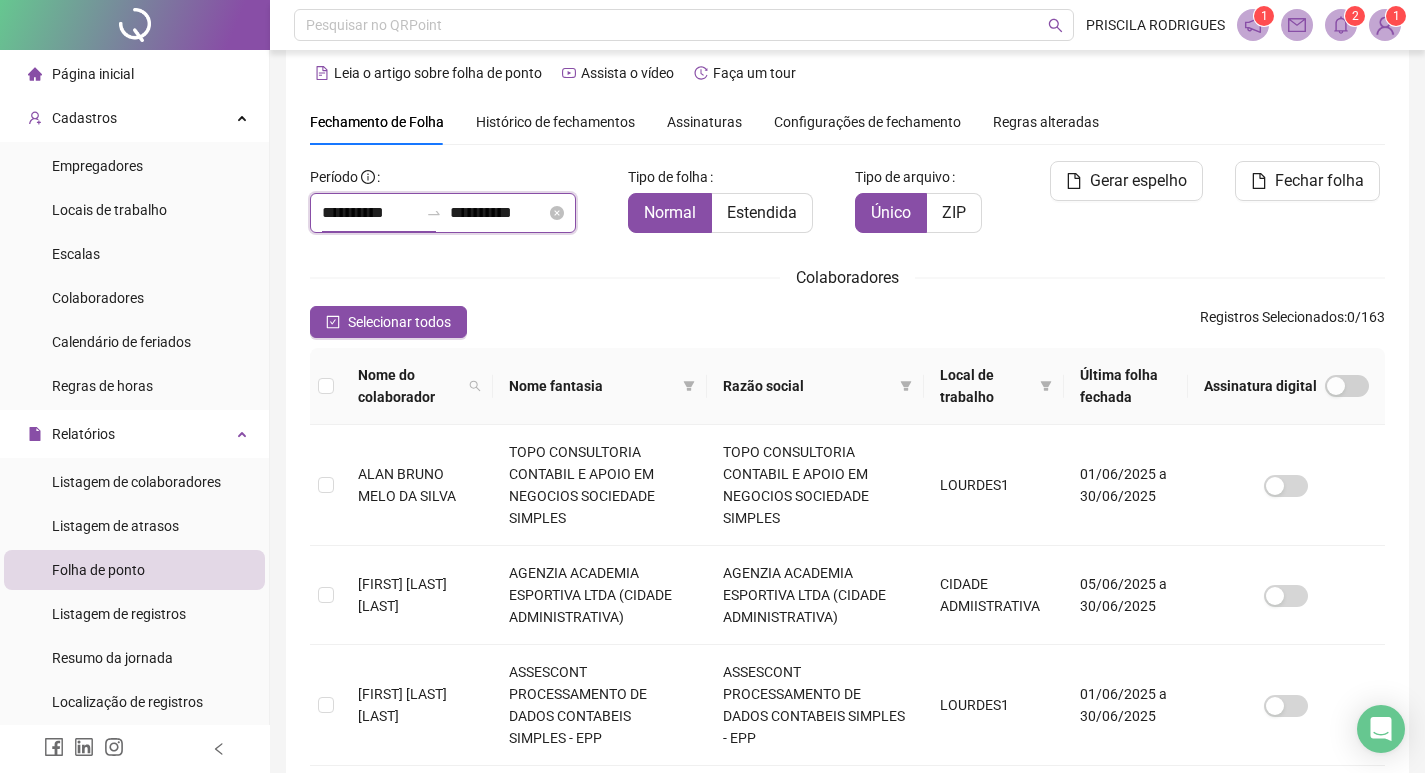 click on "**********" at bounding box center (370, 213) 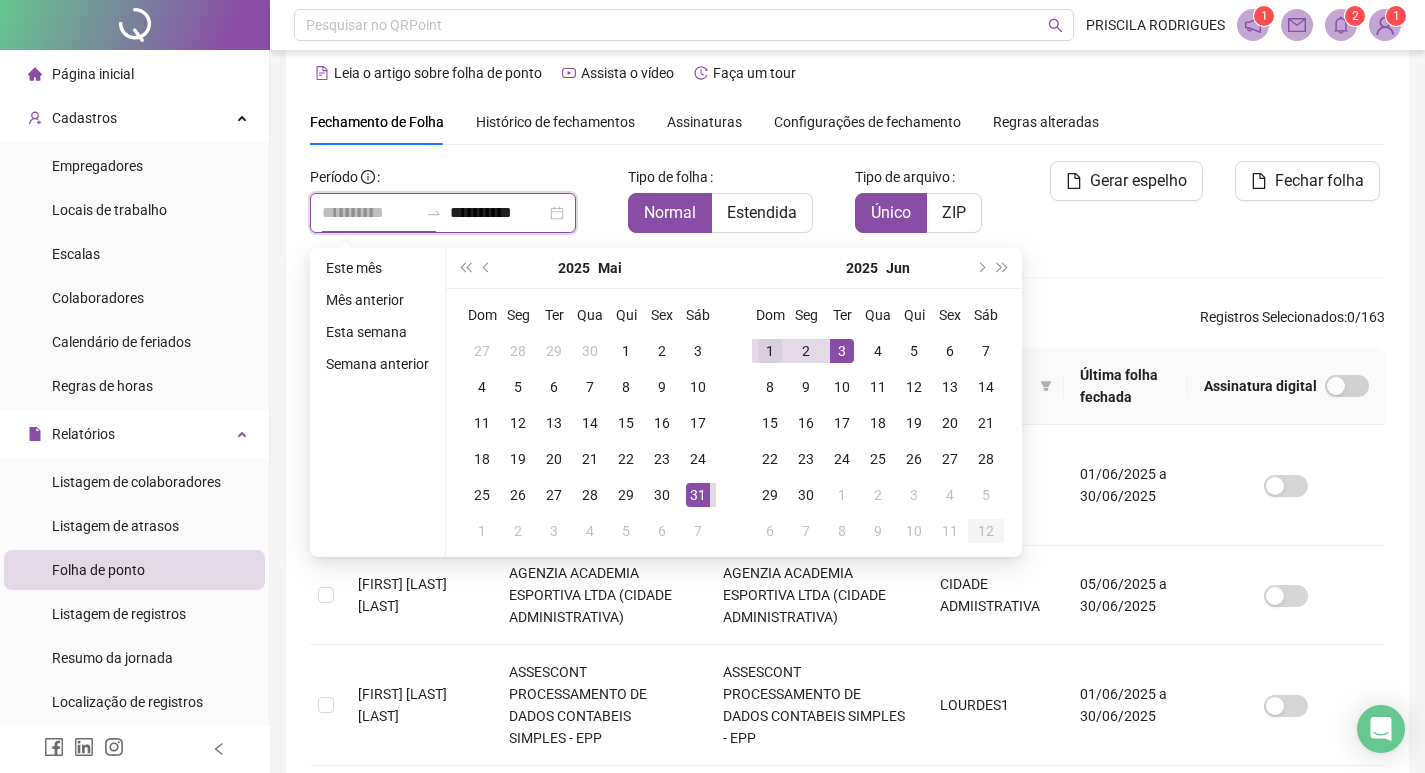 type on "**********" 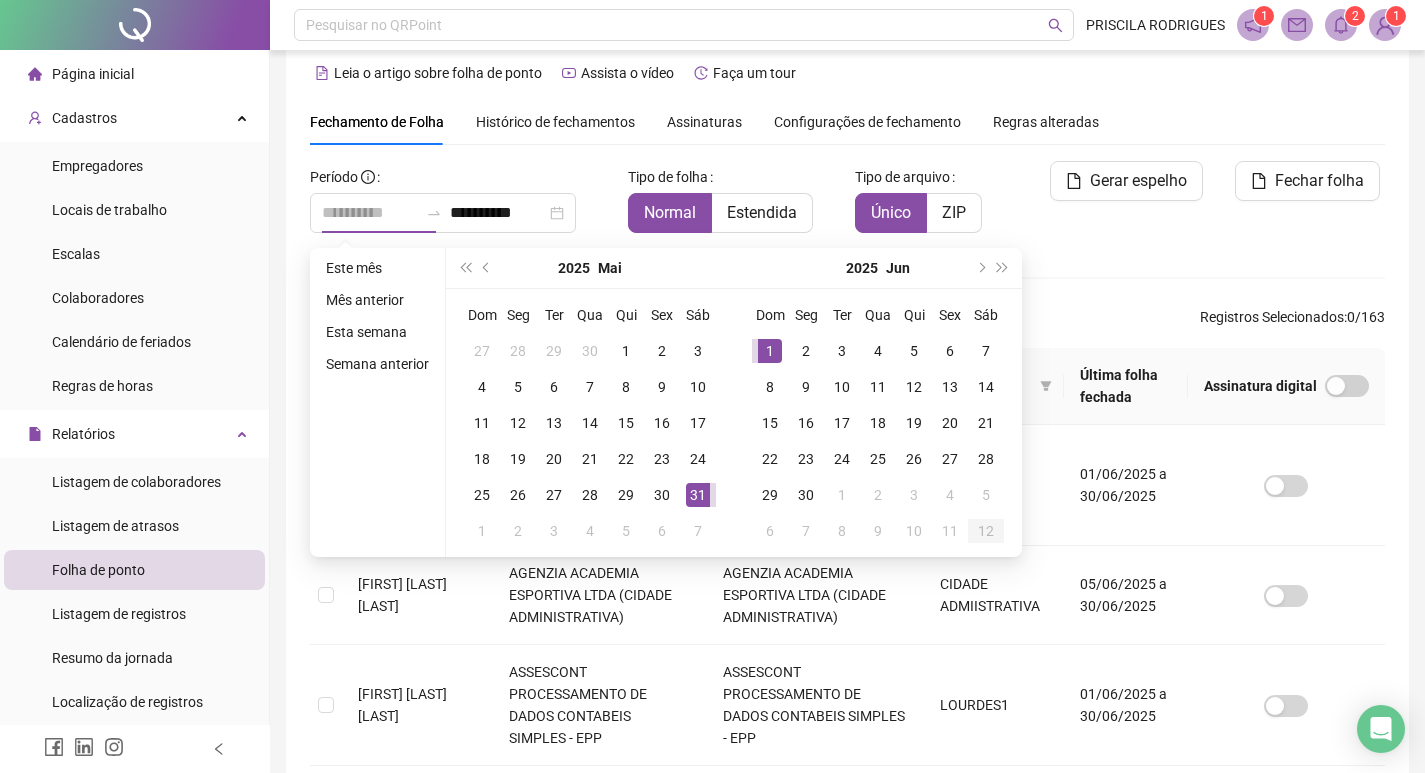 click on "1" at bounding box center [770, 351] 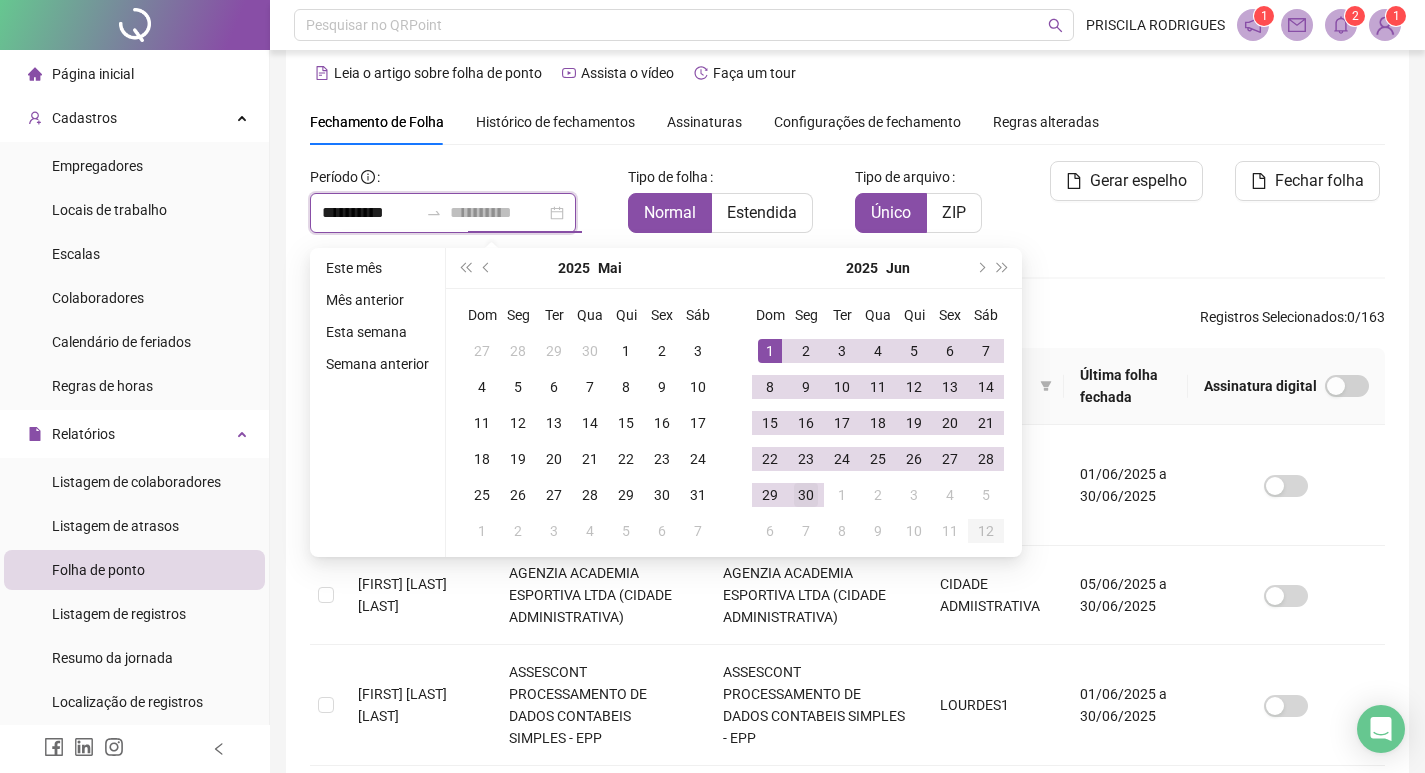 type on "**********" 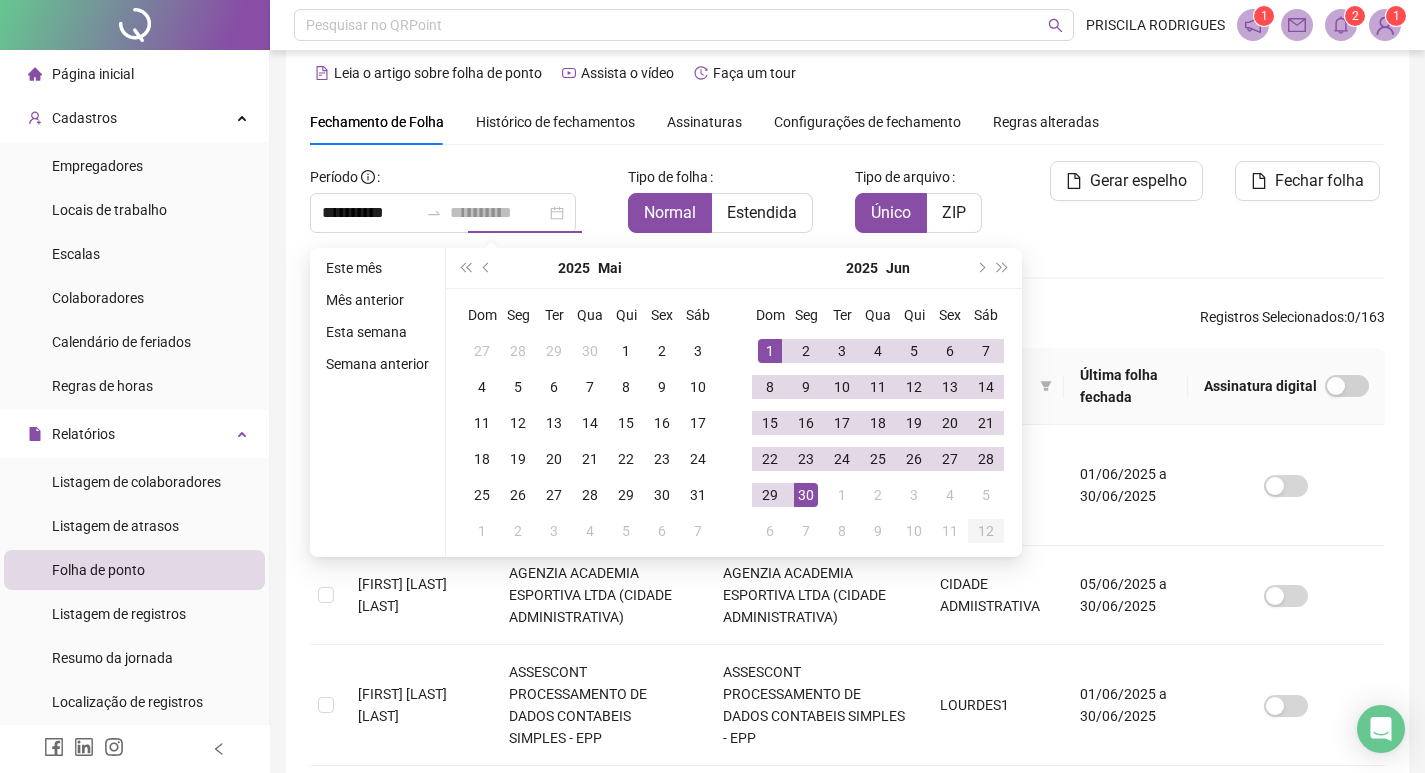 click on "30" at bounding box center [806, 495] 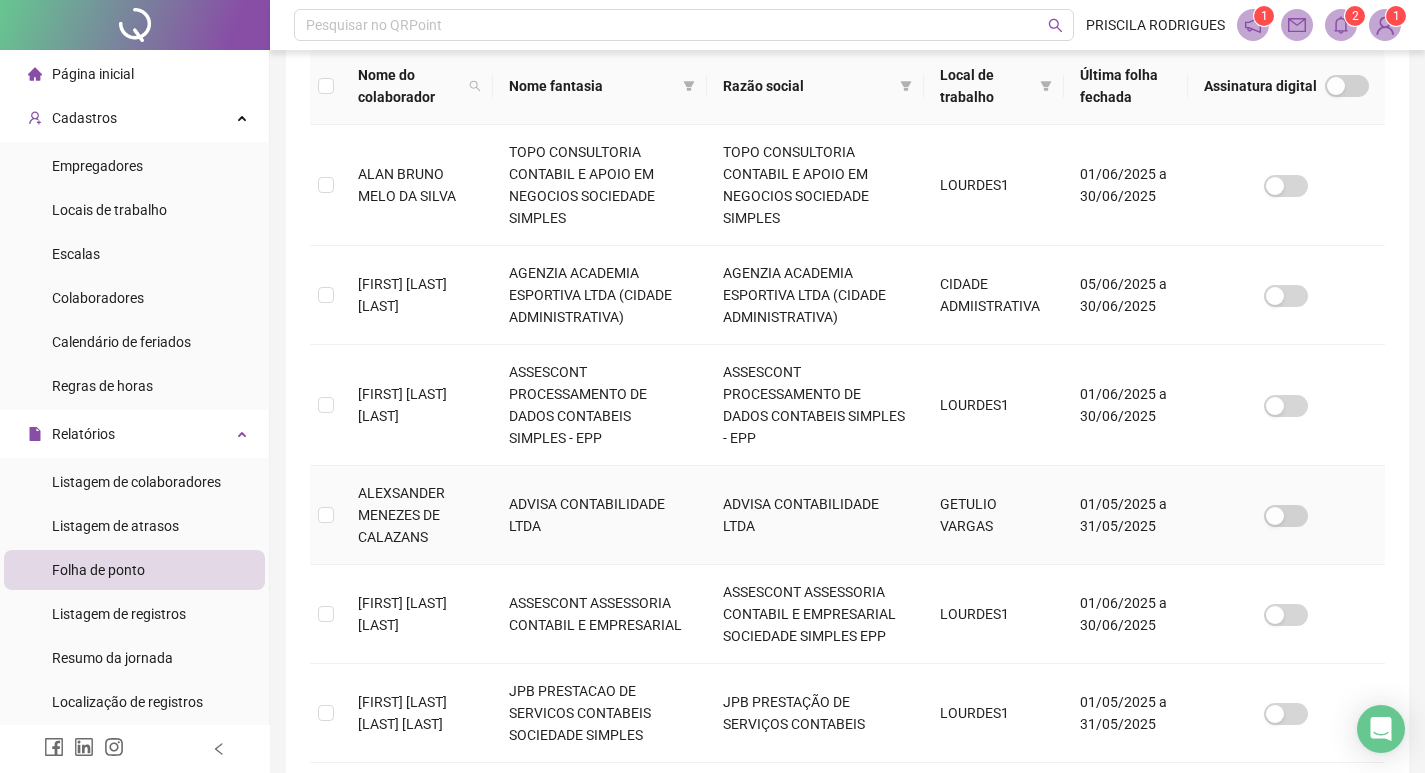 scroll, scrollTop: 523, scrollLeft: 0, axis: vertical 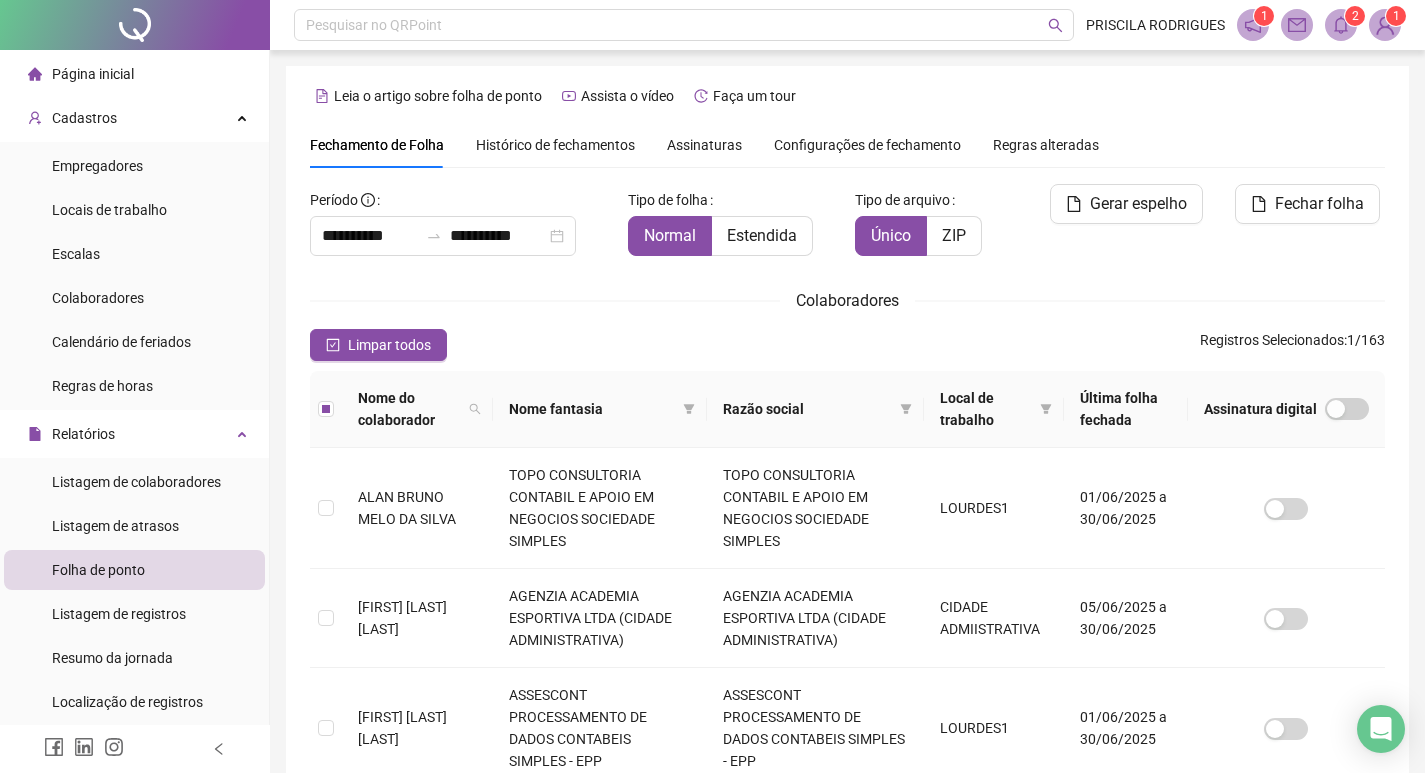 click on "Fechar folha" at bounding box center [1319, 204] 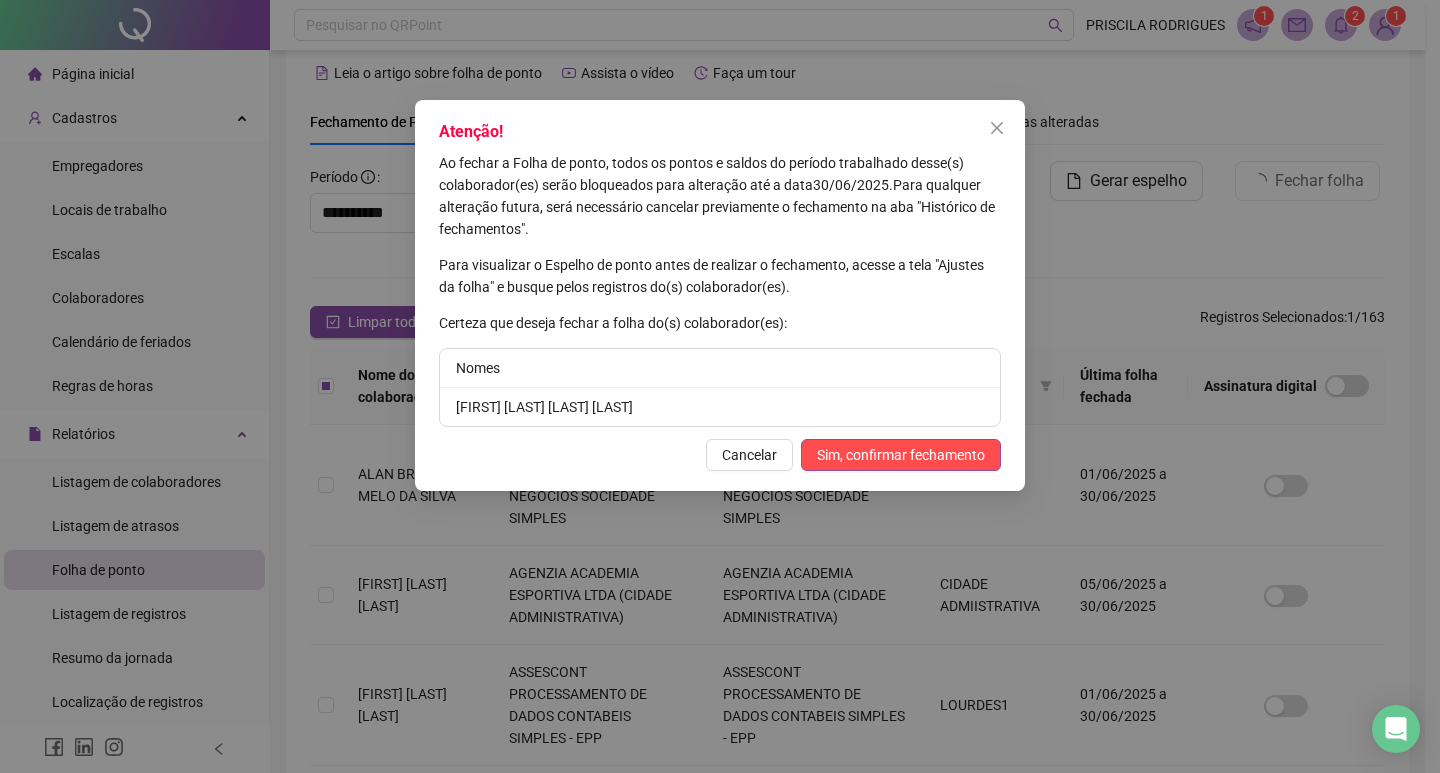 click on "Atenção! Ao fechar a Folha de ponto, todos os pontos e saldos do período trabalhado desse(s)
colaborador(es) serão bloqueados para alteração até a data  [DATE] .  Para qualquer alteração futura, será necessário cancelar previamente o fechamento na aba
"Histórico de fechamentos". Para visualizar o Espelho de ponto antes de realizar o fechamento, acesse a tela "Ajustes da
folha" e busque pelos registros do(s) colaborador(es). Certeza que deseja fechar a folha do(s) colaborador(es): Nomes [FIRST] [LAST] [LAST]	 Cancelar Sim, confirmar fechamento" at bounding box center (720, 295) 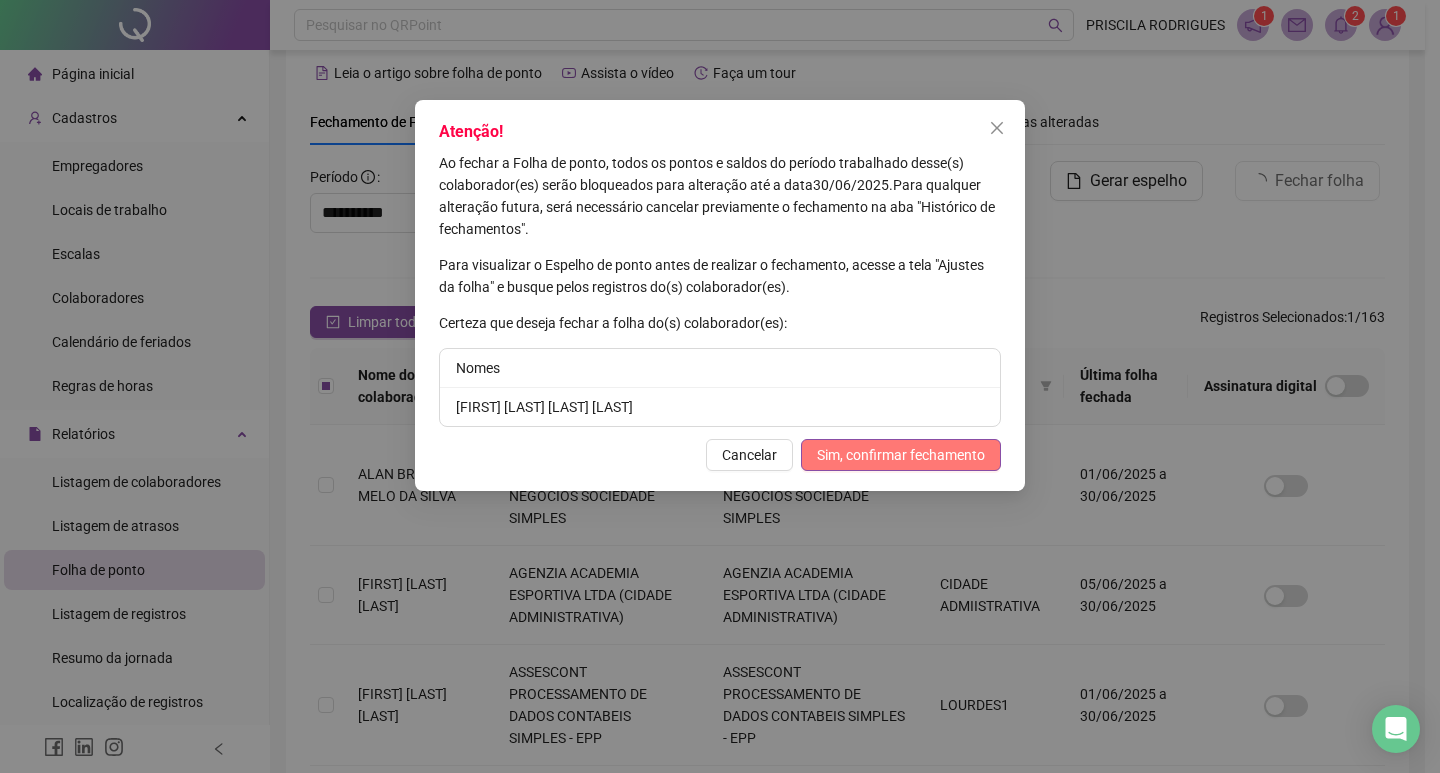 click on "Sim, confirmar fechamento" at bounding box center (901, 455) 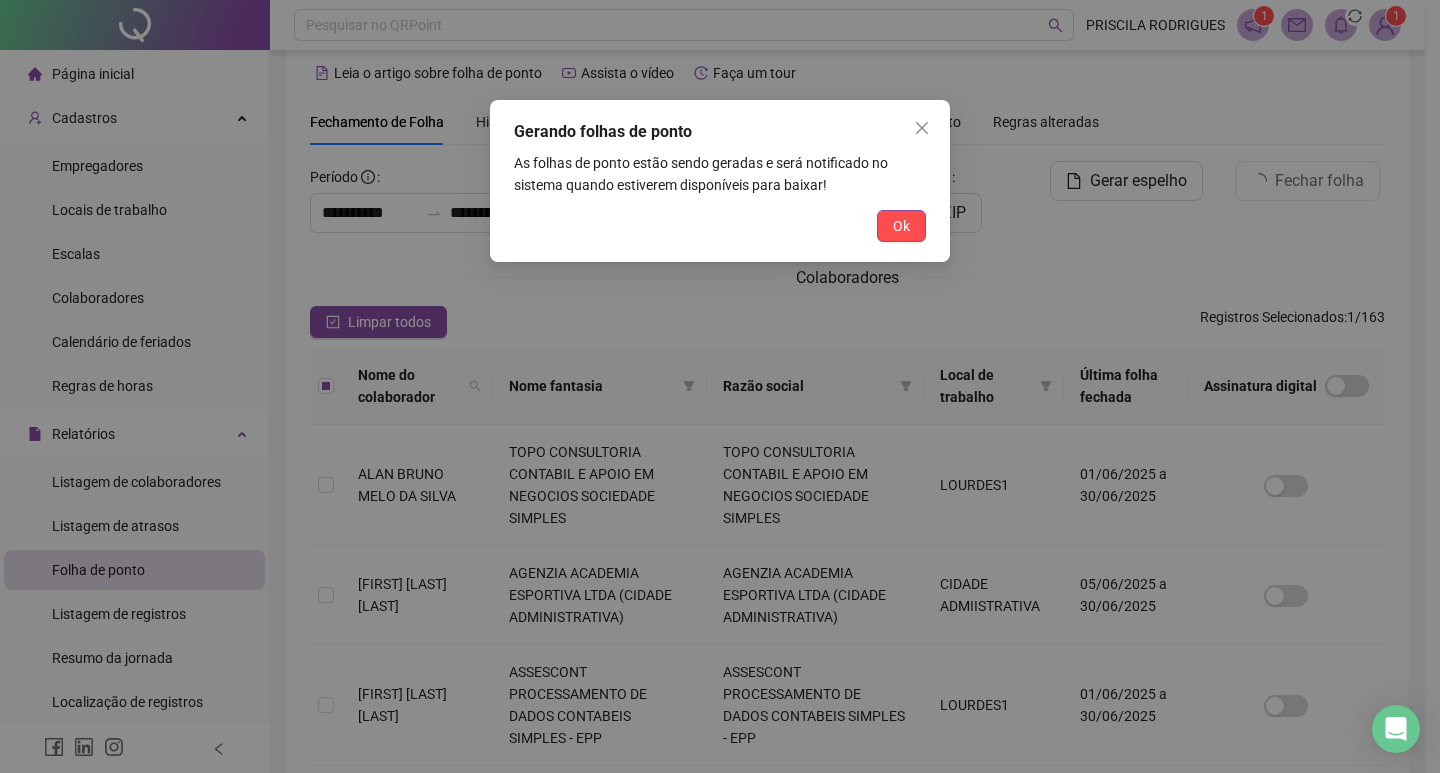 click on "Ok" at bounding box center [901, 226] 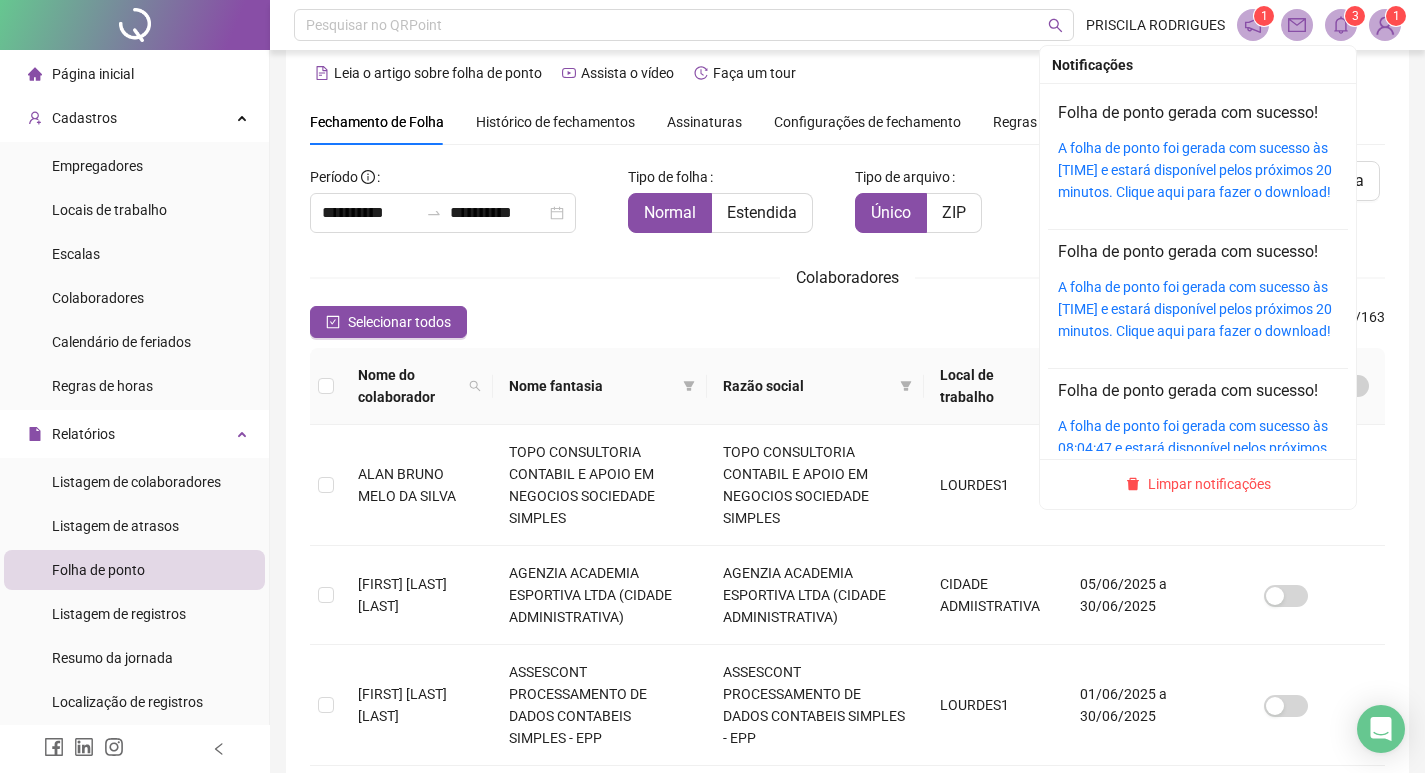 click 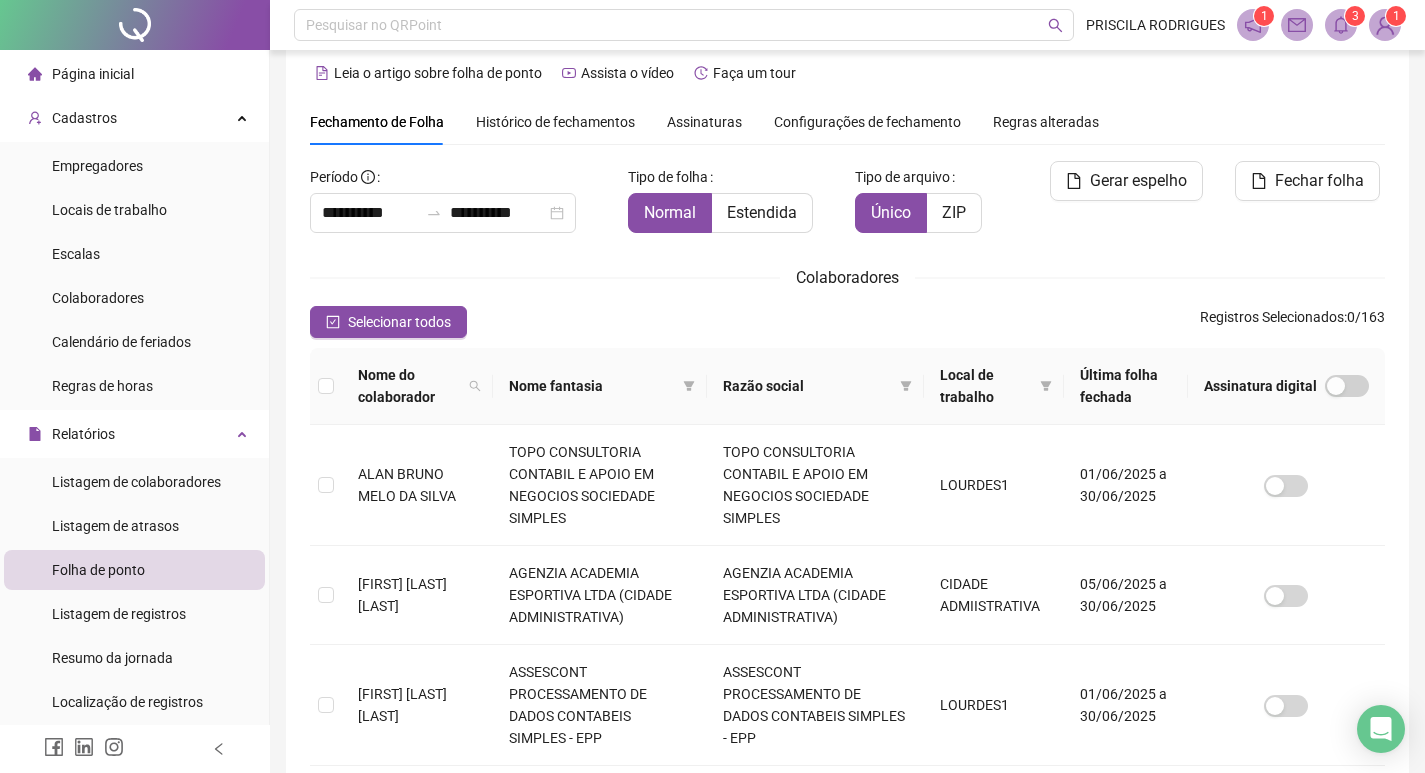 click on "Colaboradores" at bounding box center (847, 277) 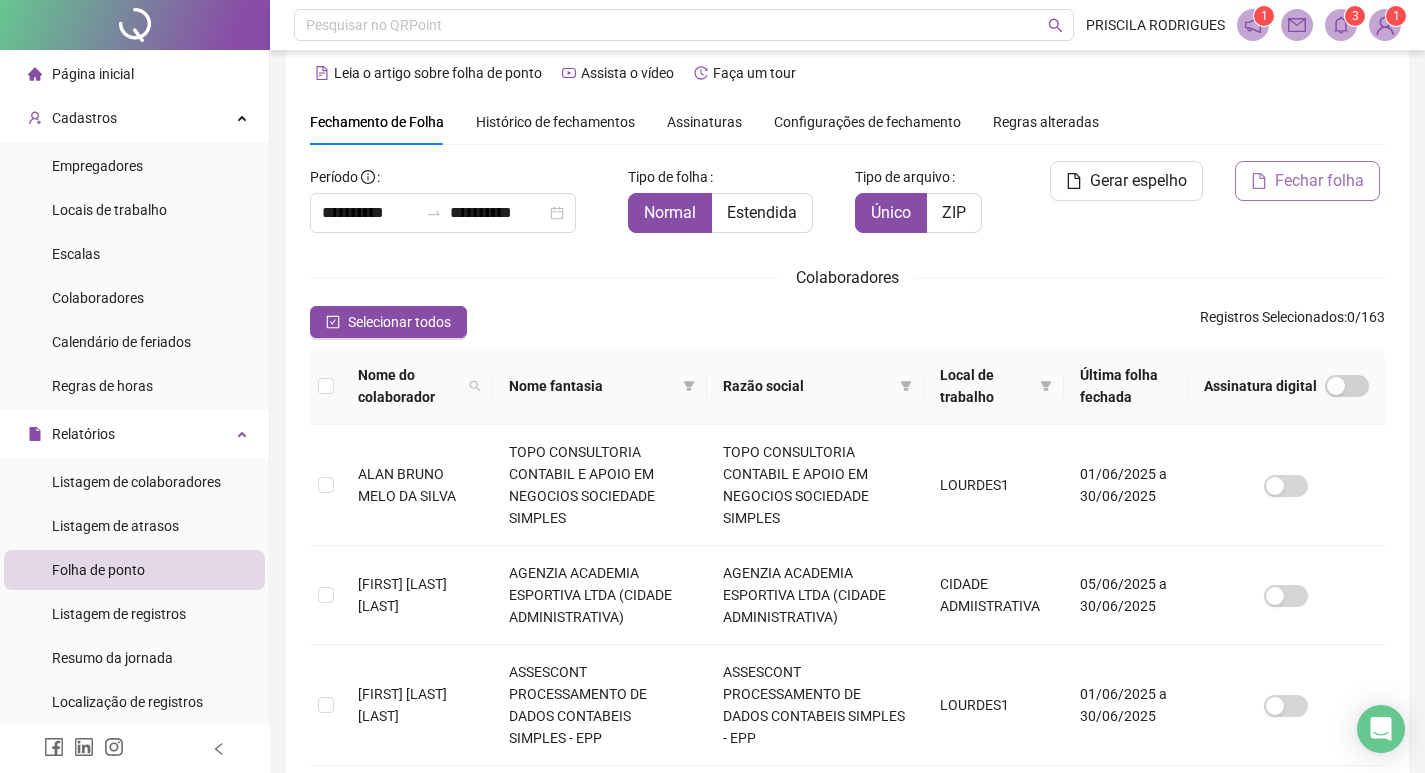 click on "Fechar folha" at bounding box center (1319, 181) 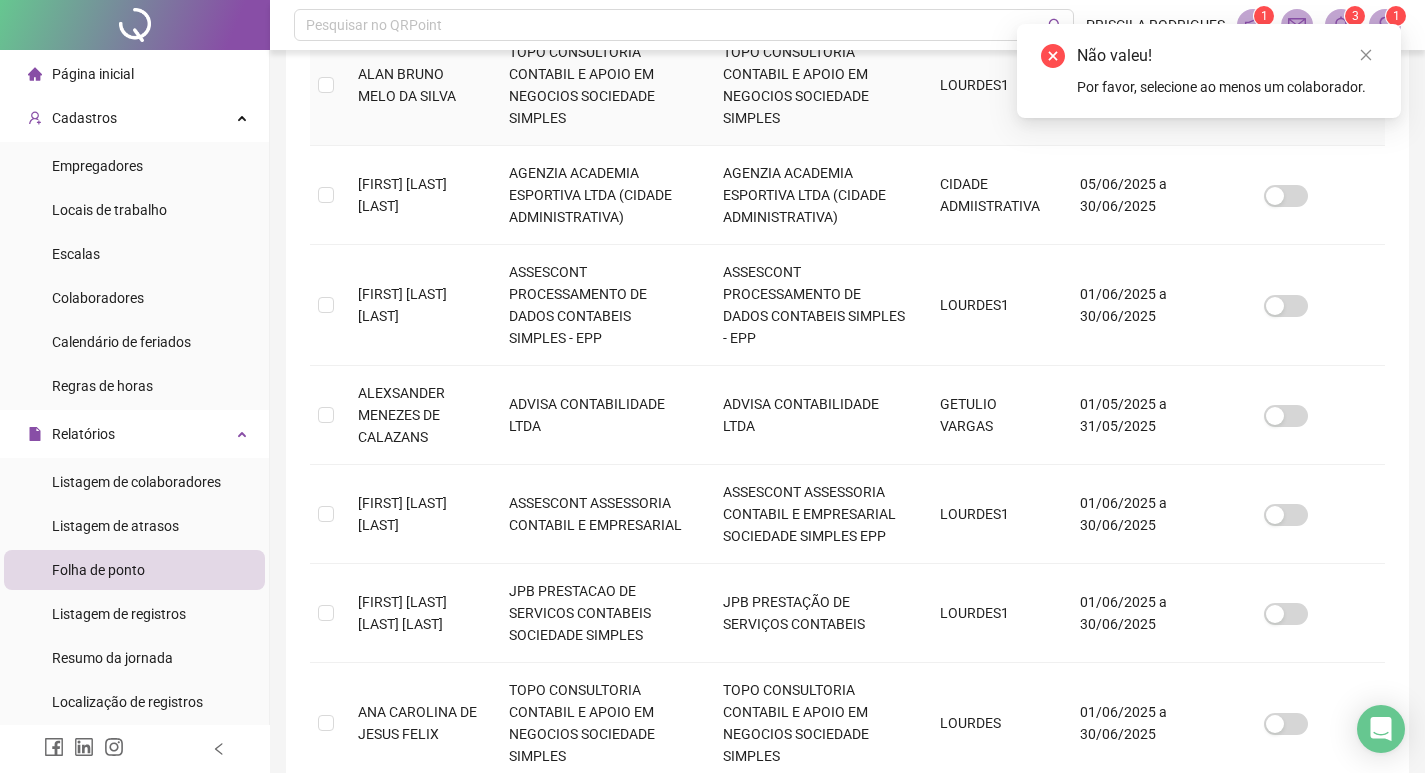scroll, scrollTop: 523, scrollLeft: 0, axis: vertical 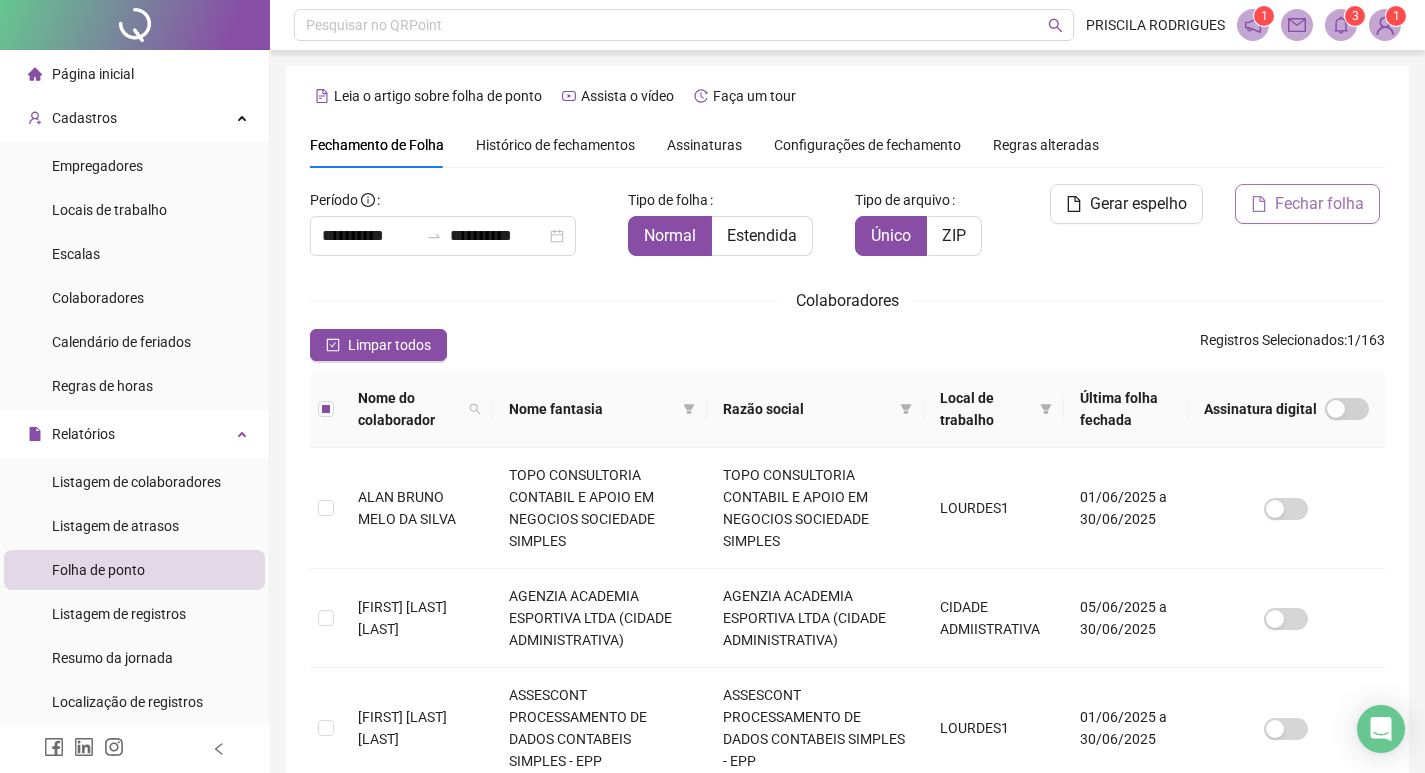click on "Fechar folha" at bounding box center (1319, 204) 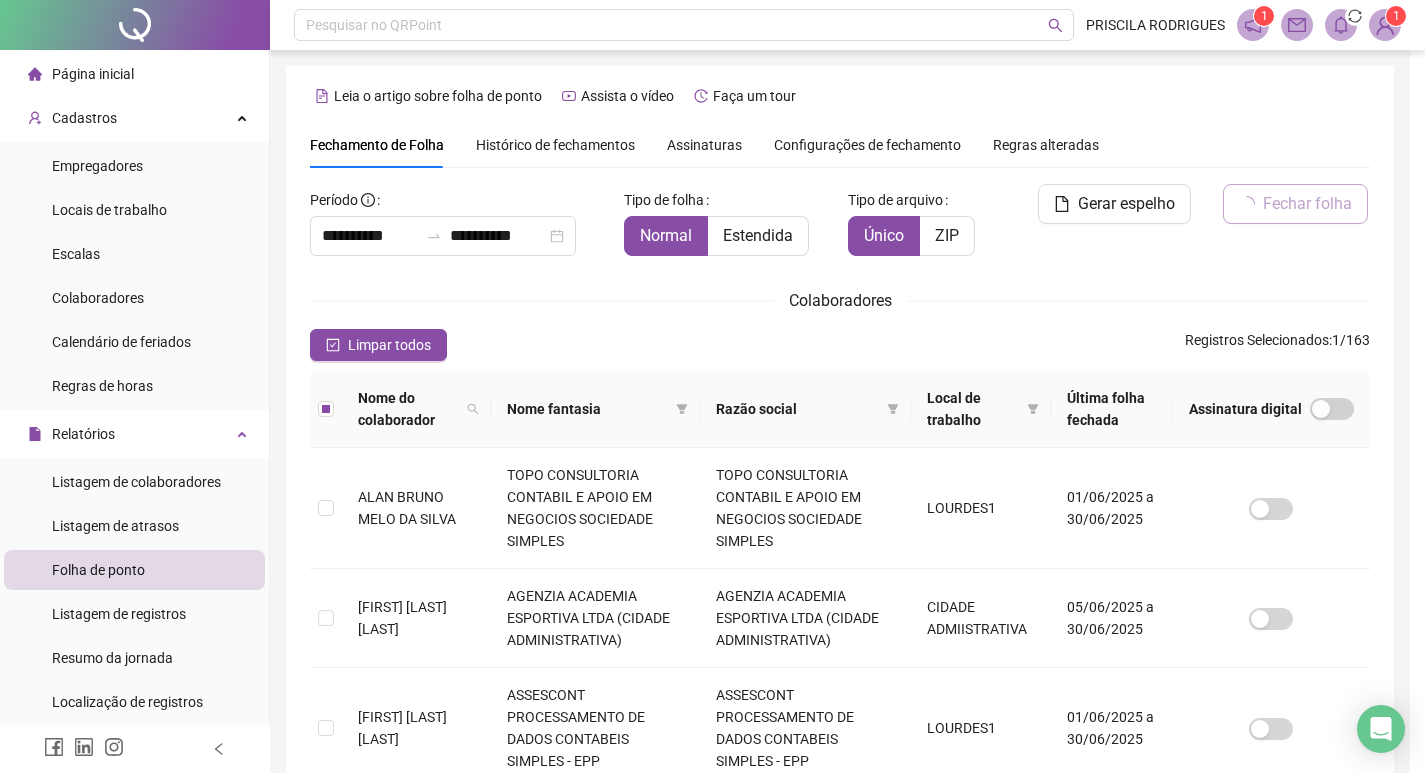 scroll, scrollTop: 23, scrollLeft: 0, axis: vertical 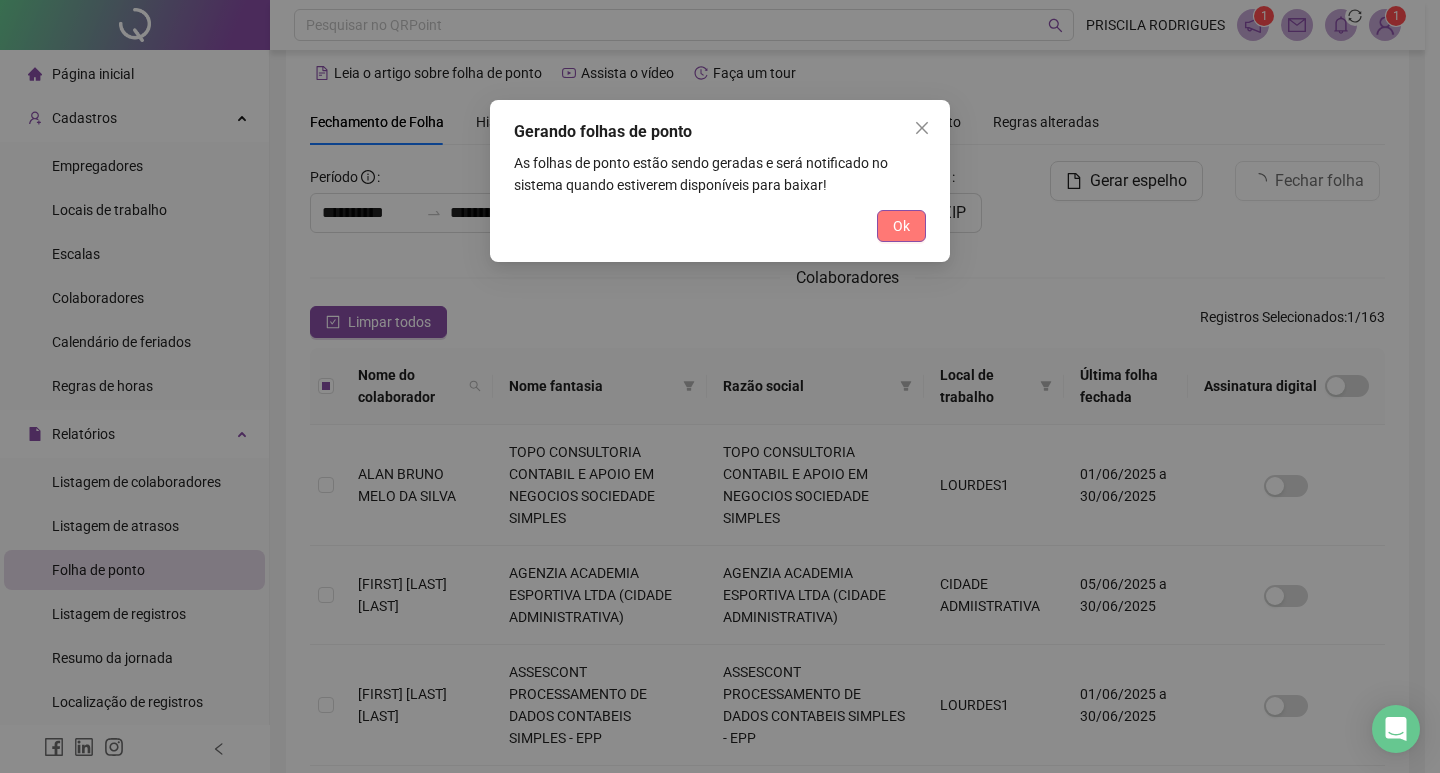 click on "Ok" at bounding box center (901, 226) 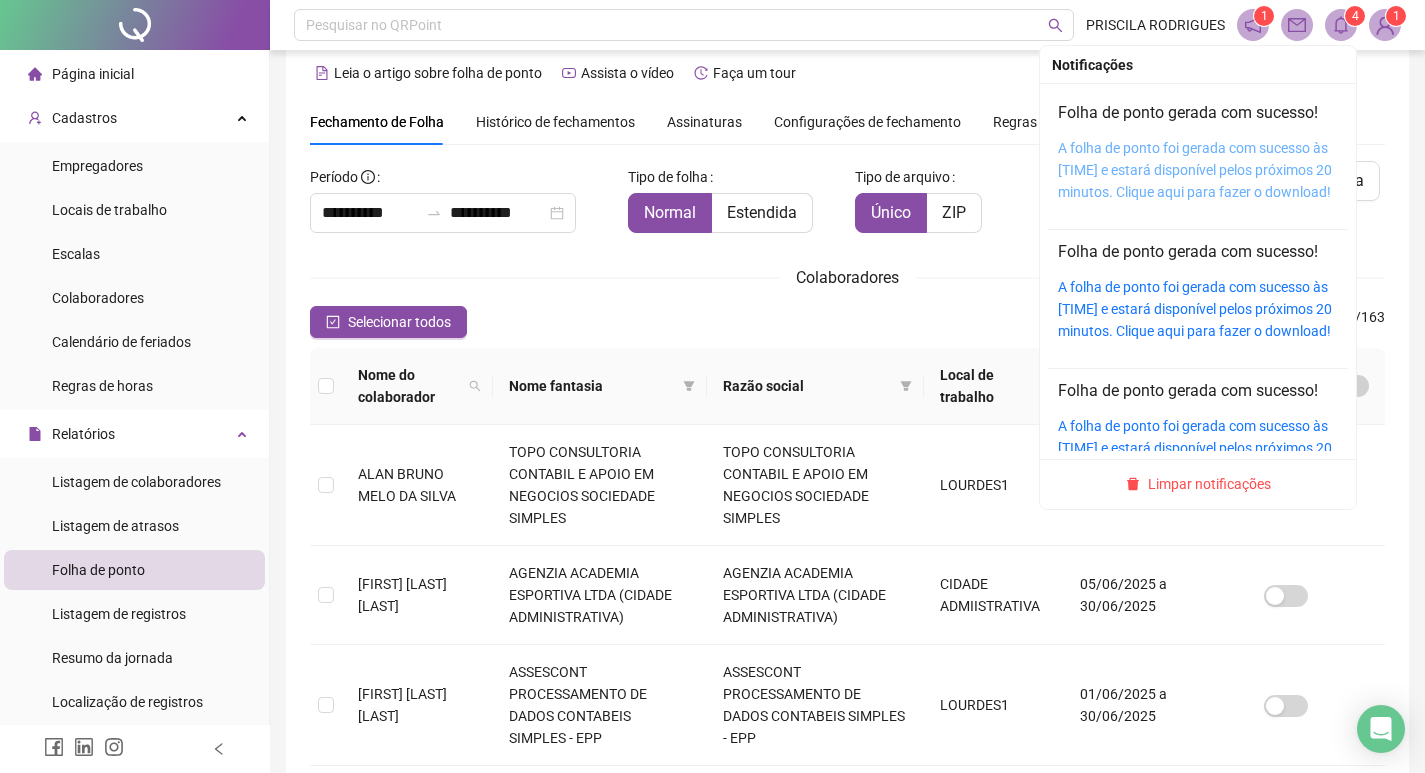 click on "A folha de ponto foi gerada com sucesso às [TIME] e estará disponível pelos próximos 20 minutos.
Clique aqui para fazer o download!" at bounding box center [1195, 170] 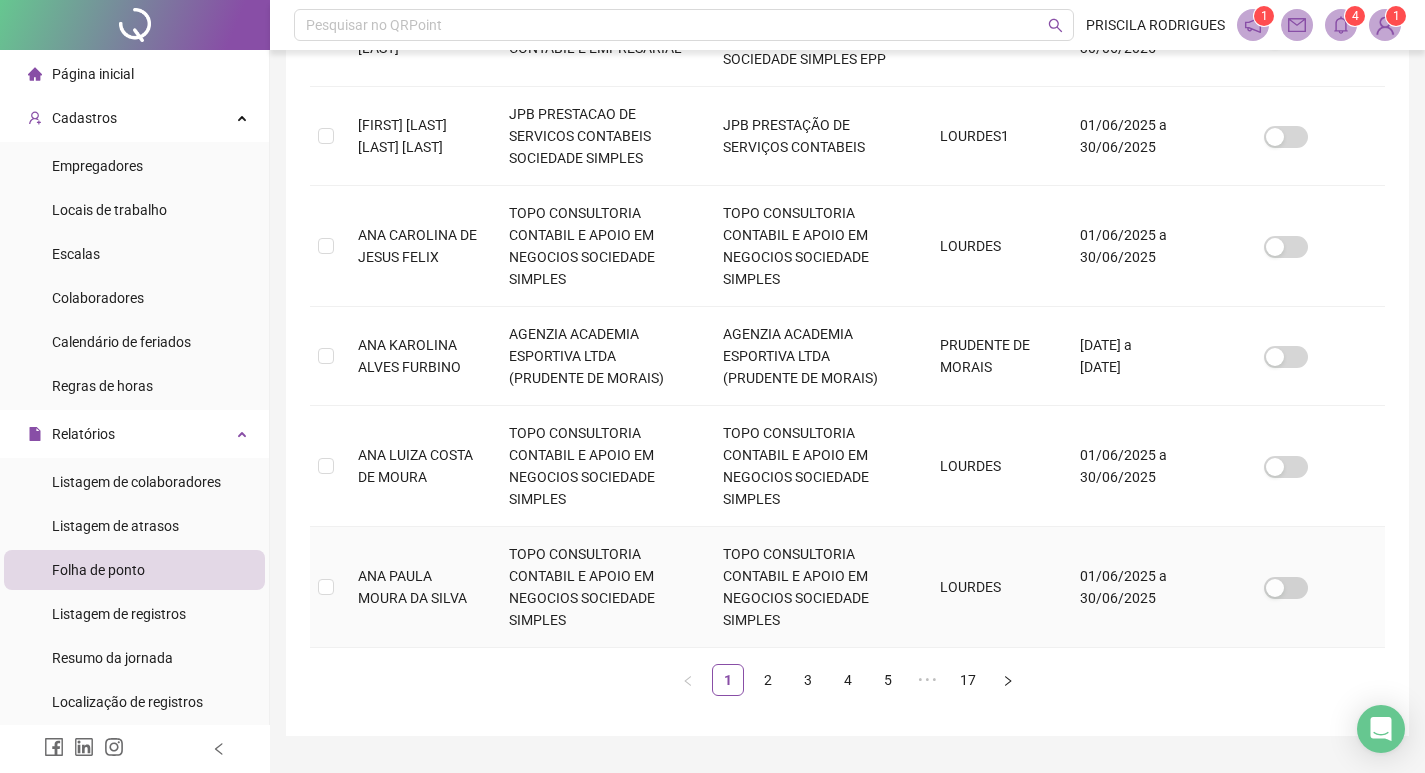 scroll, scrollTop: 927, scrollLeft: 0, axis: vertical 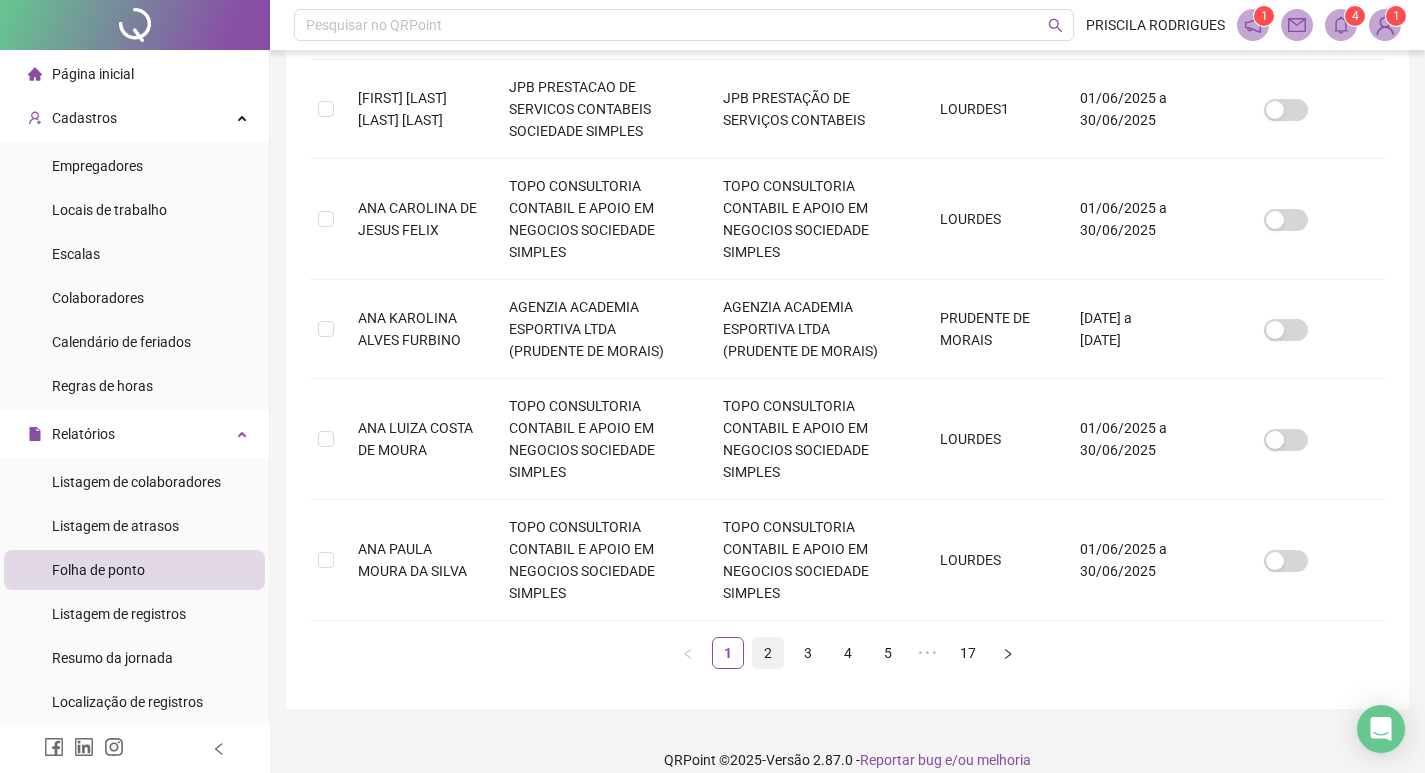 click on "2" at bounding box center (768, 653) 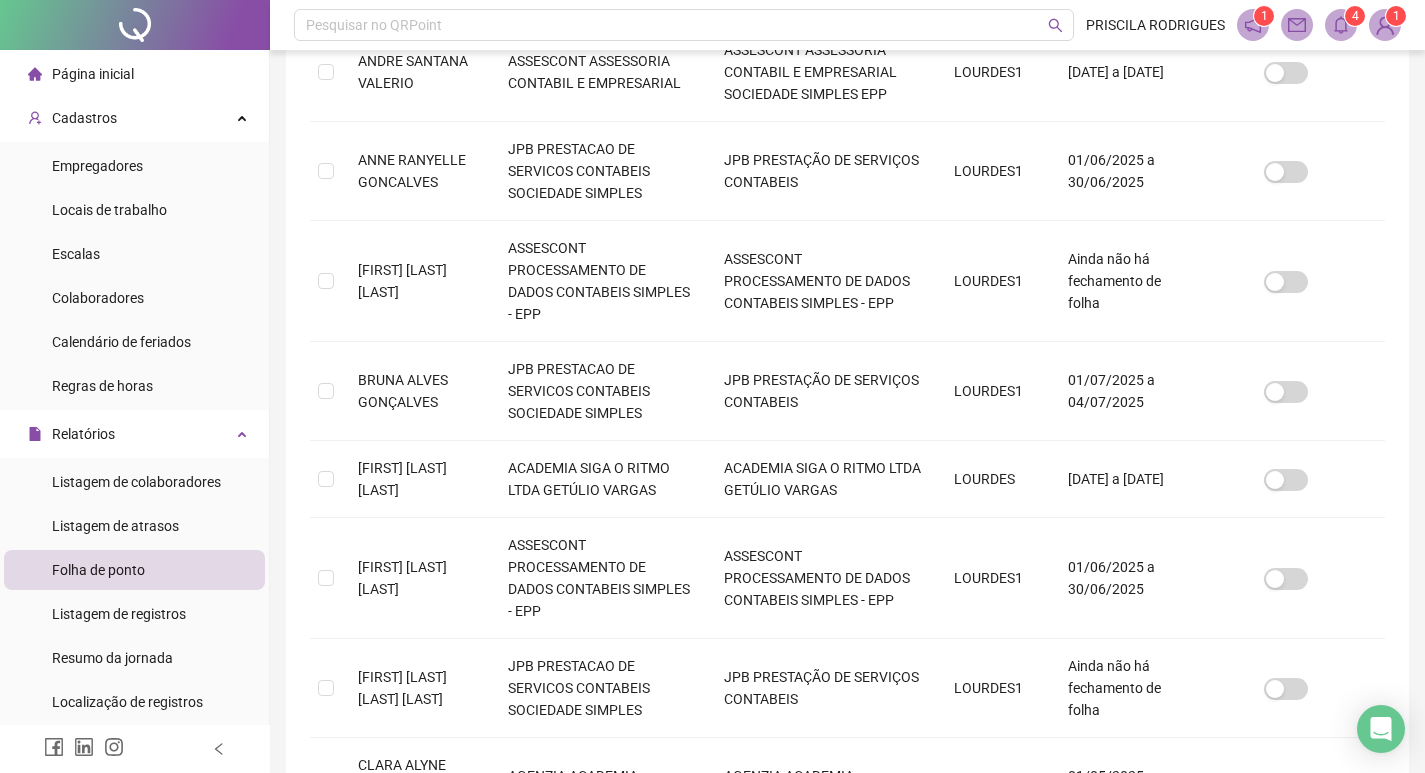 scroll, scrollTop: 839, scrollLeft: 0, axis: vertical 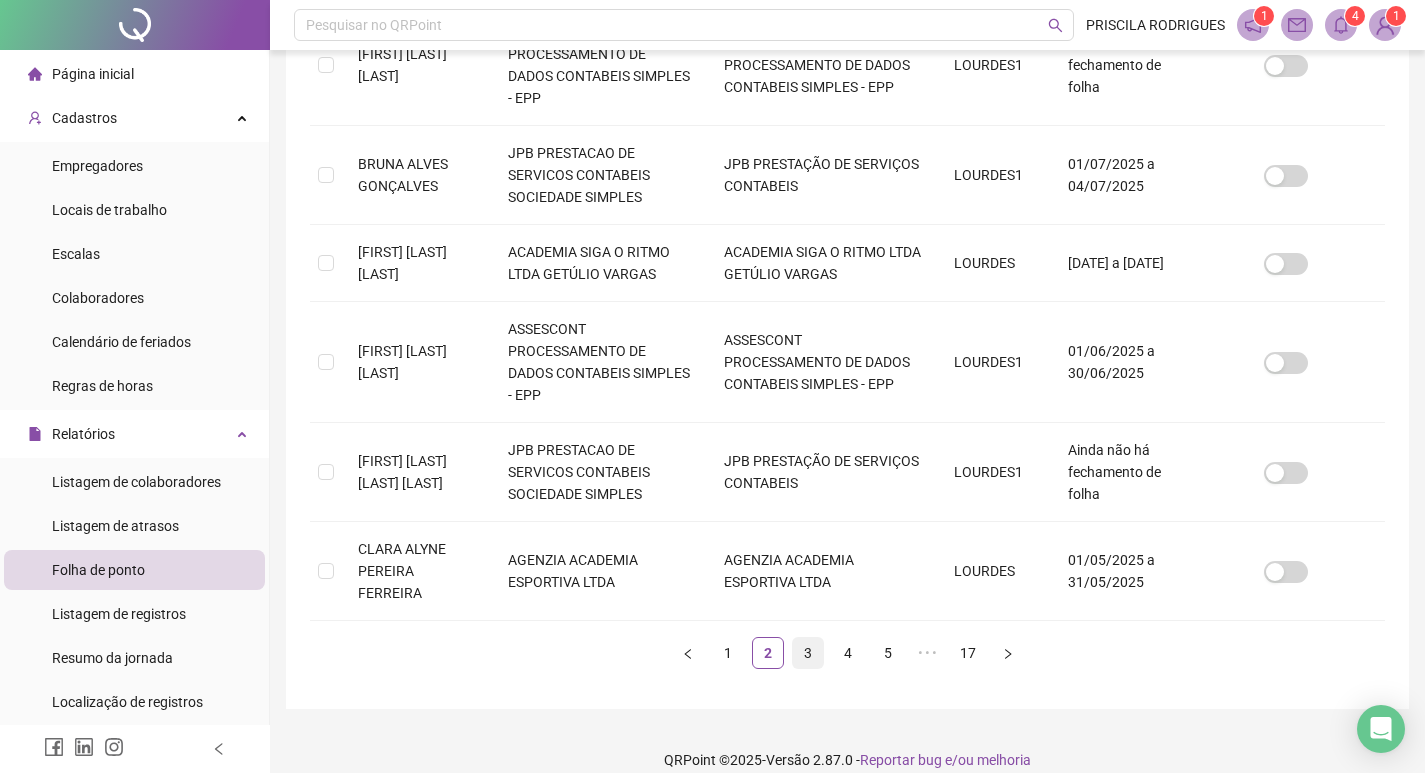 click on "3" at bounding box center [808, 653] 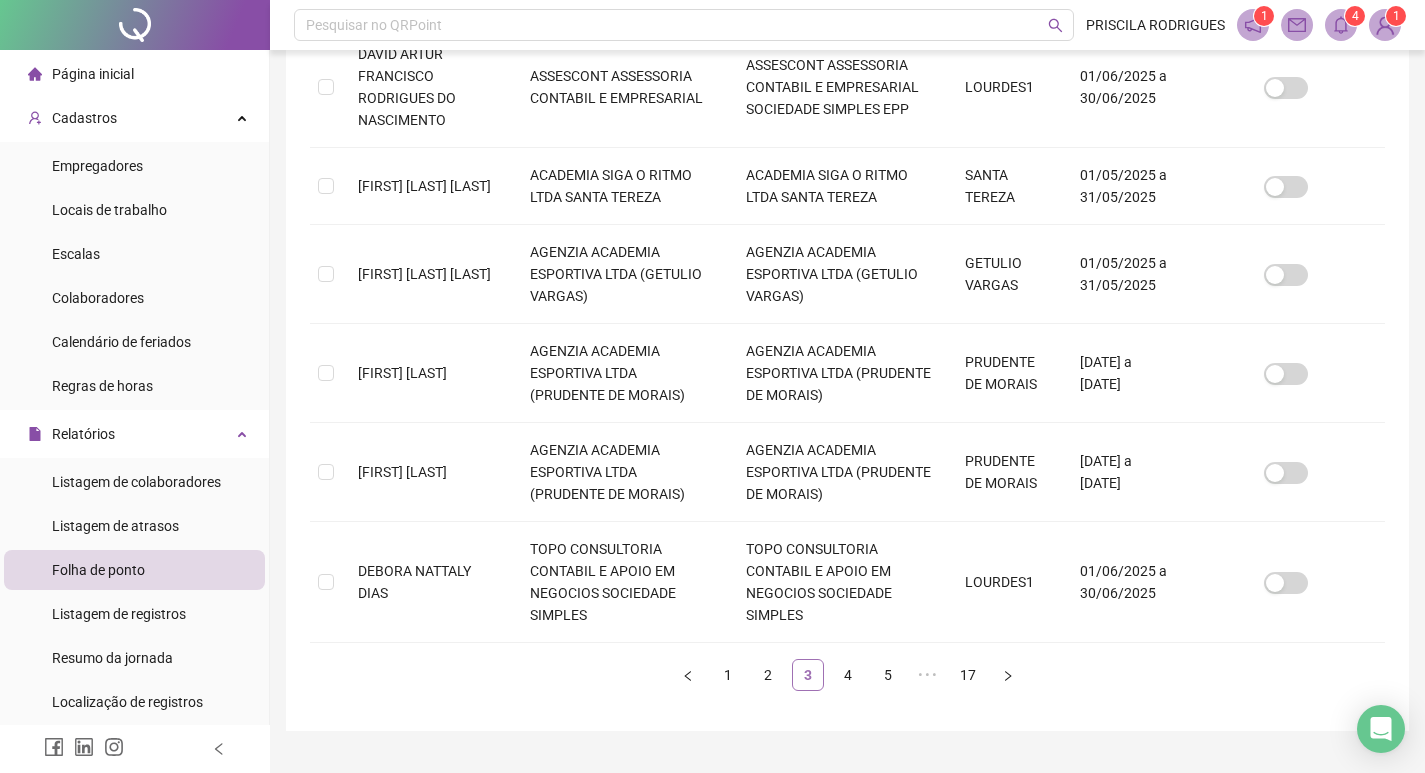 scroll, scrollTop: 23, scrollLeft: 0, axis: vertical 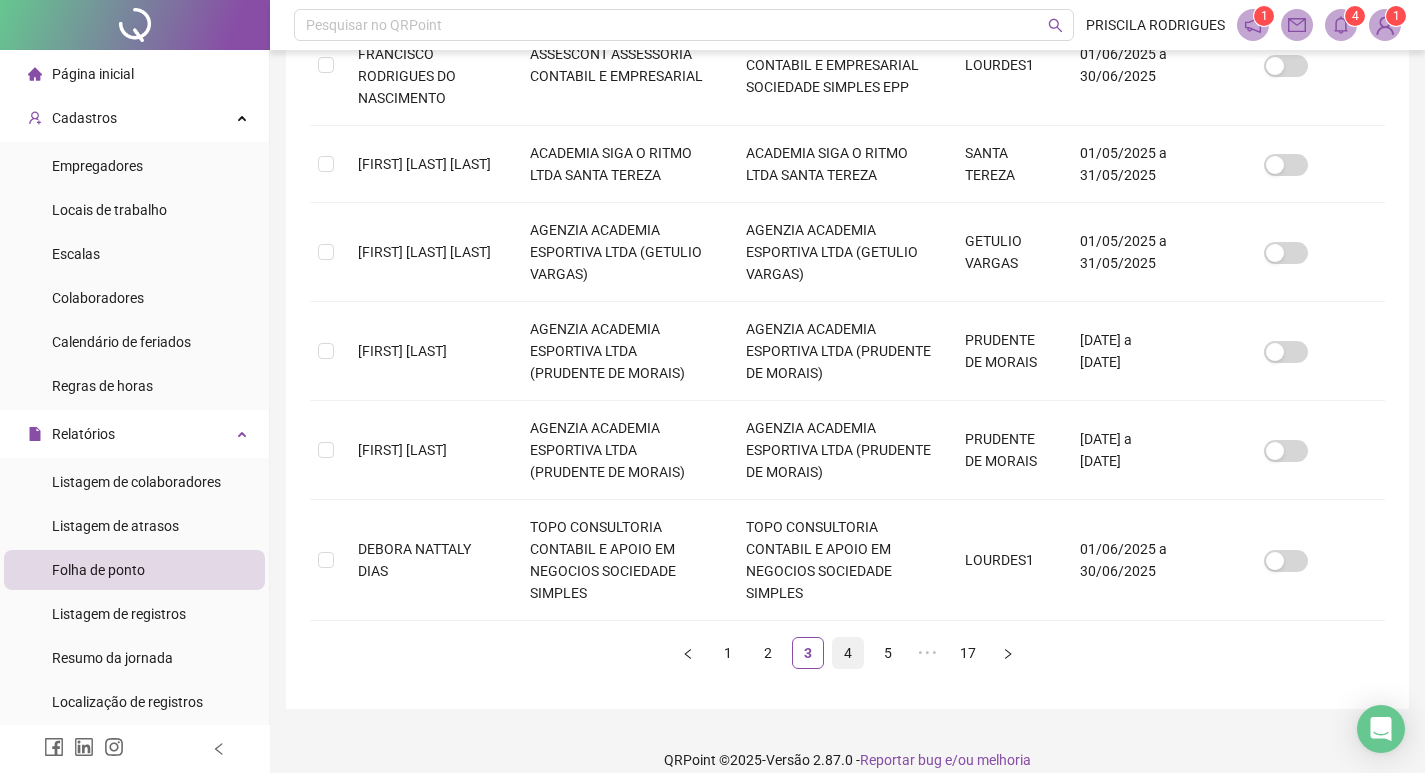 click on "4" at bounding box center [848, 653] 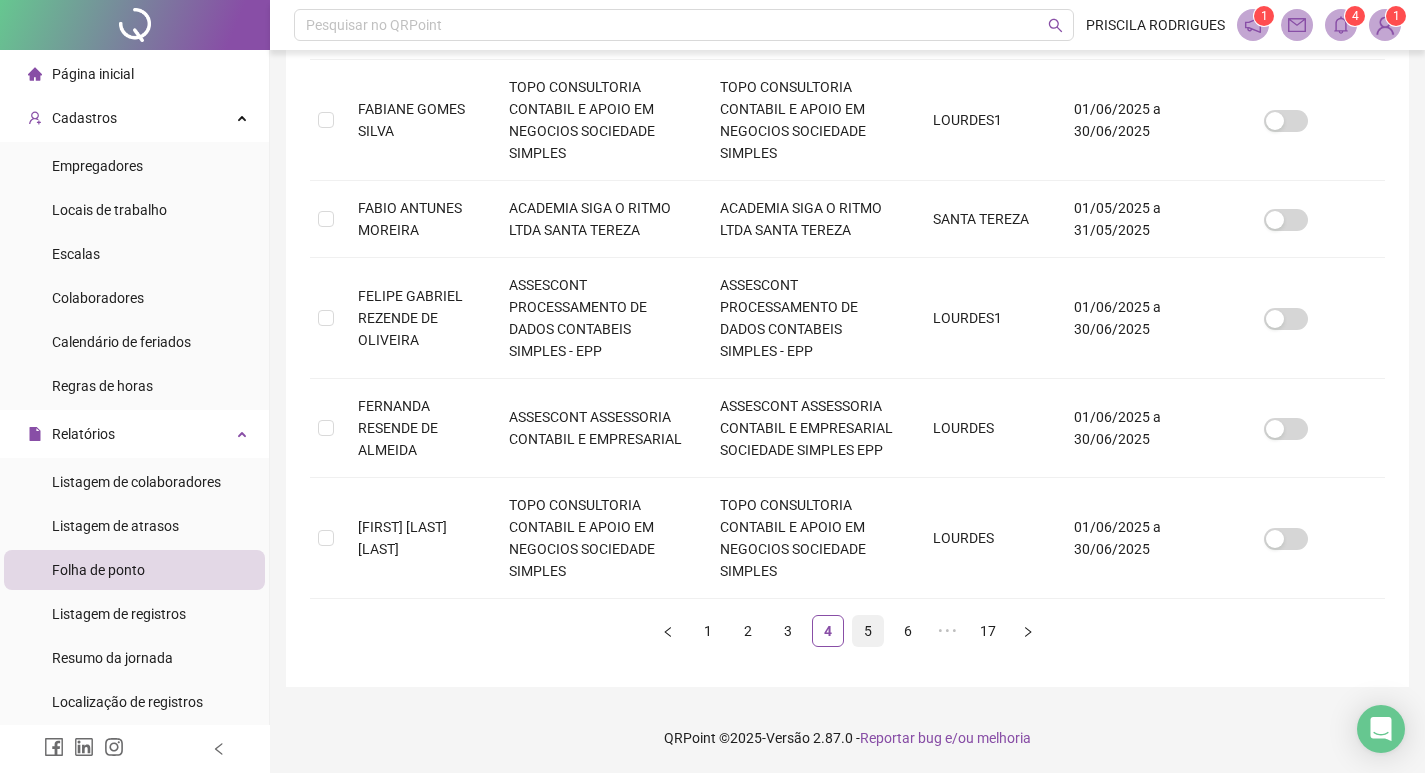 click on "5" at bounding box center [868, 631] 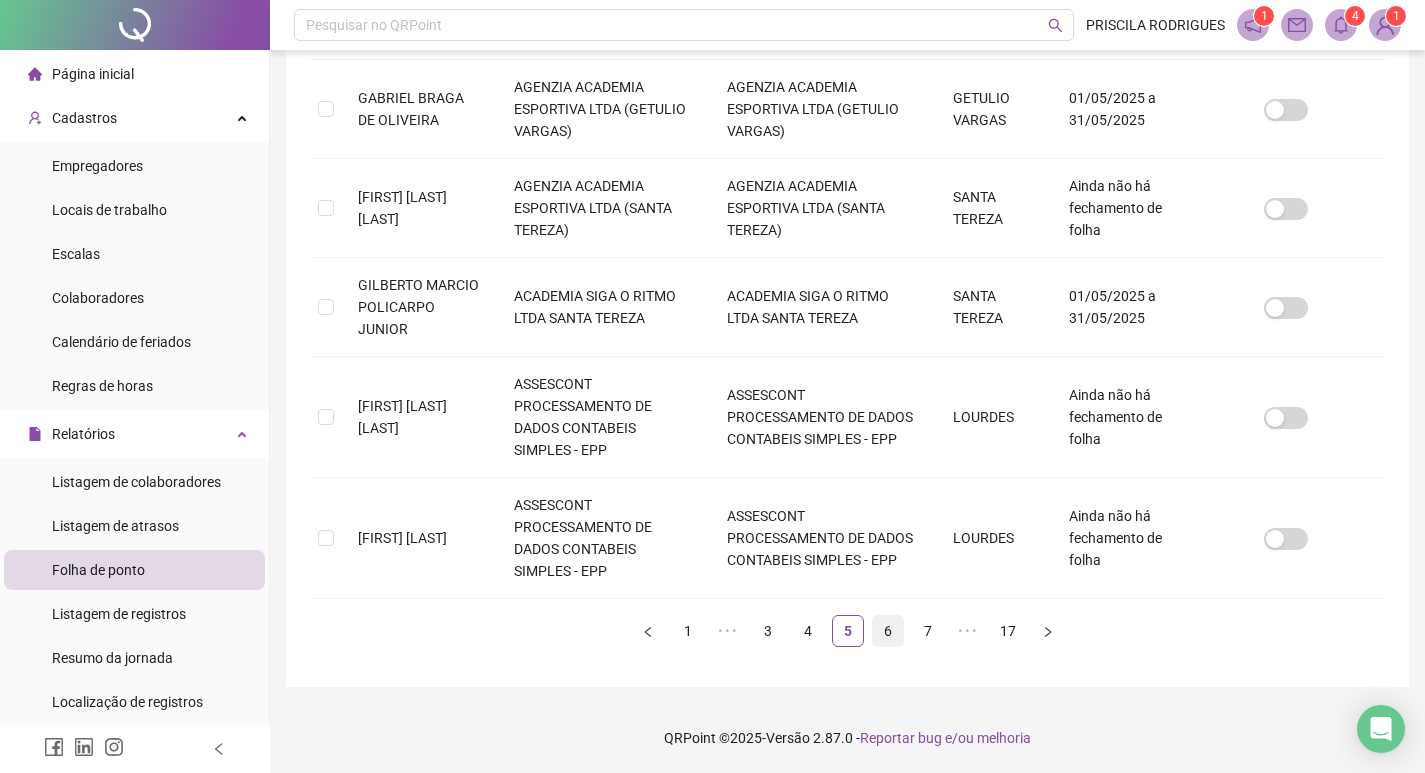click on "6" at bounding box center (888, 631) 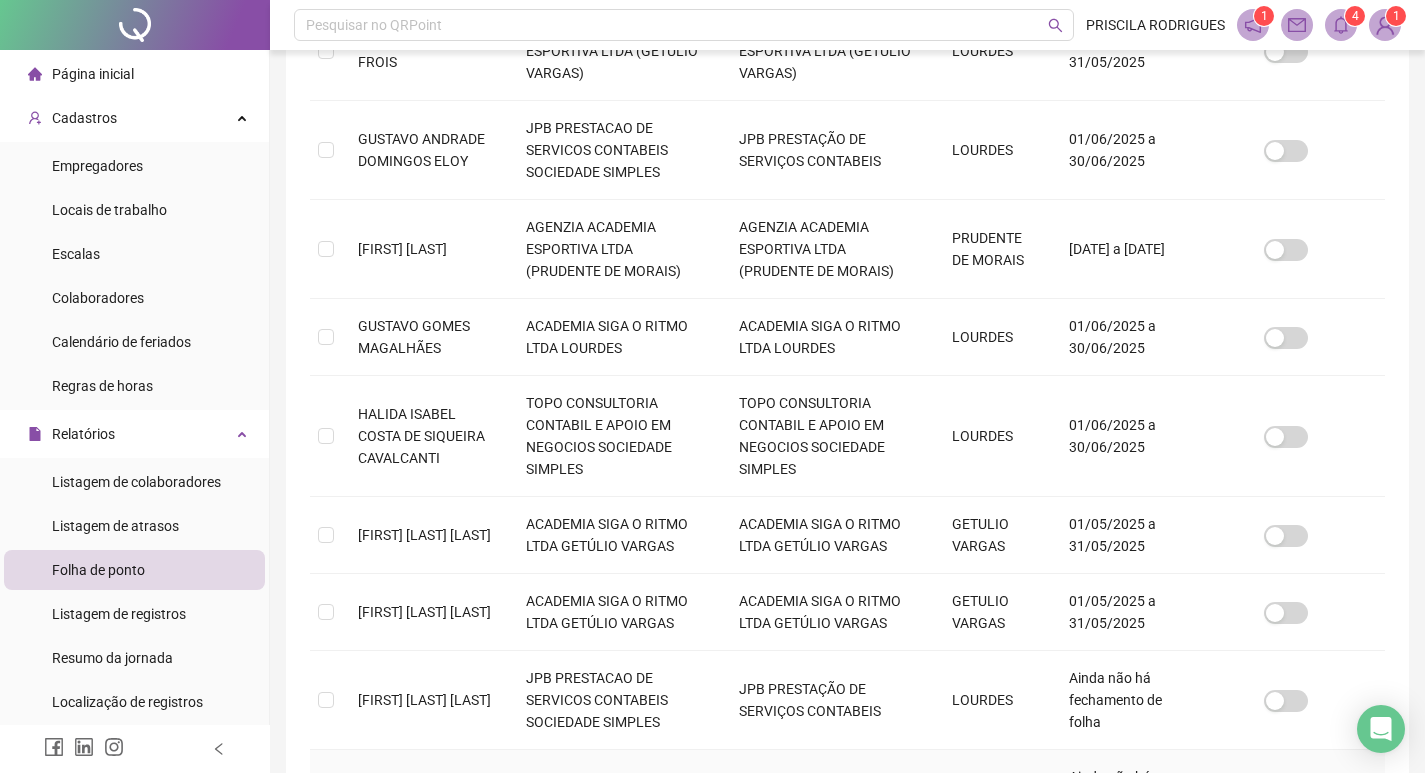scroll, scrollTop: 773, scrollLeft: 0, axis: vertical 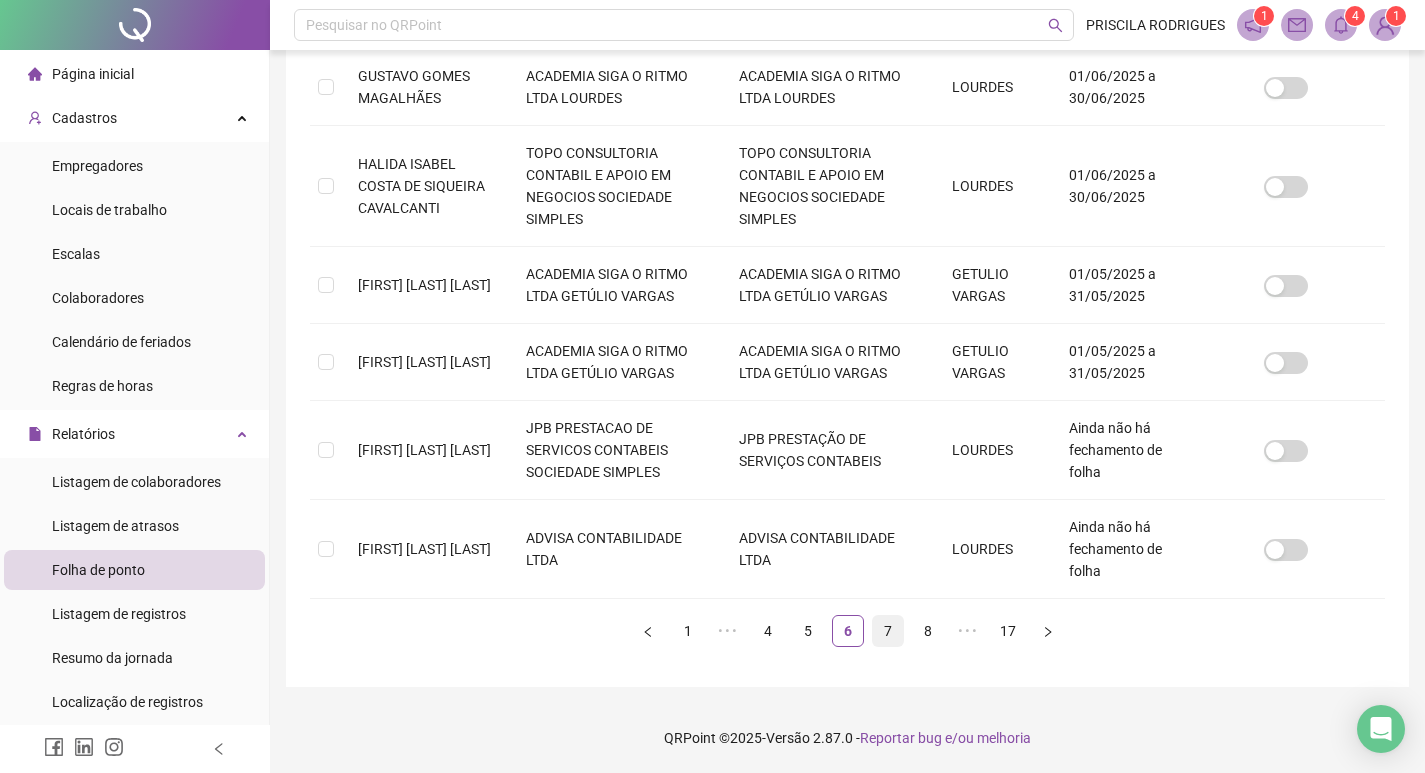 click on "7" at bounding box center (888, 631) 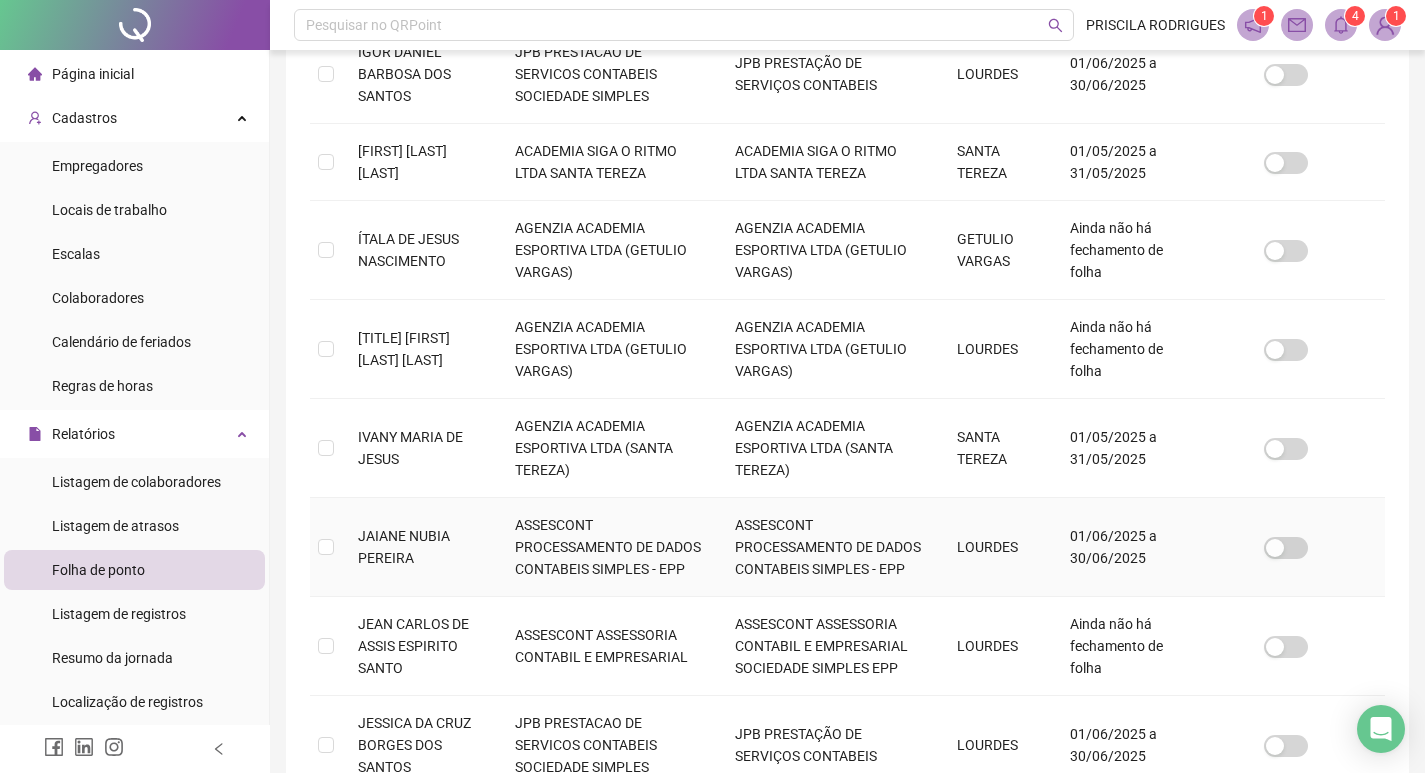 scroll, scrollTop: 823, scrollLeft: 0, axis: vertical 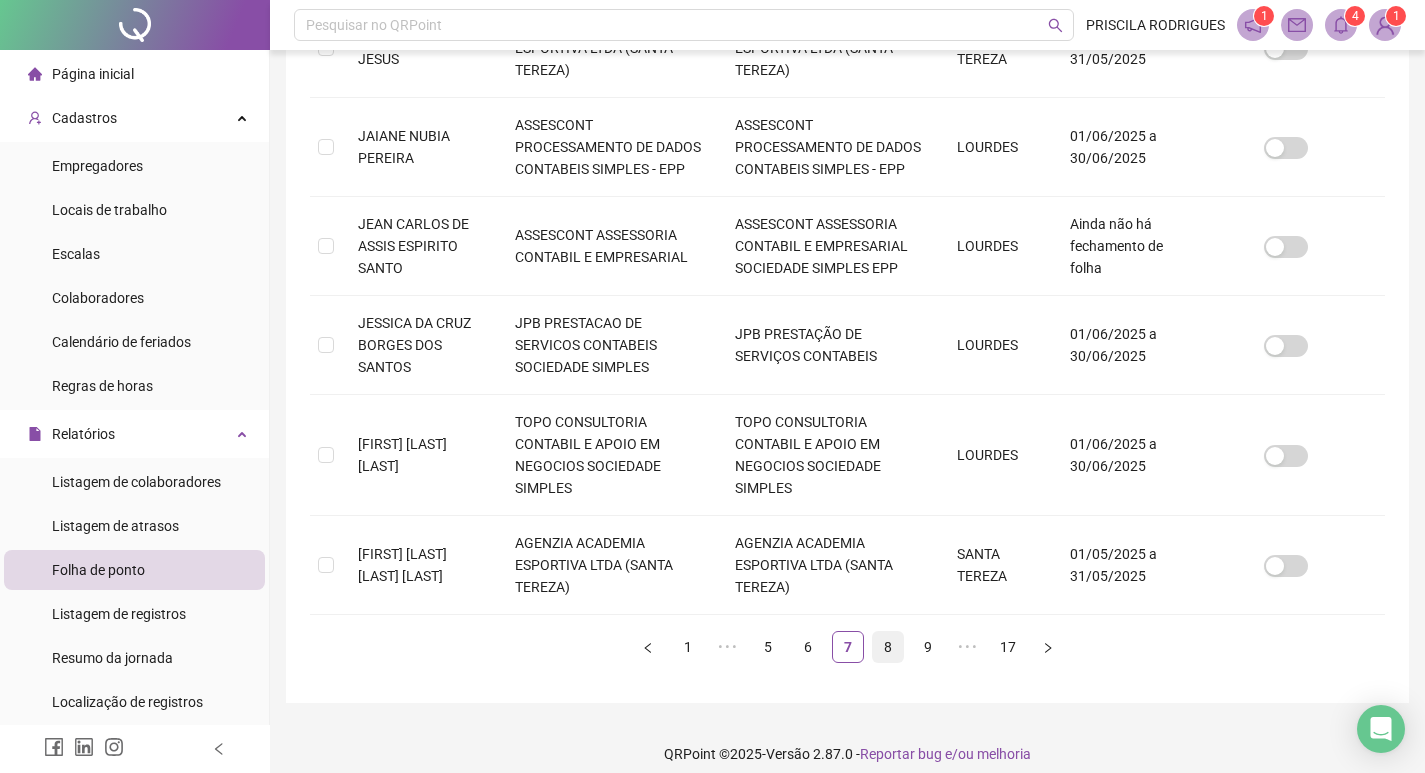 click on "8" at bounding box center (888, 647) 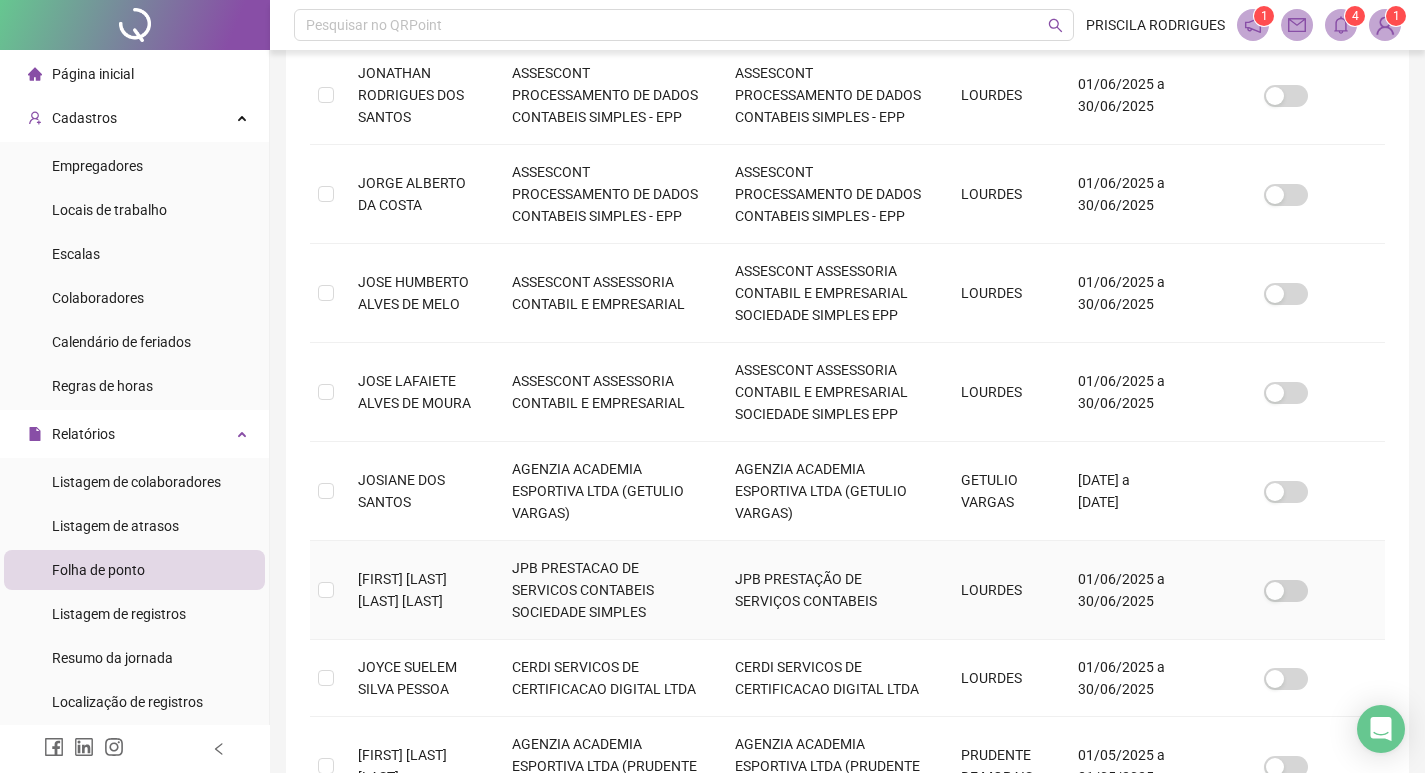 scroll, scrollTop: 839, scrollLeft: 0, axis: vertical 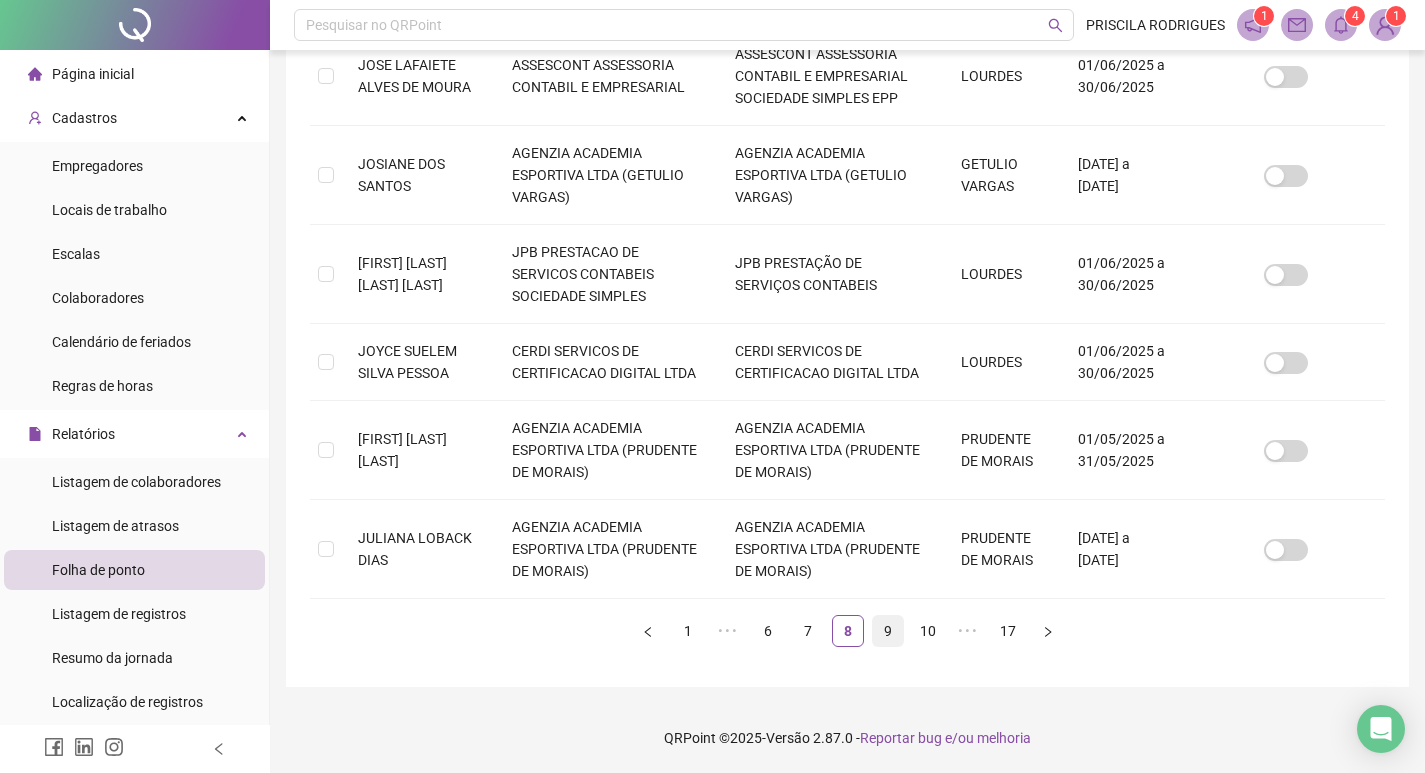 click on "9" at bounding box center [888, 631] 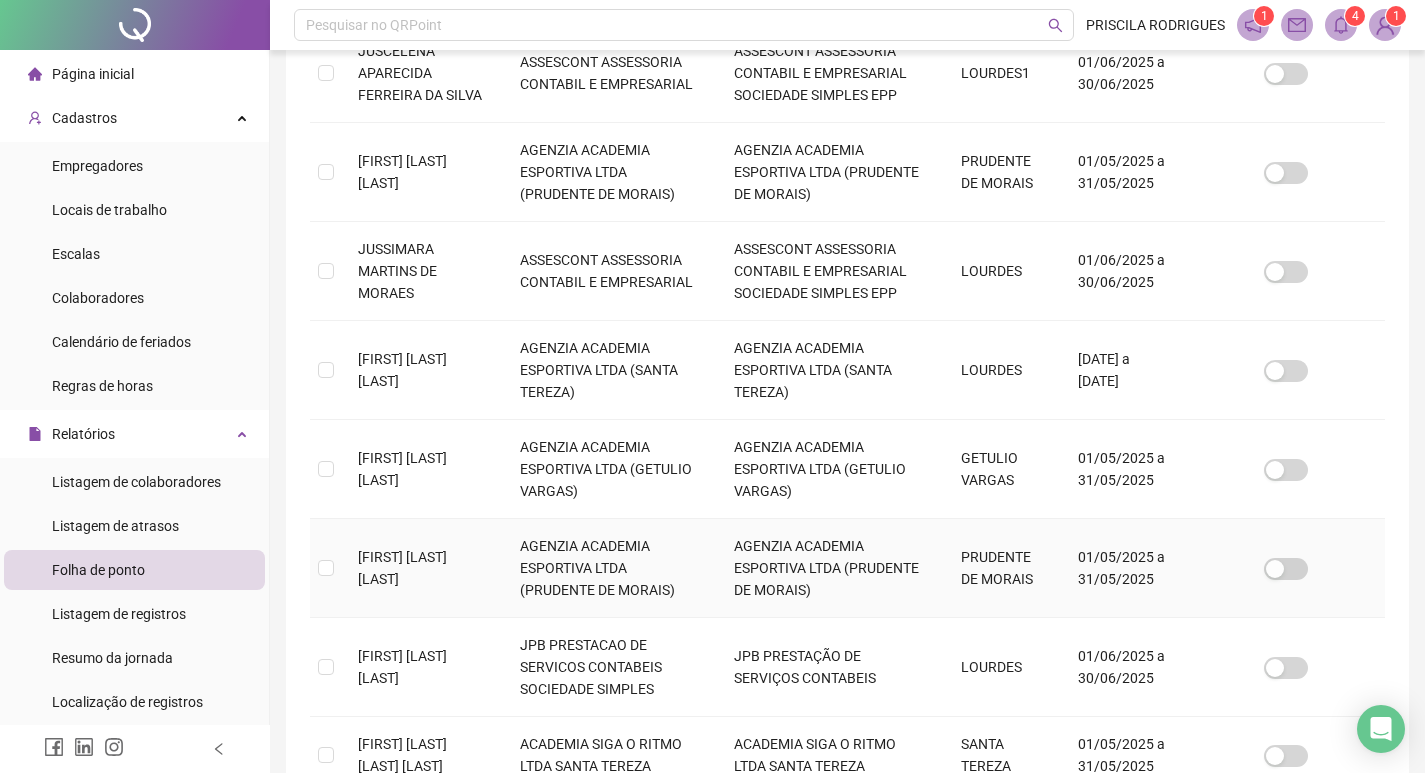 scroll, scrollTop: 839, scrollLeft: 0, axis: vertical 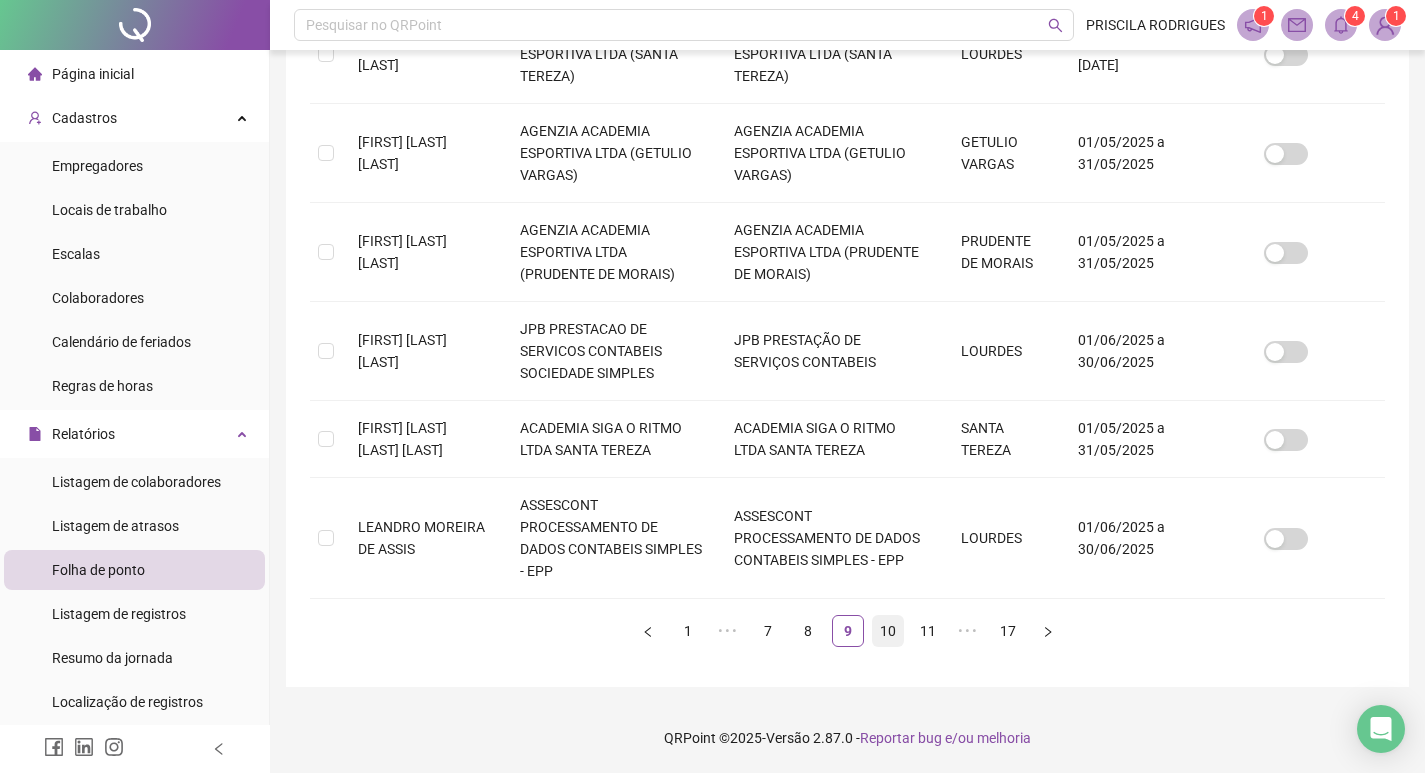 click on "10" at bounding box center (888, 631) 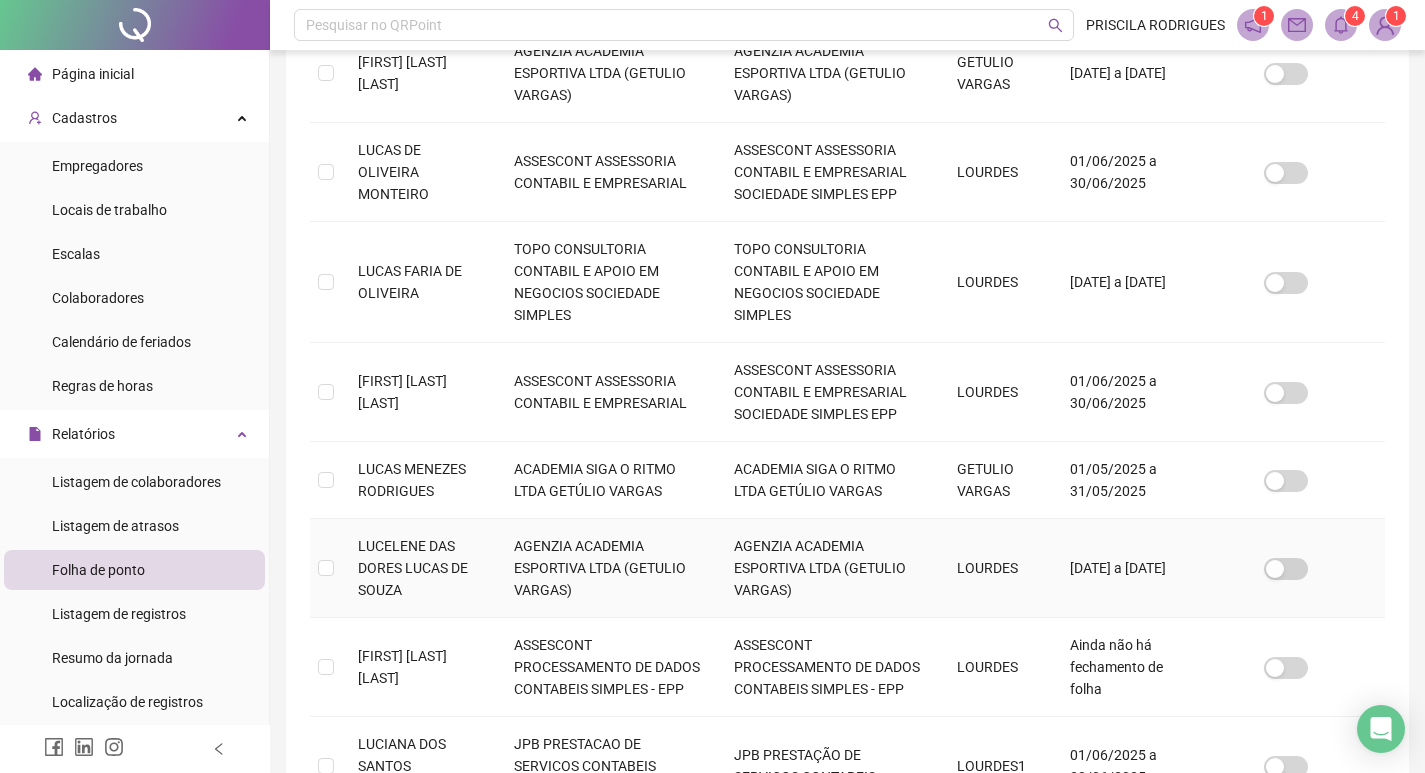 scroll, scrollTop: 223, scrollLeft: 0, axis: vertical 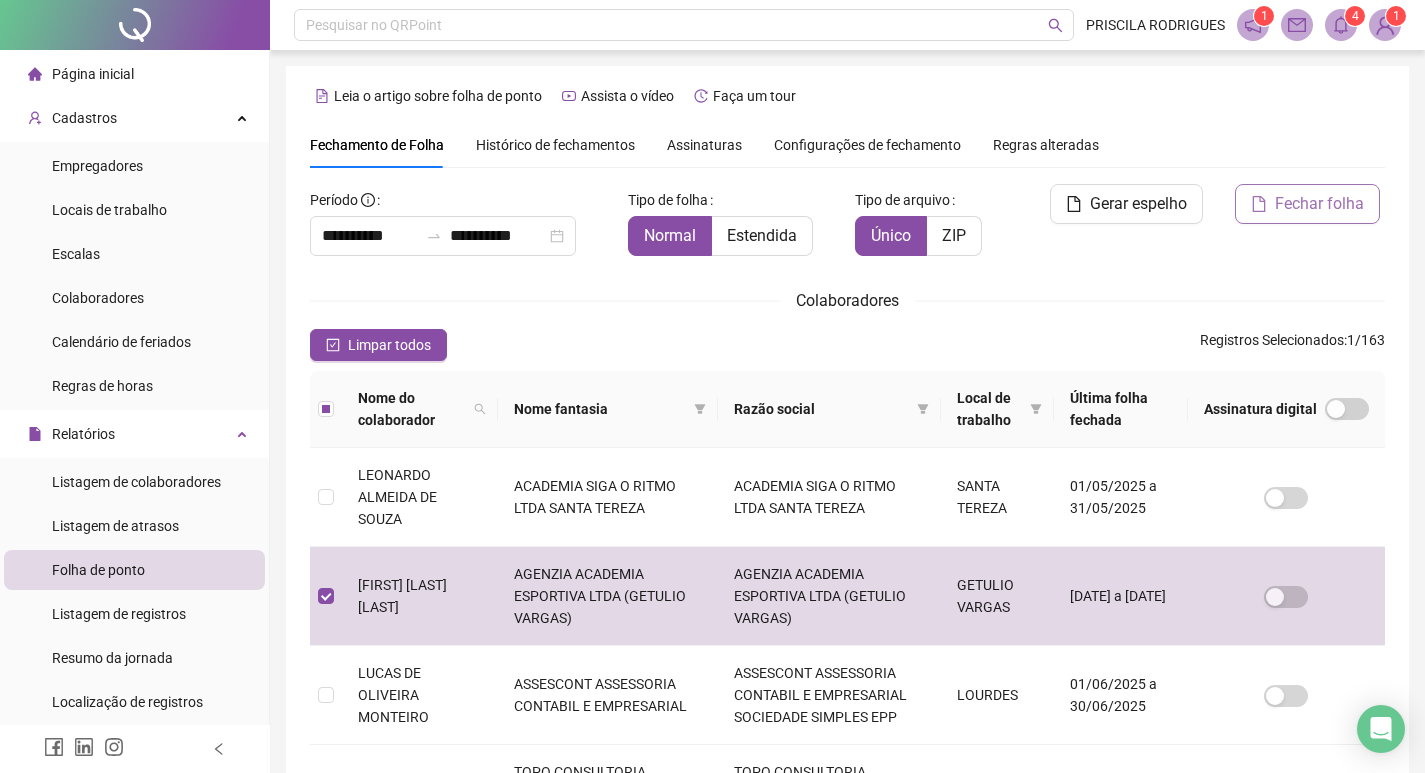 click on "Fechar folha" at bounding box center [1319, 204] 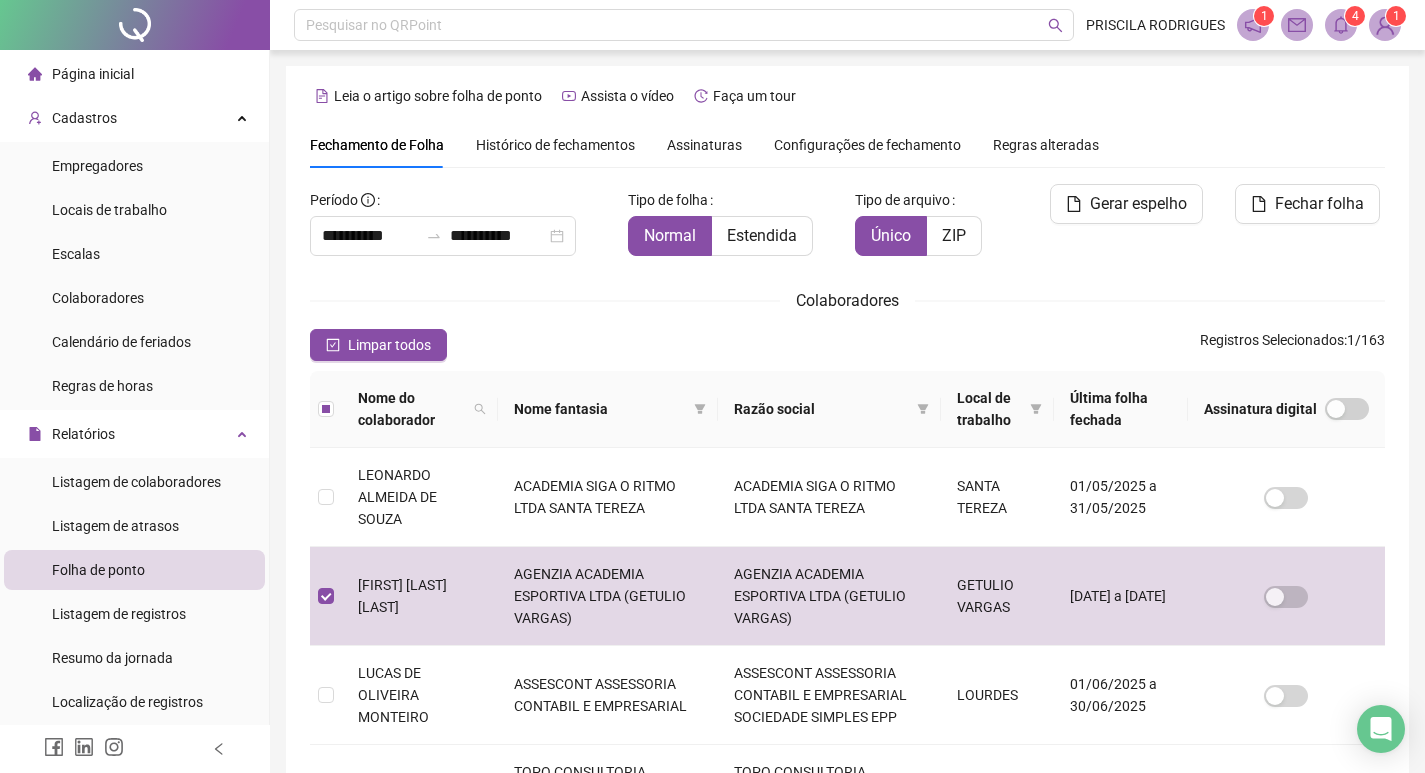 scroll, scrollTop: 23, scrollLeft: 0, axis: vertical 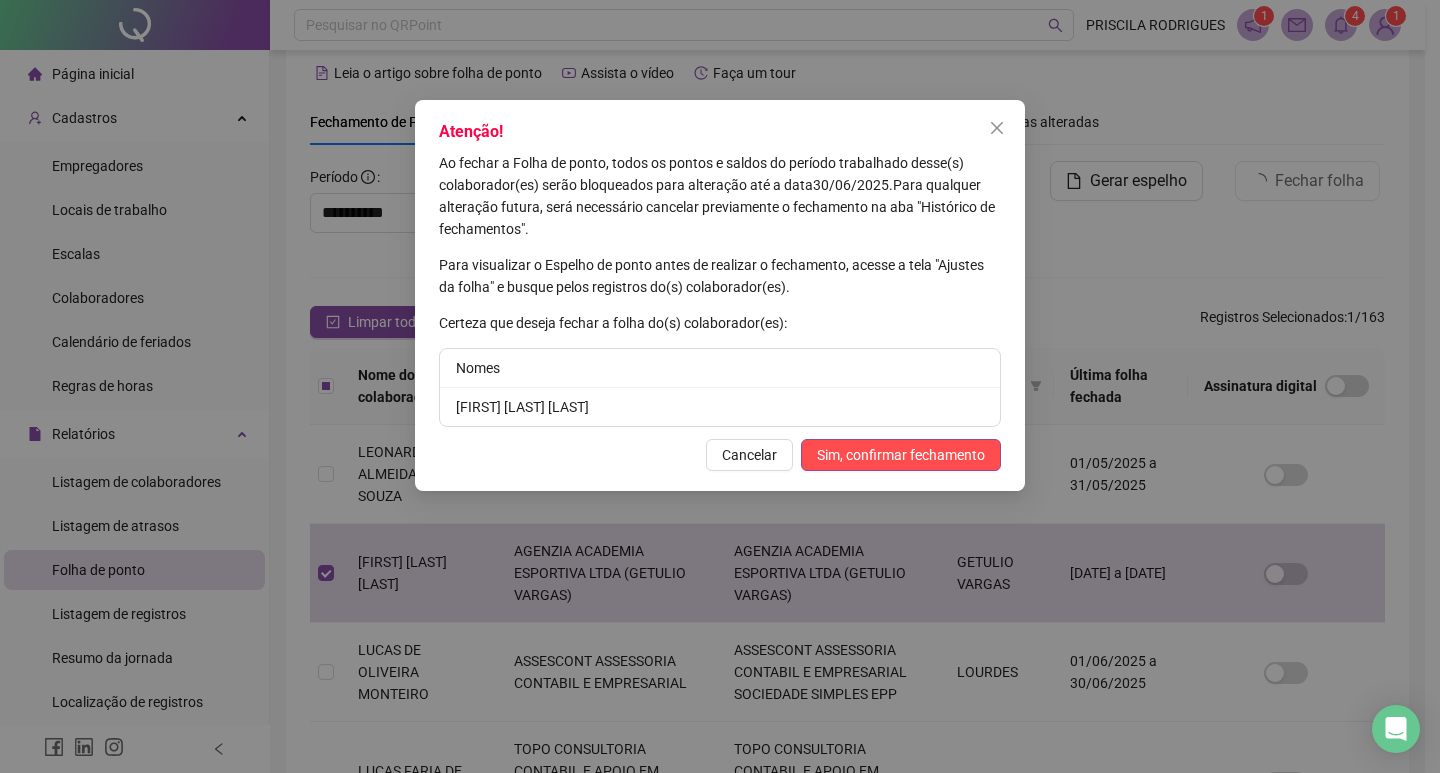 click on "Sim, confirmar fechamento" at bounding box center (901, 455) 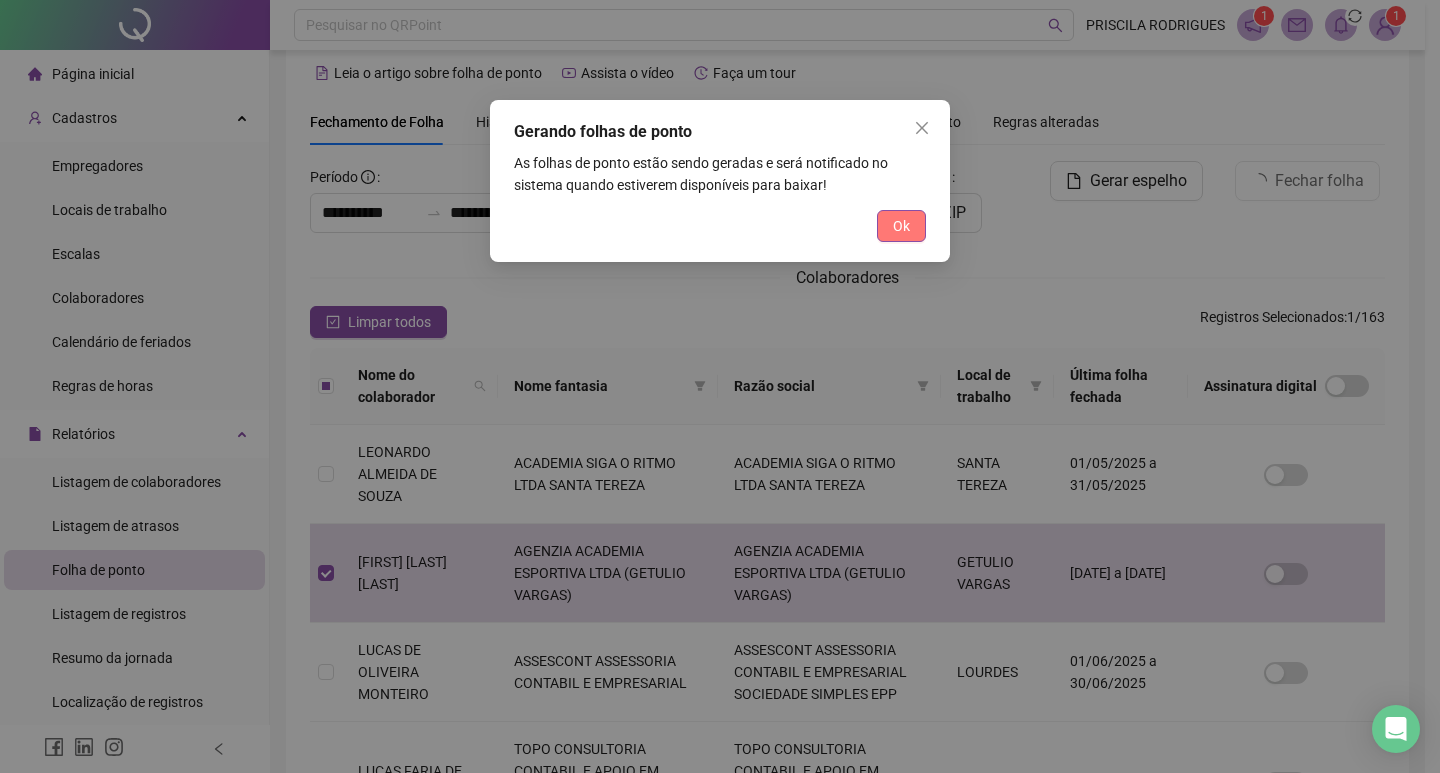 click on "Ok" at bounding box center [901, 226] 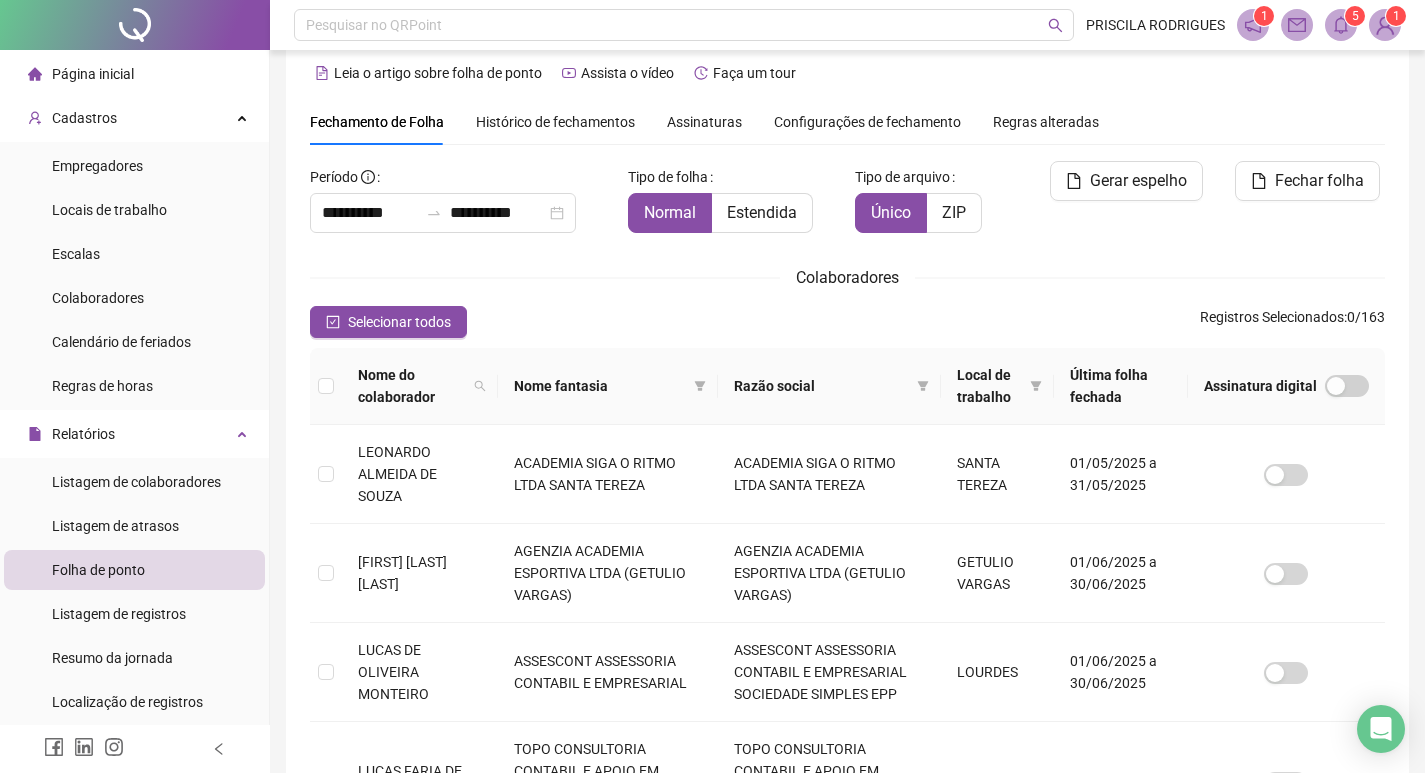 click 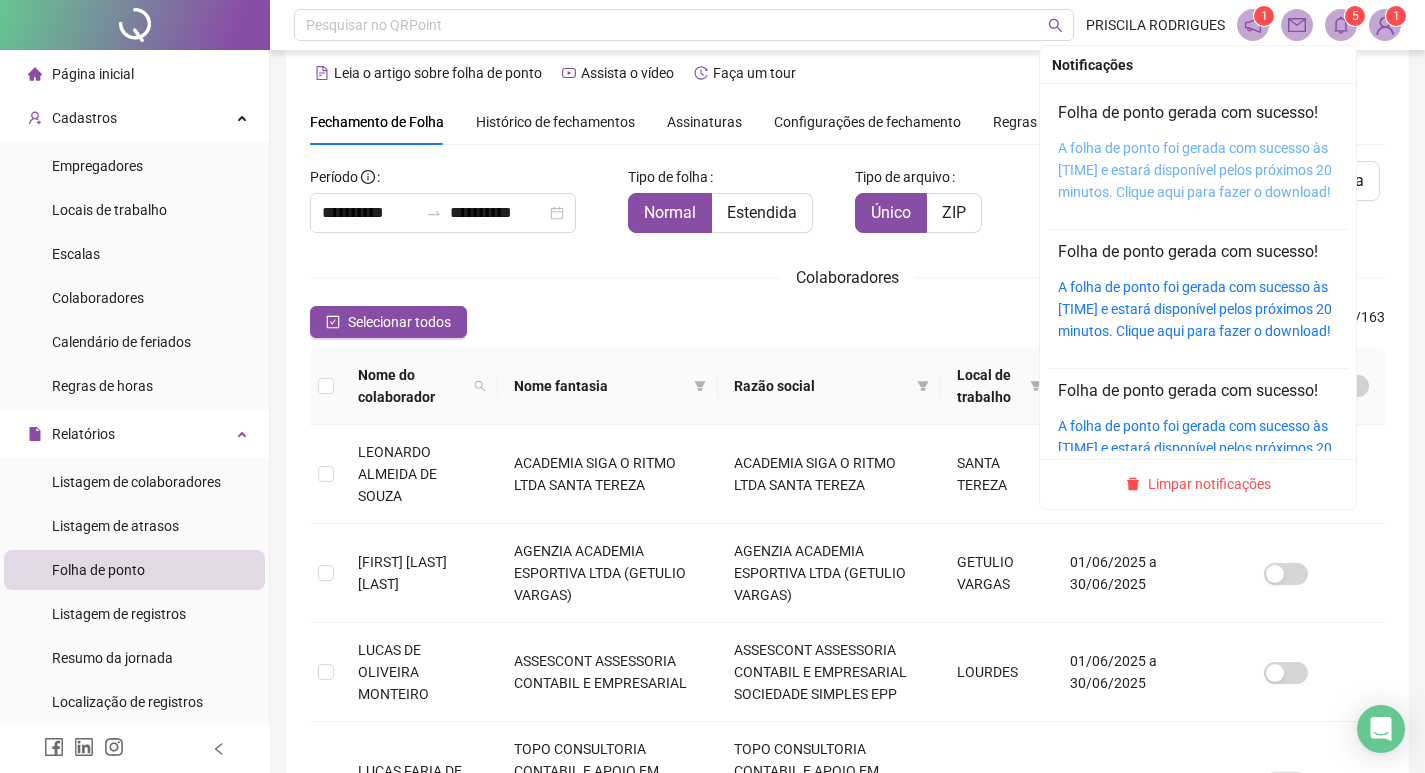 click on "A folha de ponto foi gerada com sucesso às [TIME] e estará disponível pelos próximos 20 minutos.
Clique aqui para fazer o download!" at bounding box center (1195, 170) 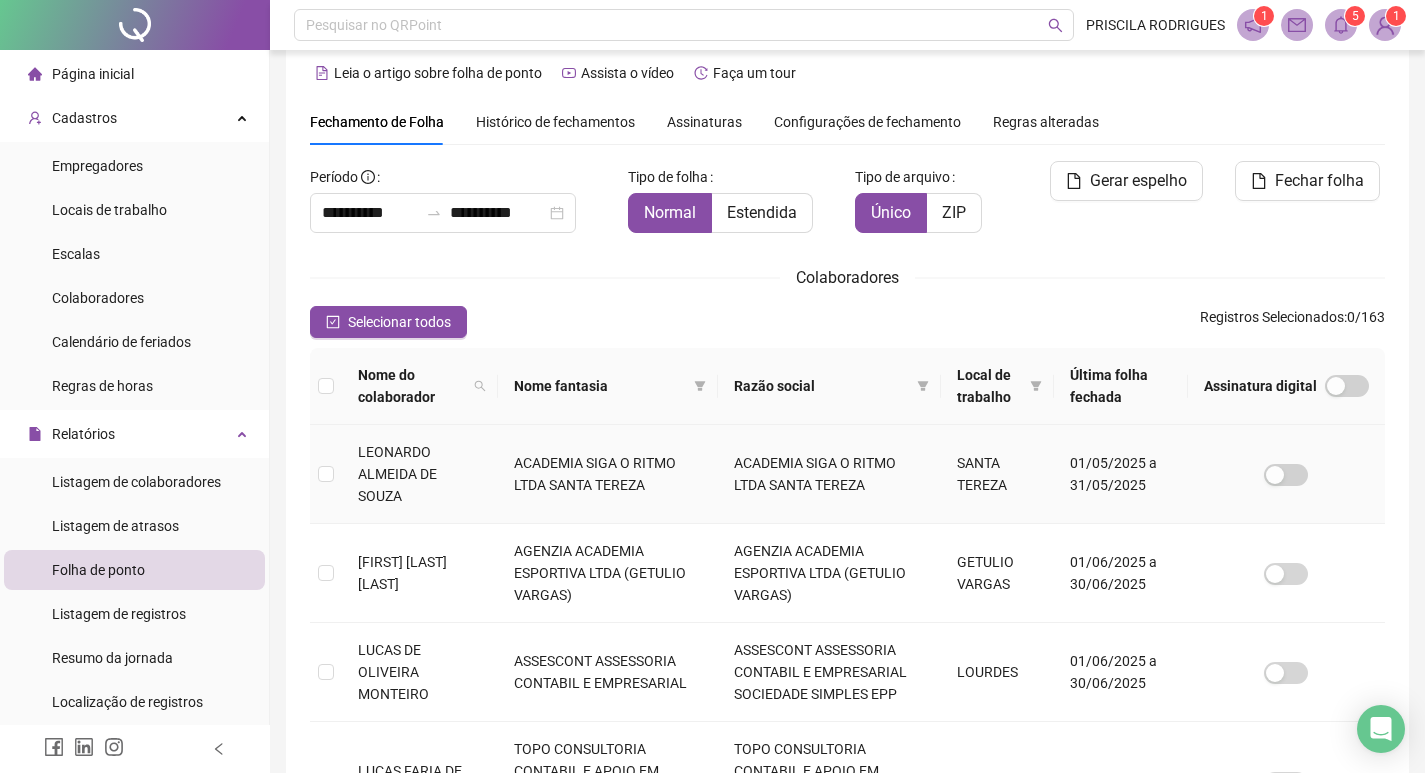 scroll, scrollTop: 0, scrollLeft: 0, axis: both 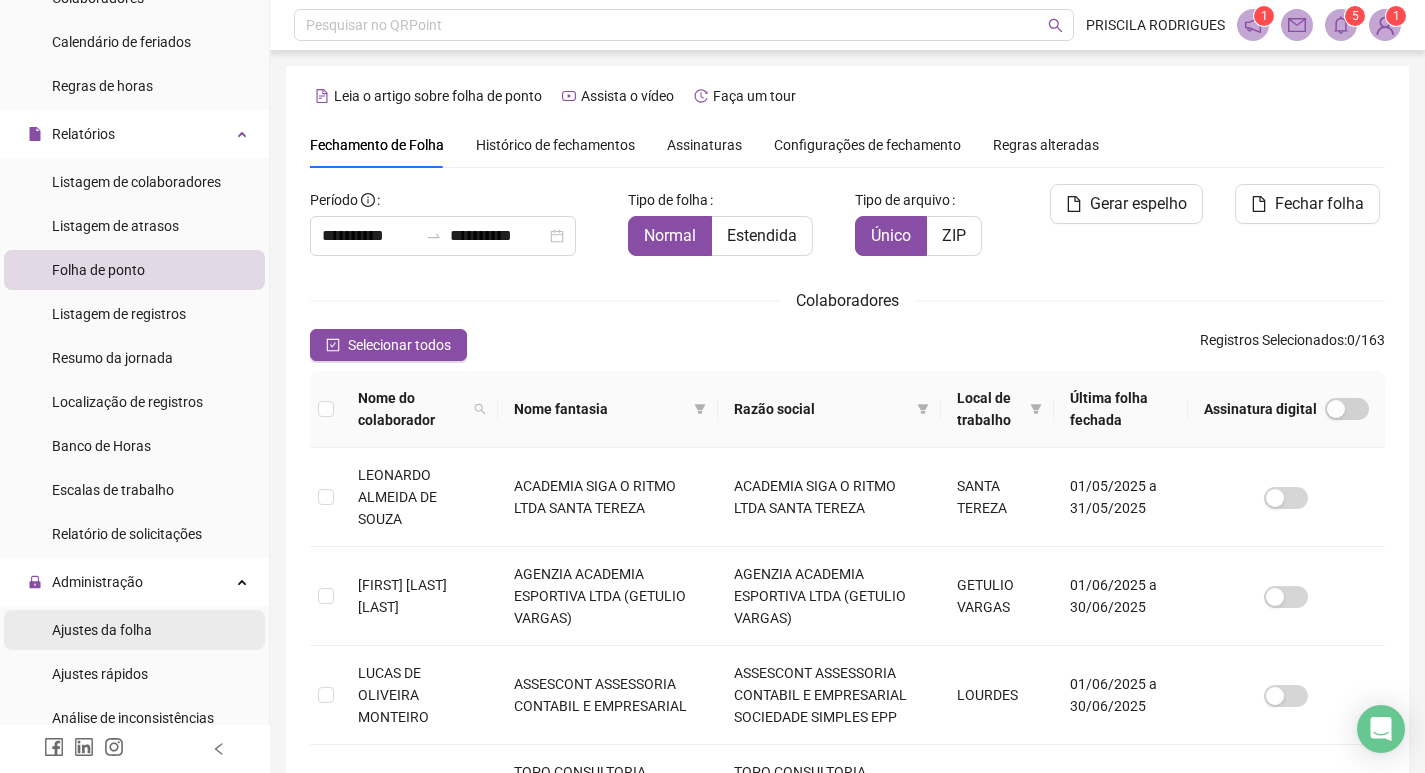 click on "Ajustes da folha" at bounding box center (102, 630) 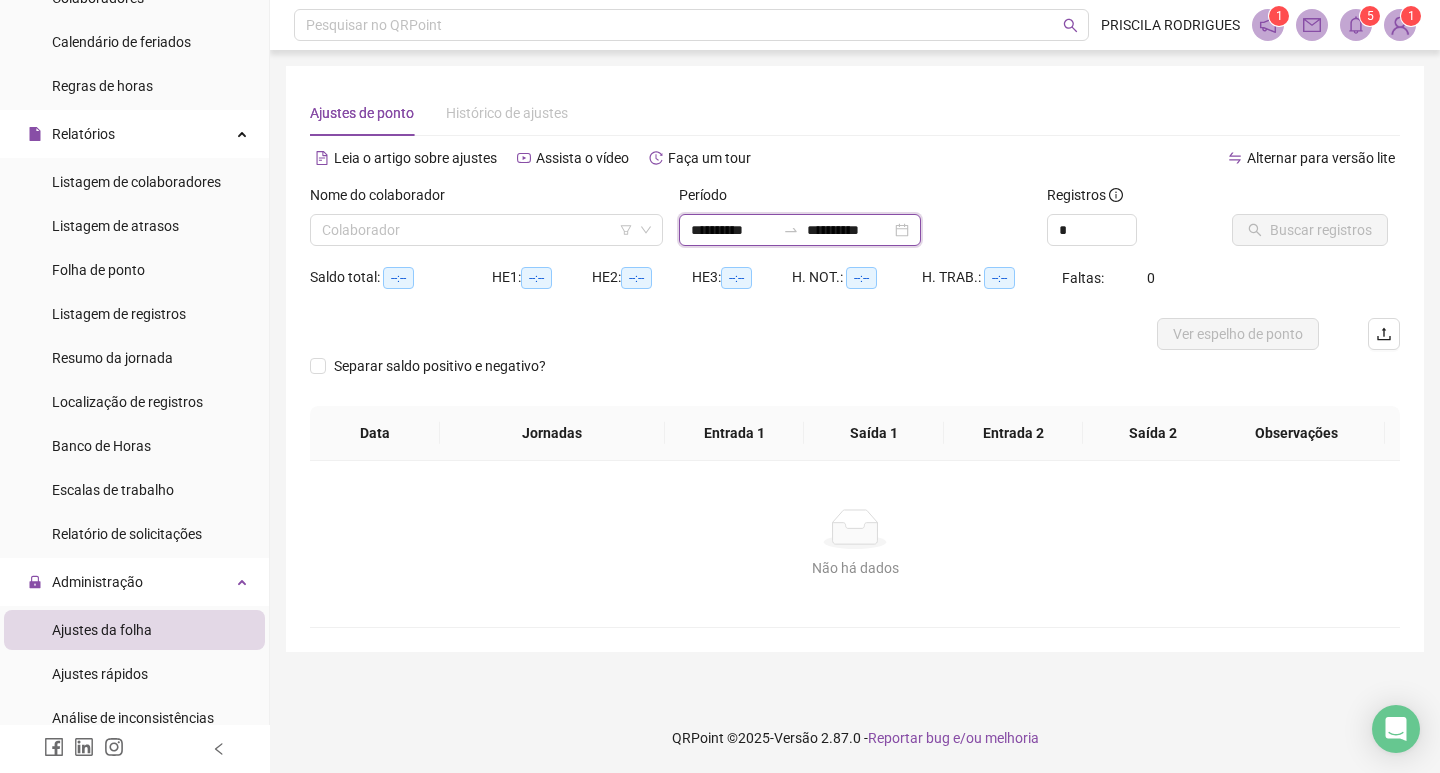 click on "**********" at bounding box center (733, 230) 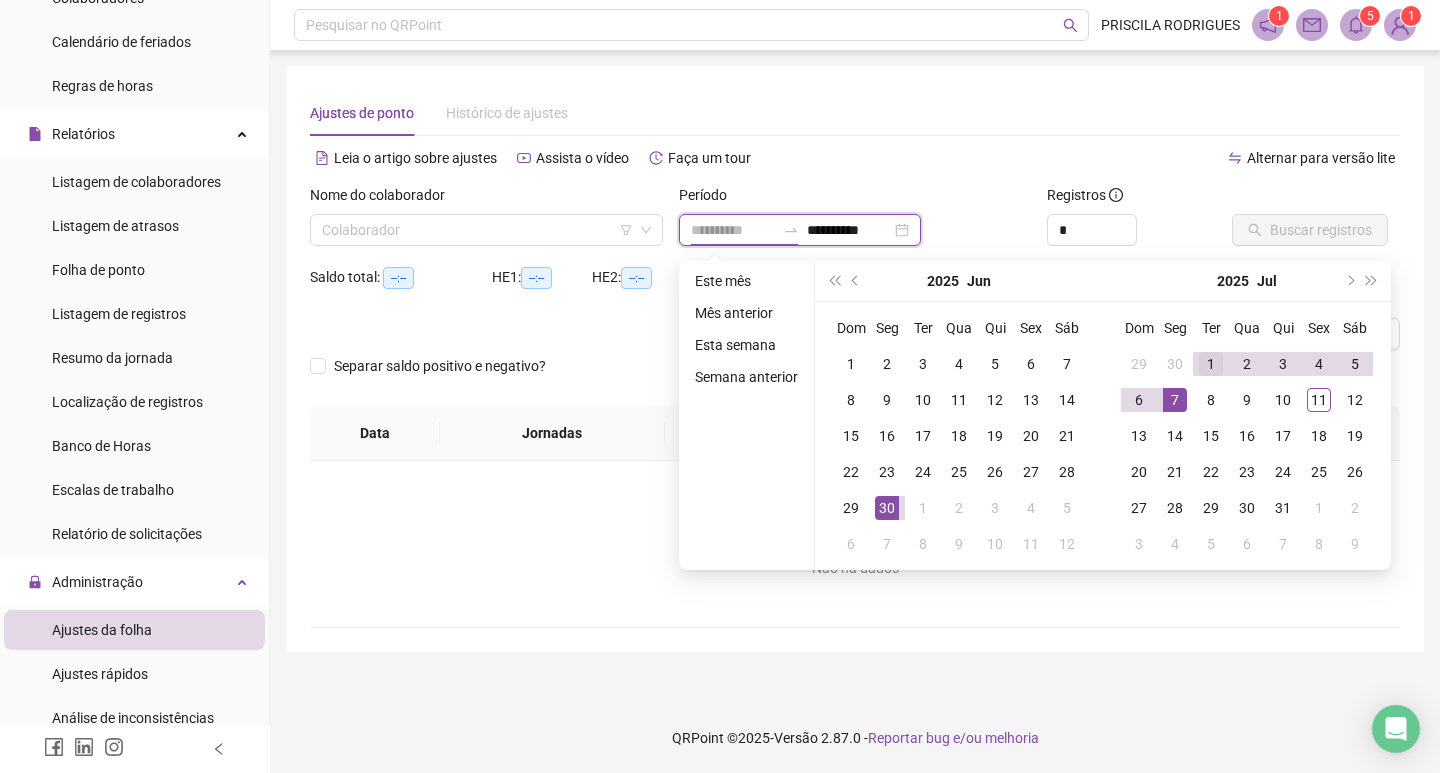 type on "**********" 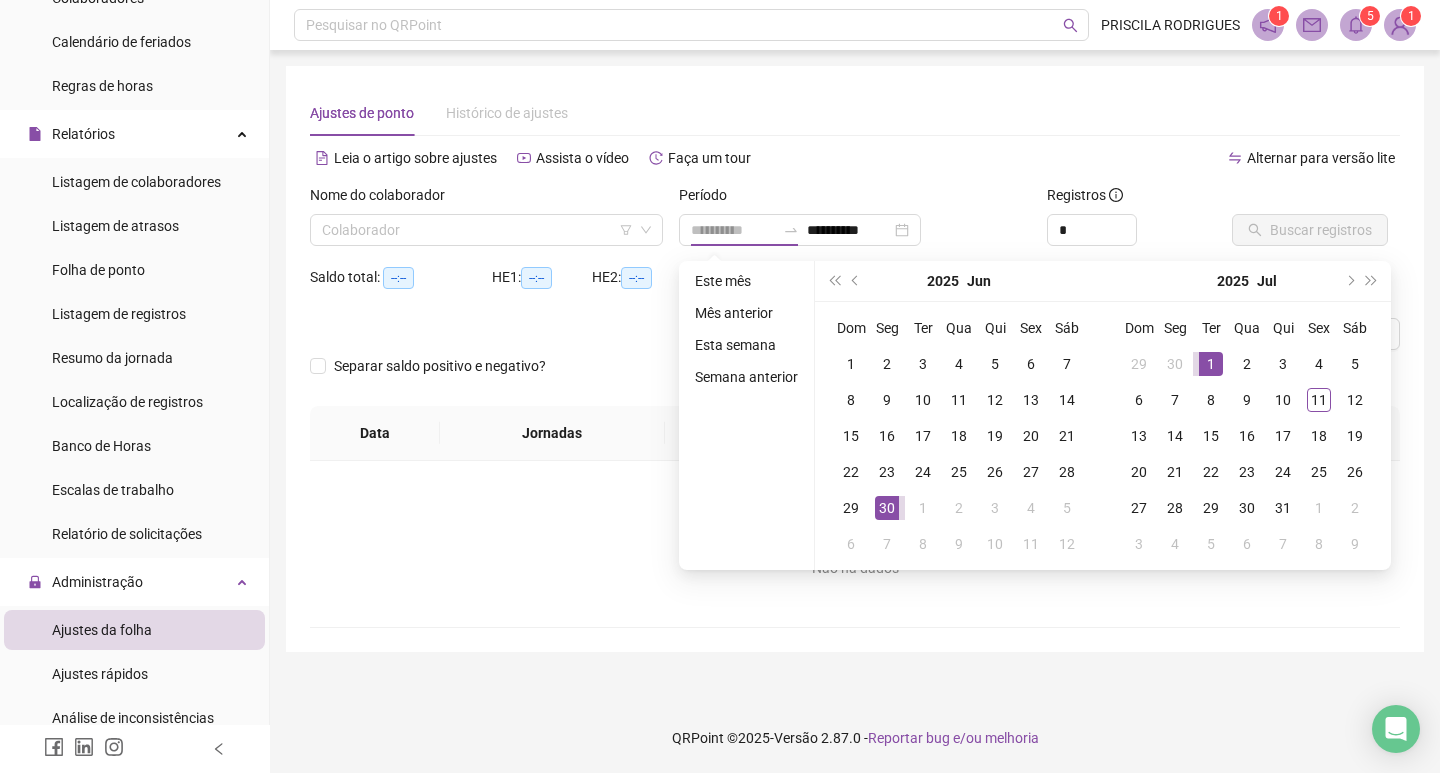 click on "1" at bounding box center (1211, 364) 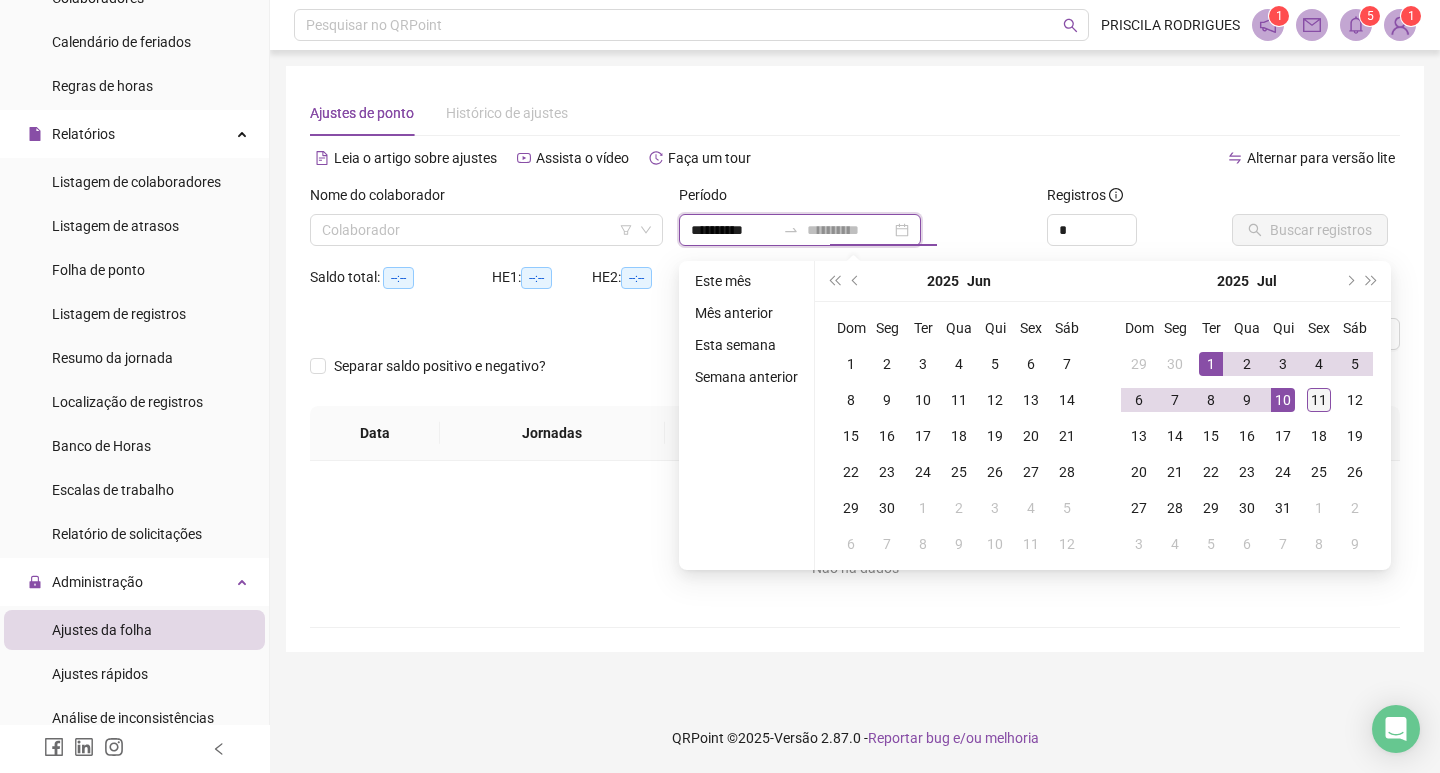 type on "**********" 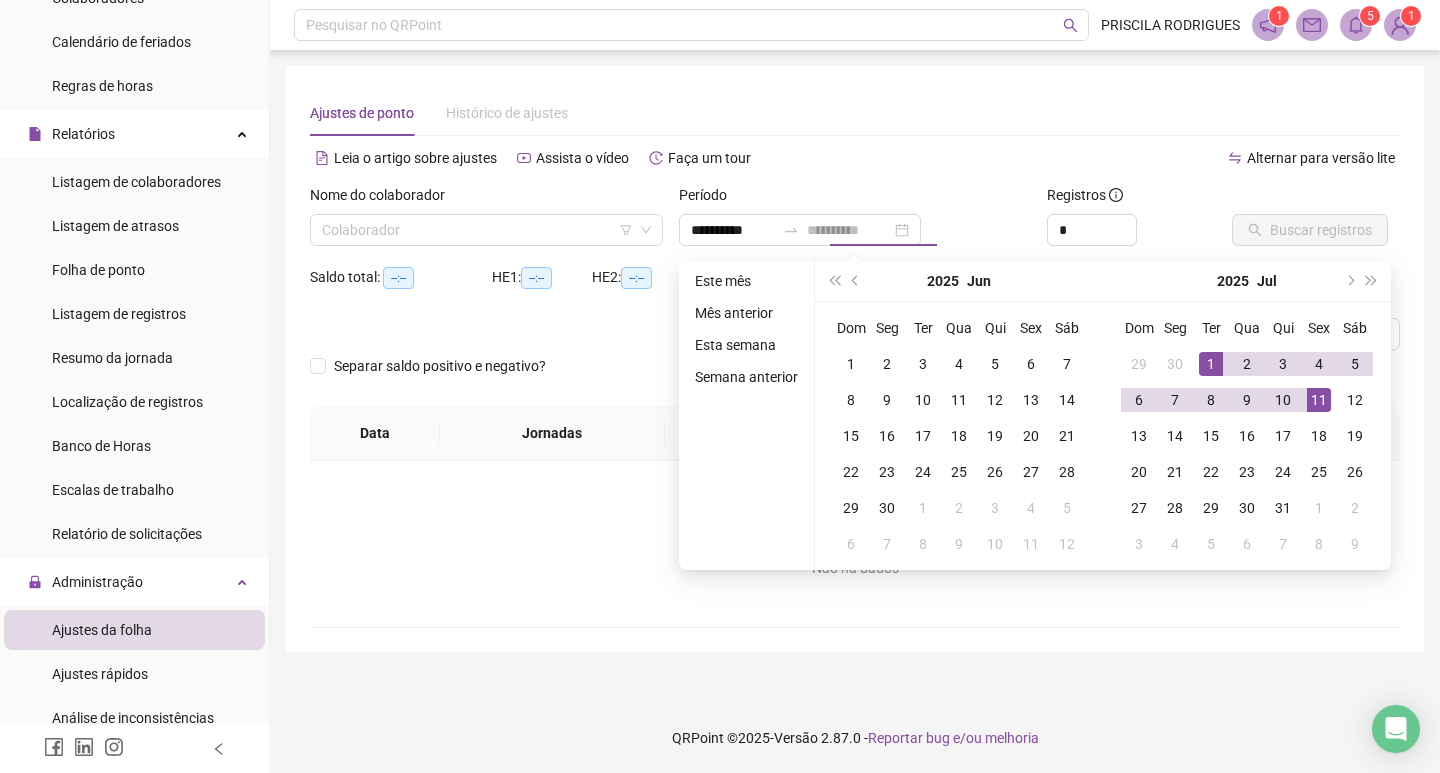 click on "11" at bounding box center [1319, 400] 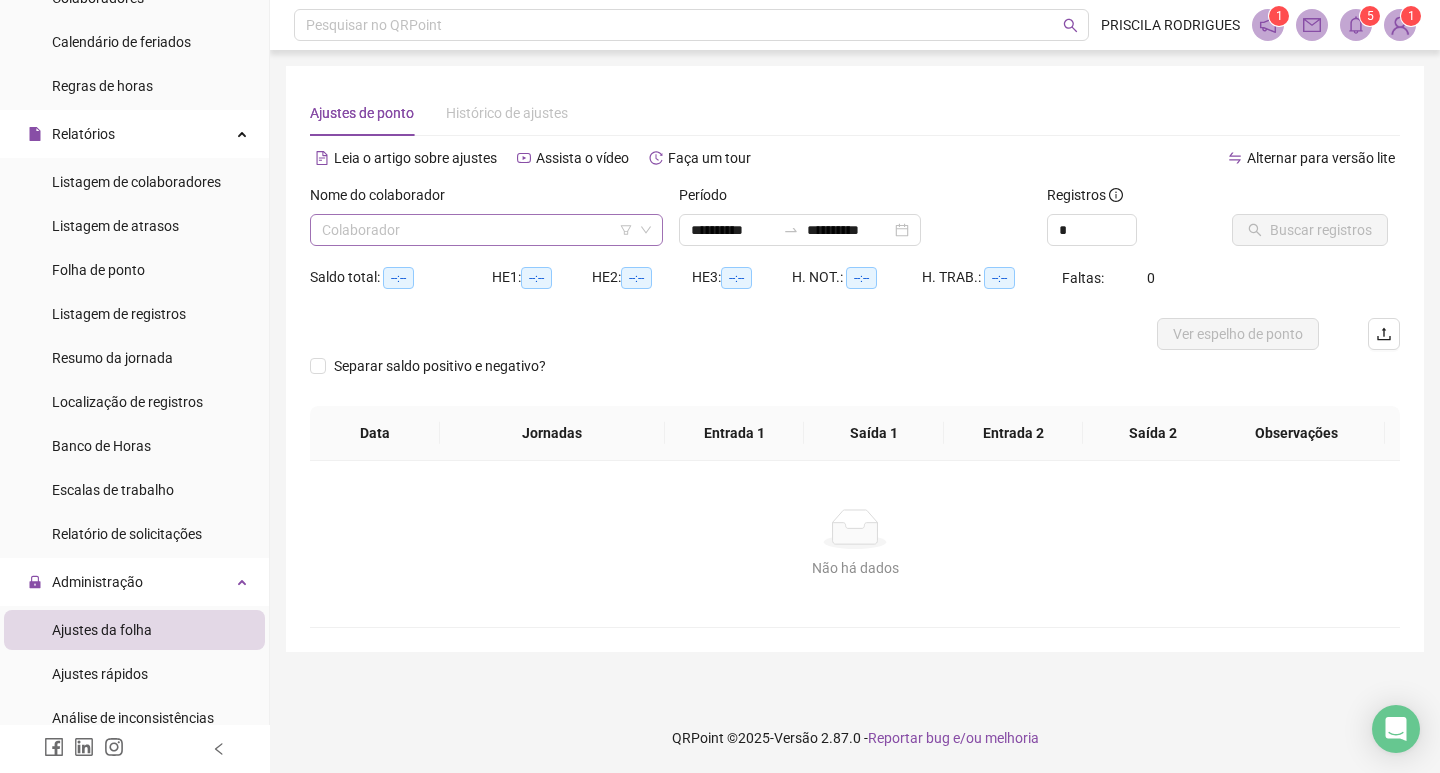 click at bounding box center [480, 230] 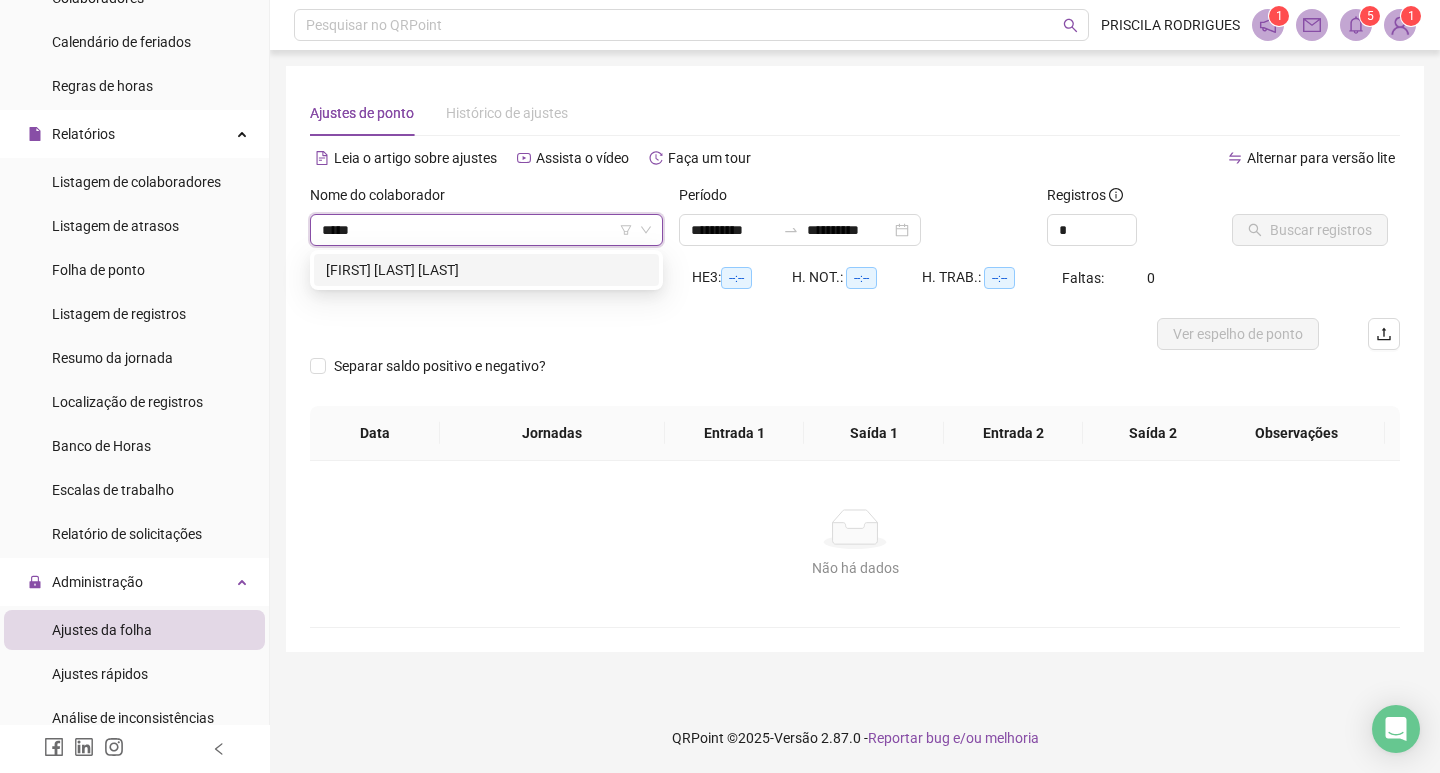 type on "******" 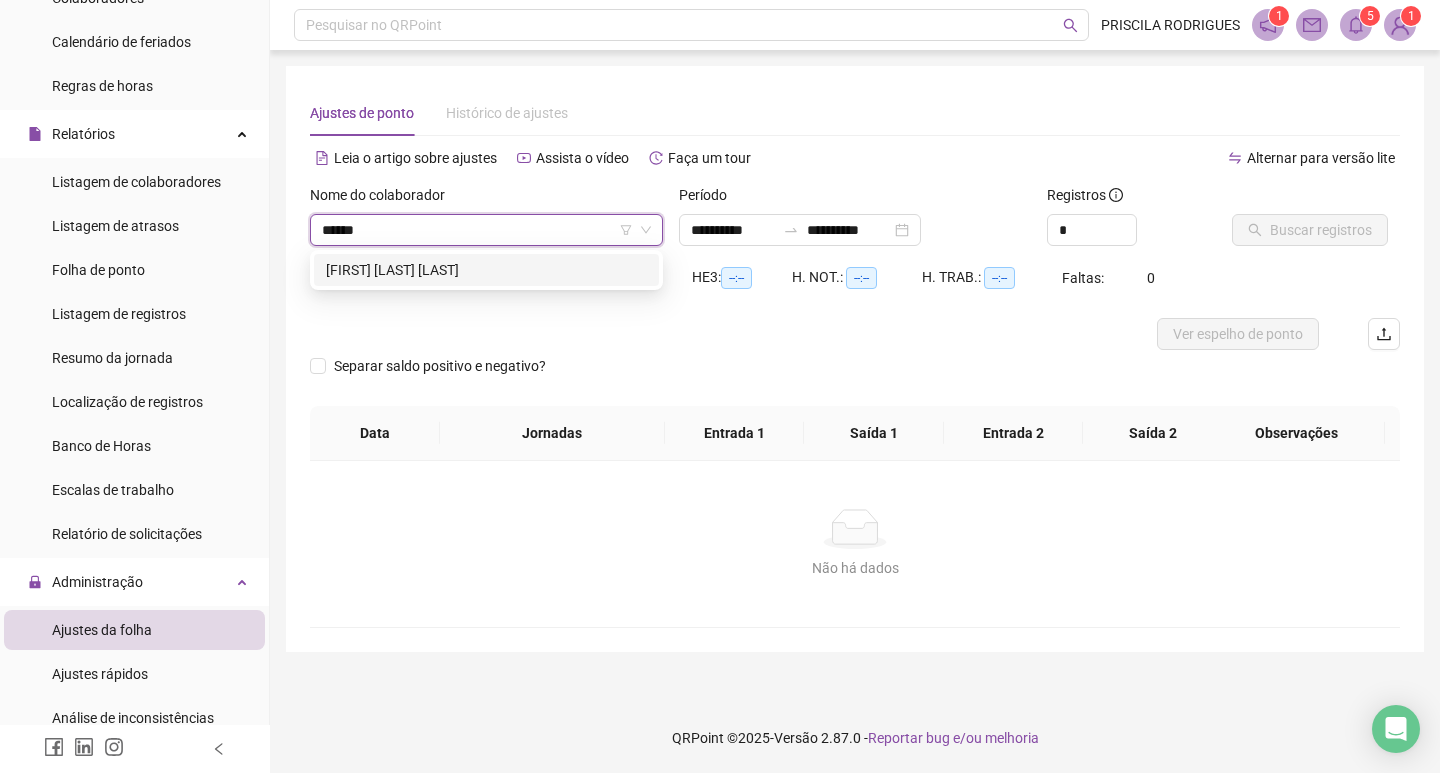 click on "[FIRST] [LAST] [LAST]" at bounding box center (486, 270) 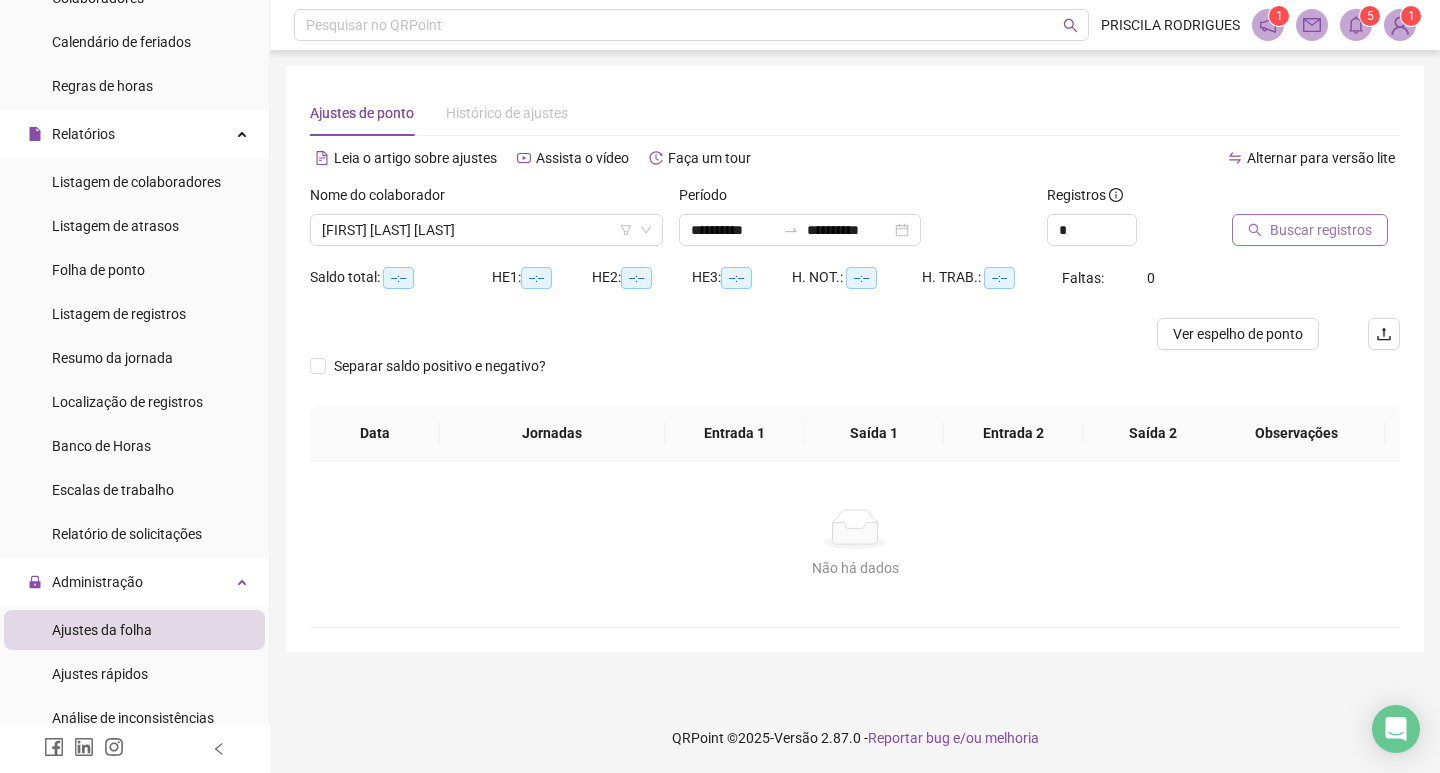 click on "Buscar registros" at bounding box center [1310, 230] 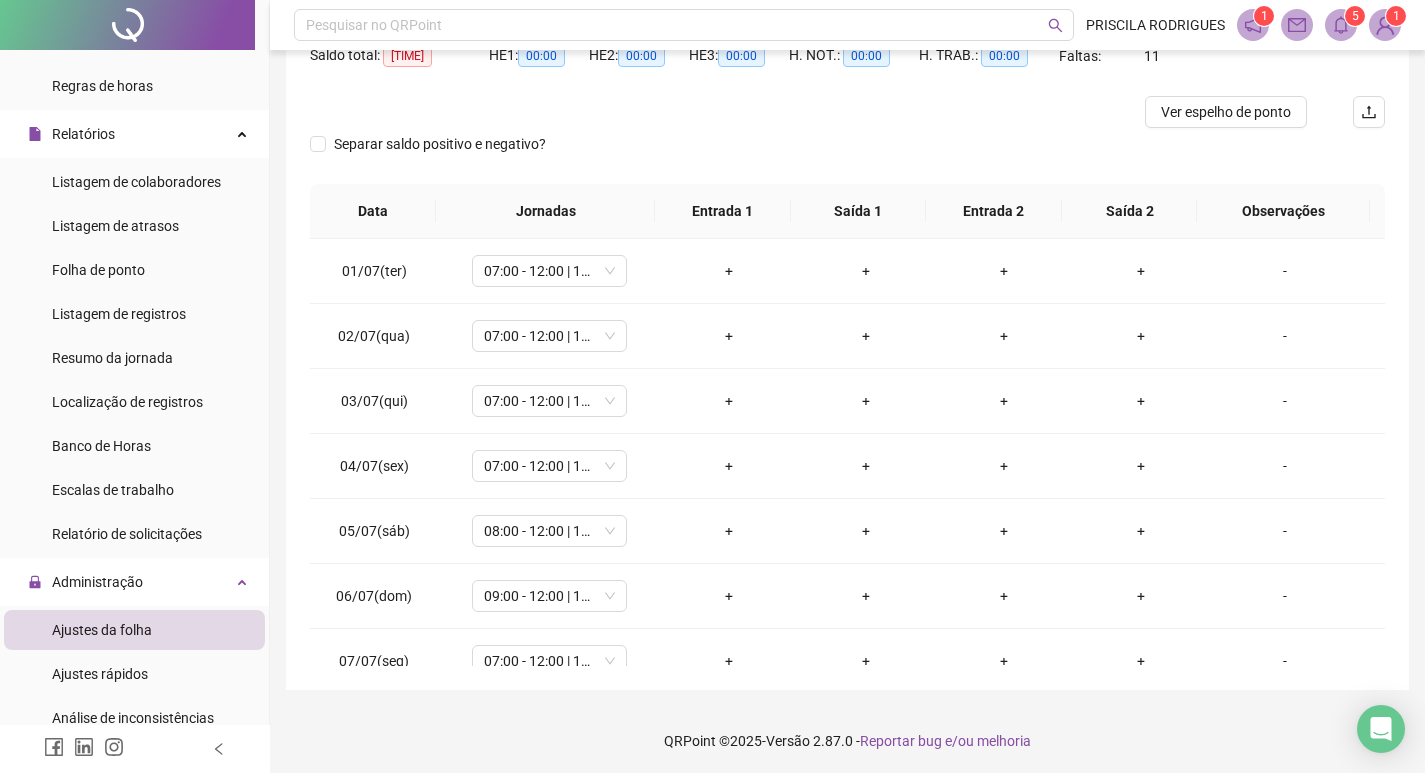 scroll, scrollTop: 225, scrollLeft: 0, axis: vertical 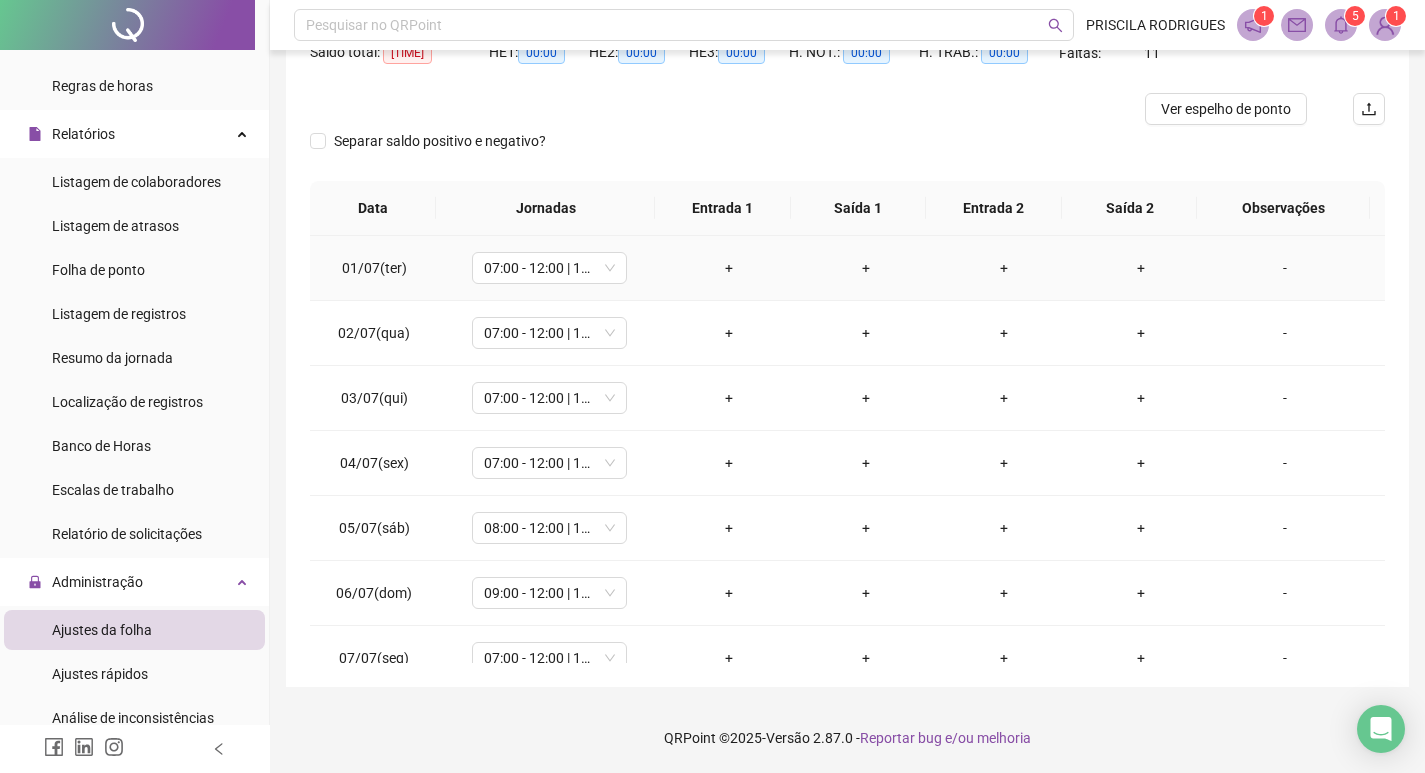 click on "+" at bounding box center (729, 268) 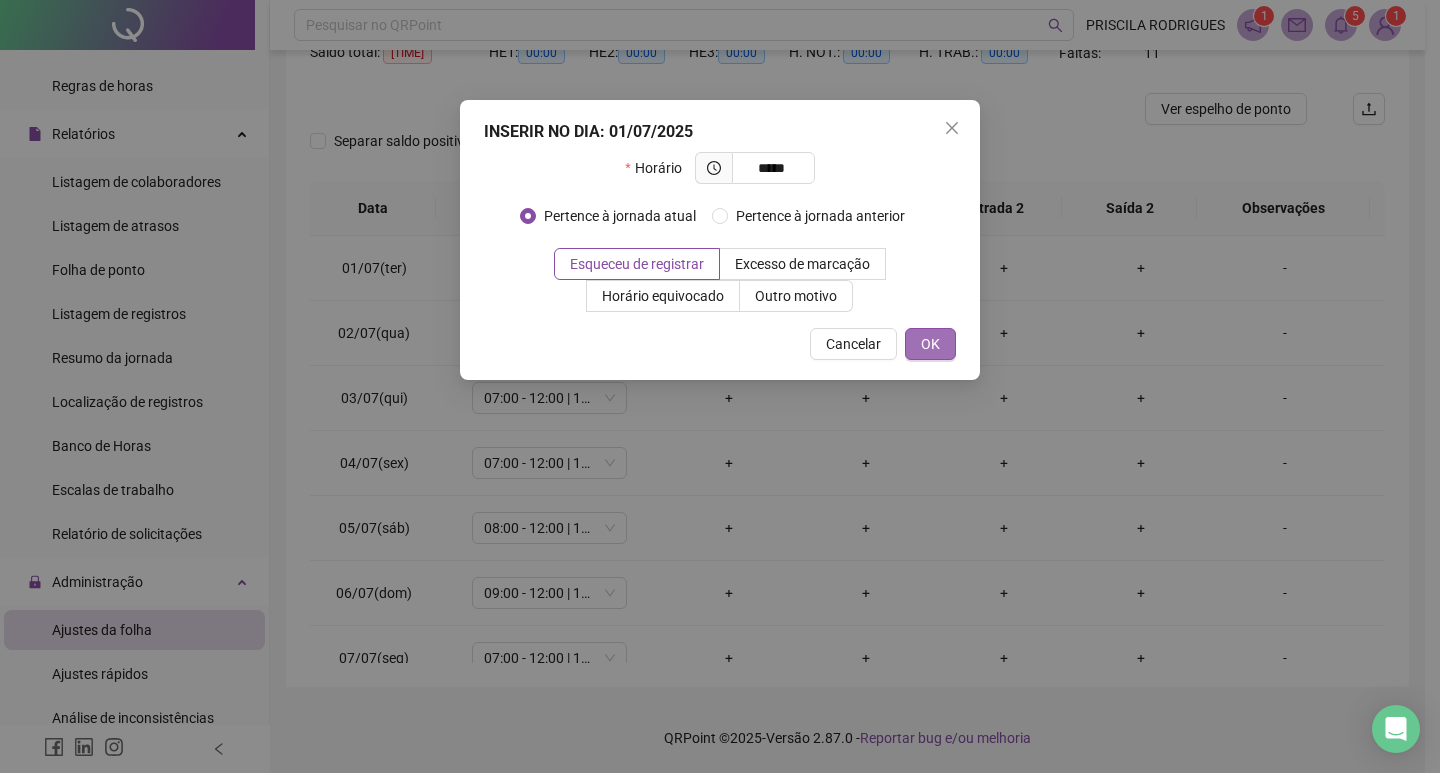 type on "*****" 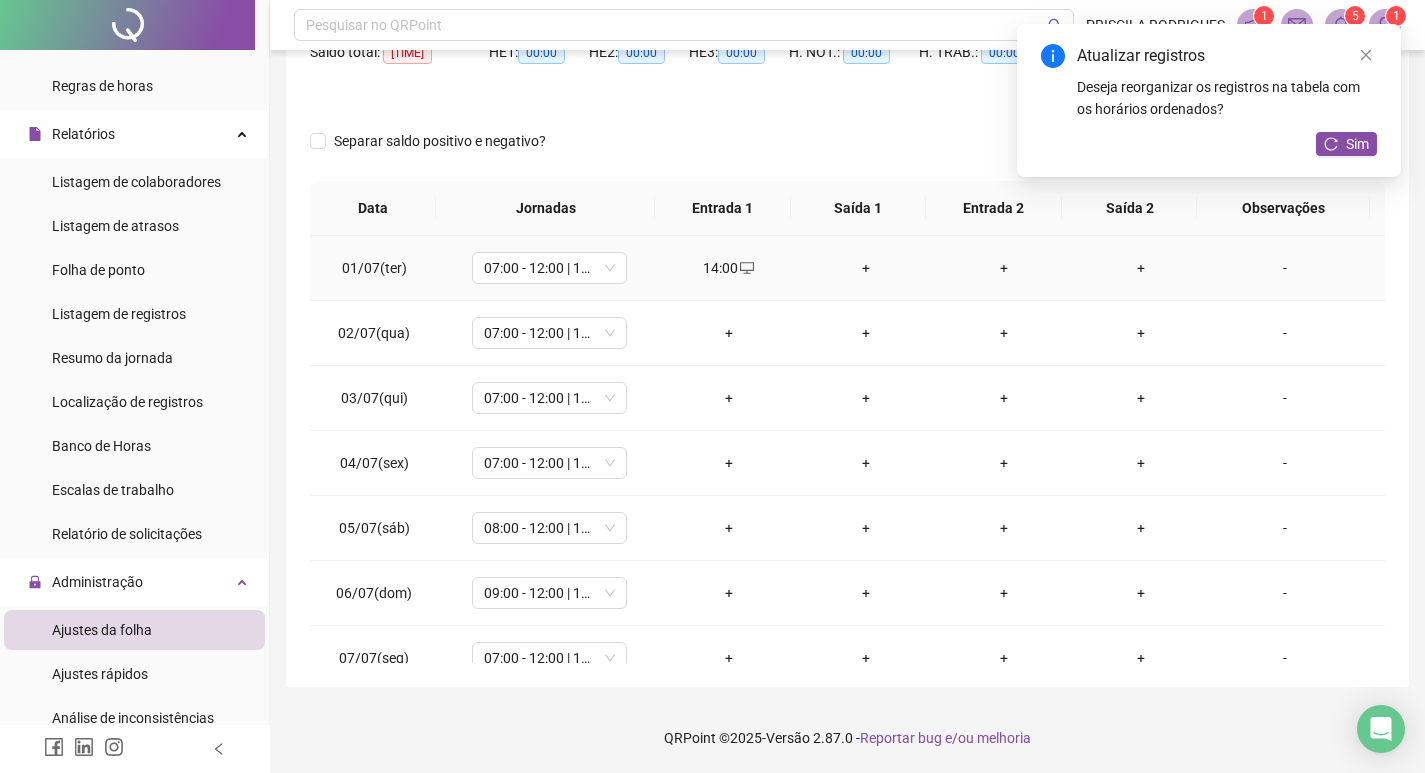 click on "+" at bounding box center (866, 268) 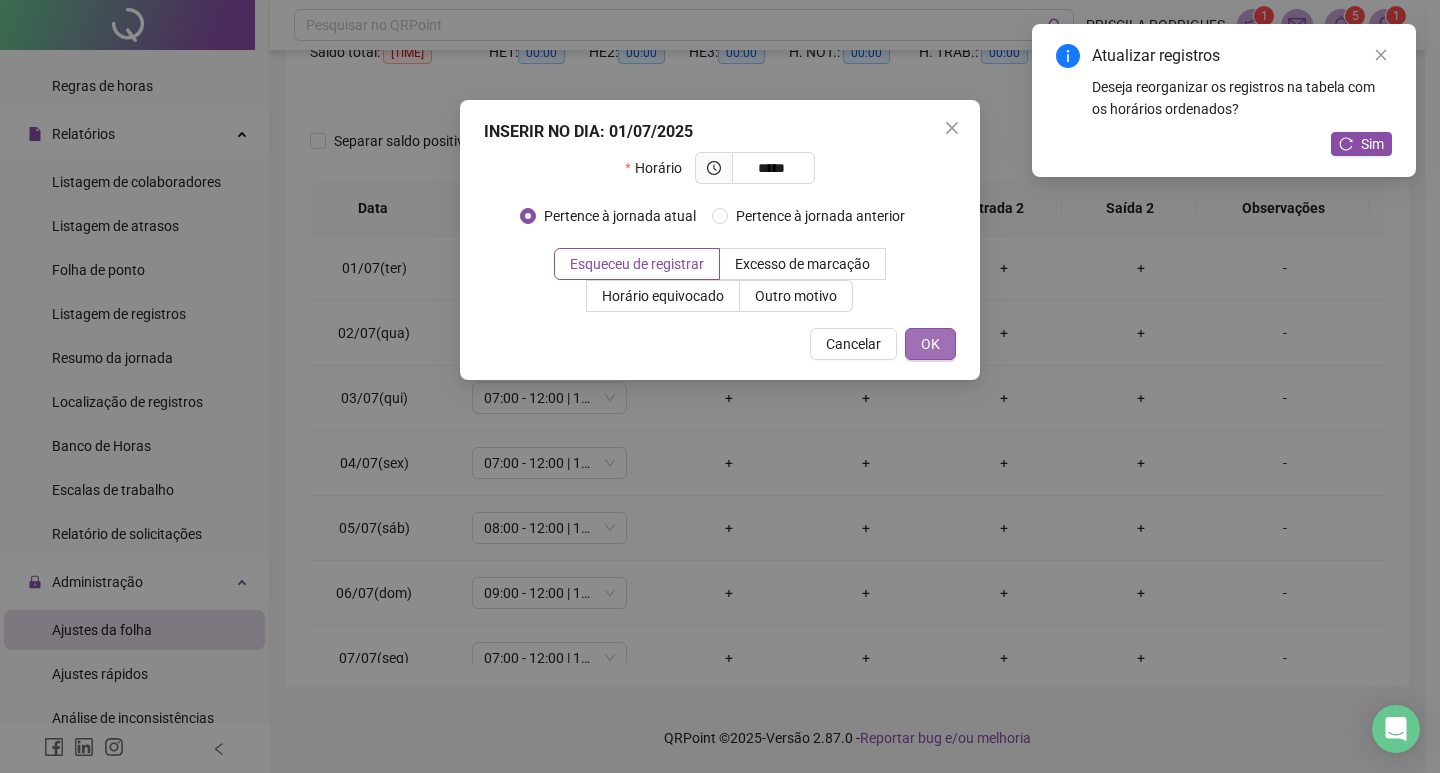 type on "*****" 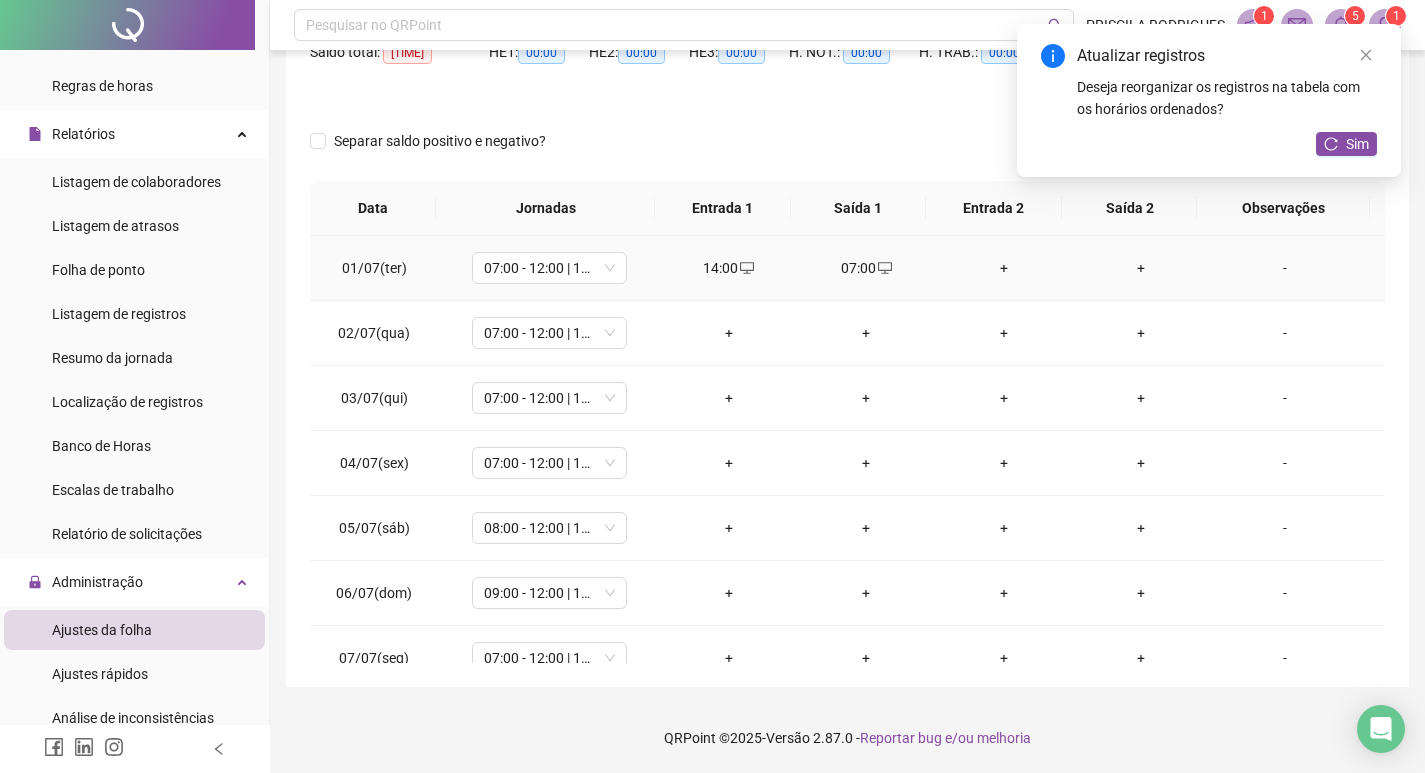 click on "+" at bounding box center (1004, 268) 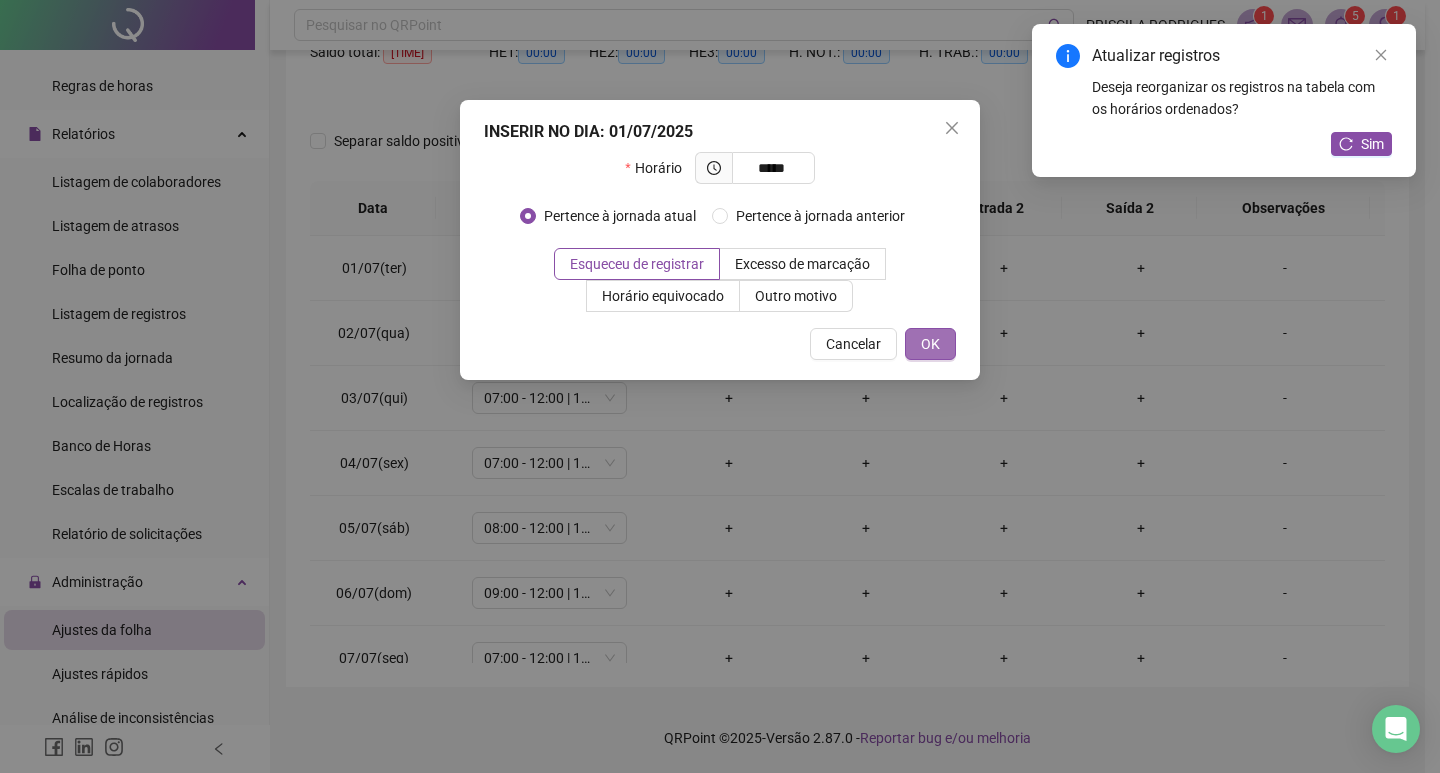 type on "*****" 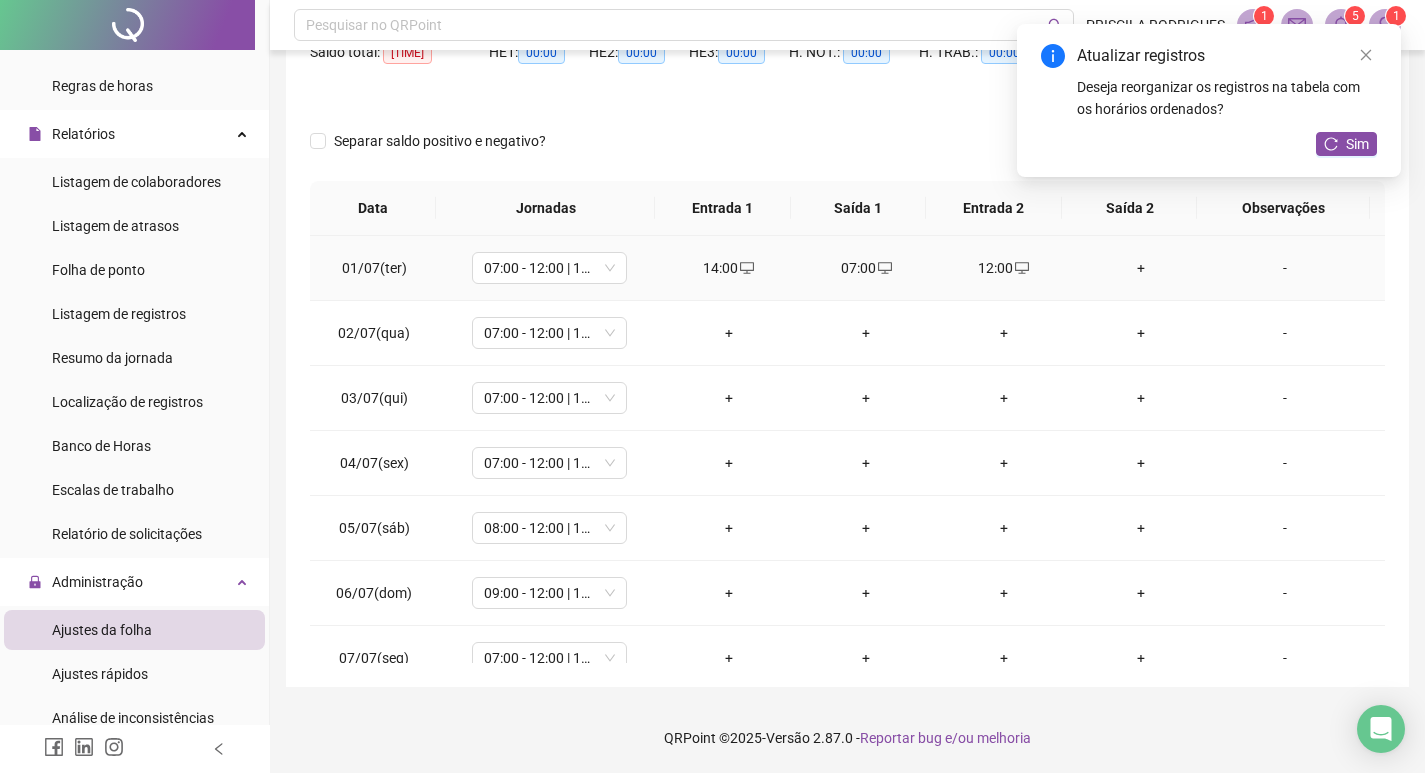click on "+" at bounding box center (1142, 268) 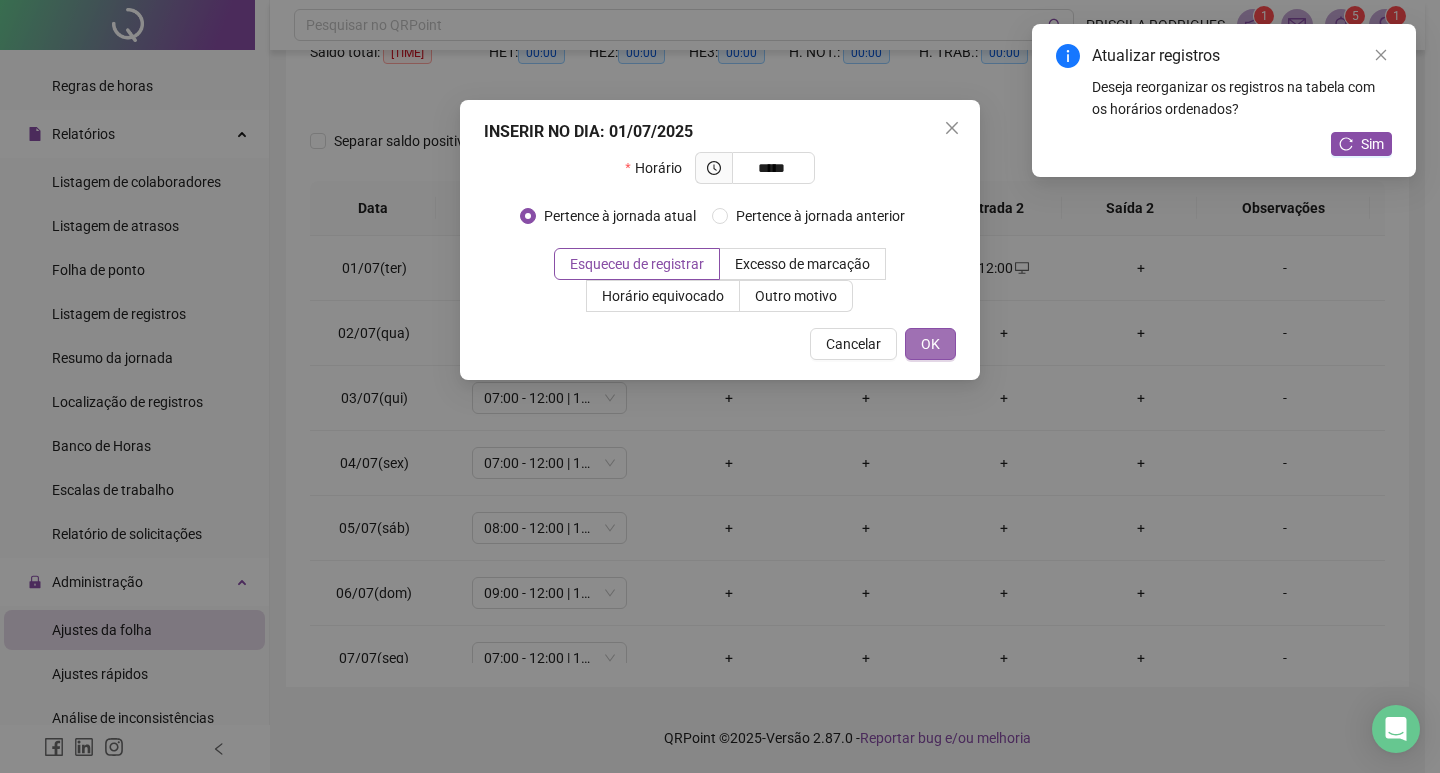 type on "*****" 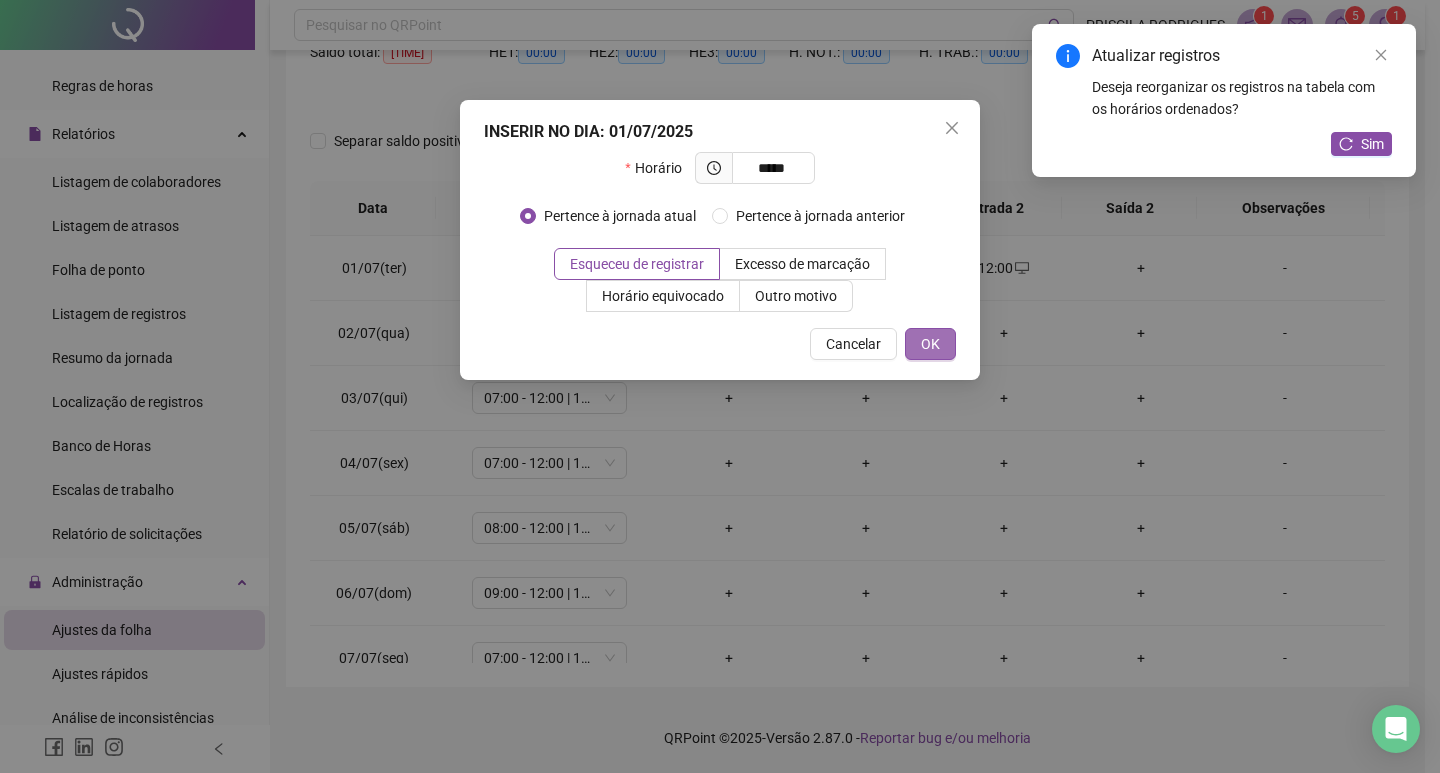 click on "OK" at bounding box center (930, 344) 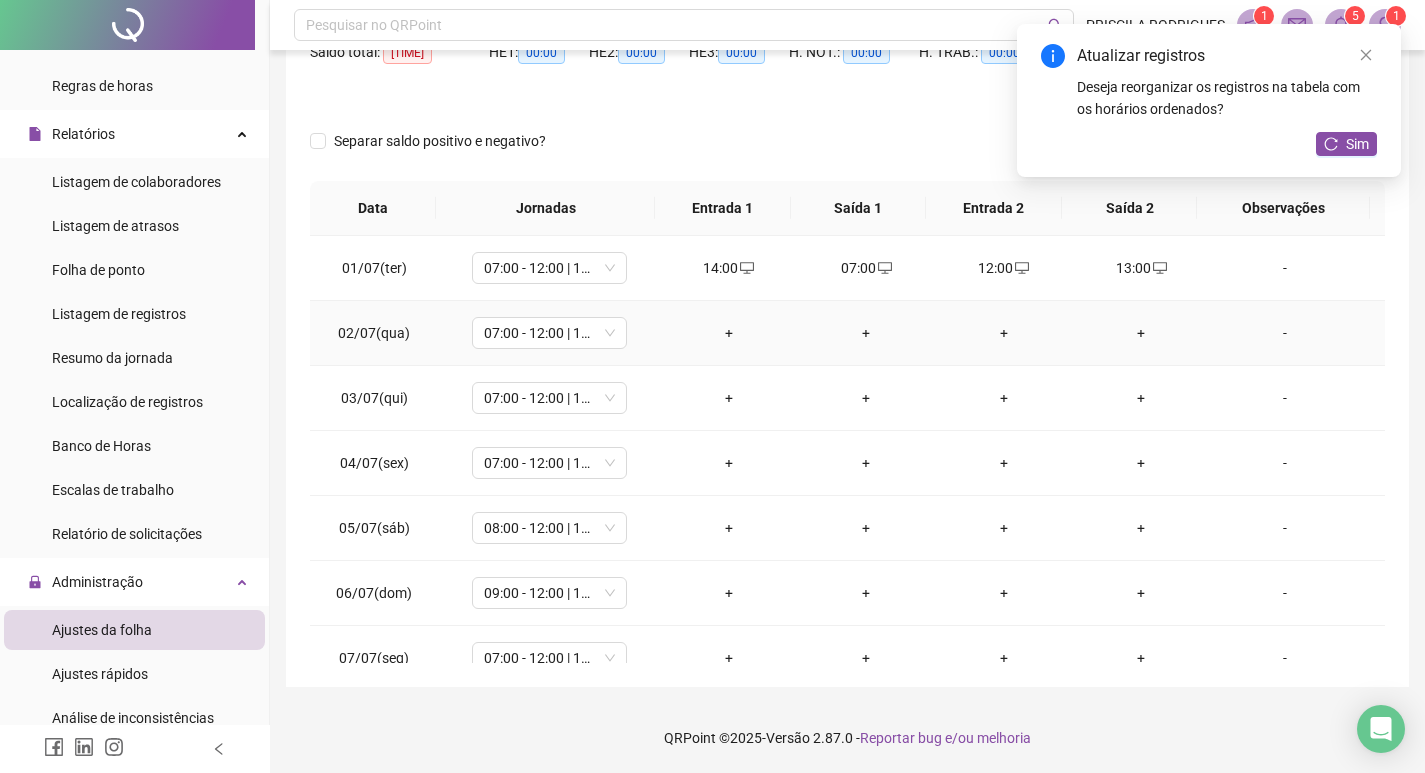 click on "+" at bounding box center [729, 333] 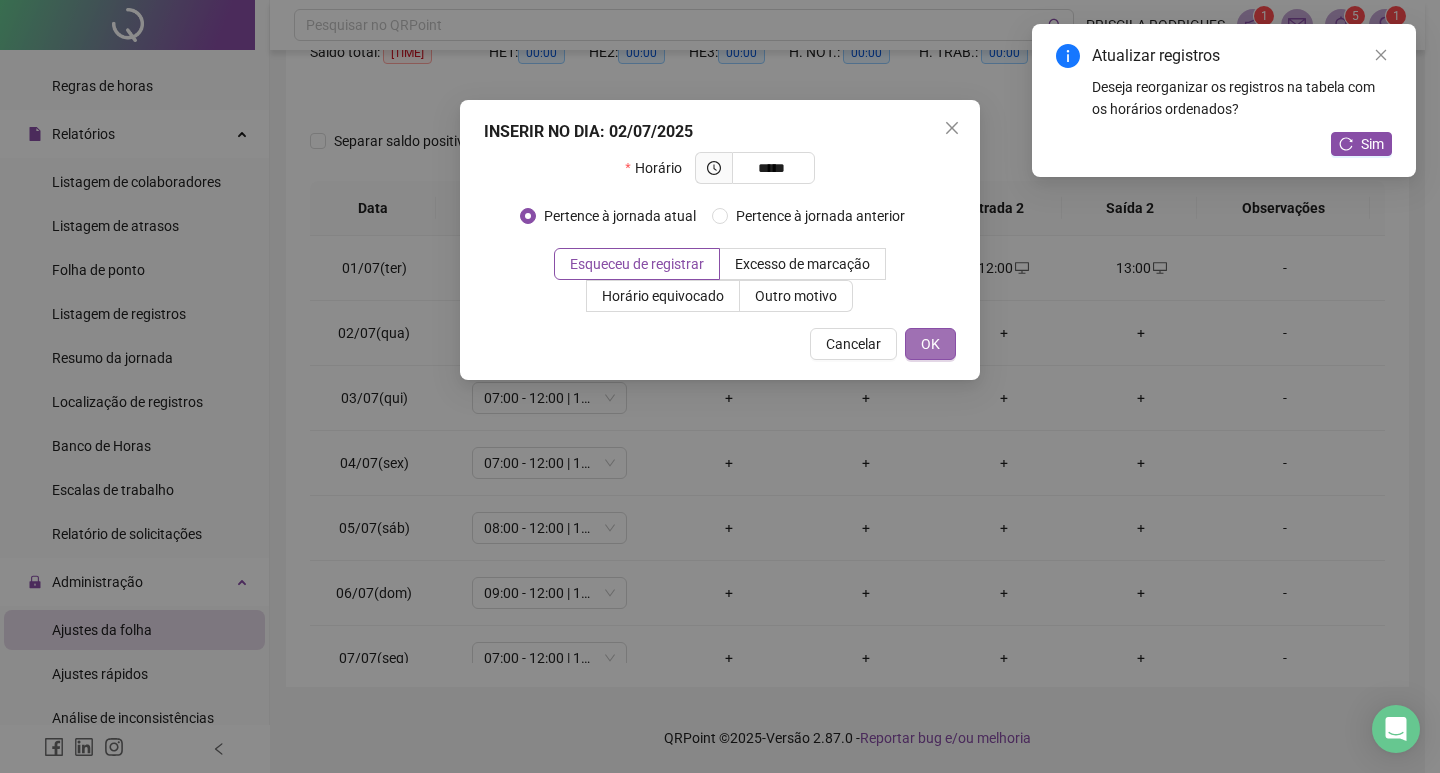 type on "*****" 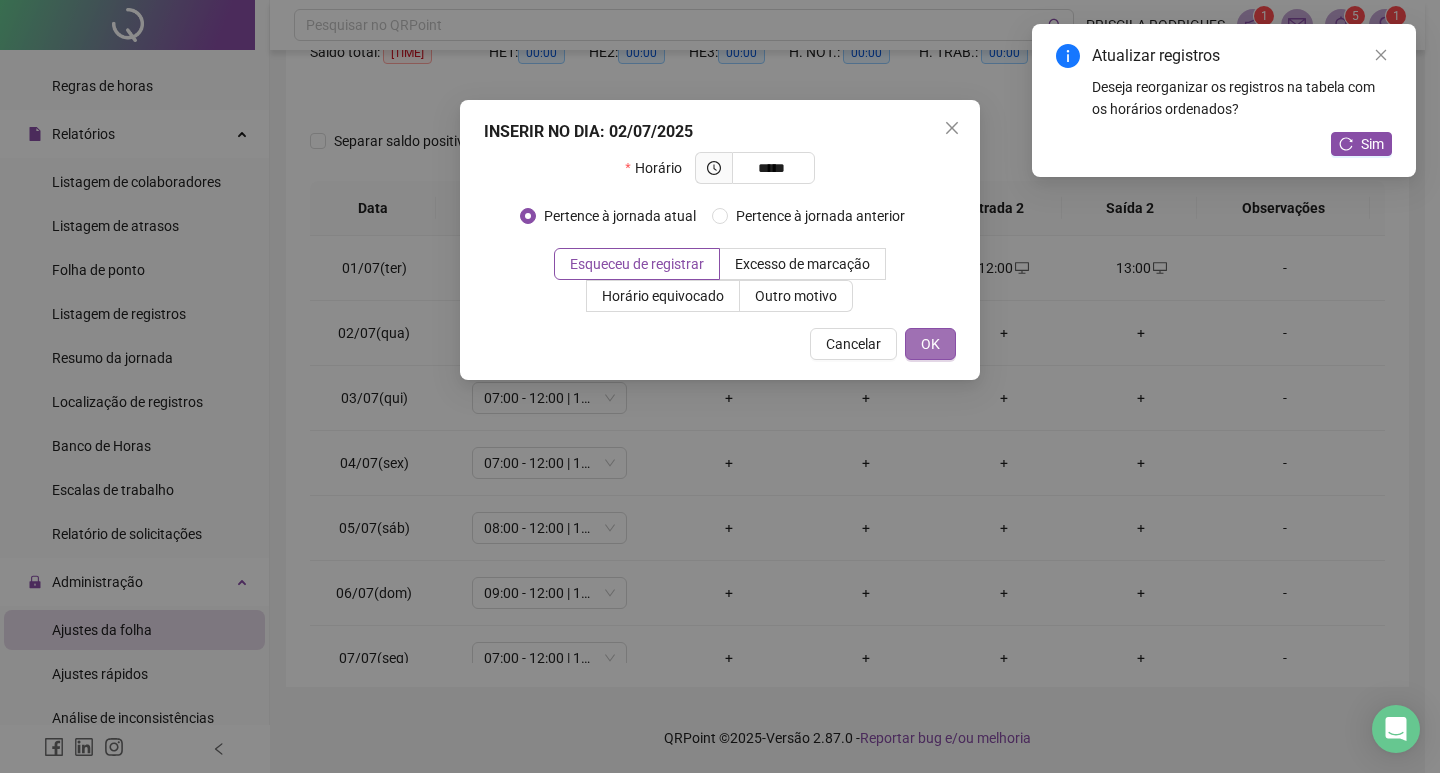 click on "OK" at bounding box center [930, 344] 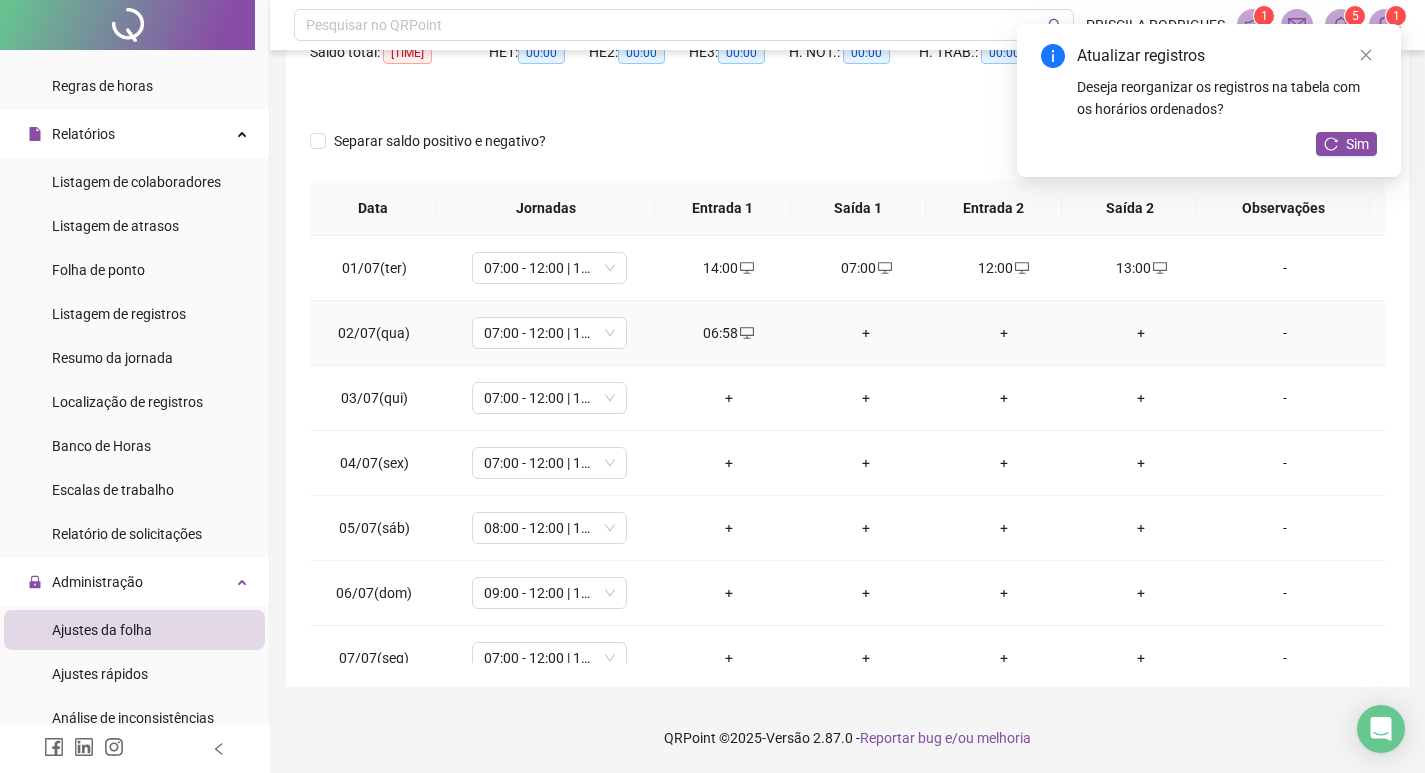 click on "+" at bounding box center [866, 333] 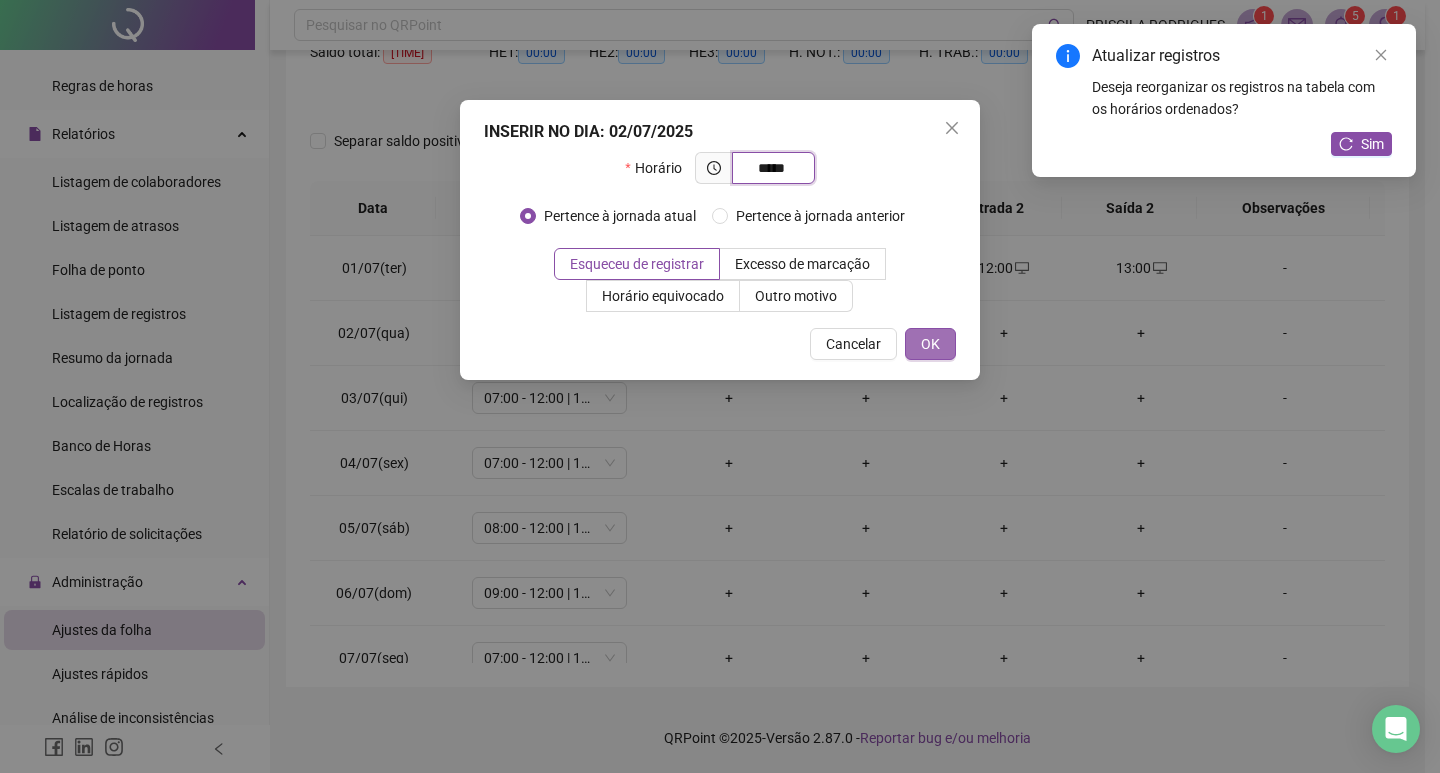 type on "*****" 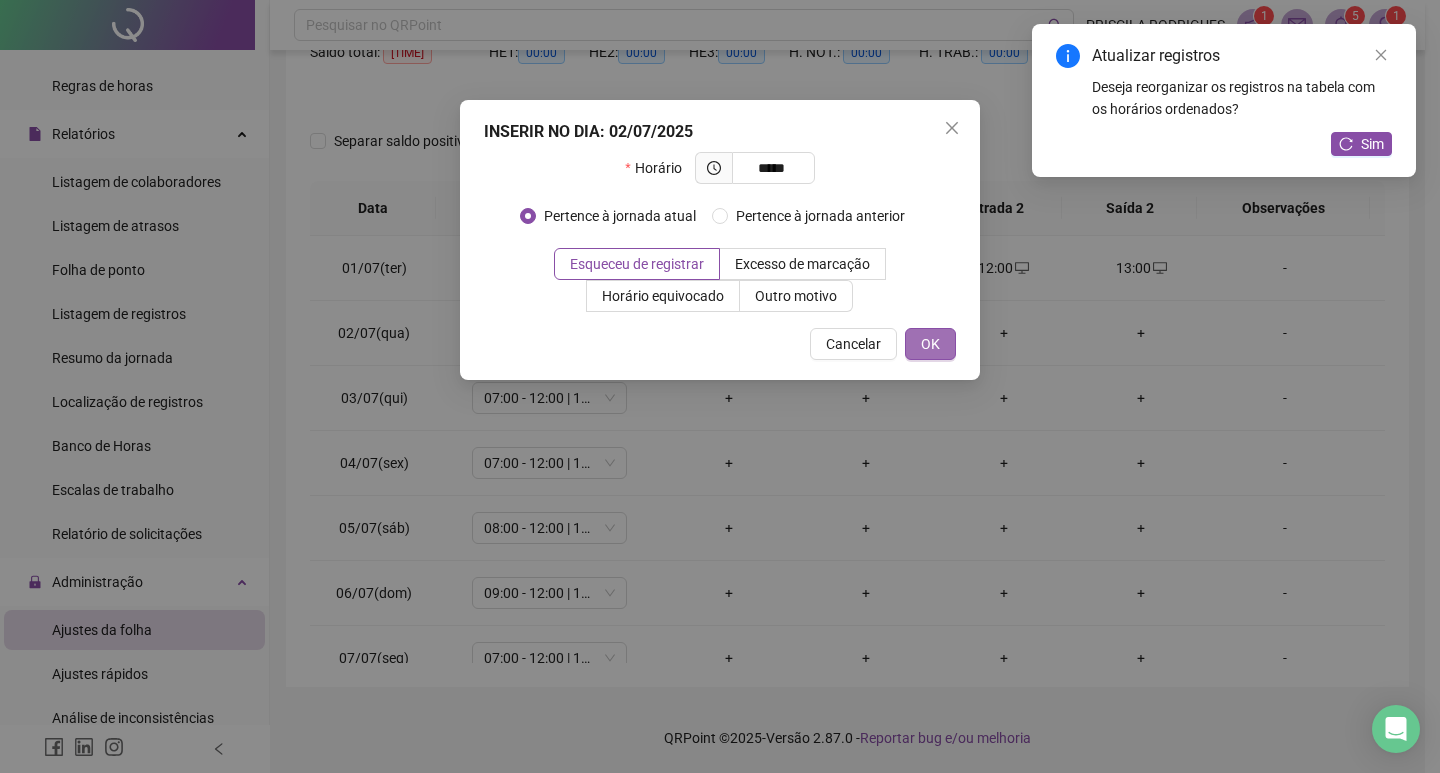 click on "OK" at bounding box center [930, 344] 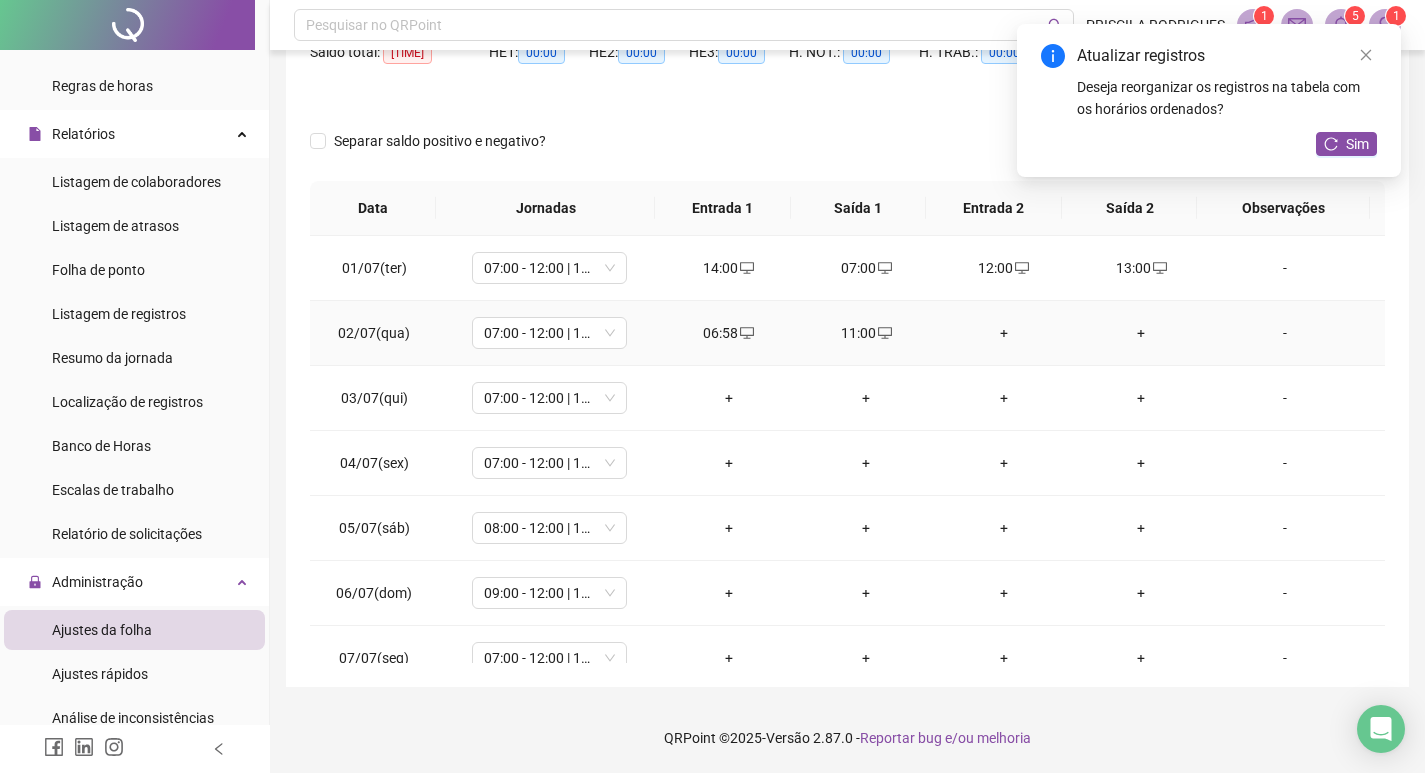 click on "+" at bounding box center (1004, 333) 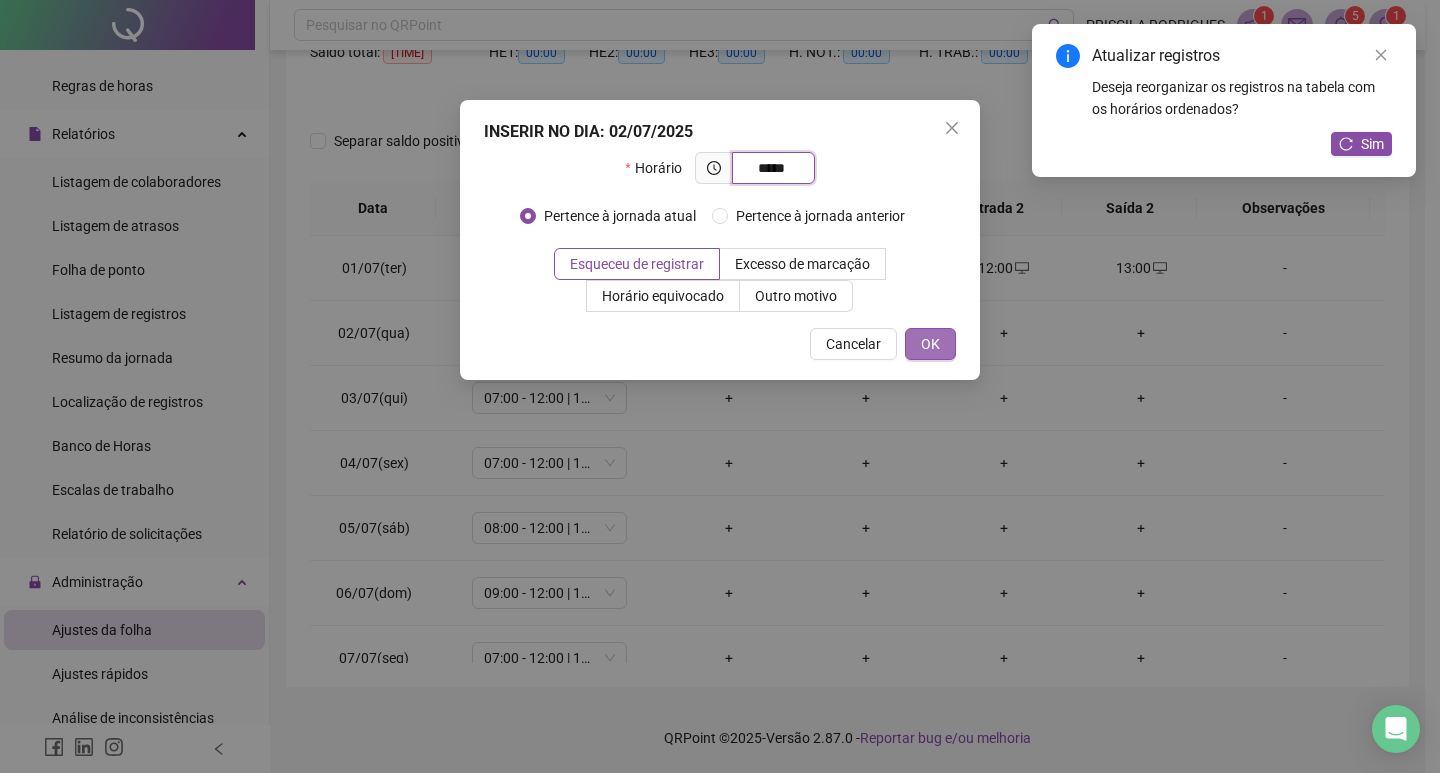 type on "*****" 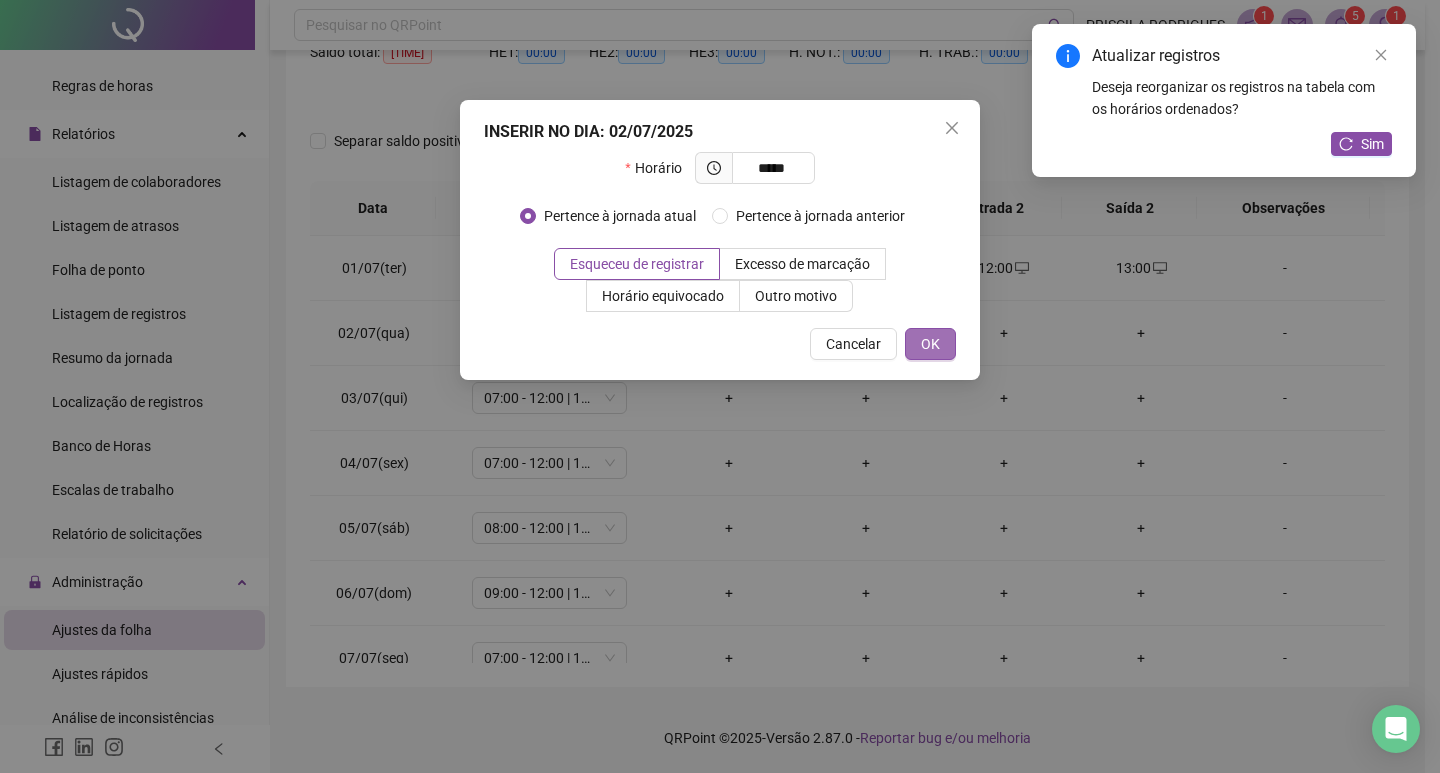 click on "OK" at bounding box center (930, 344) 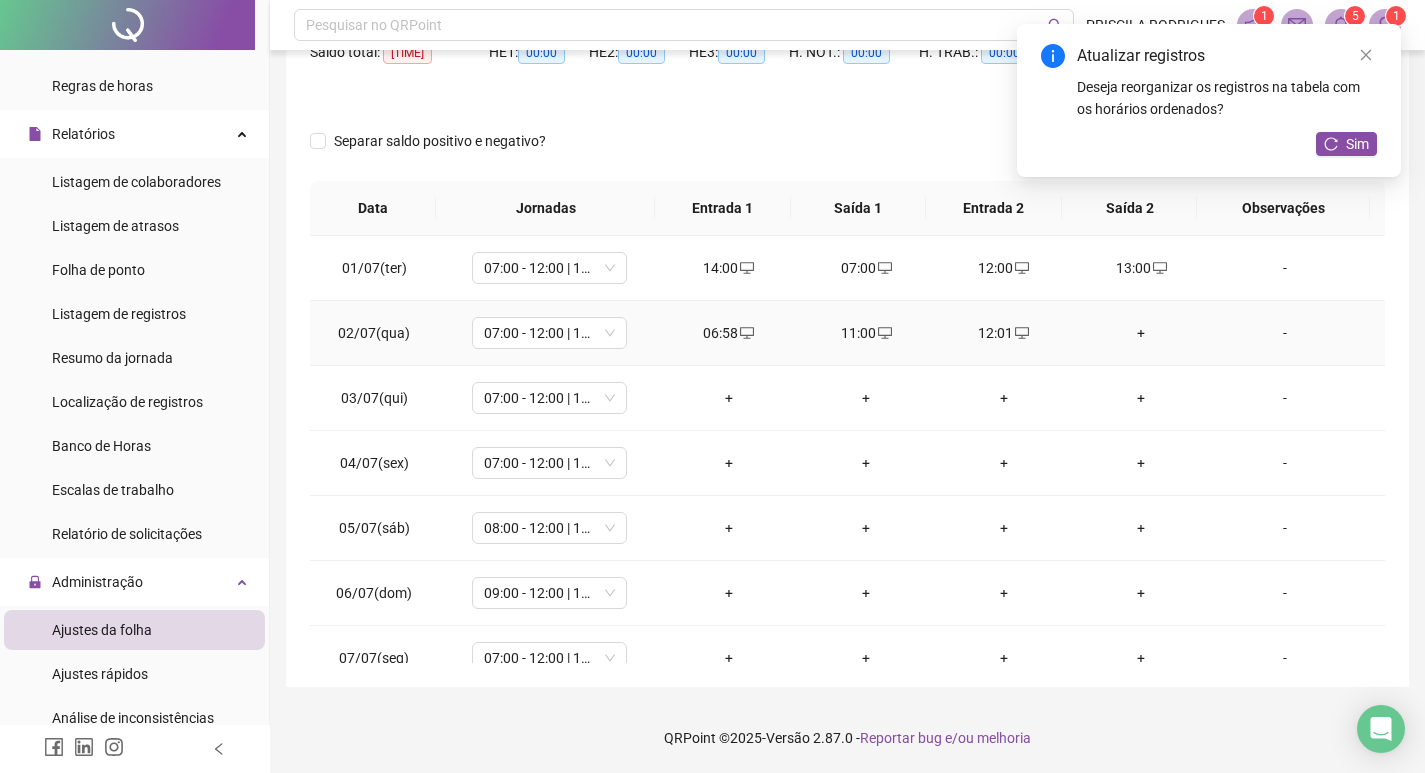 click on "+" at bounding box center (1142, 333) 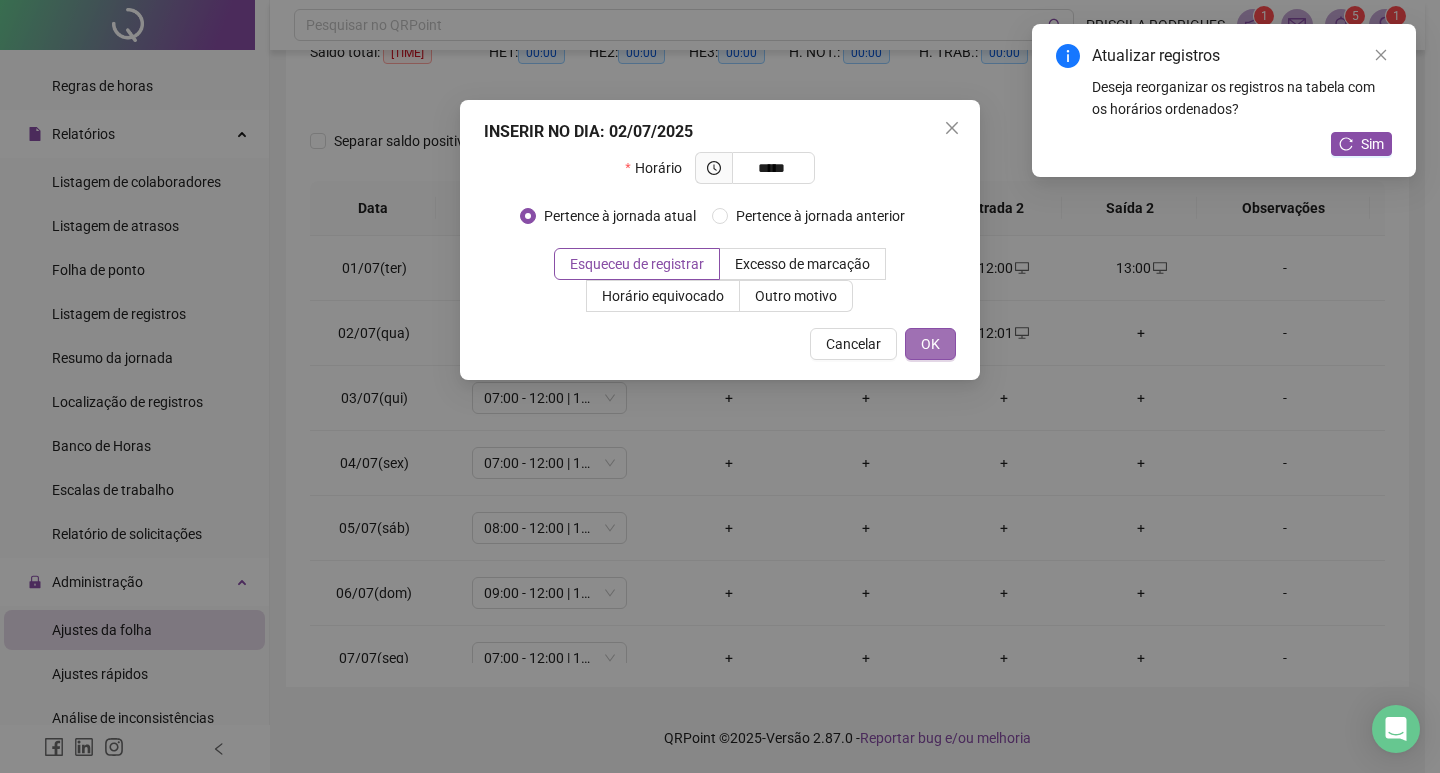 type on "*****" 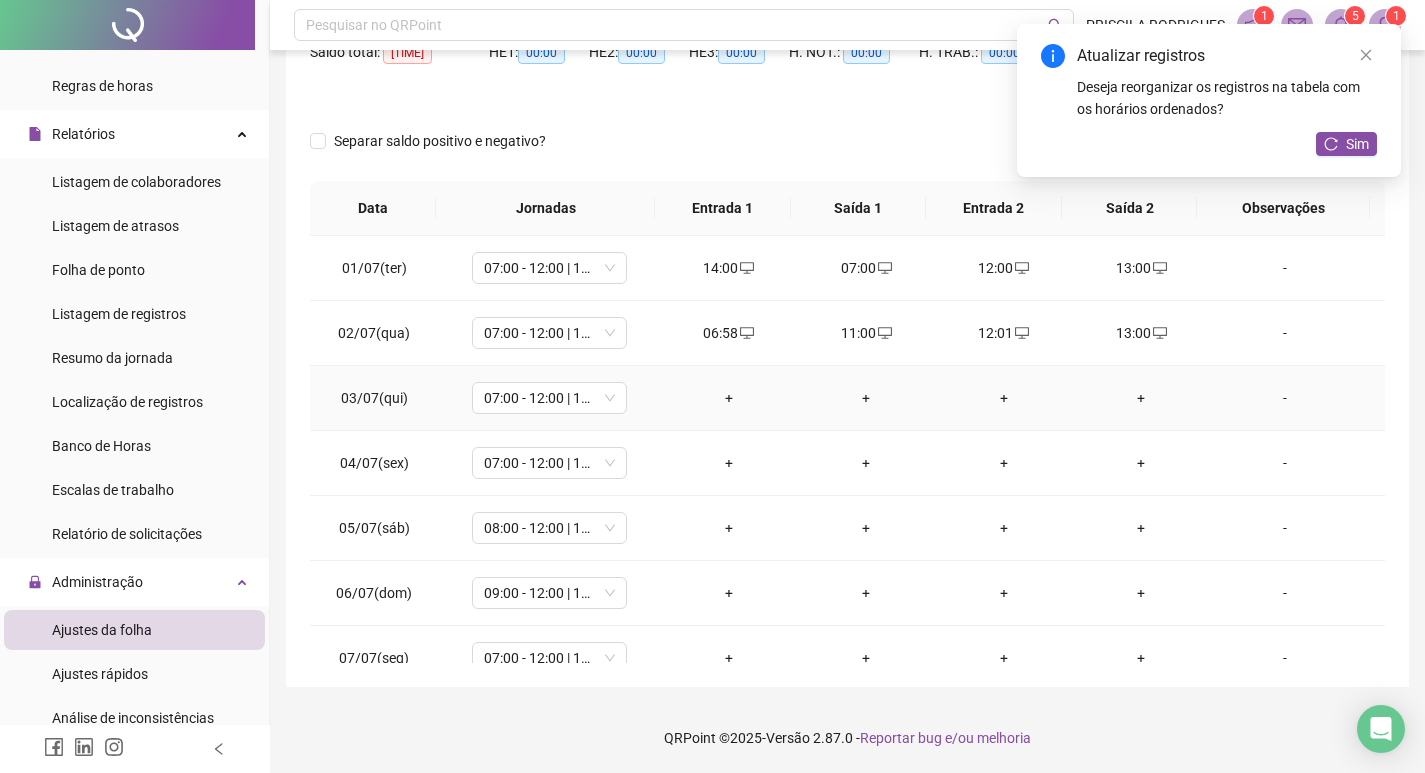 click on "+" at bounding box center (729, 398) 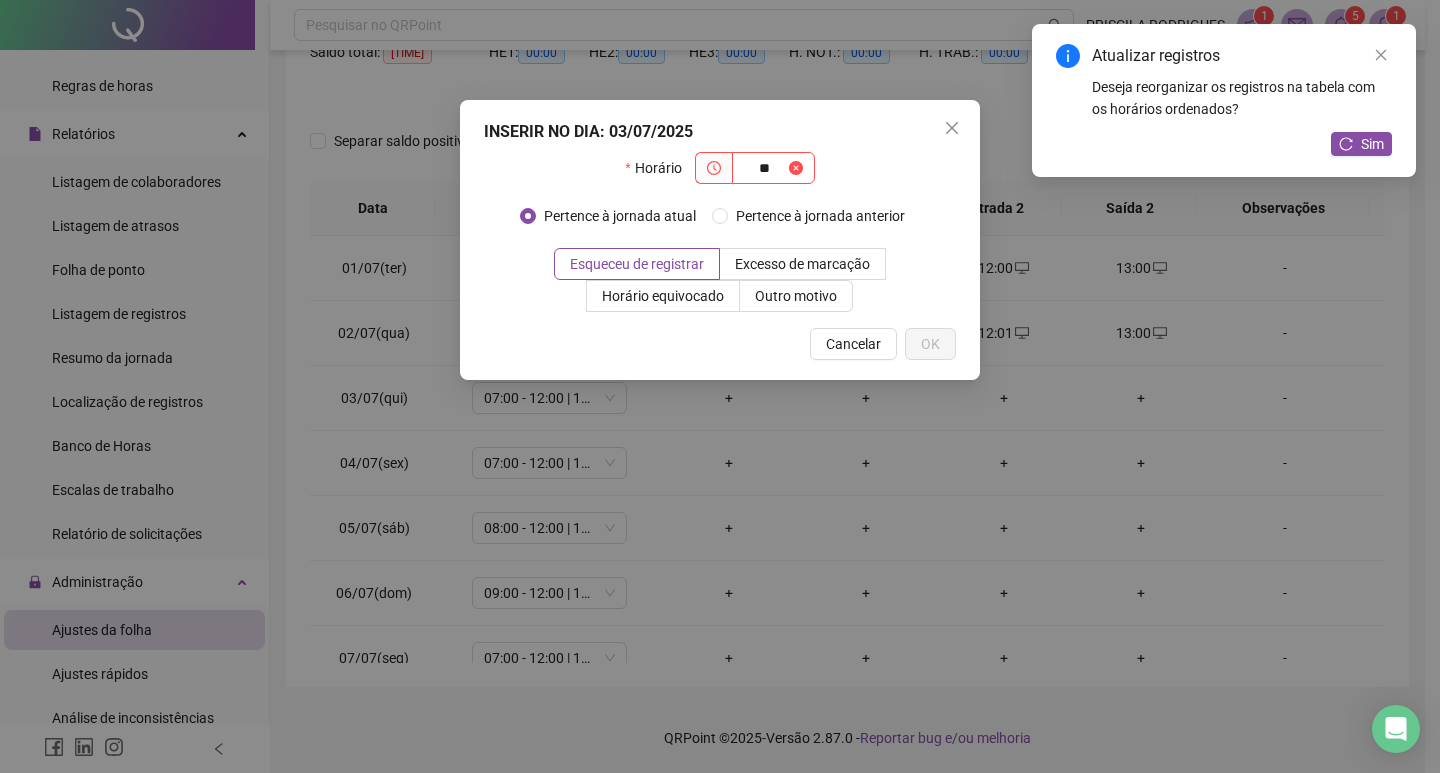 type on "*" 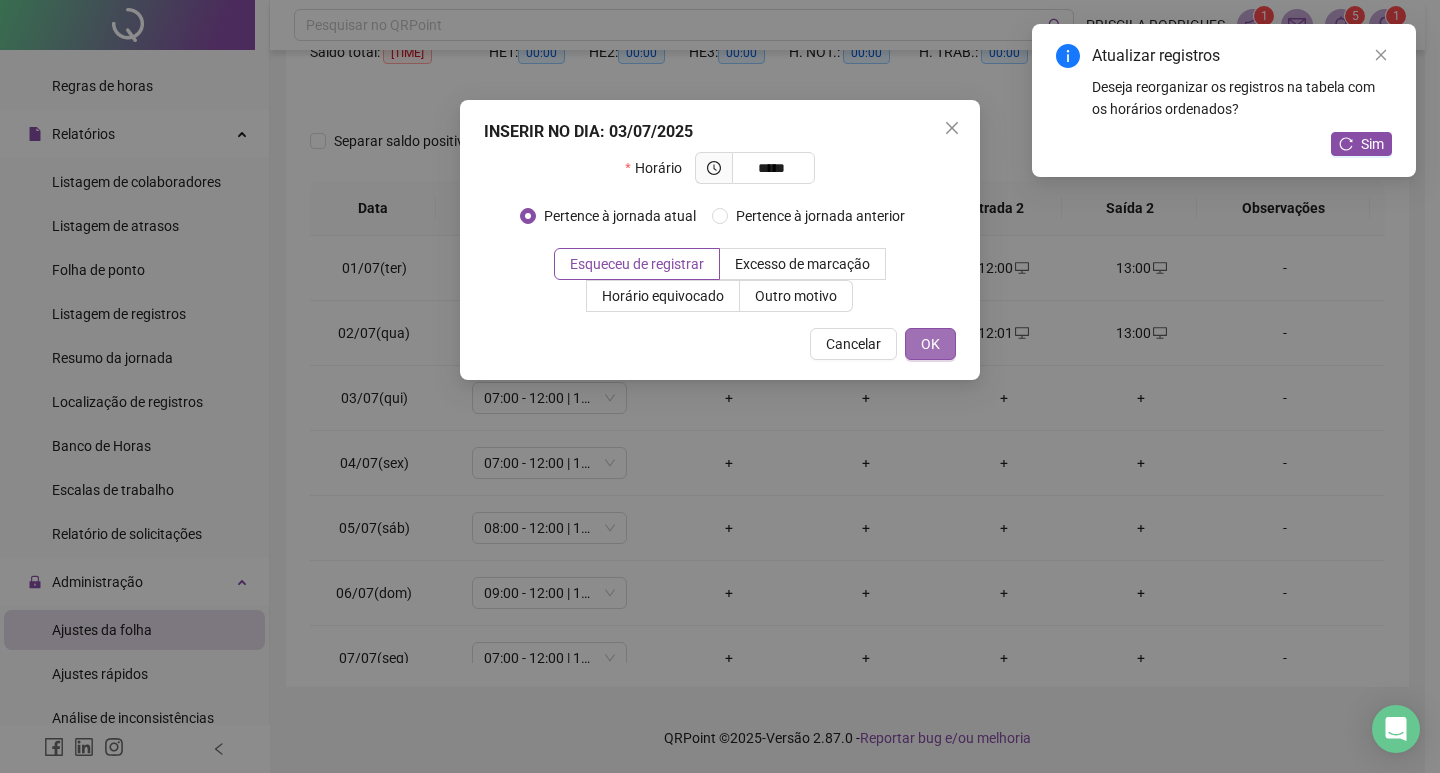 type on "*****" 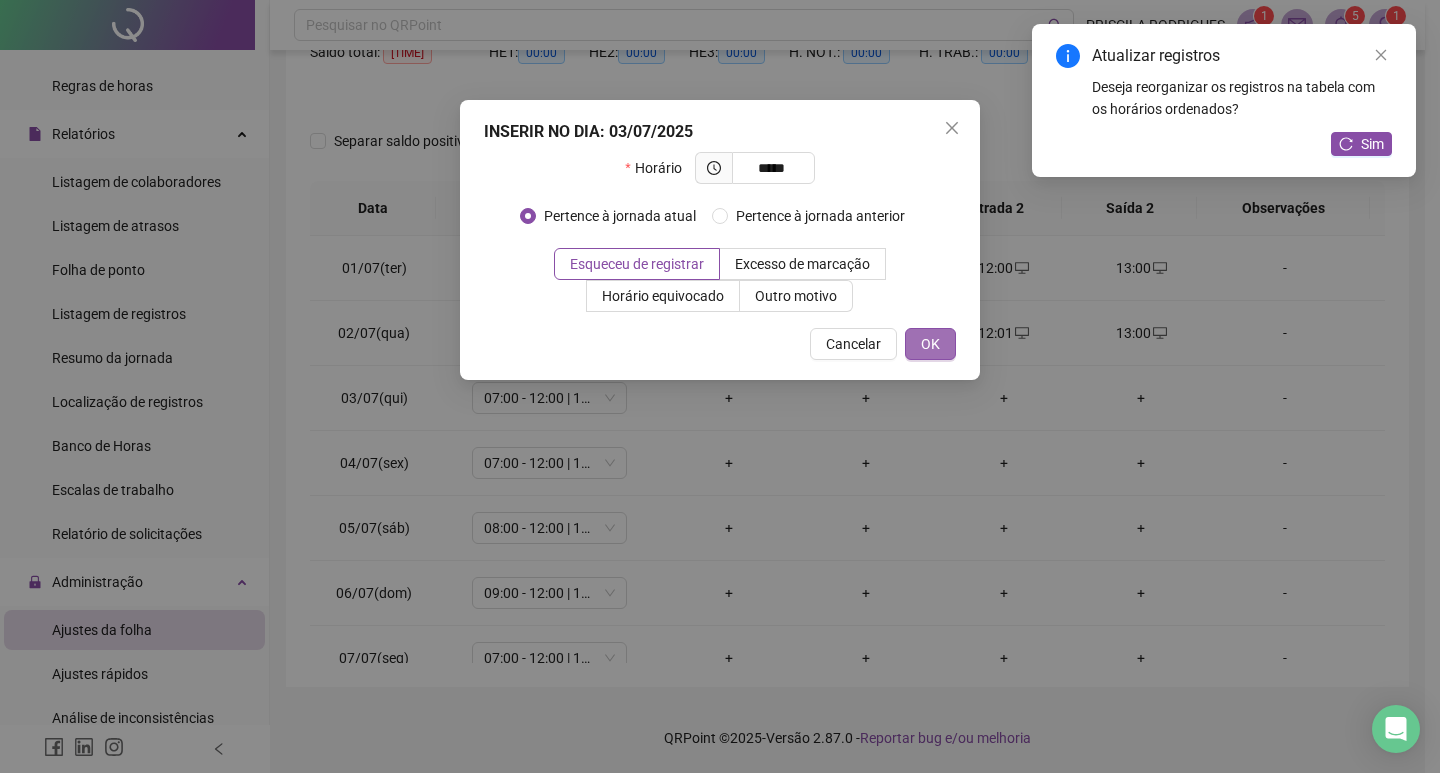 click on "OK" at bounding box center [930, 344] 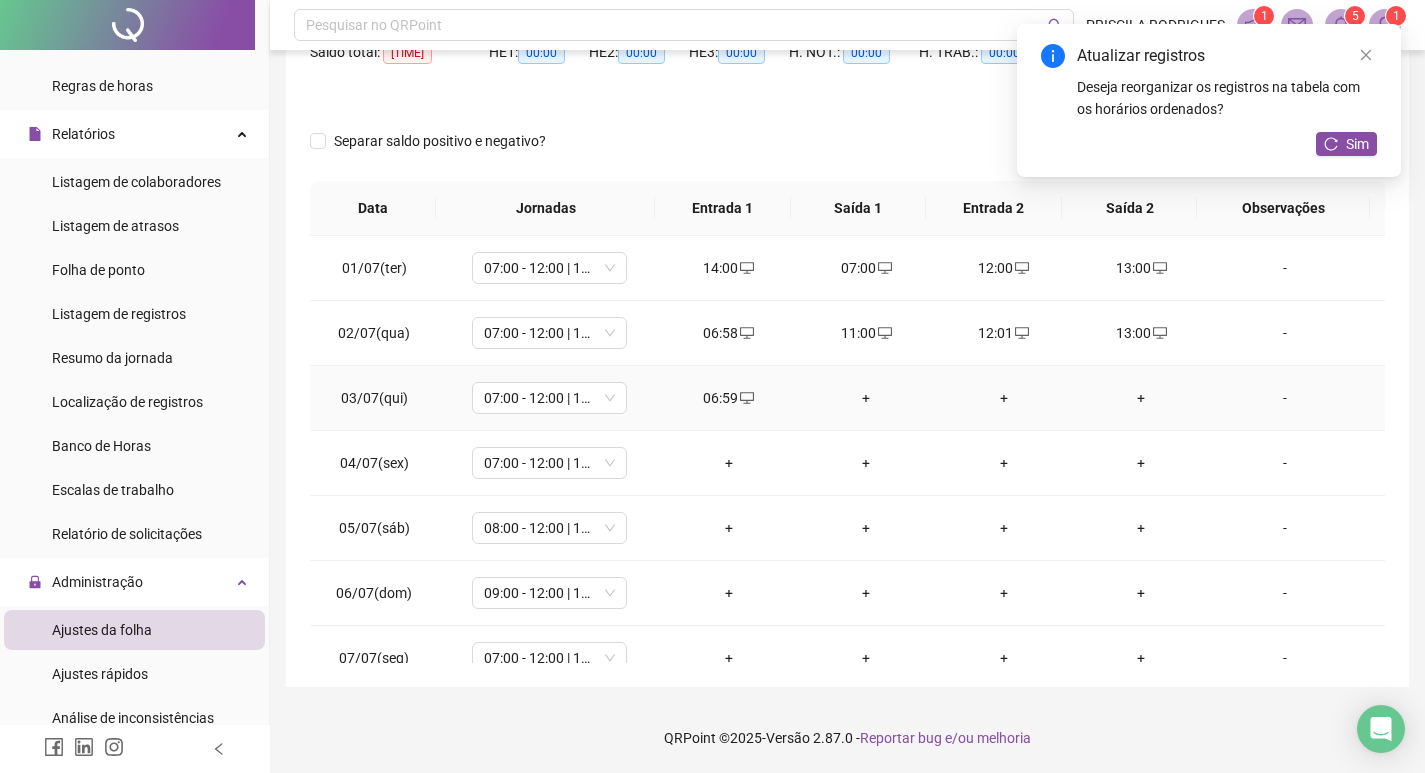 click on "+" at bounding box center [866, 398] 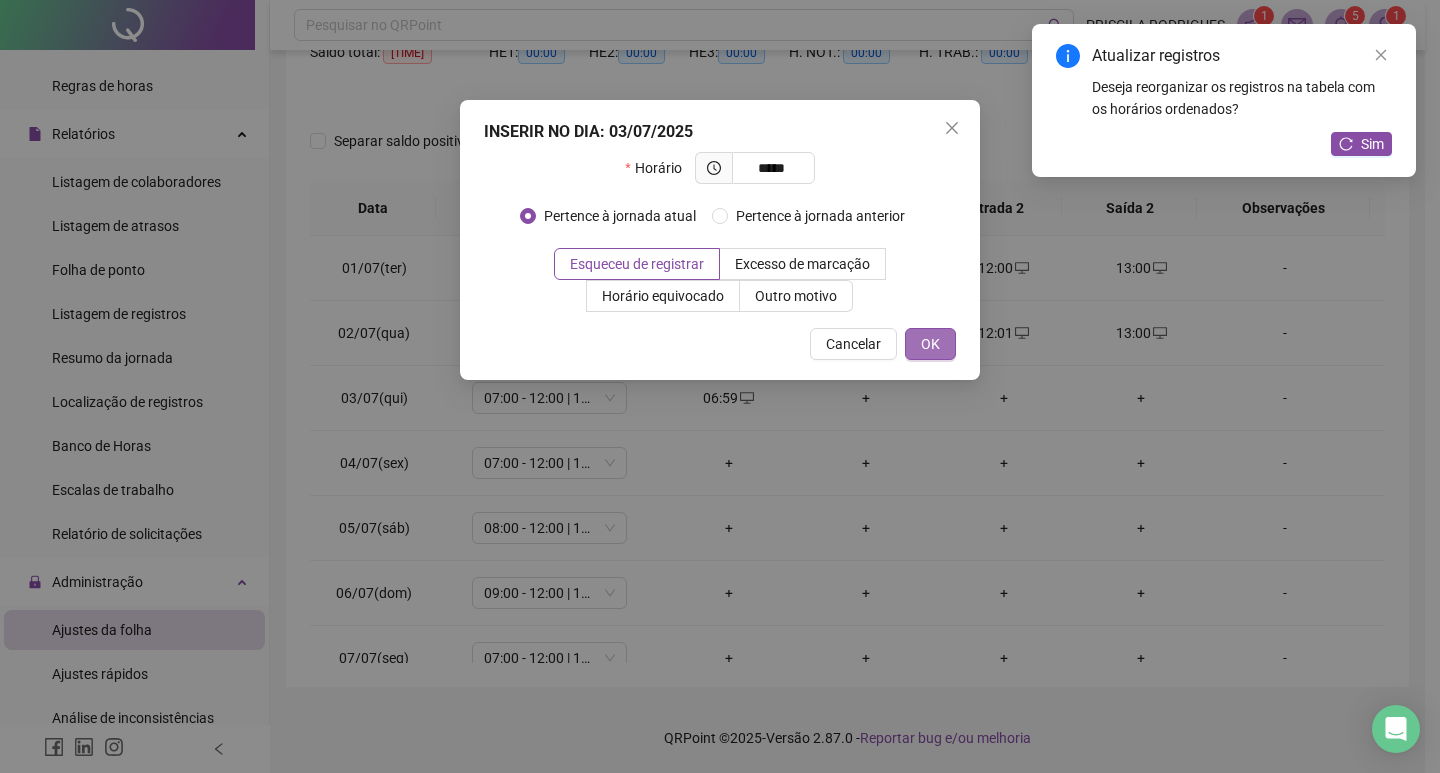 type on "*****" 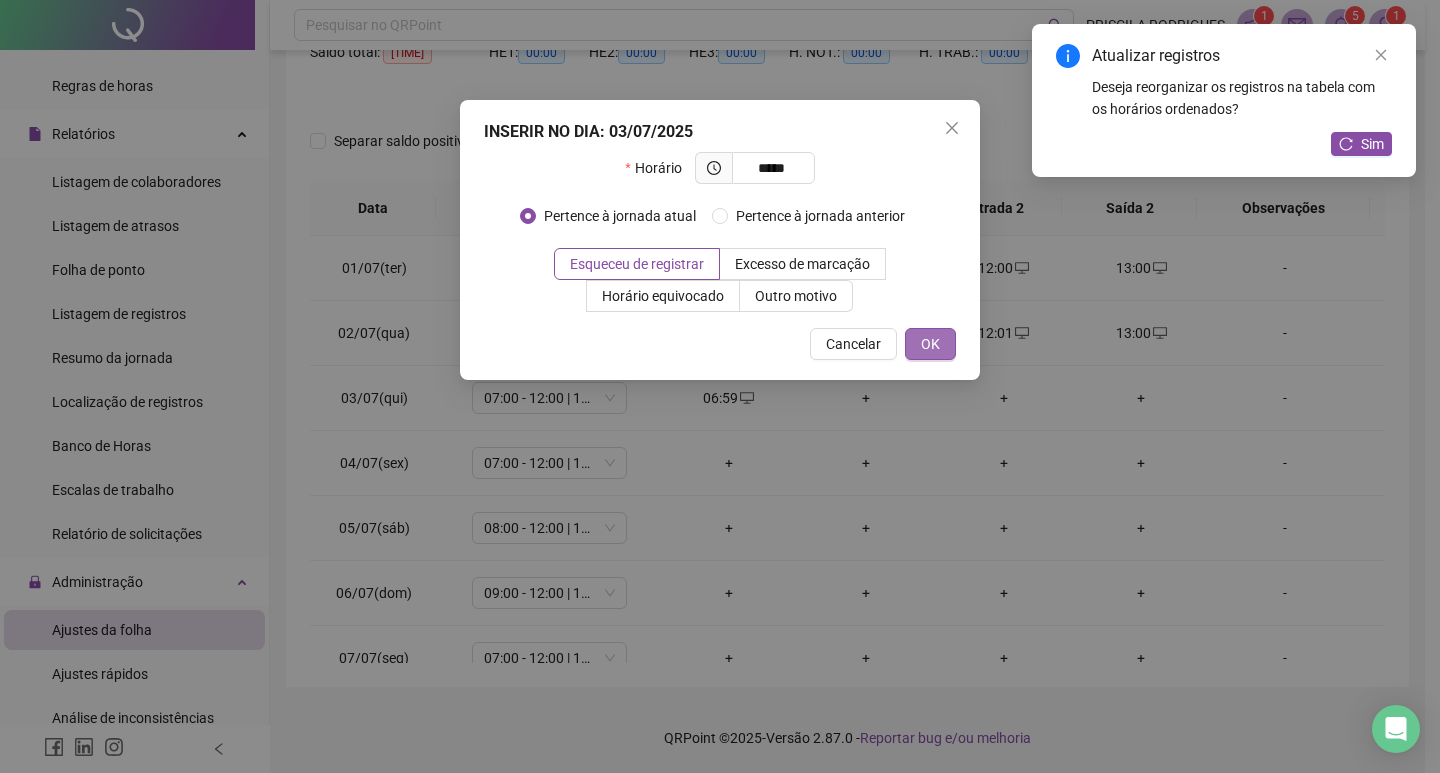 drag, startPoint x: 937, startPoint y: 337, endPoint x: 948, endPoint y: 349, distance: 16.27882 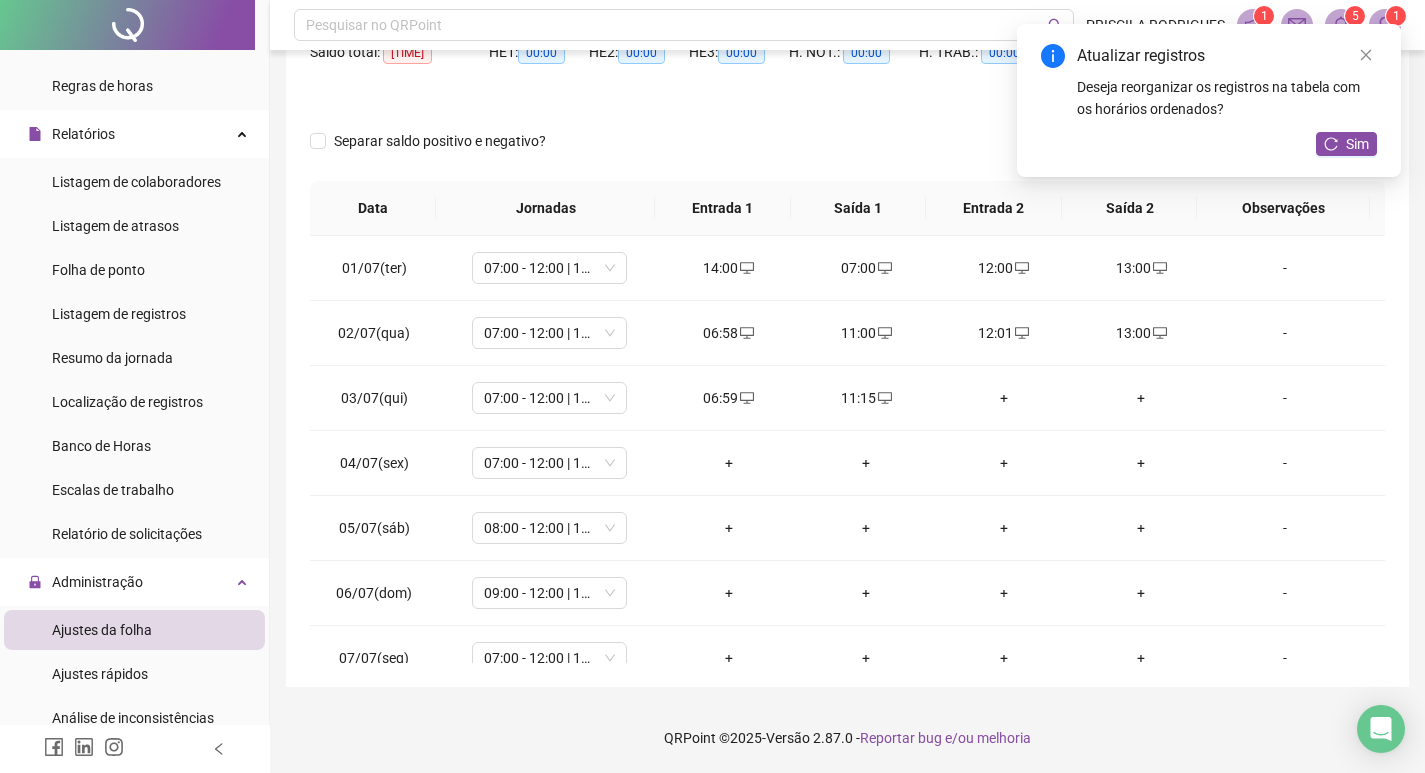 click on "+" at bounding box center [1004, 398] 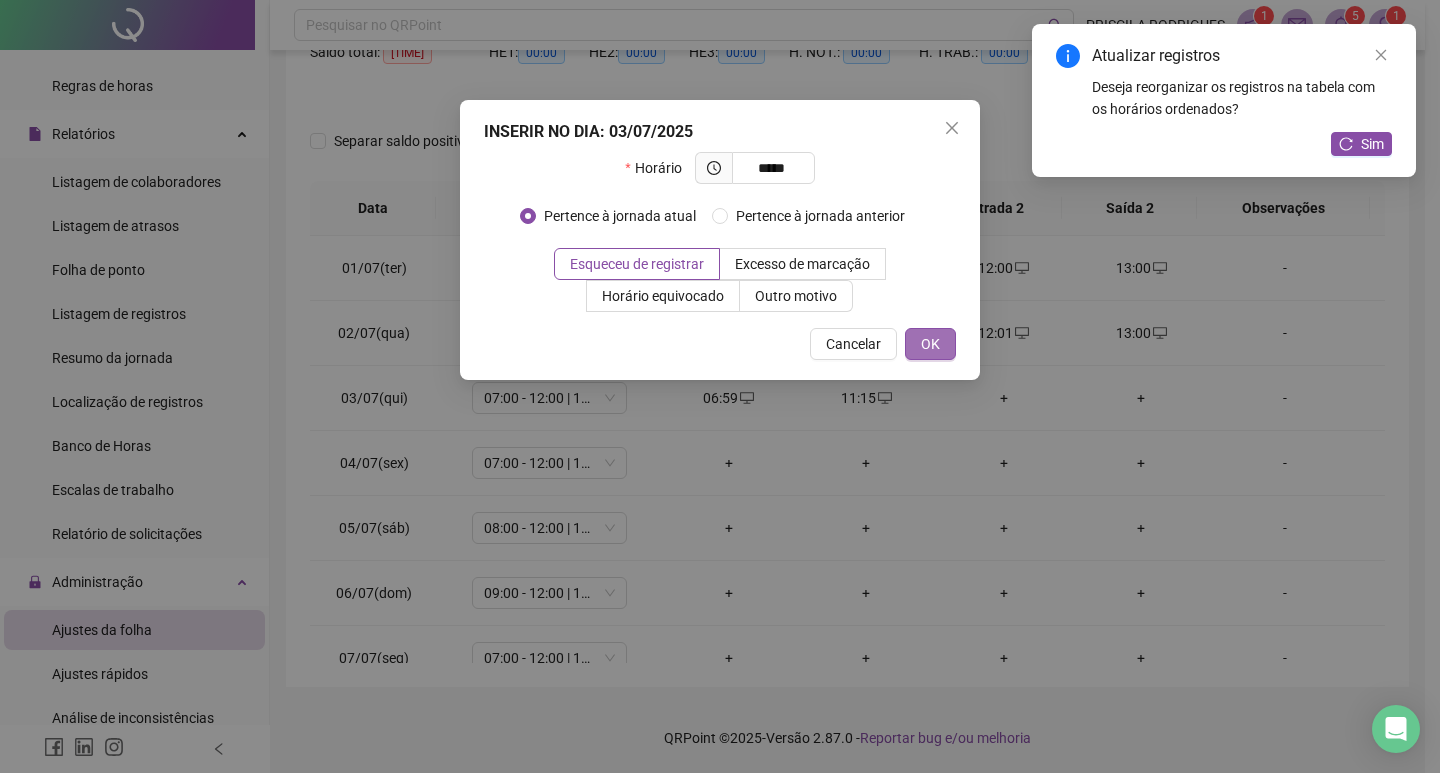 type on "*****" 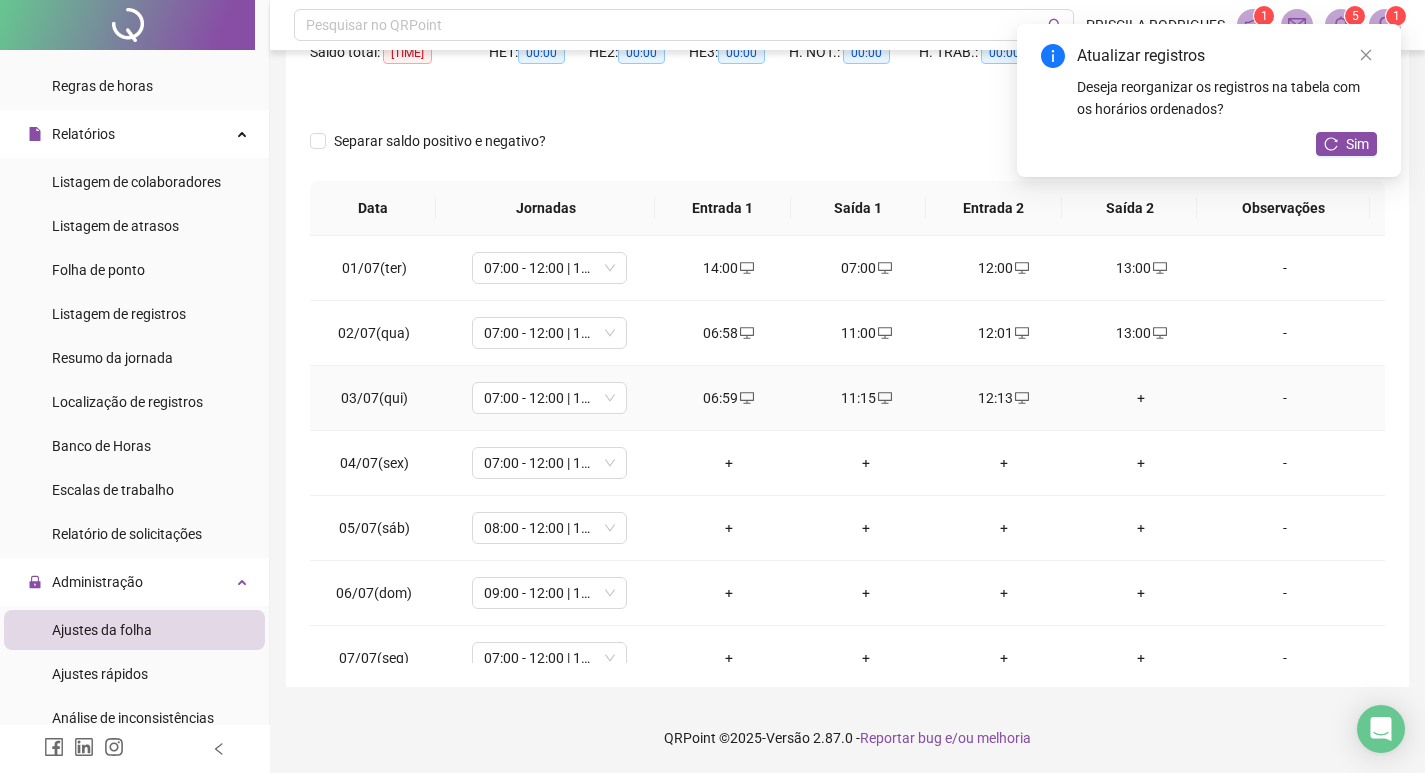 click on "+" at bounding box center (1142, 398) 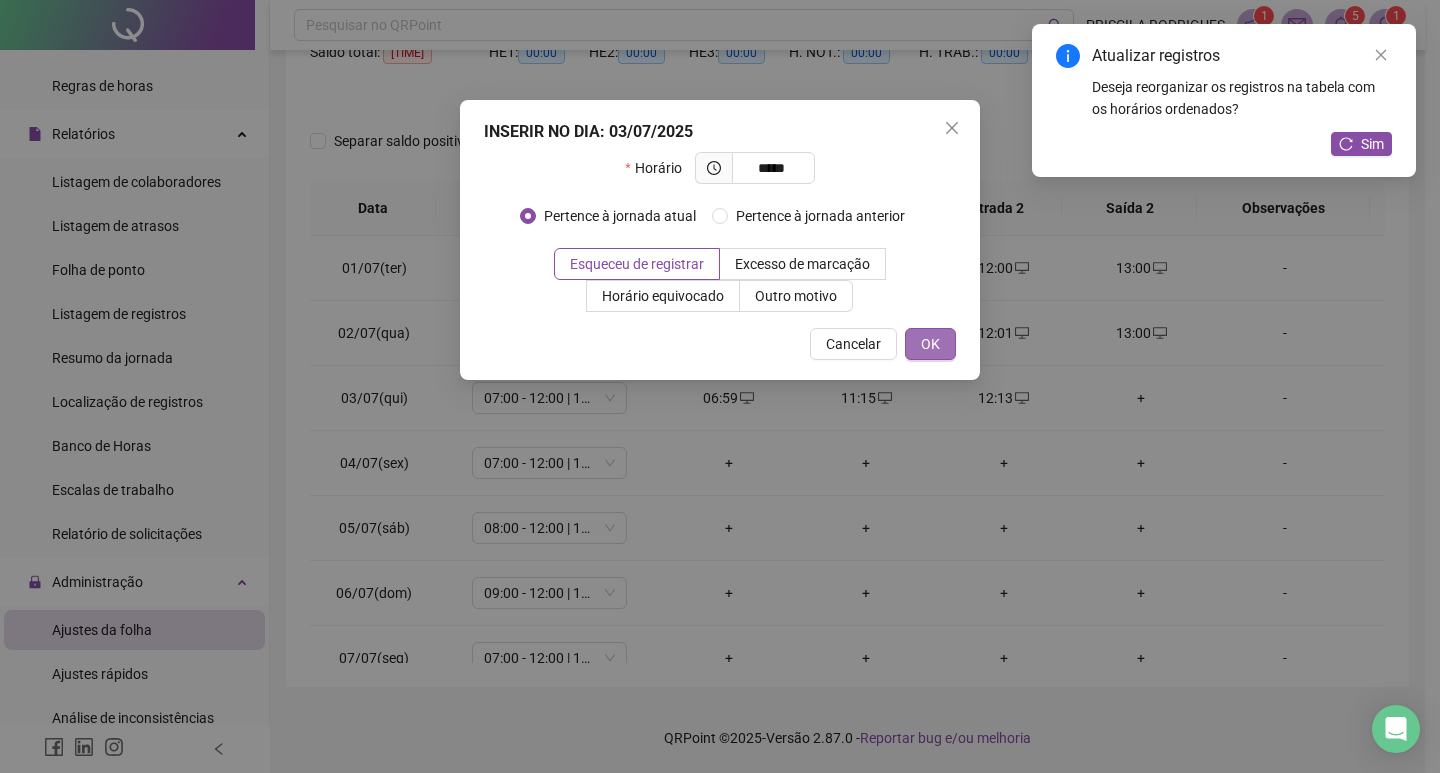 type on "*****" 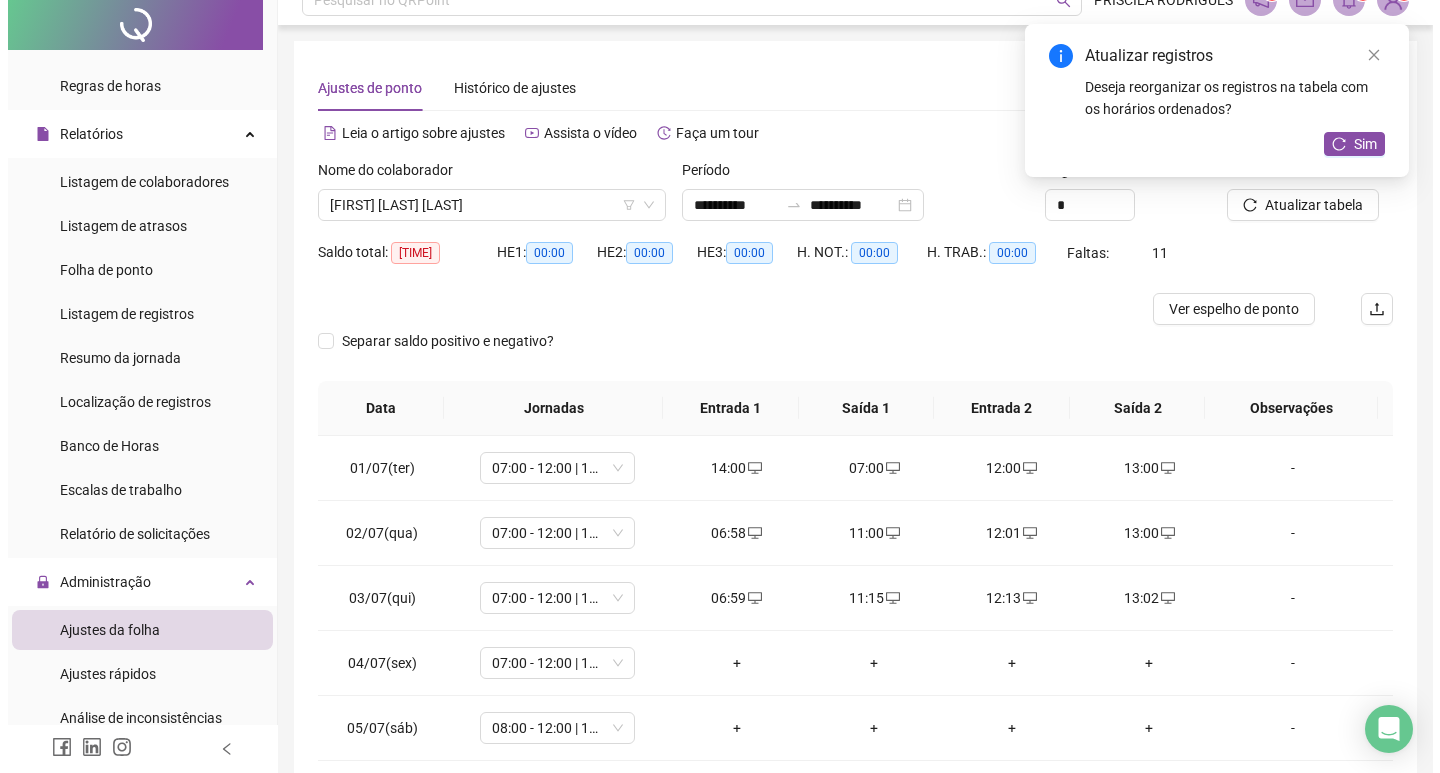 scroll, scrollTop: 0, scrollLeft: 0, axis: both 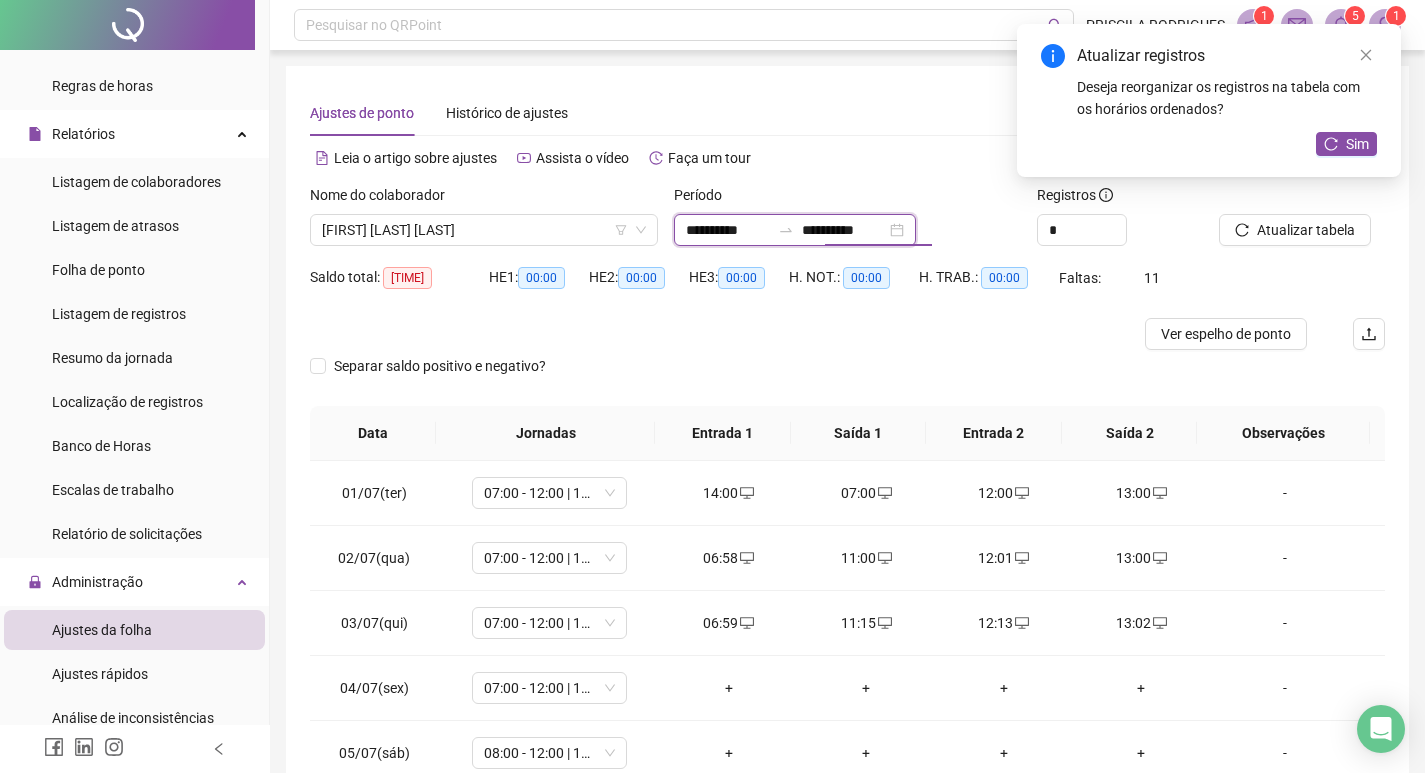 click on "**********" at bounding box center [844, 230] 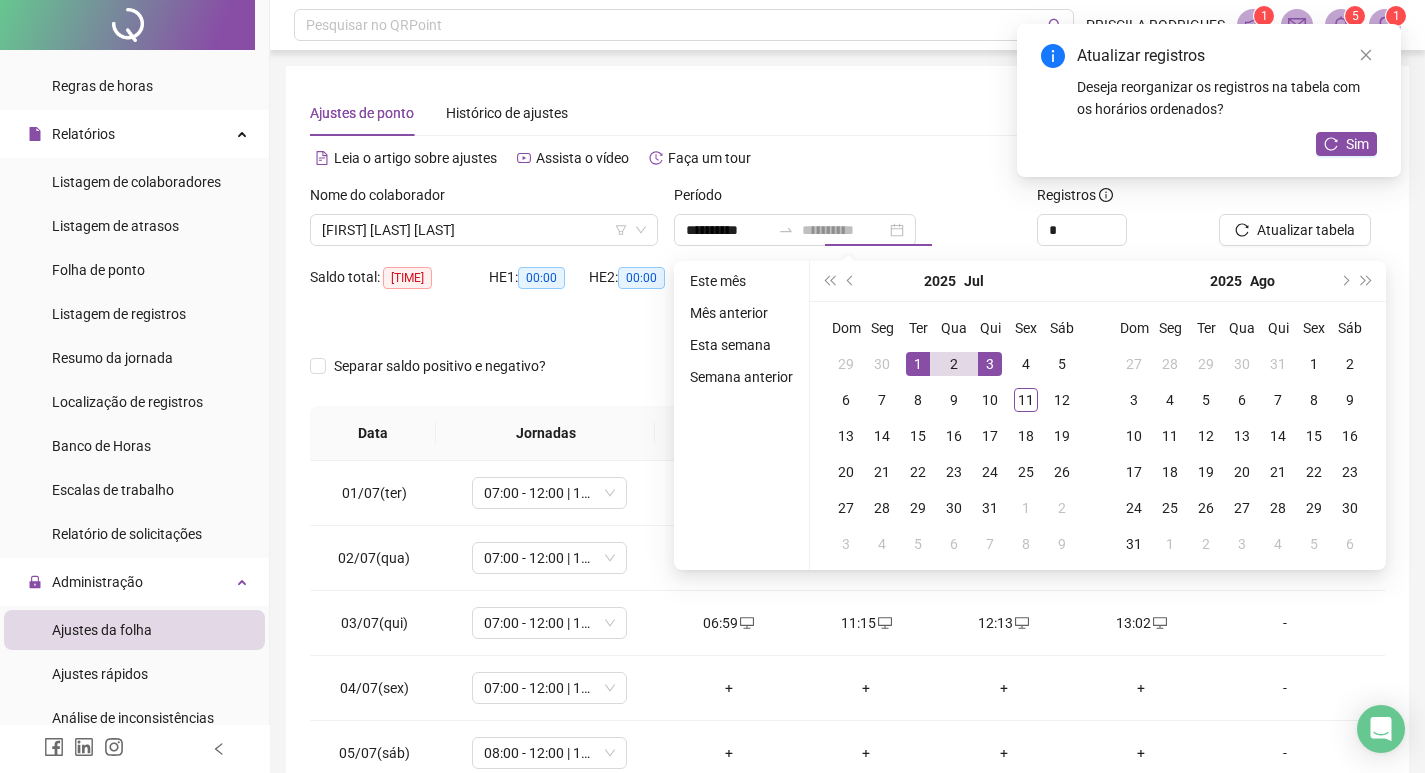 click on "3" at bounding box center (990, 364) 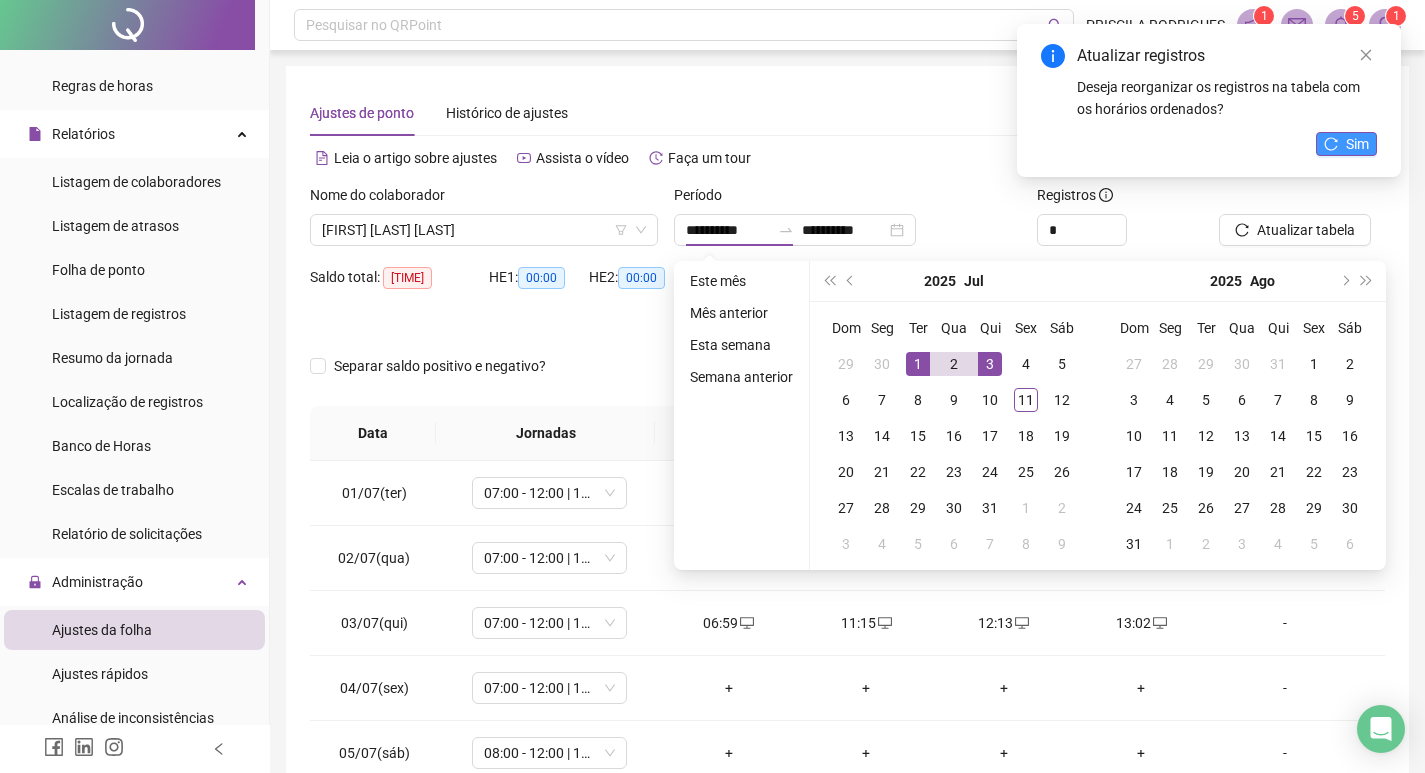 click on "Sim" at bounding box center [1357, 144] 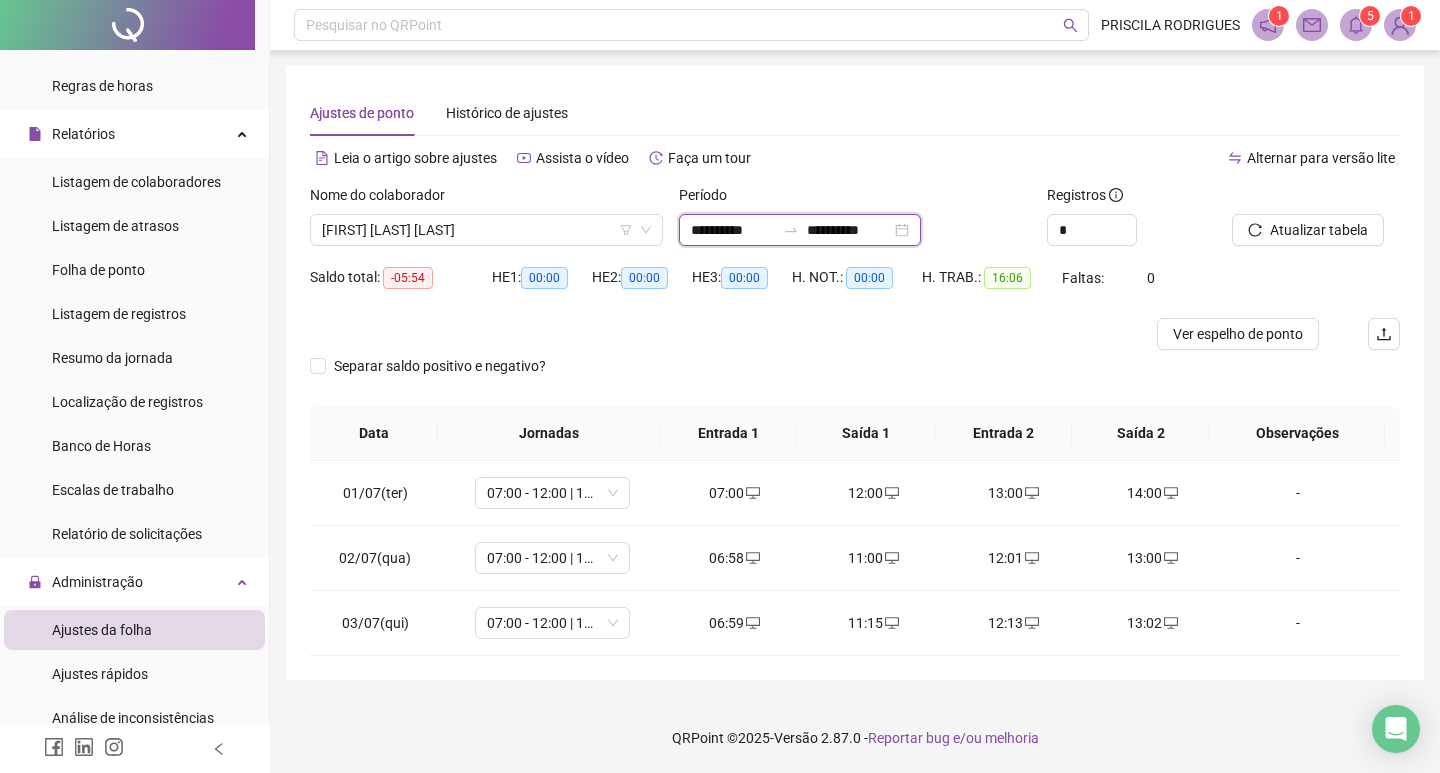 click on "**********" at bounding box center (733, 230) 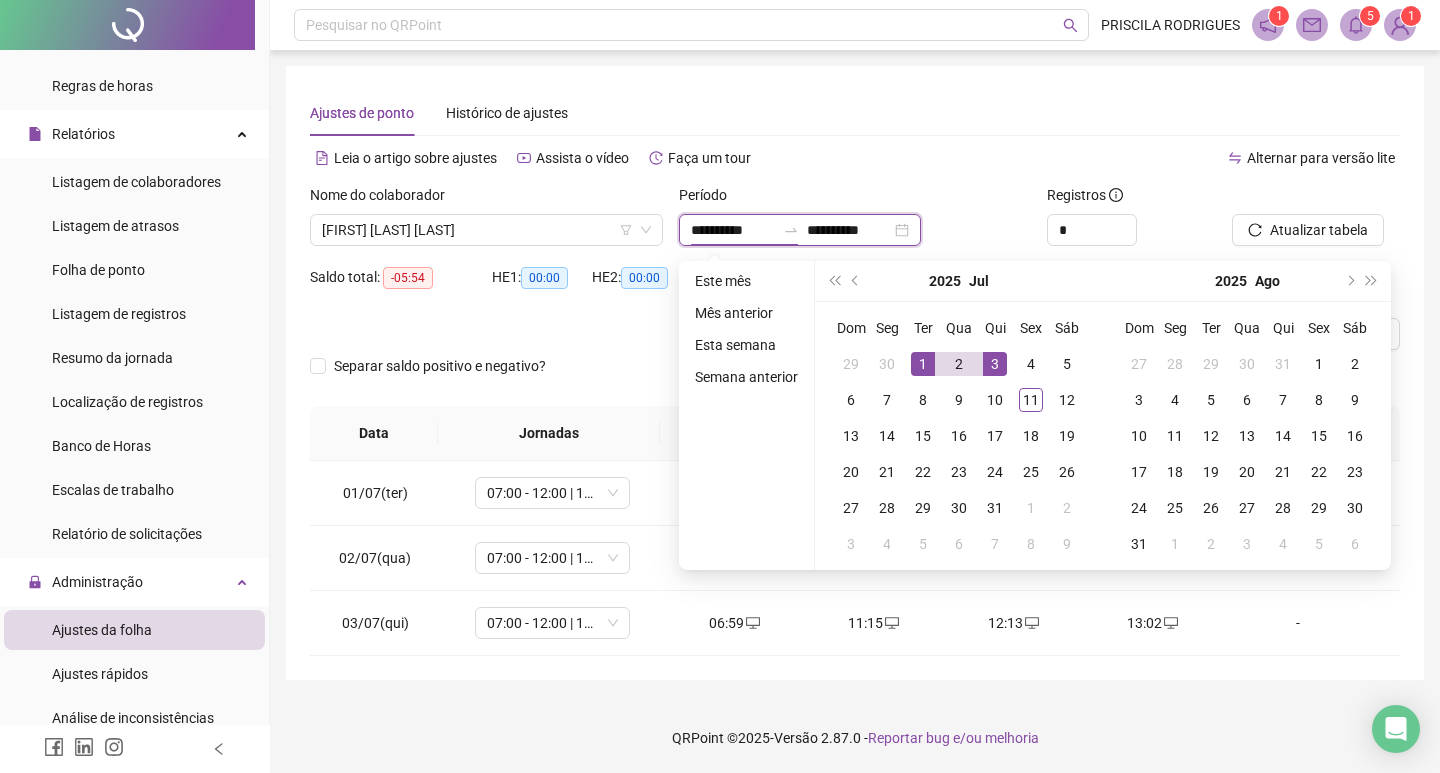 type on "**********" 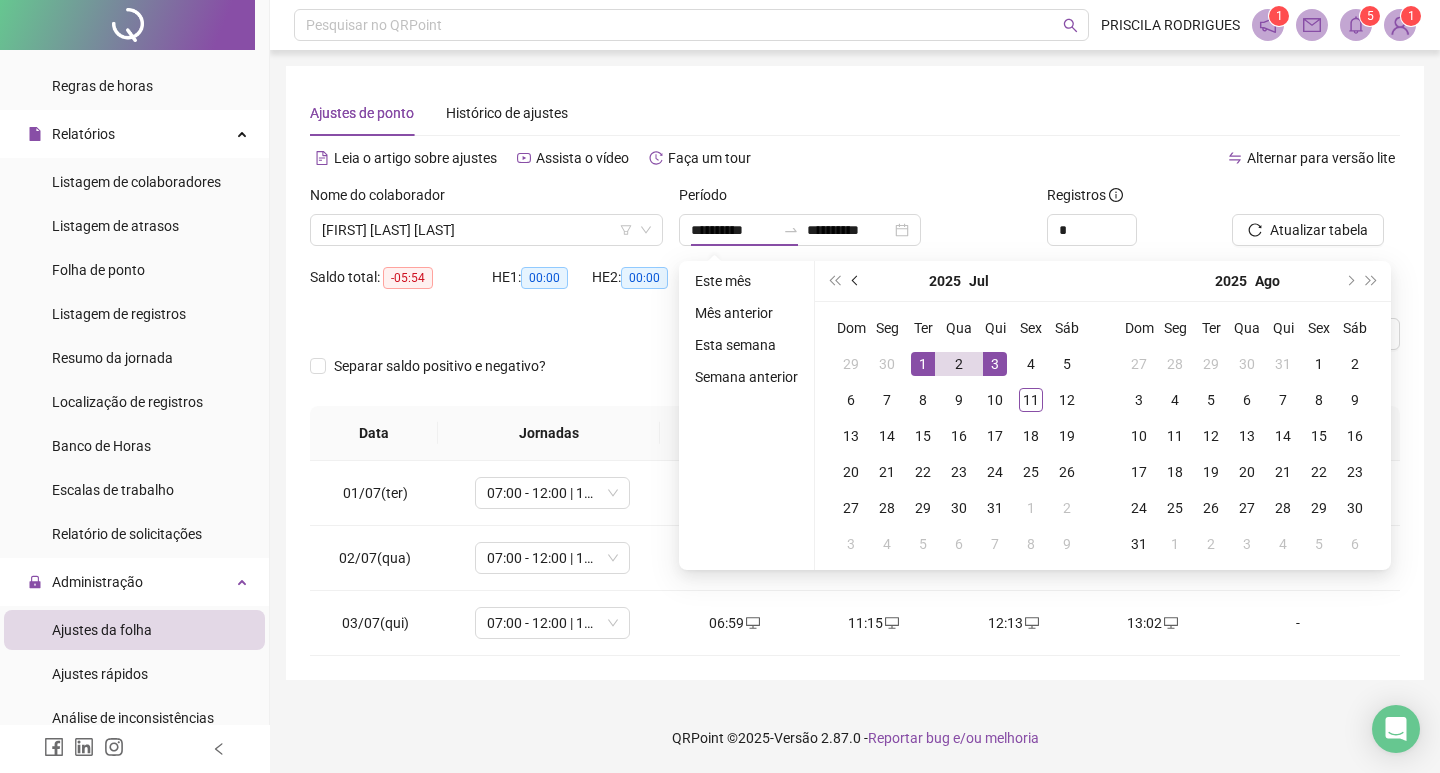 click at bounding box center (857, 281) 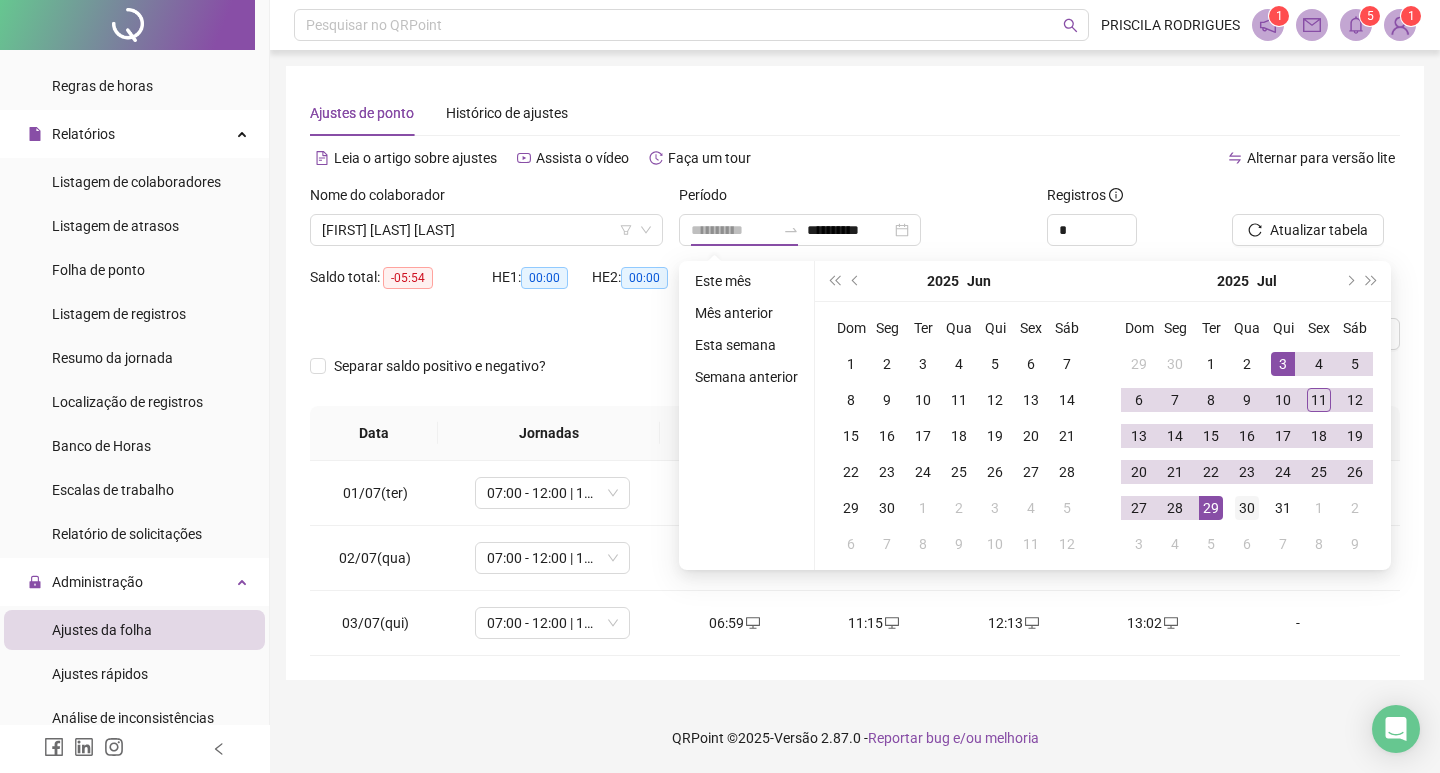 type on "**********" 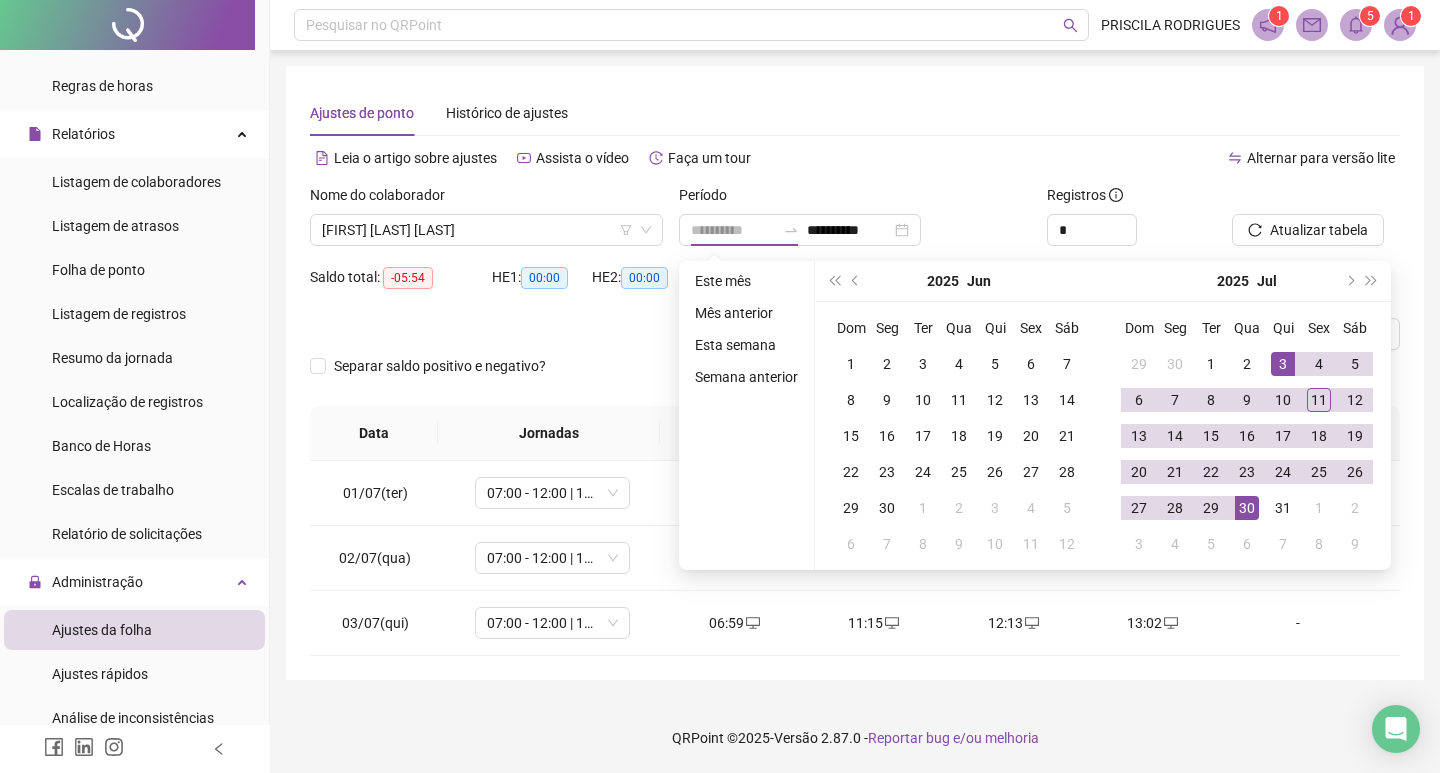 click on "30" at bounding box center (1247, 508) 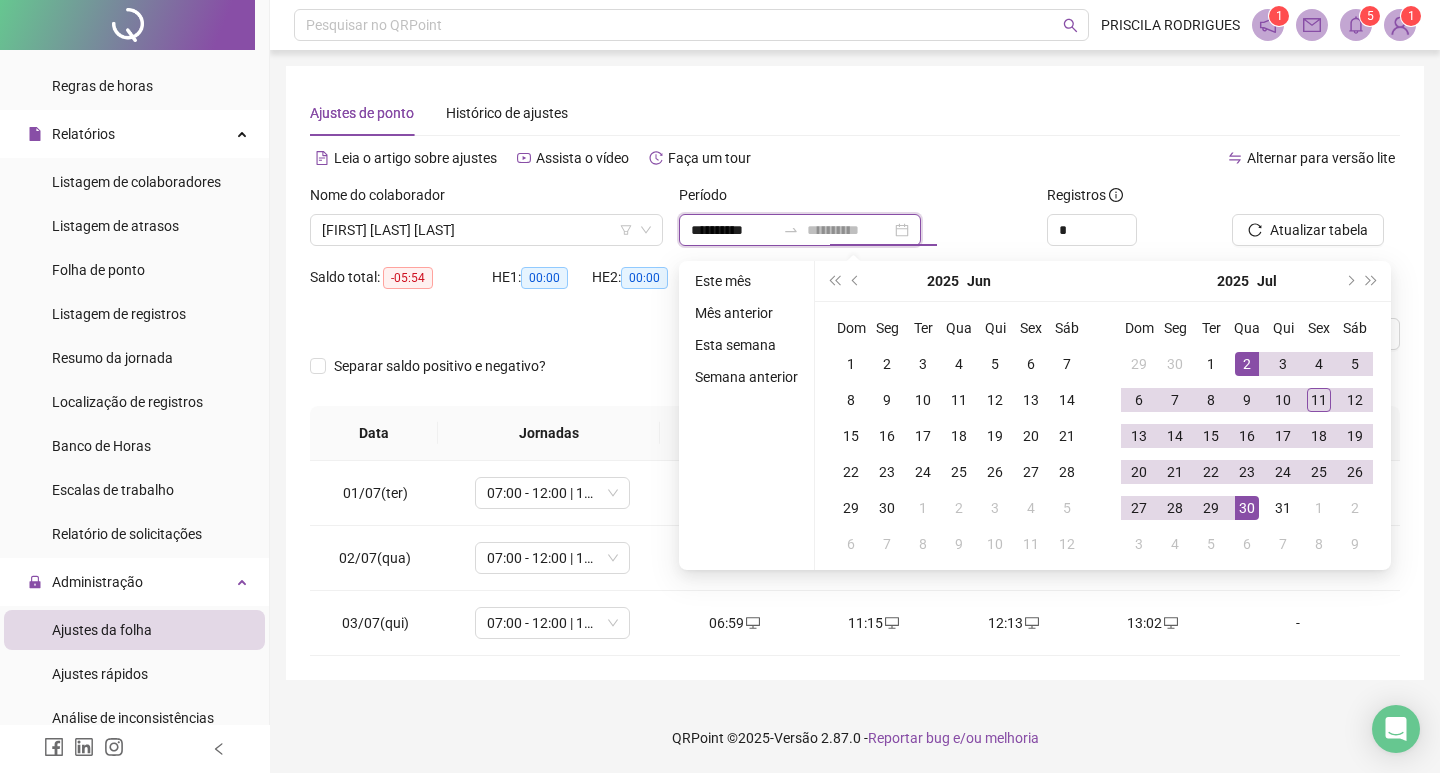 type on "**********" 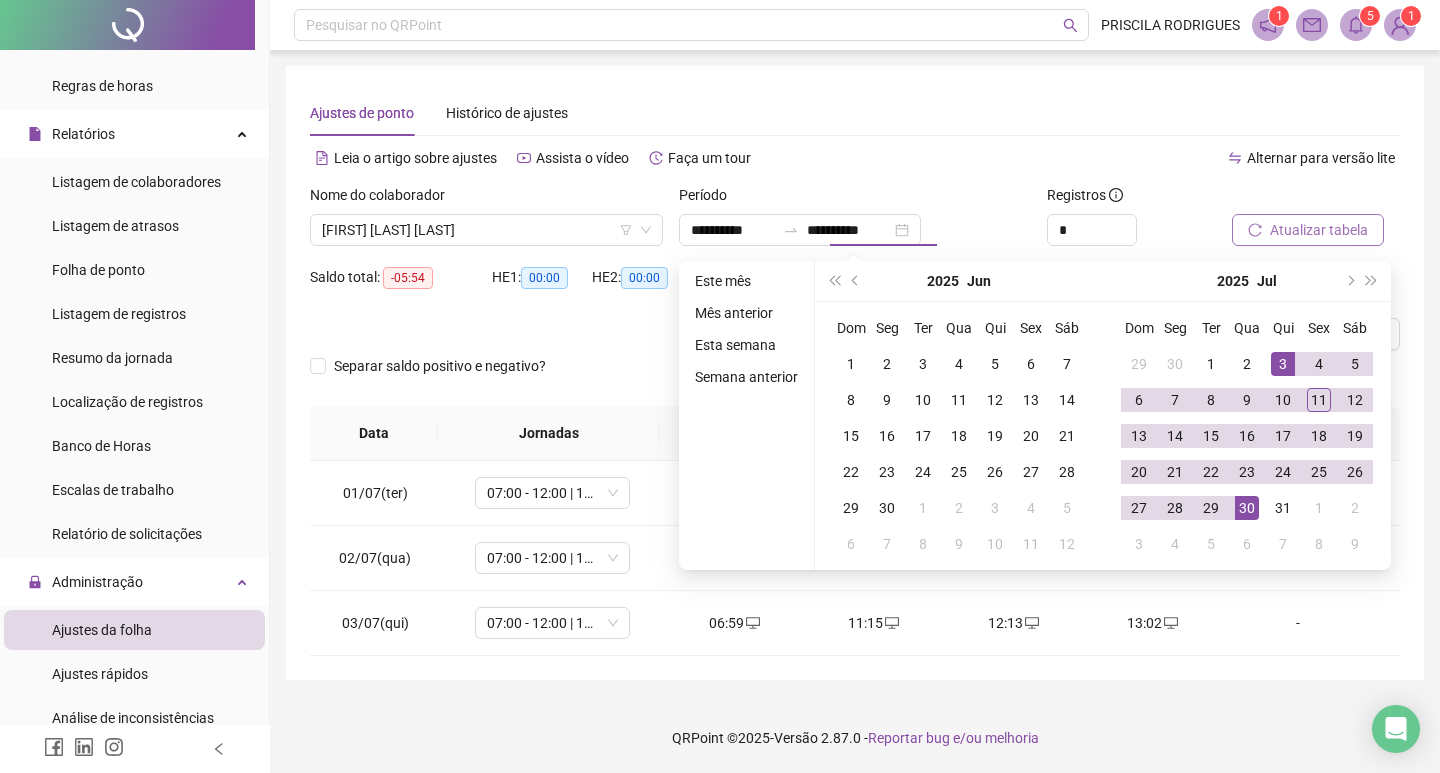 type on "**********" 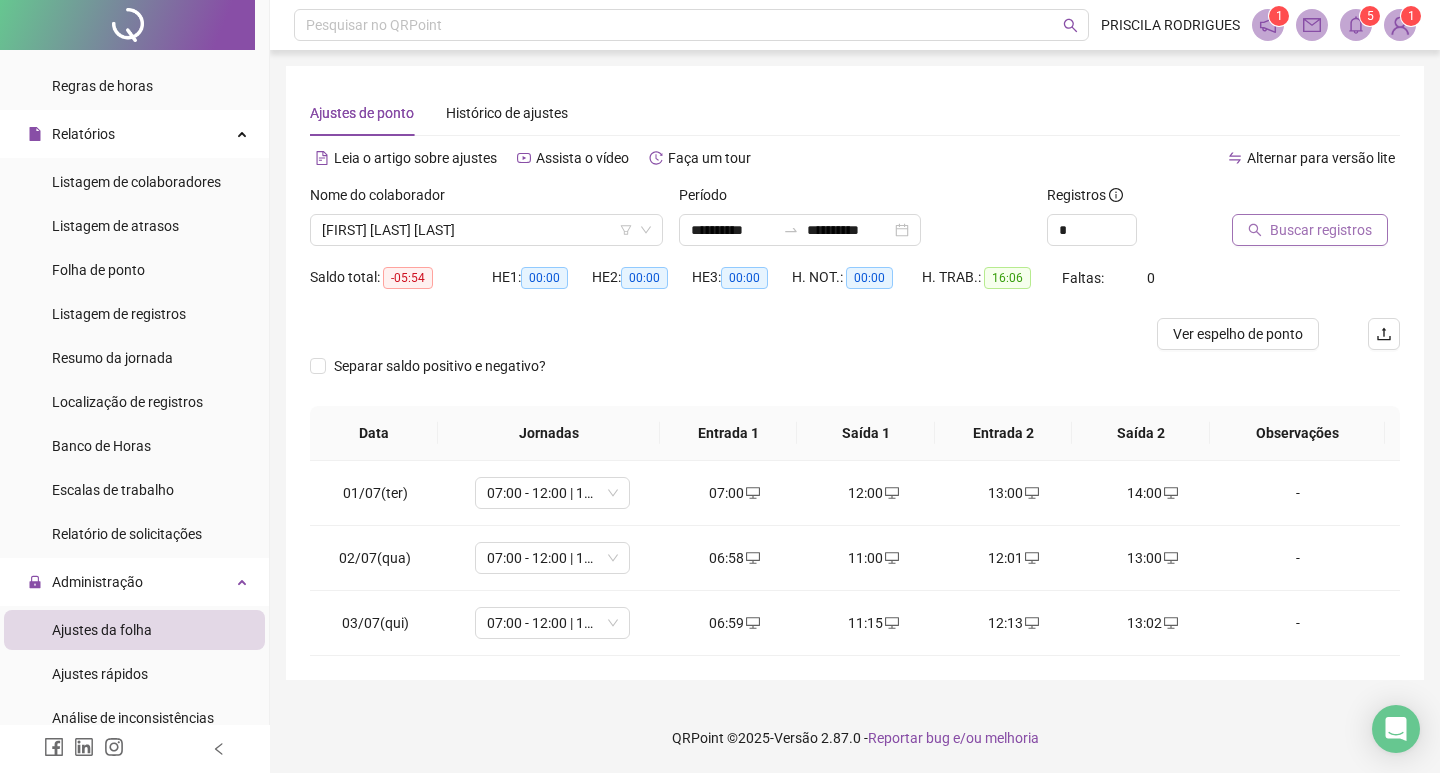 click on "Buscar registros" at bounding box center [1321, 230] 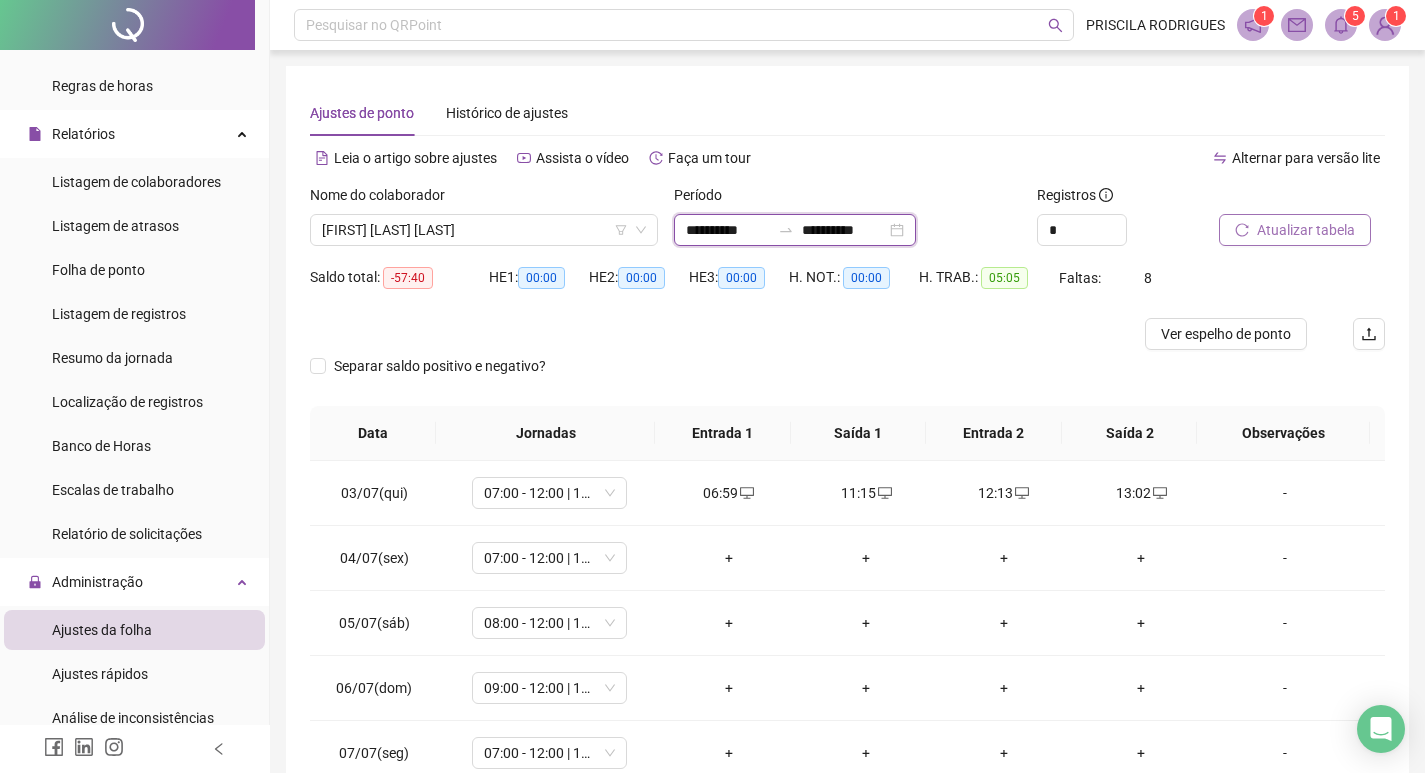 click on "**********" at bounding box center [844, 230] 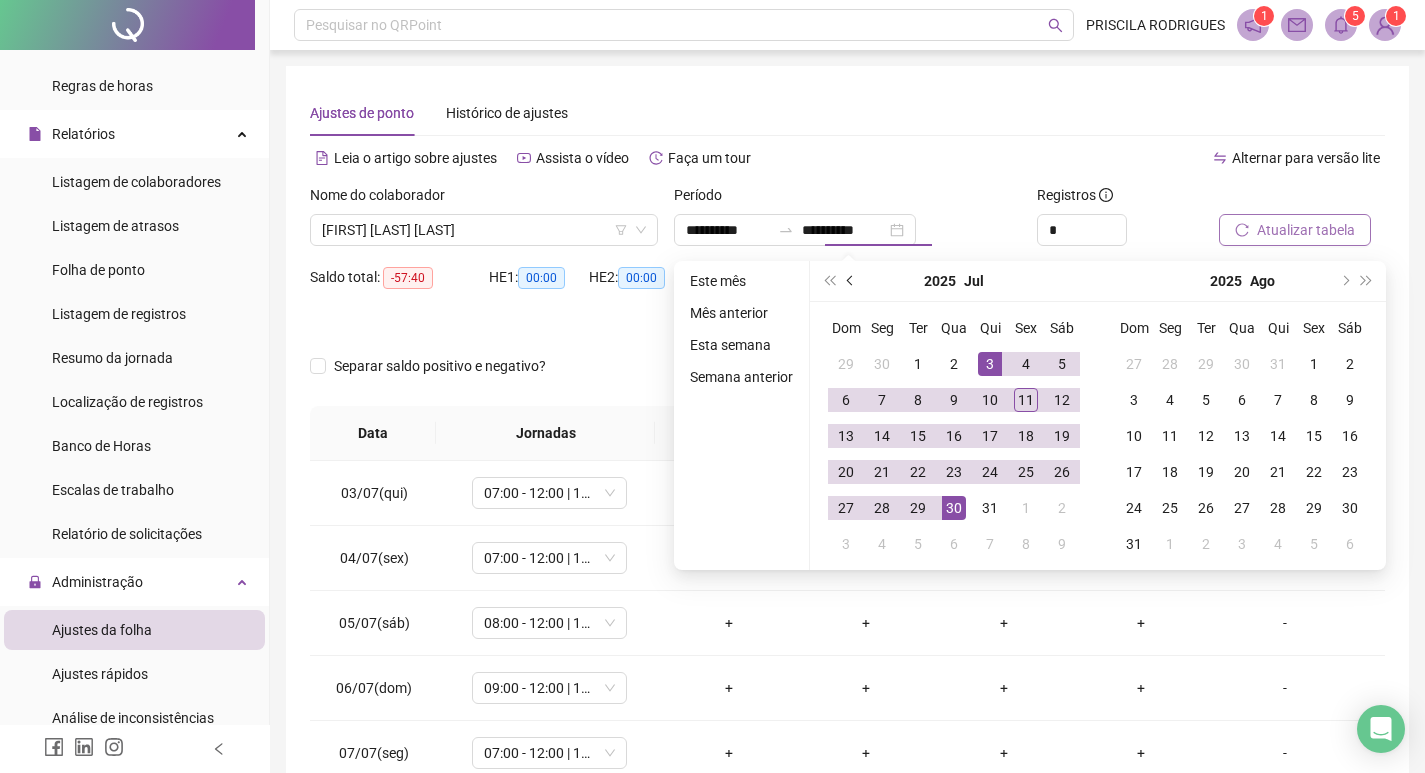 click at bounding box center (851, 281) 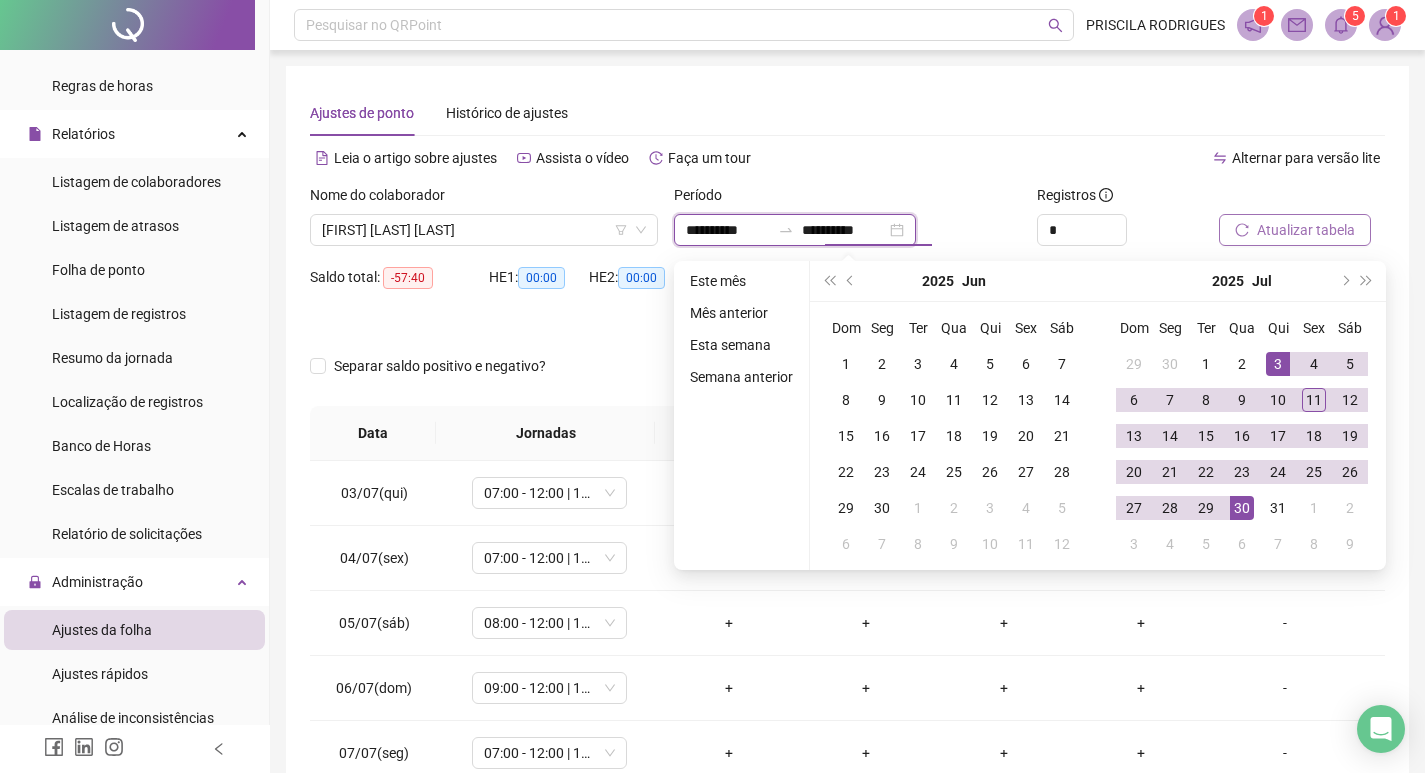 click on "**********" at bounding box center (728, 230) 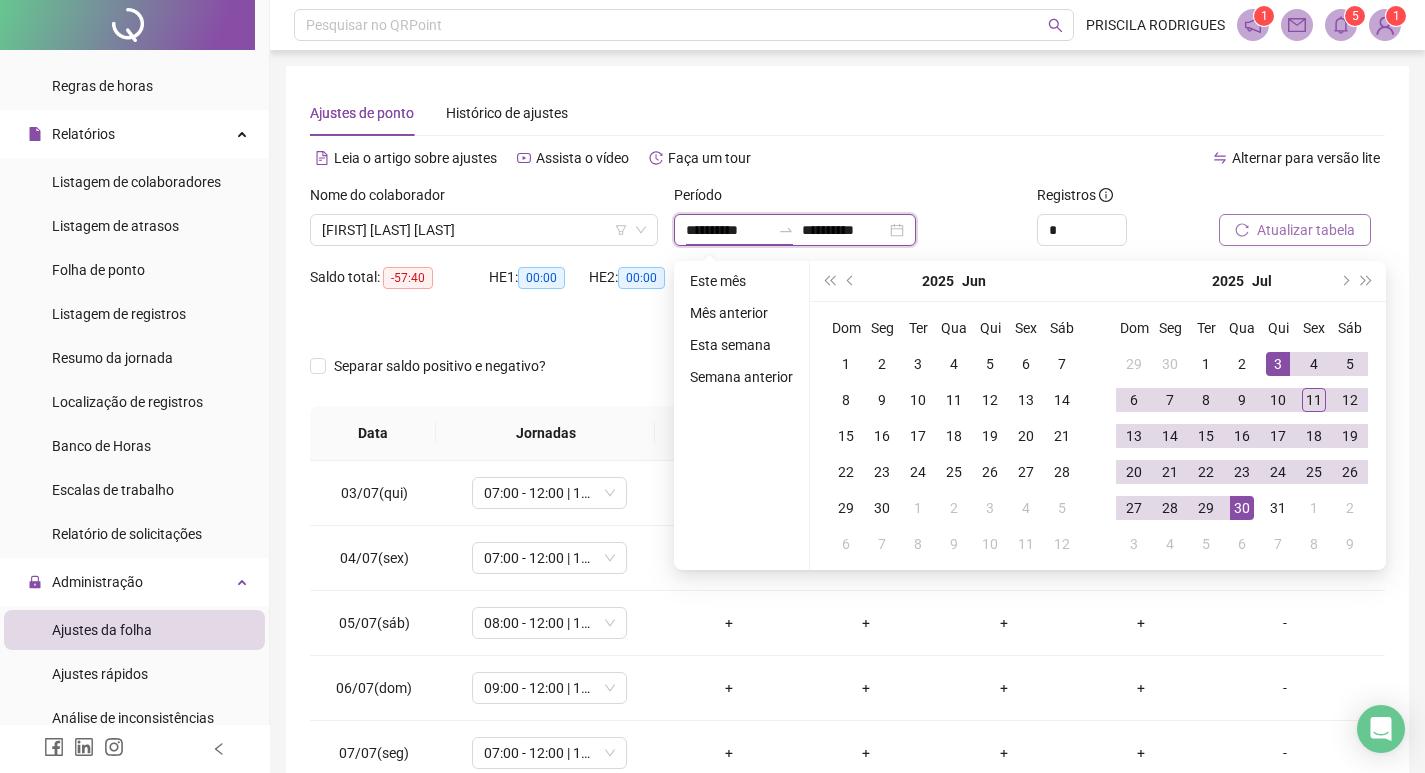 type on "**********" 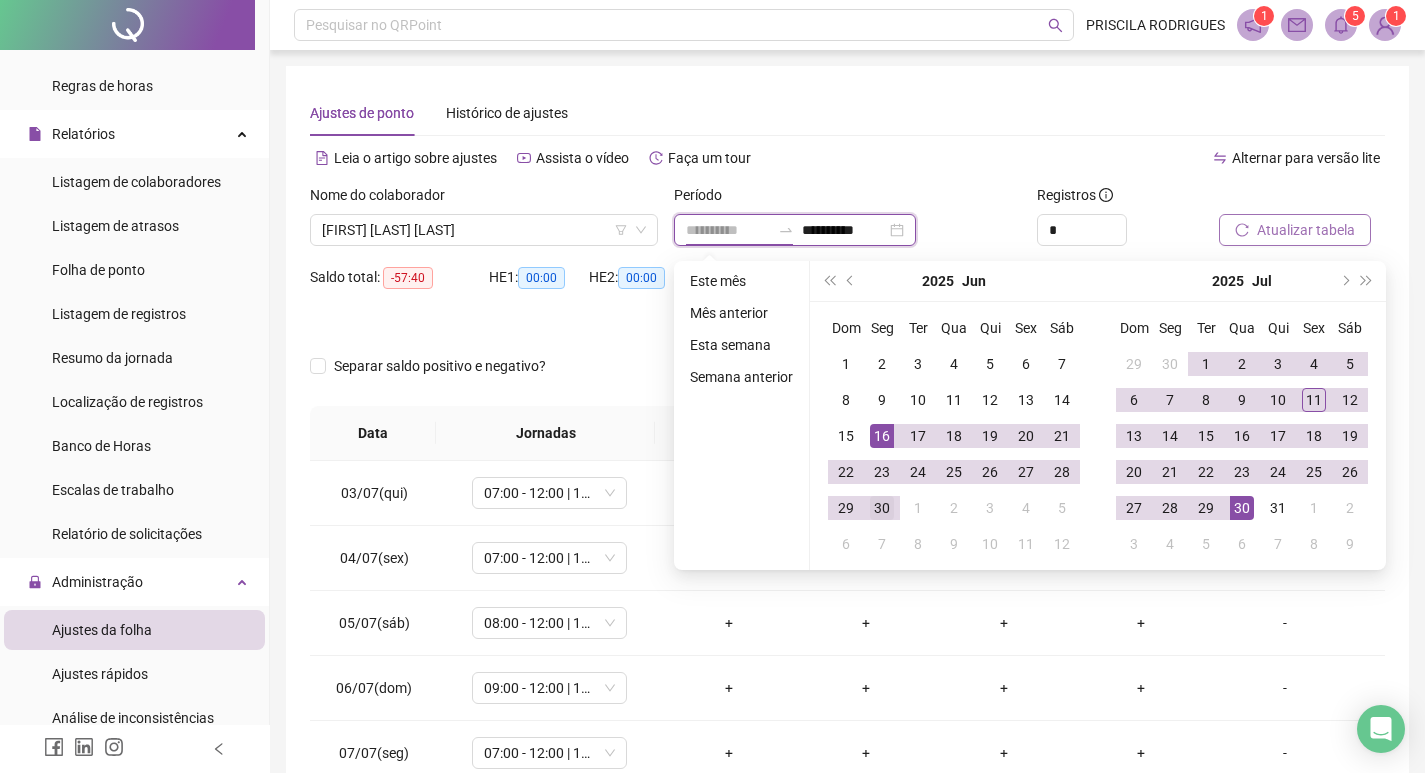 type on "**********" 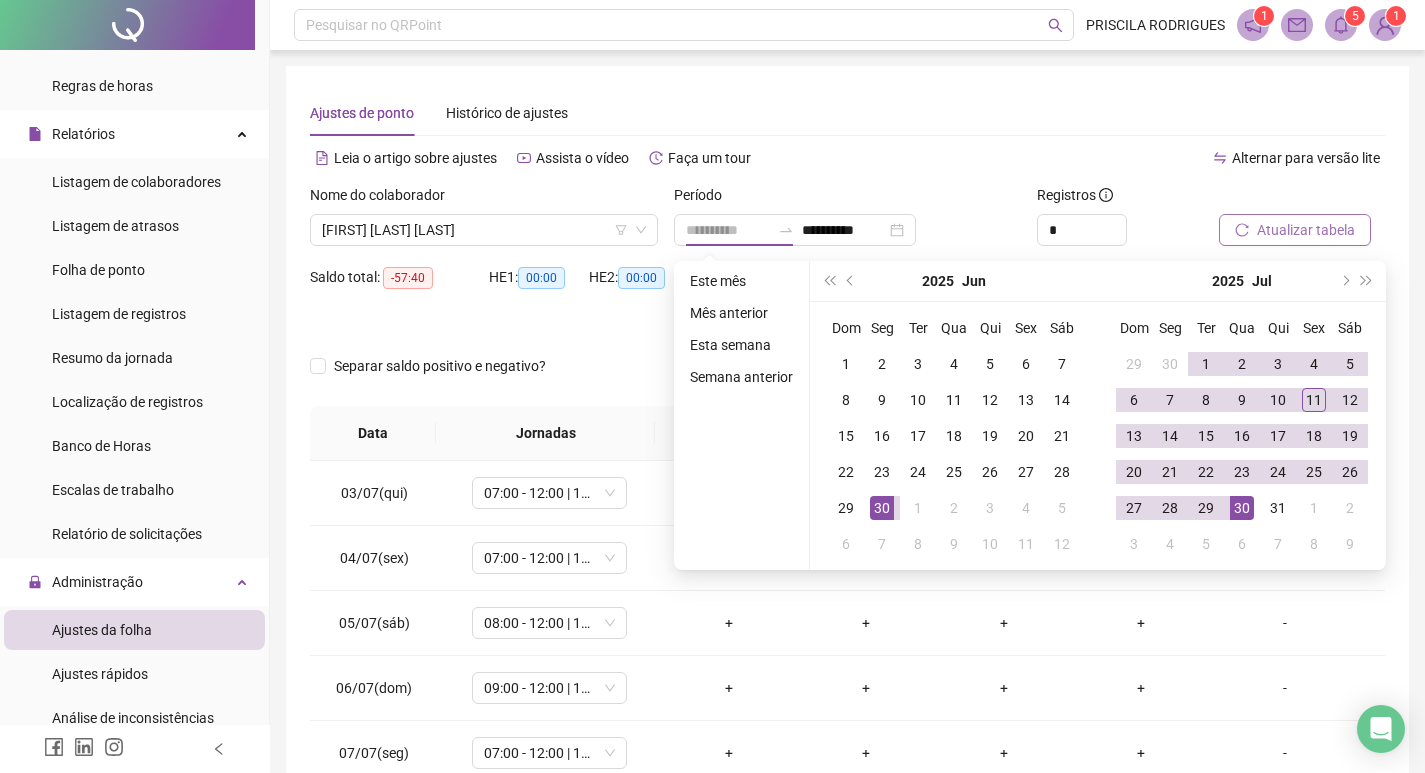 click on "30" at bounding box center [882, 508] 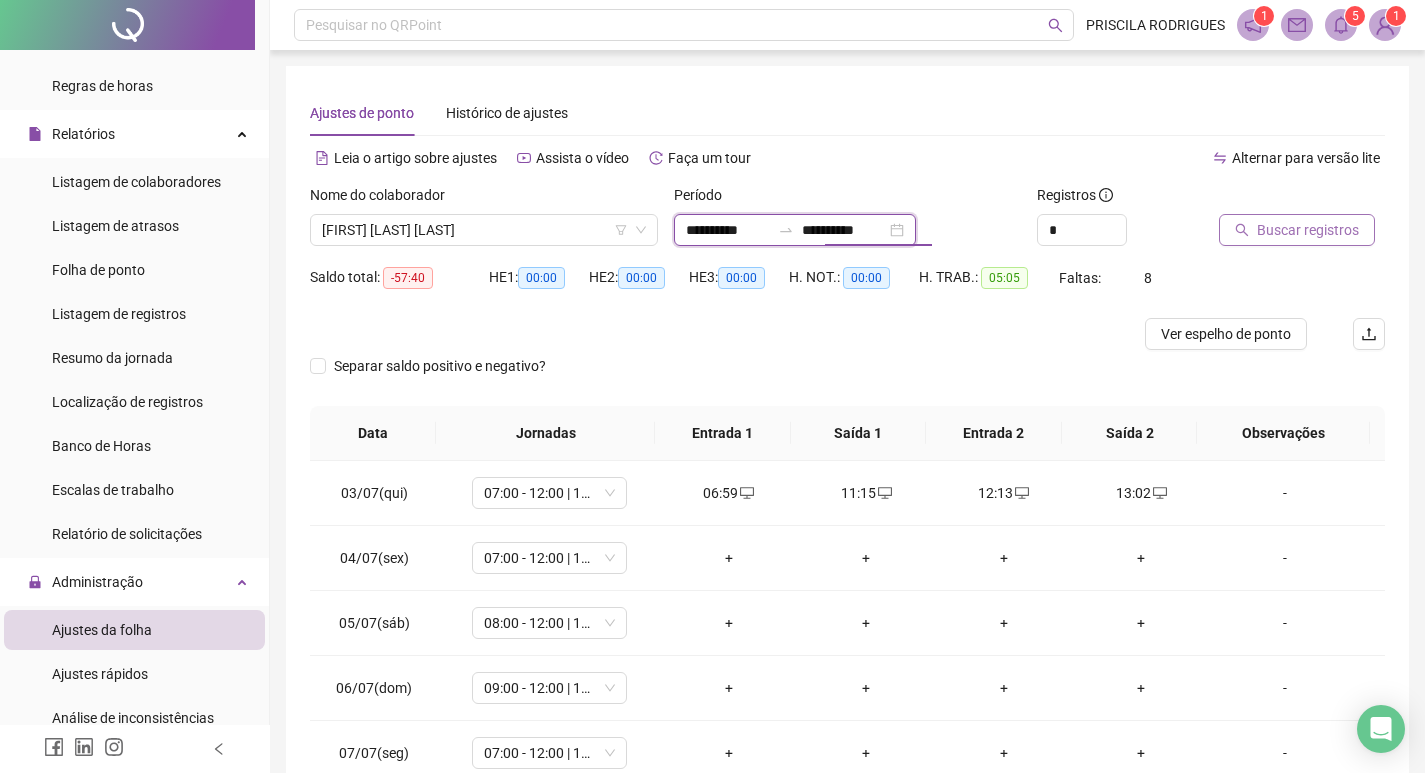 click on "**********" at bounding box center (844, 230) 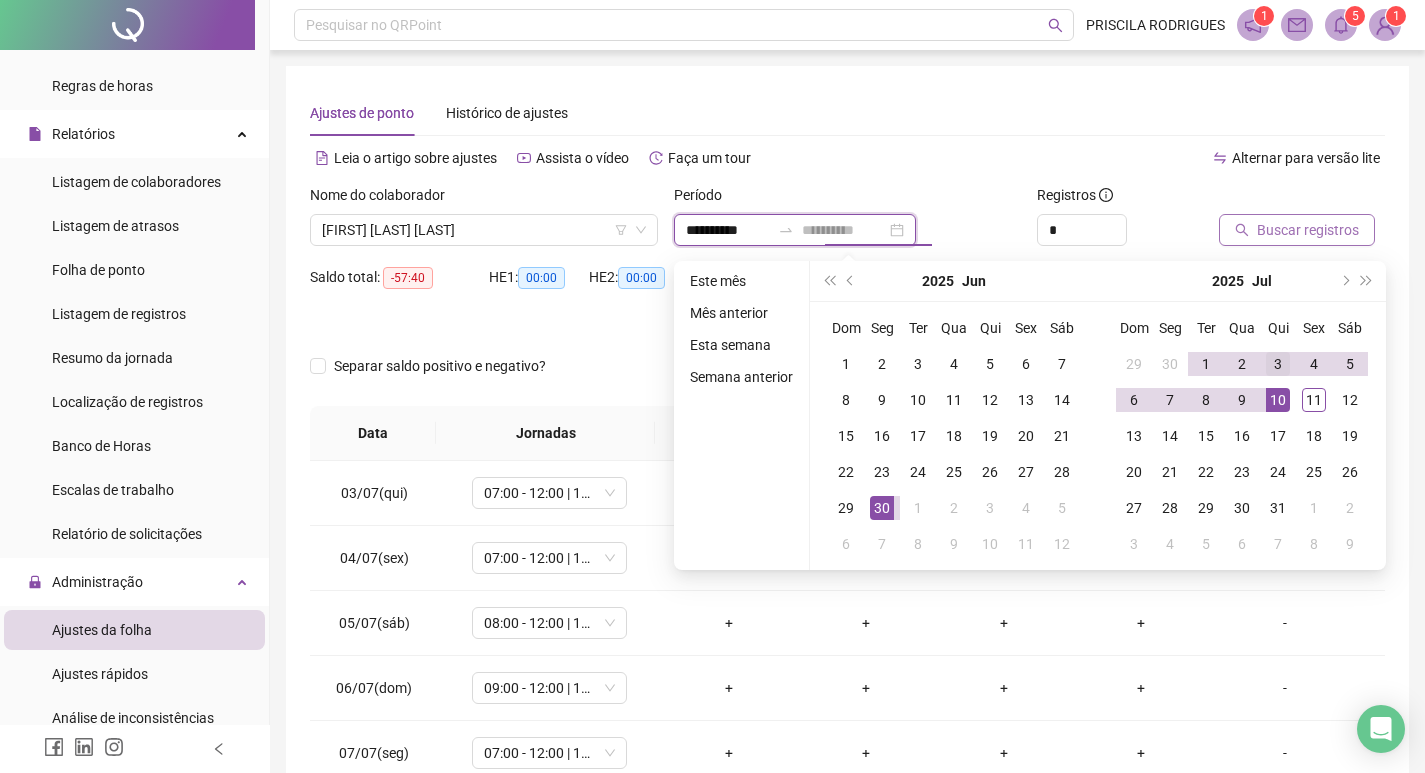 type on "**********" 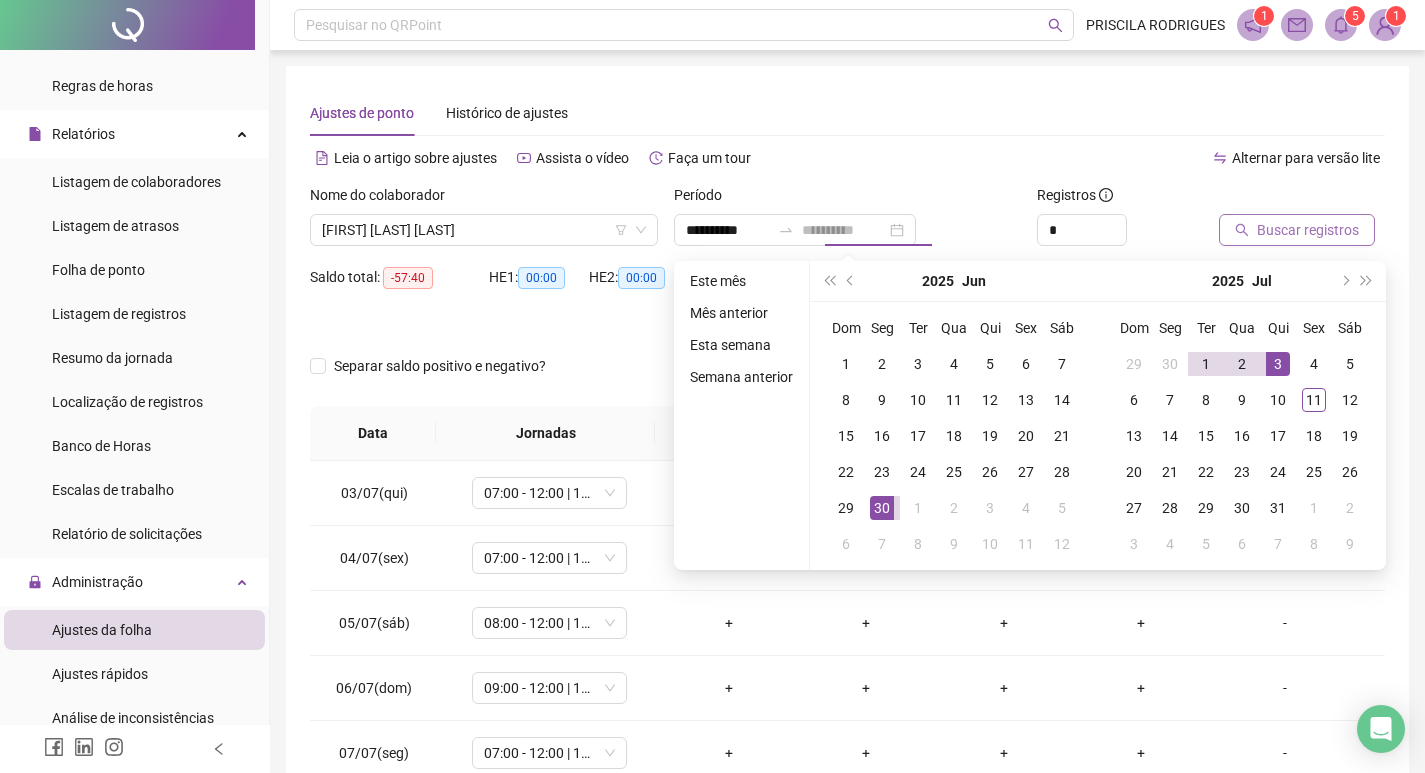click on "3" at bounding box center (1278, 364) 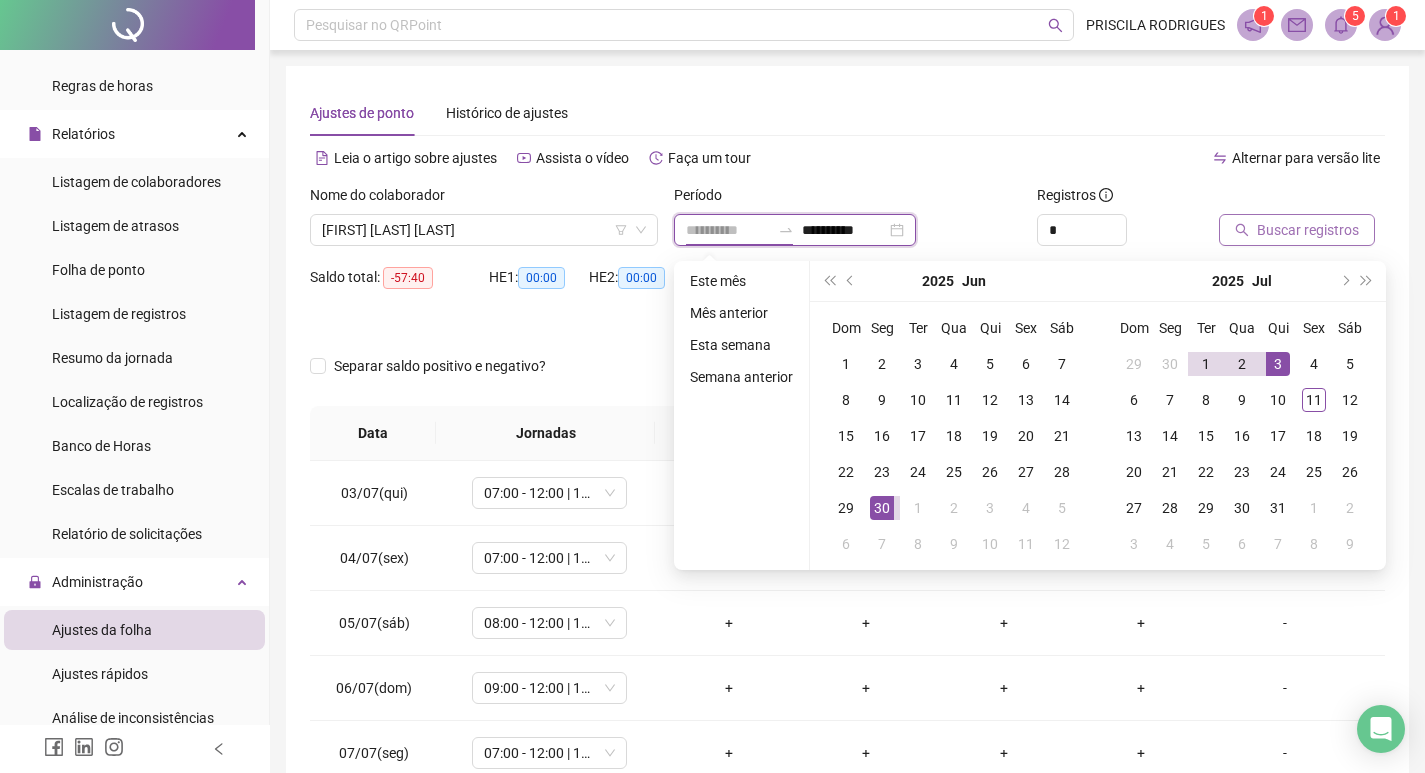 type on "**********" 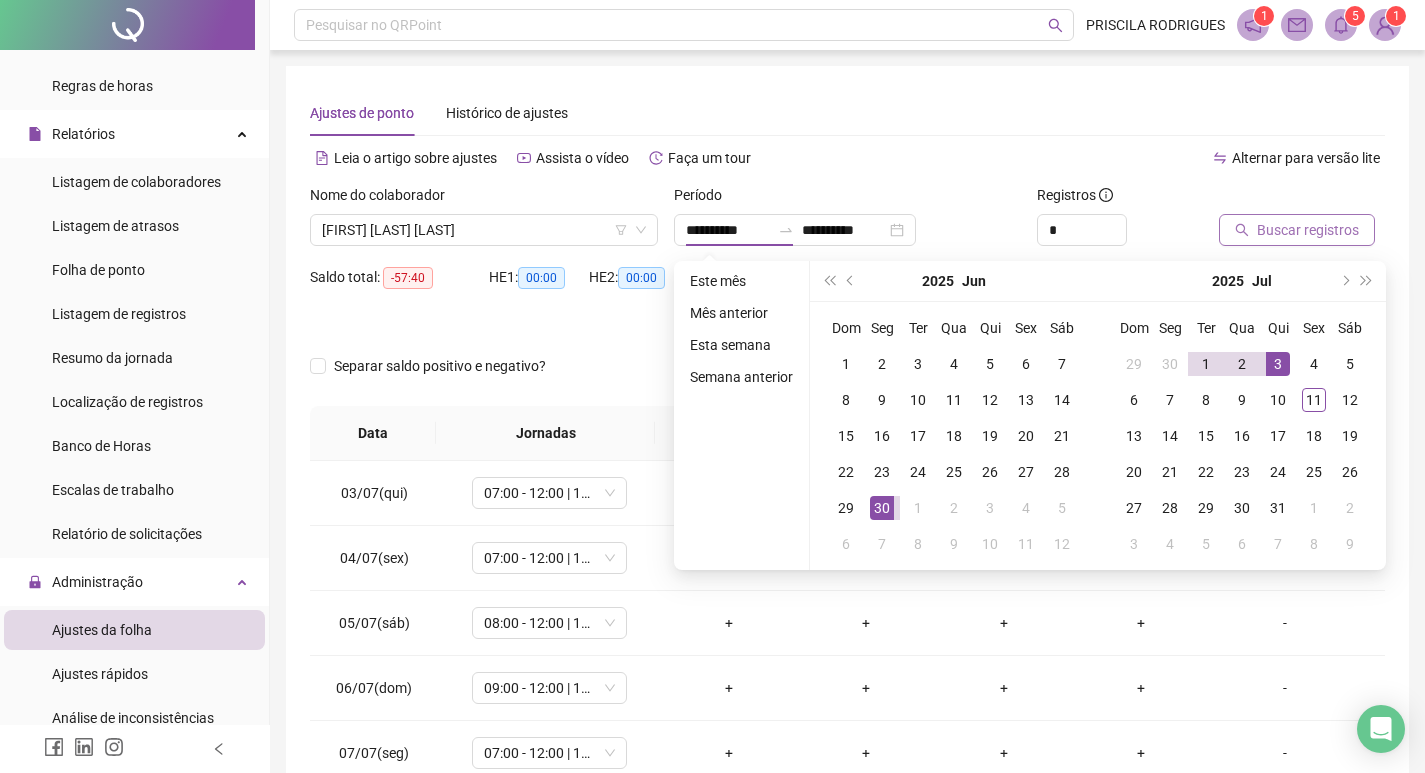 click on "Buscar registros" at bounding box center (1308, 230) 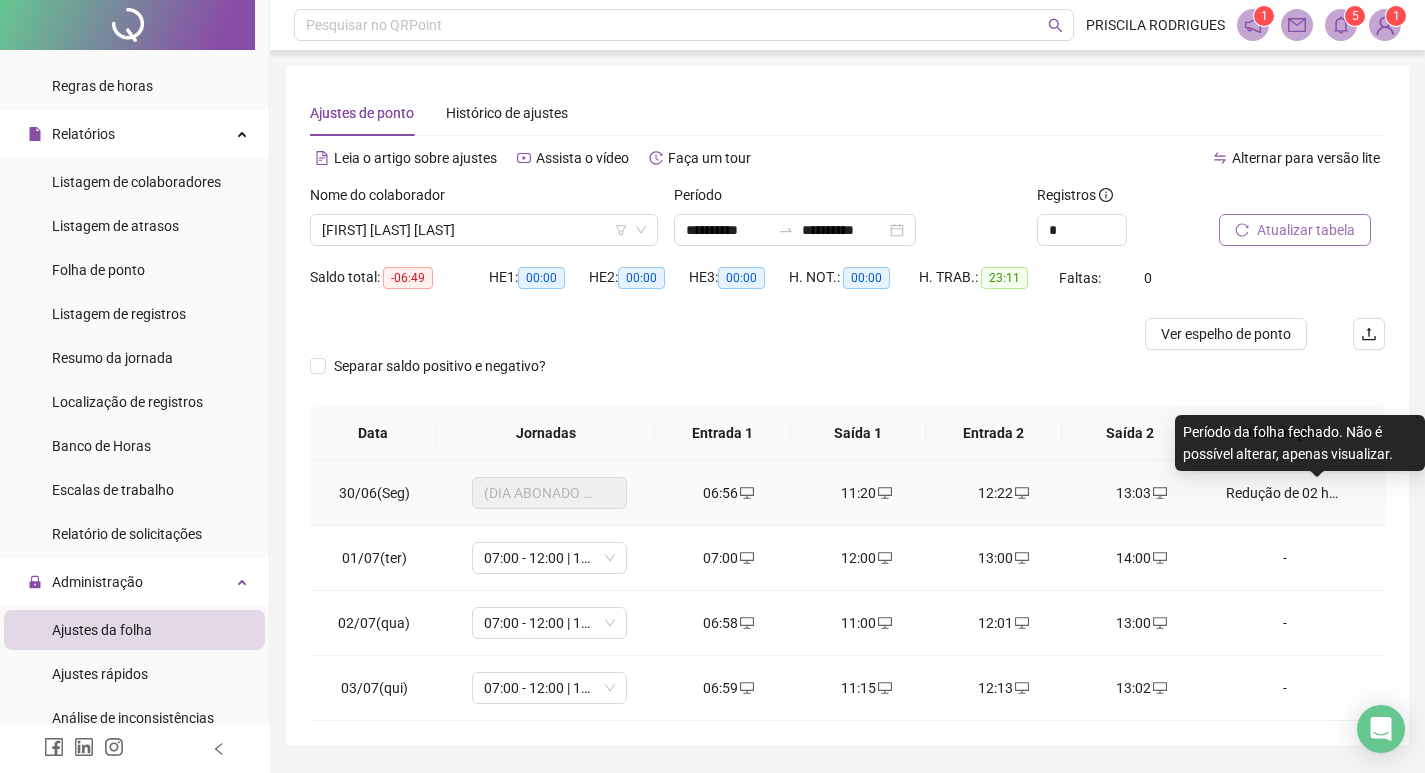 click on "Redução de 02 horas aviso prévio" at bounding box center [1330, 493] 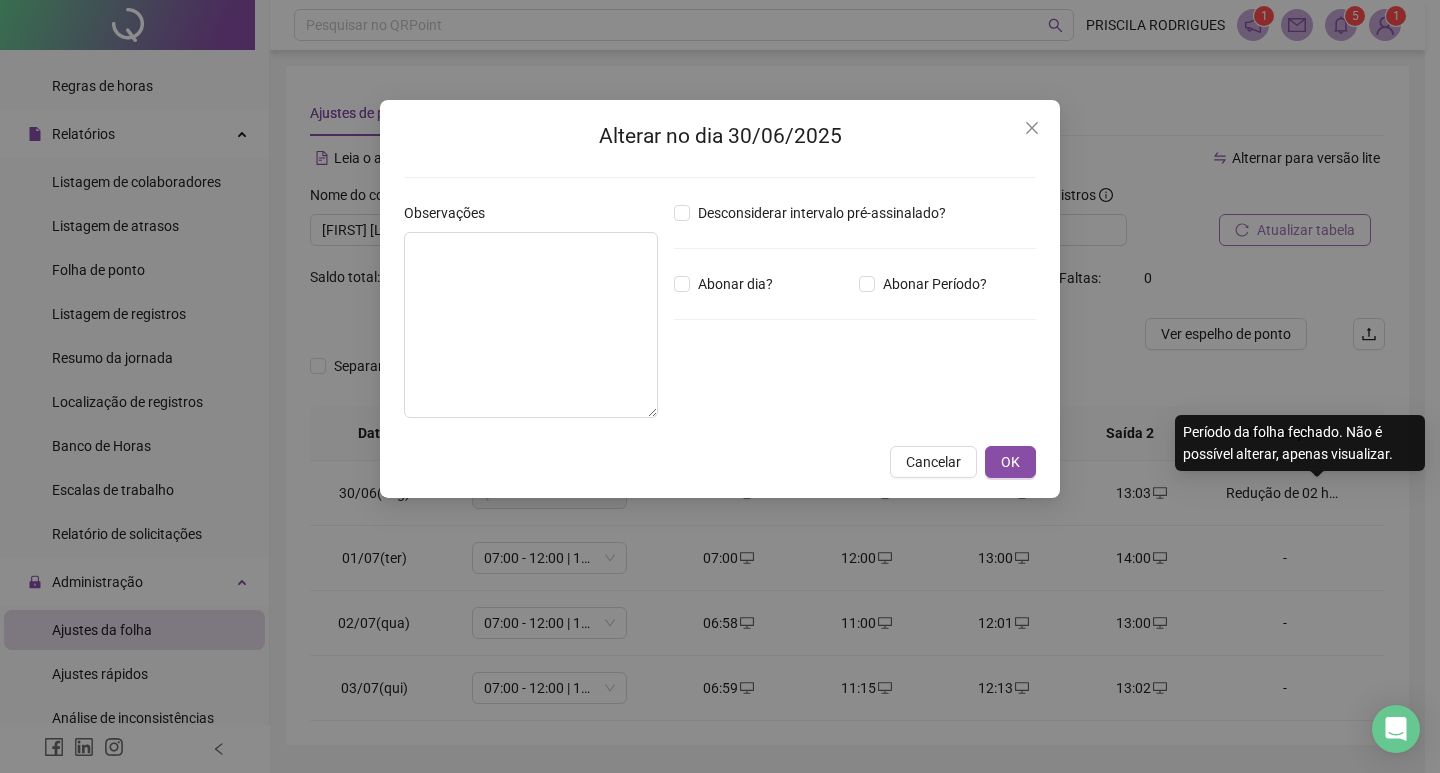 type on "**********" 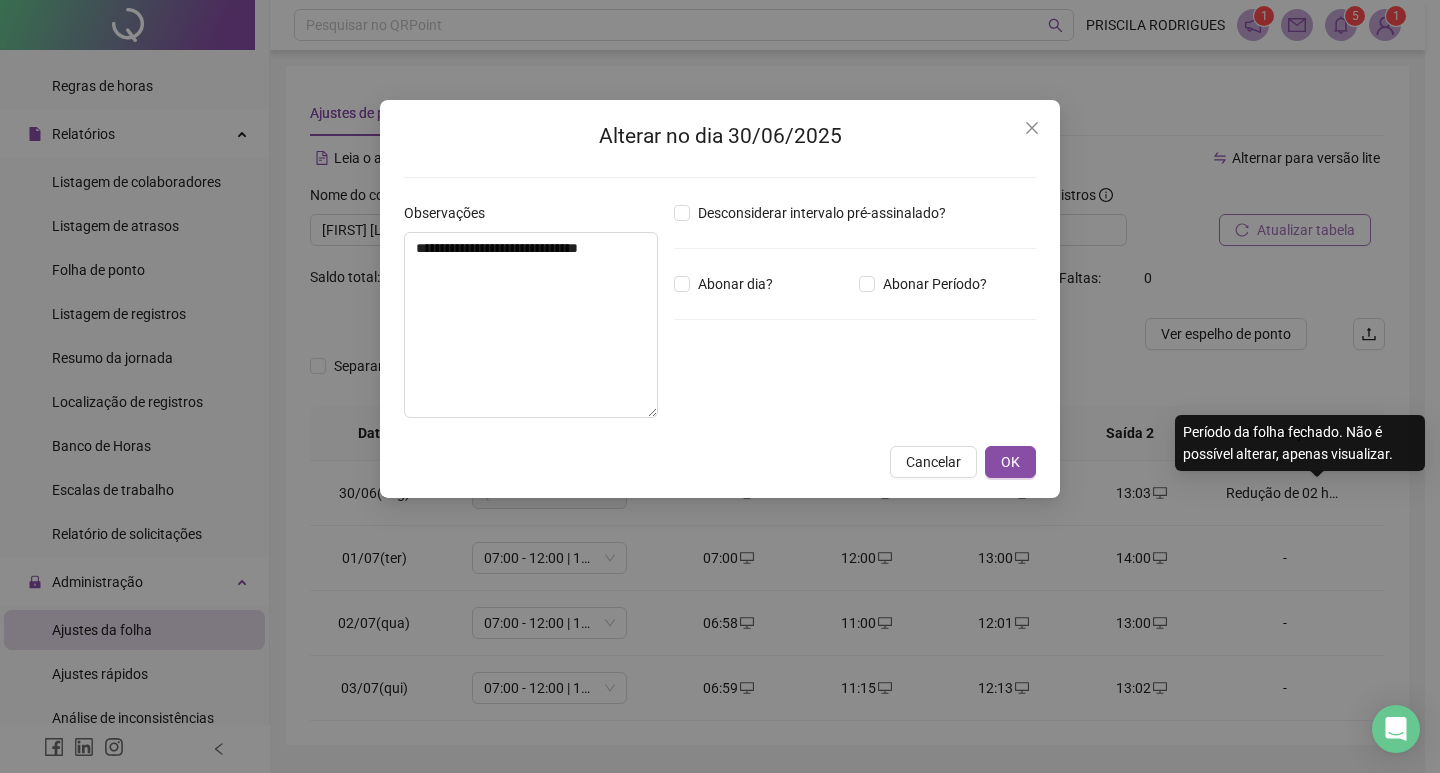 type on "*****" 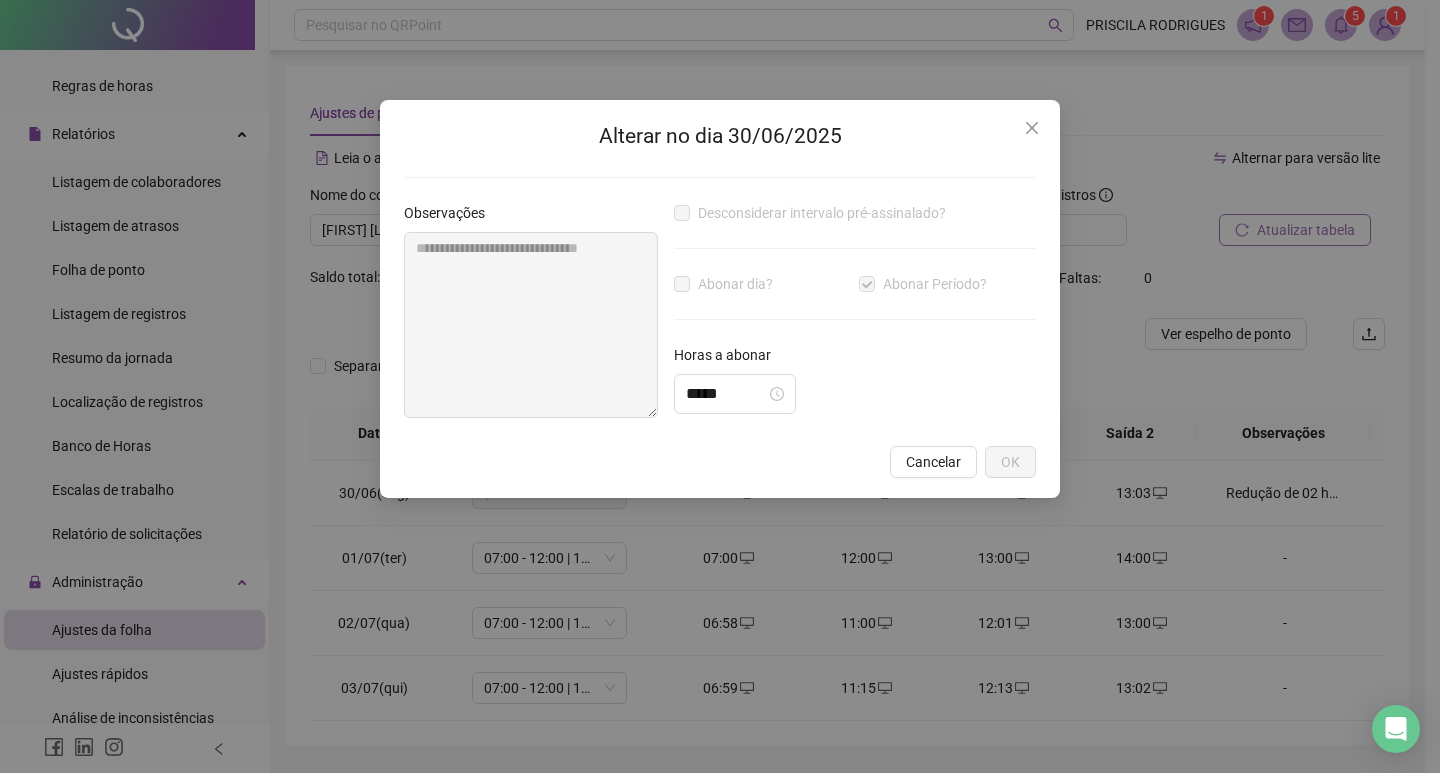 click 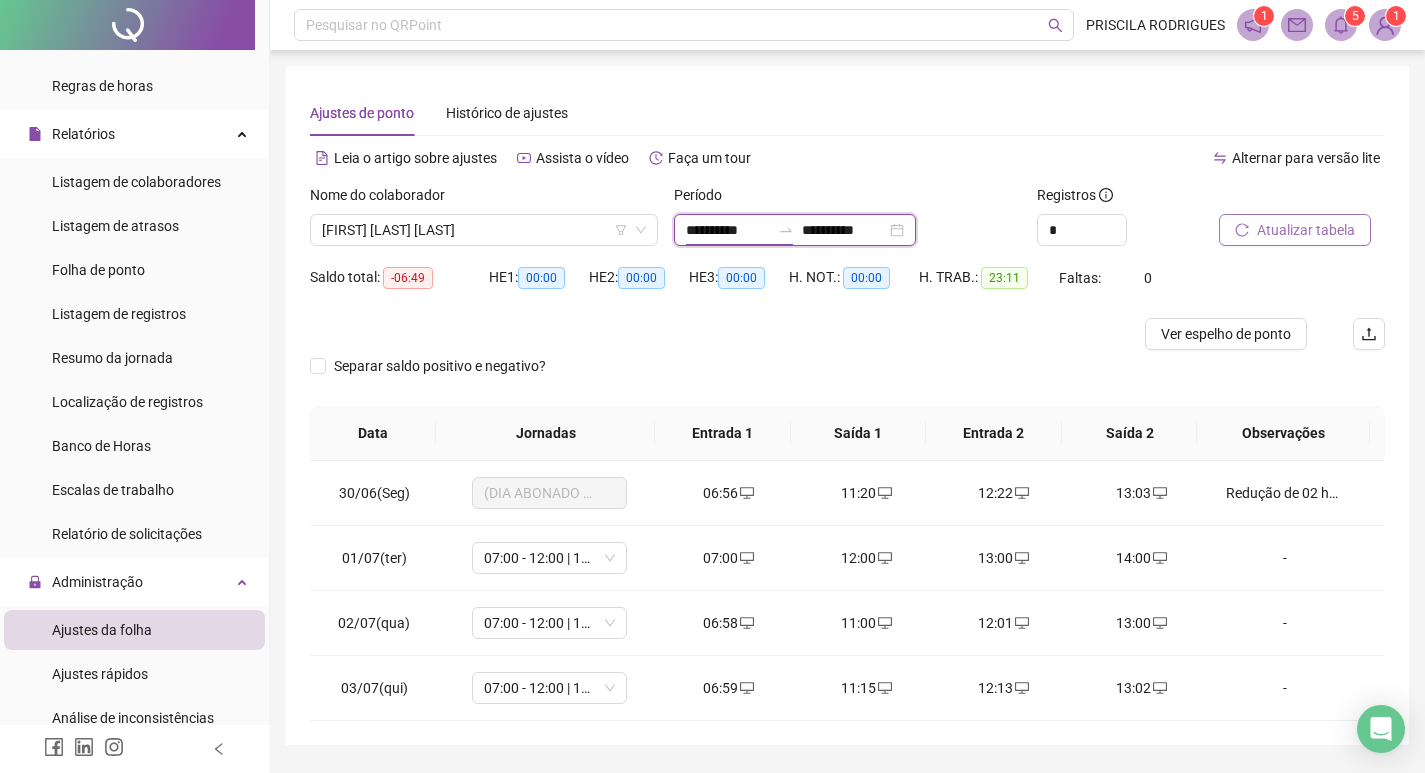 click on "**********" at bounding box center (728, 230) 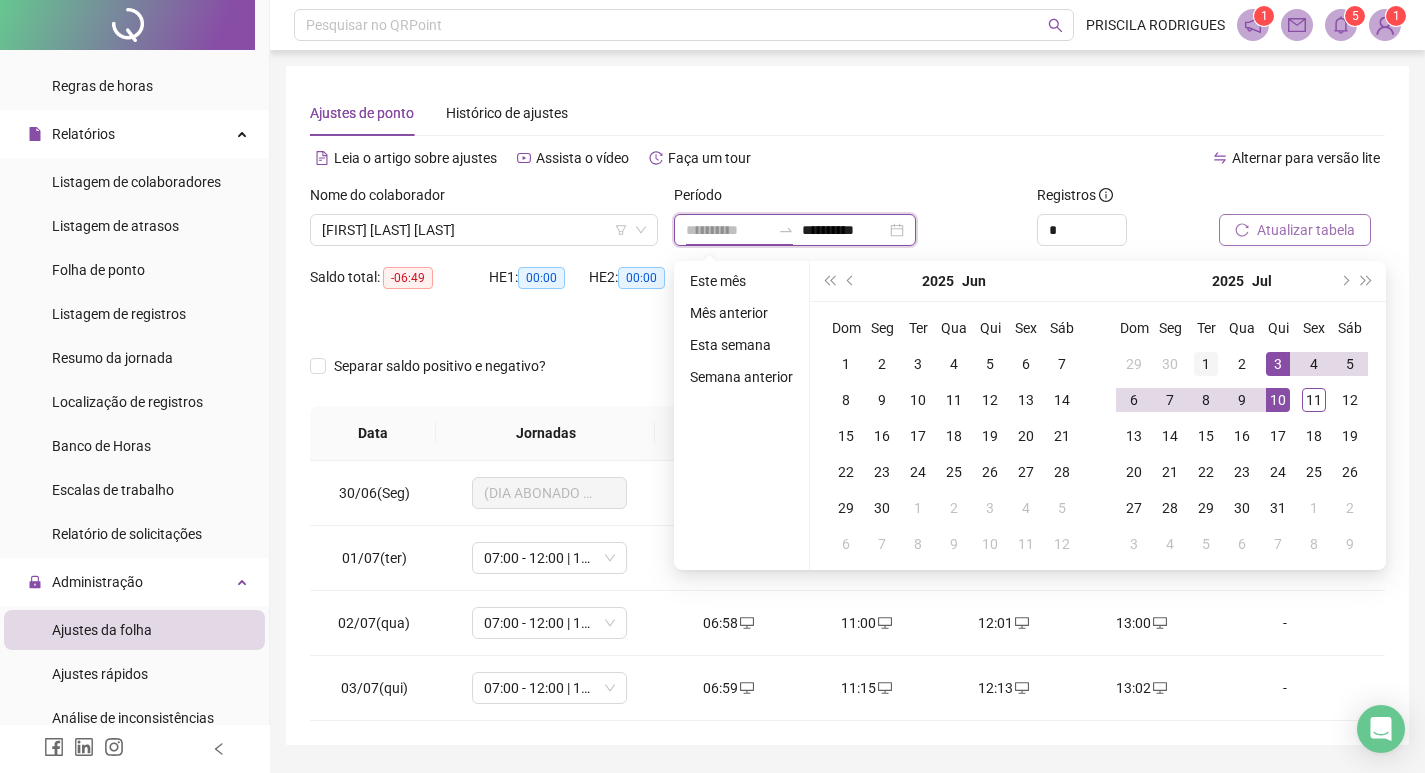 type on "**********" 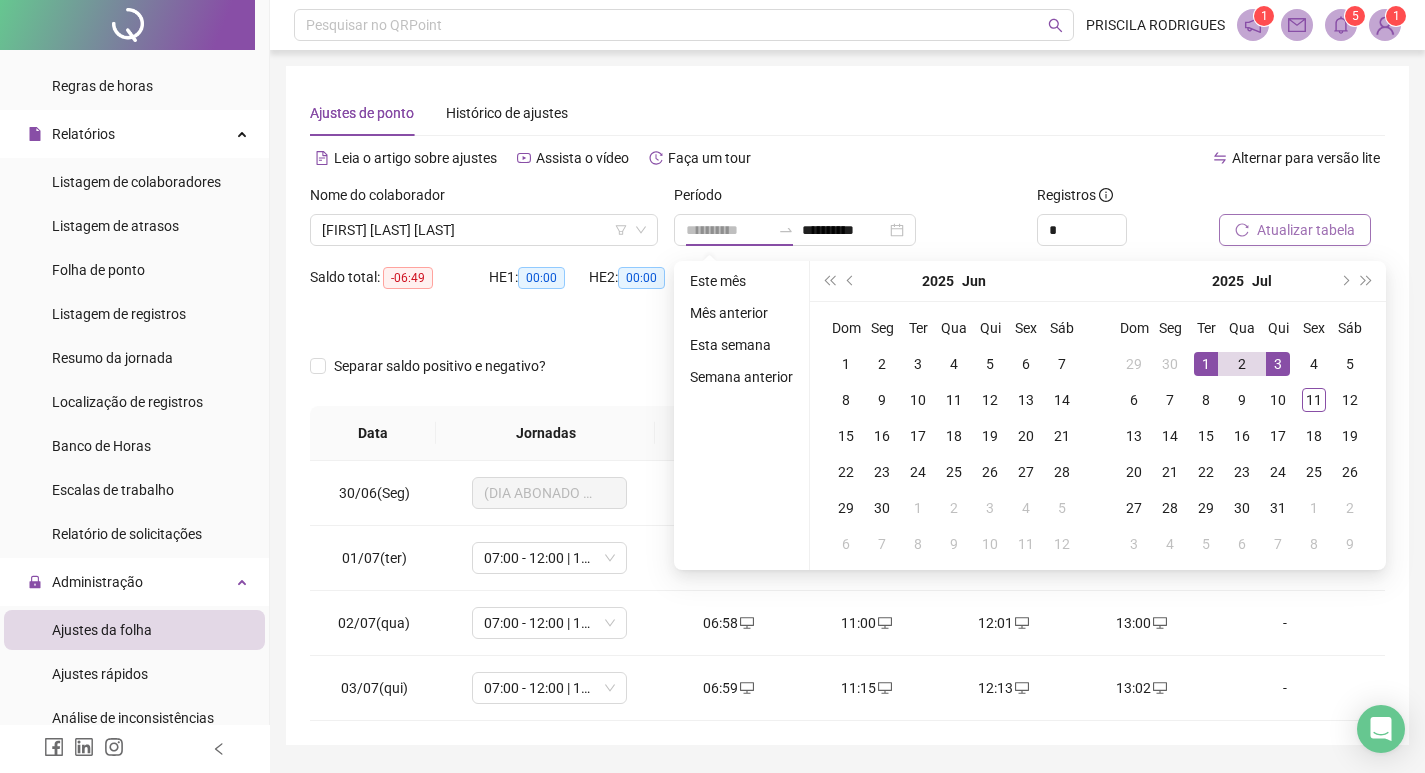 click on "1" at bounding box center [1206, 364] 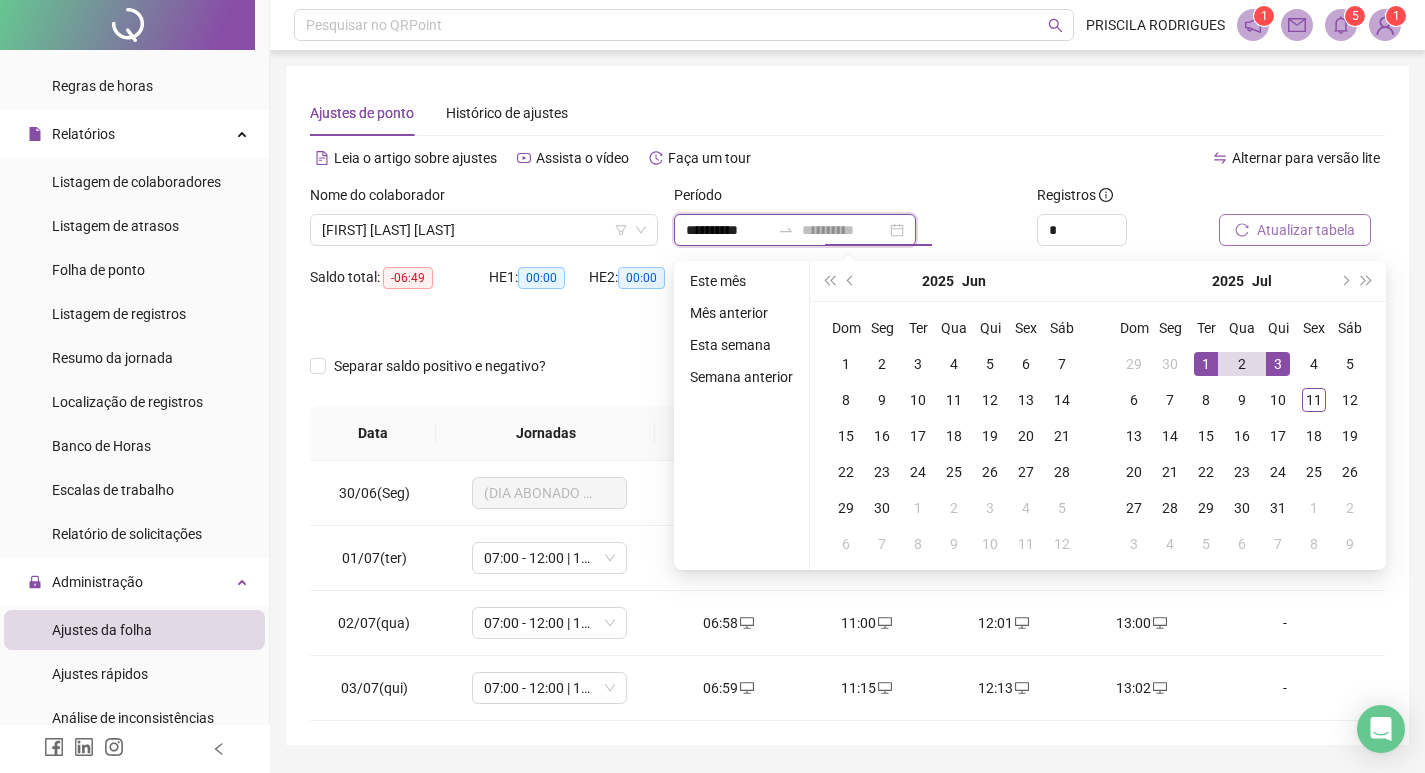 type on "**********" 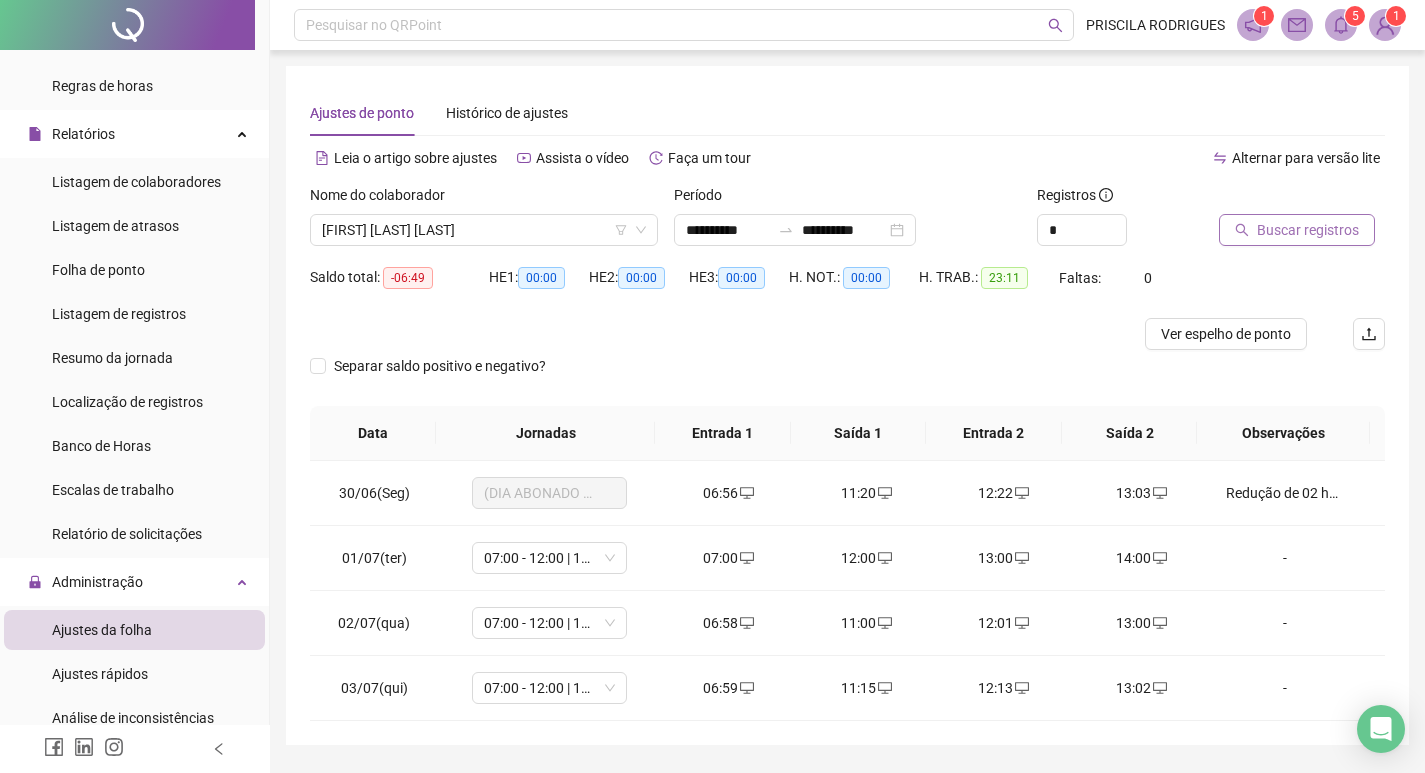 click on "Buscar registros" at bounding box center (1308, 230) 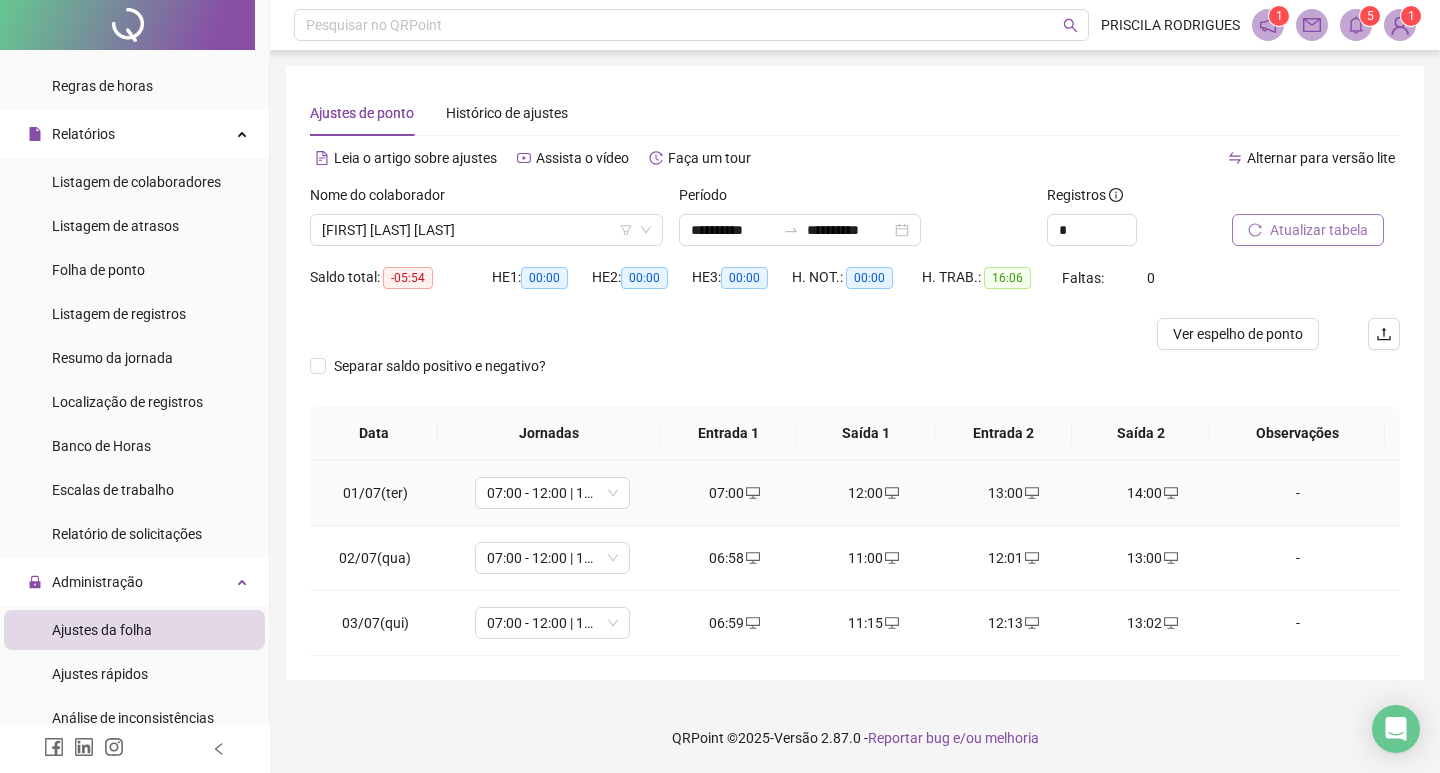 click on "-" at bounding box center (1298, 493) 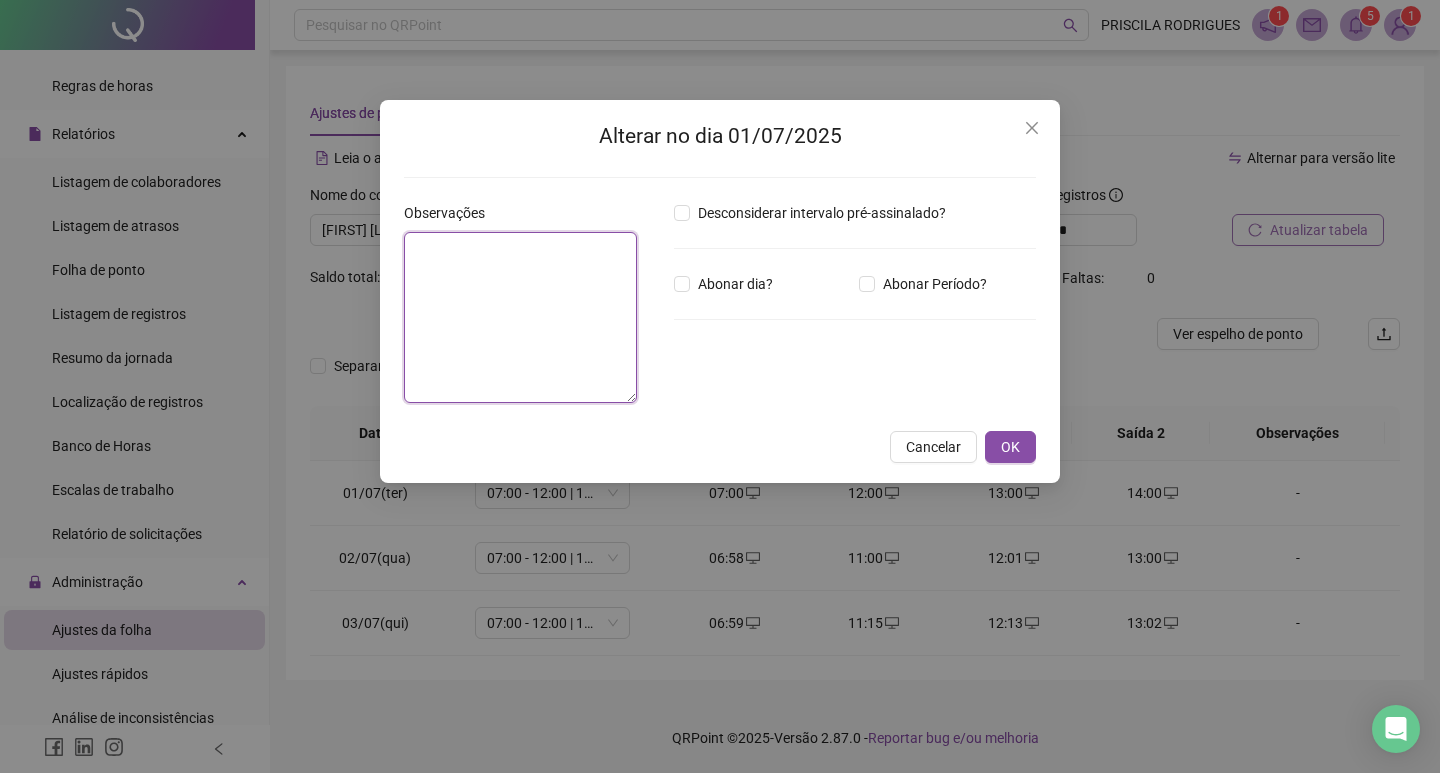 click at bounding box center (520, 317) 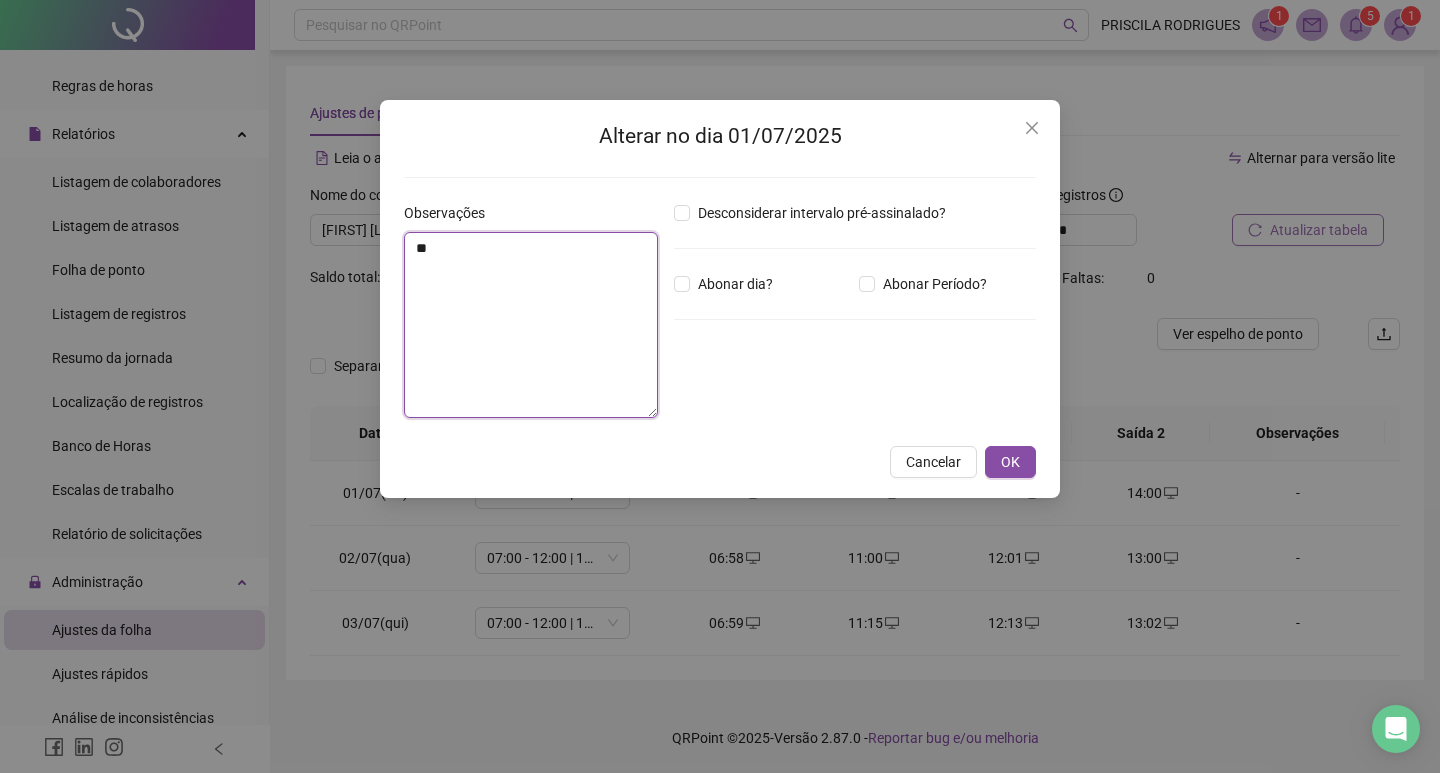 type on "*" 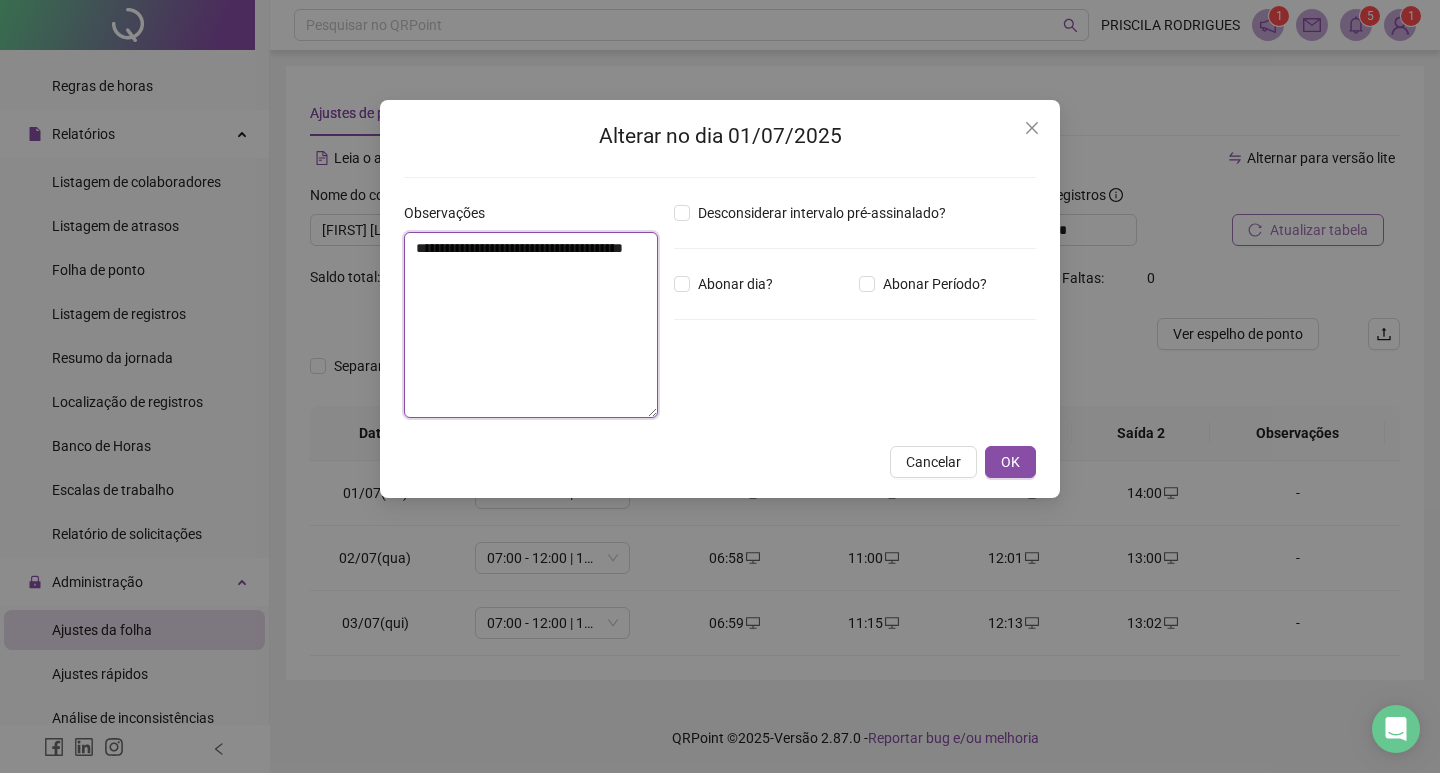 drag, startPoint x: 468, startPoint y: 281, endPoint x: 399, endPoint y: 233, distance: 84.05355 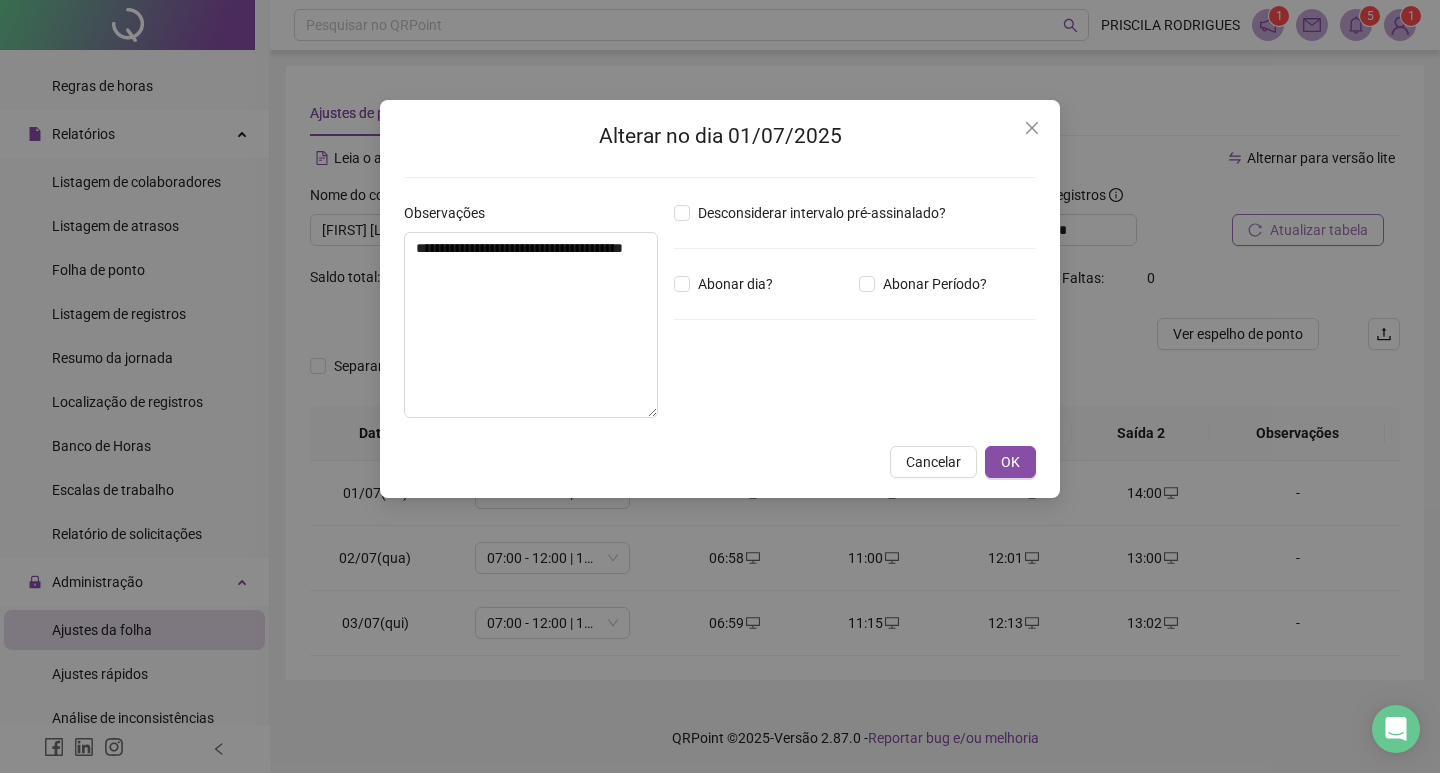 click on "Abonar Período?" at bounding box center (947, 284) 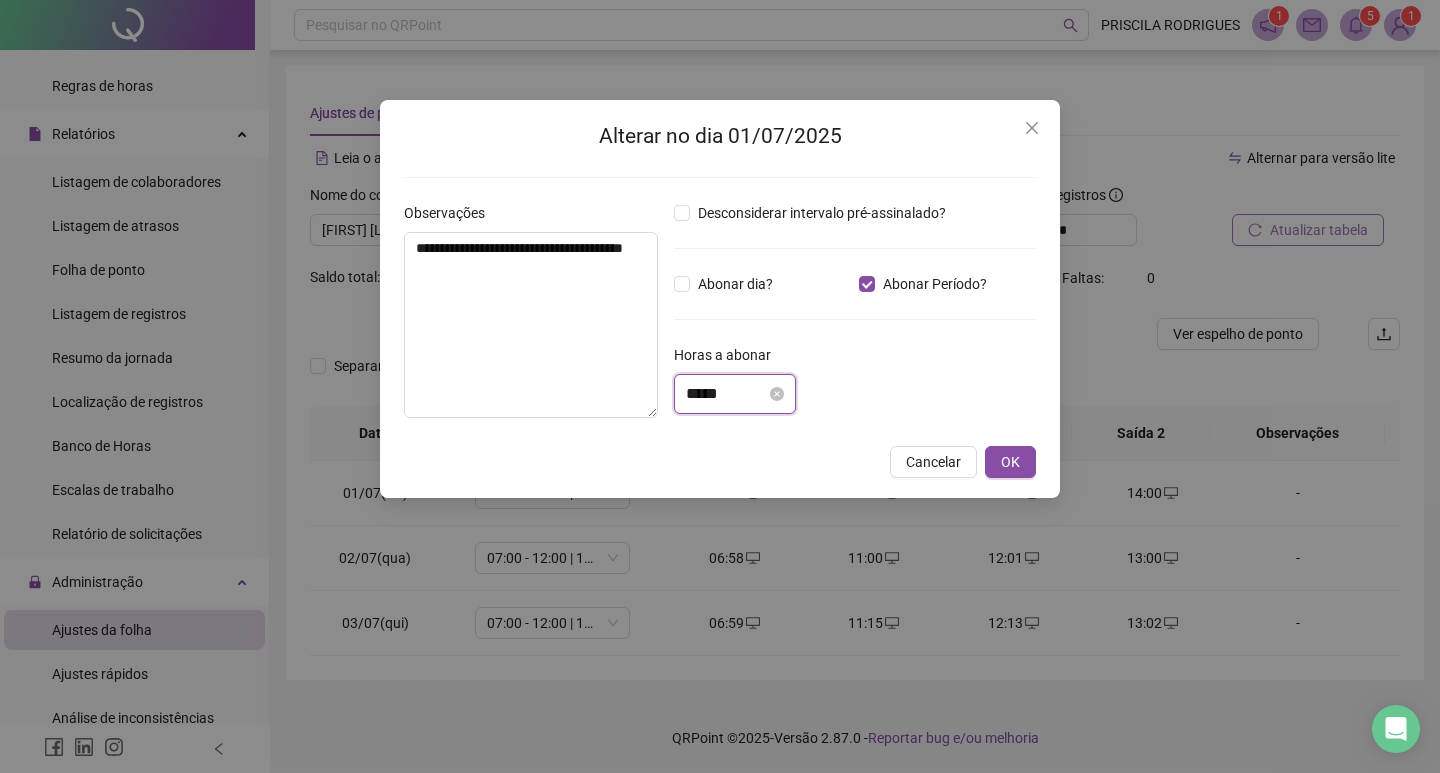 click on "*****" at bounding box center (726, 394) 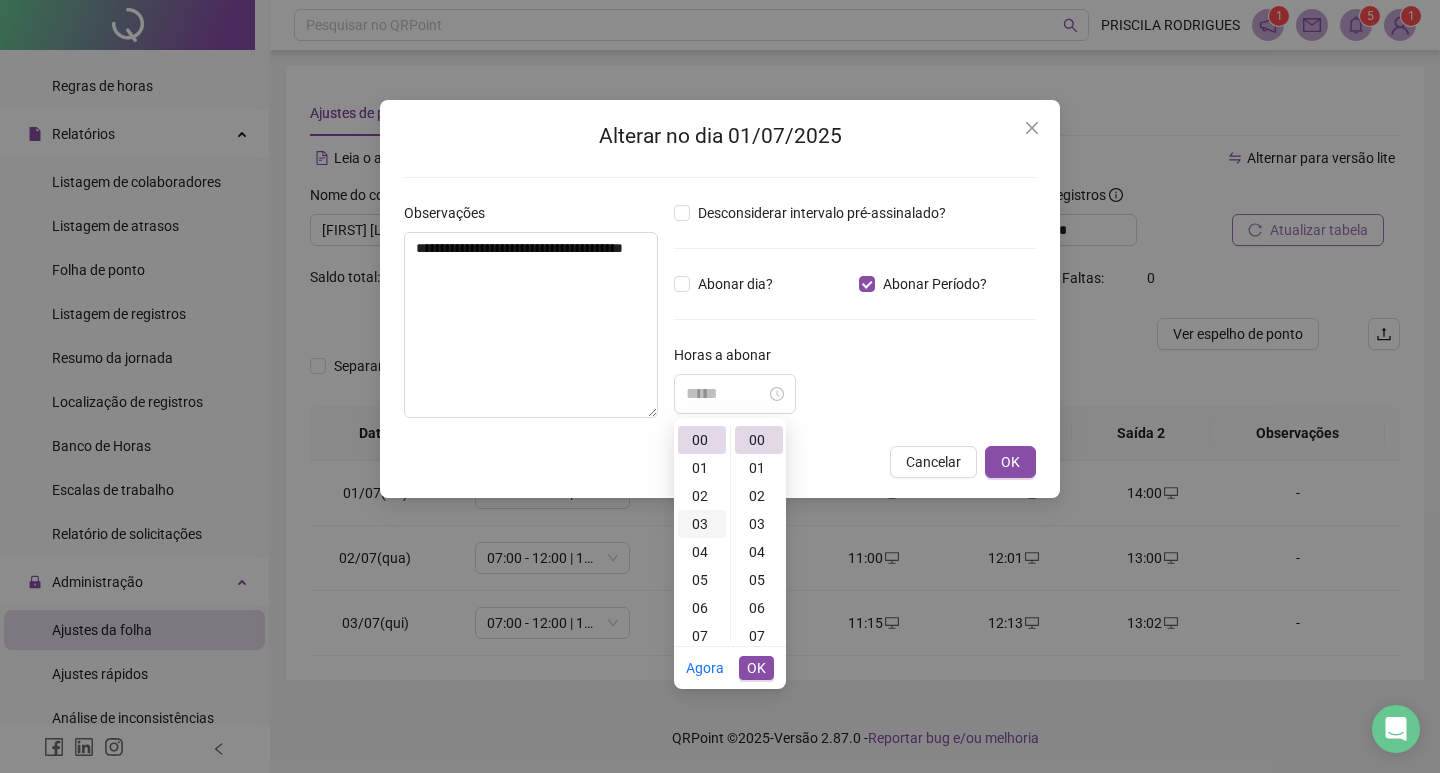 click on "02" at bounding box center (702, 496) 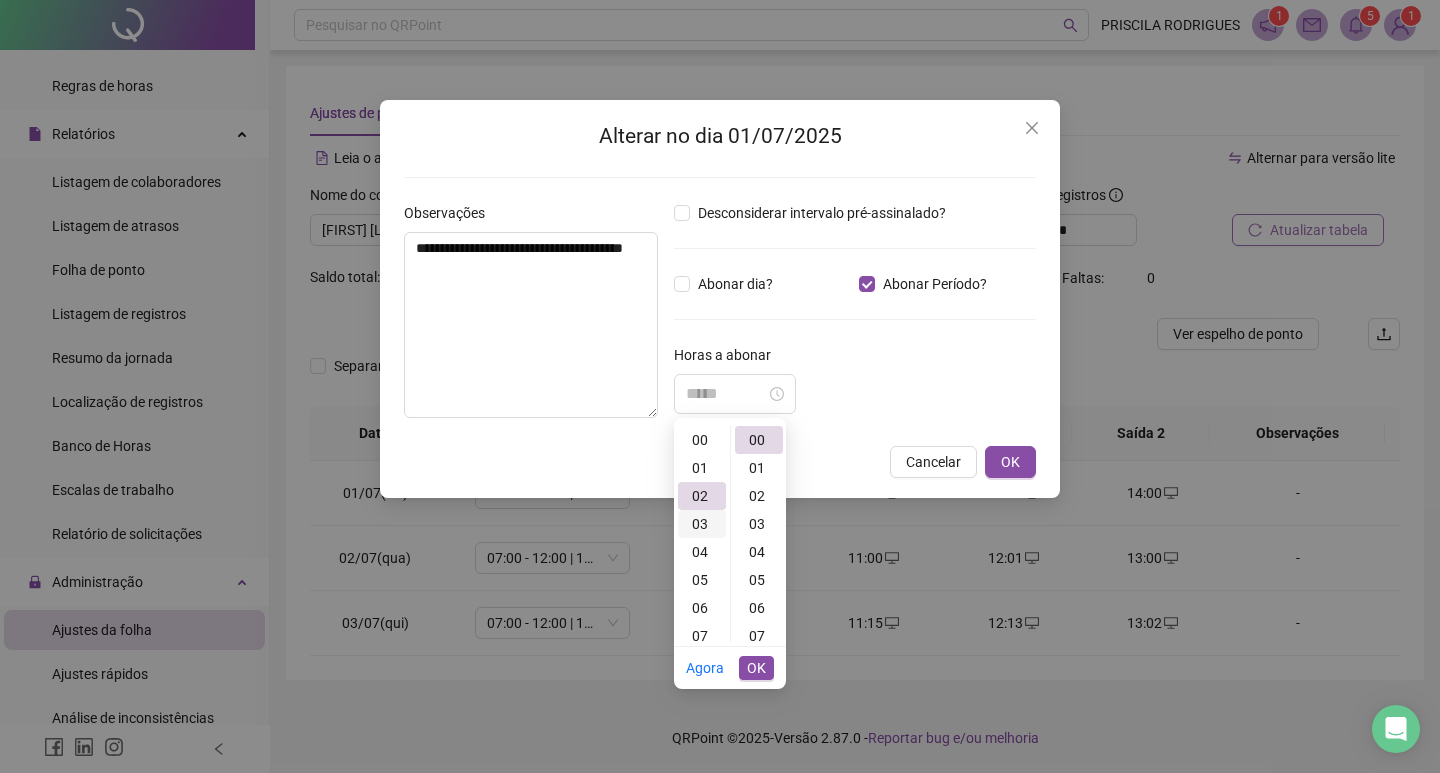 scroll, scrollTop: 56, scrollLeft: 0, axis: vertical 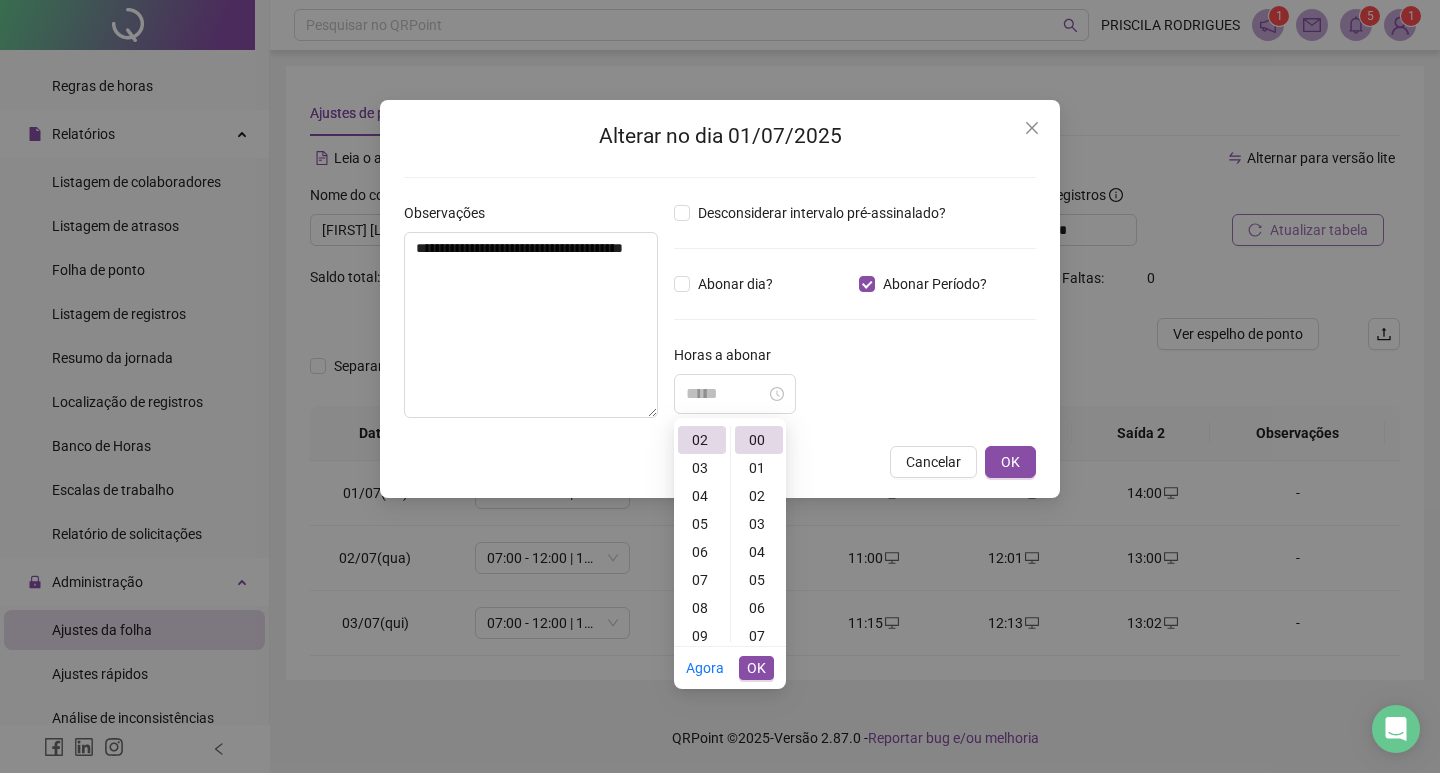 type on "*****" 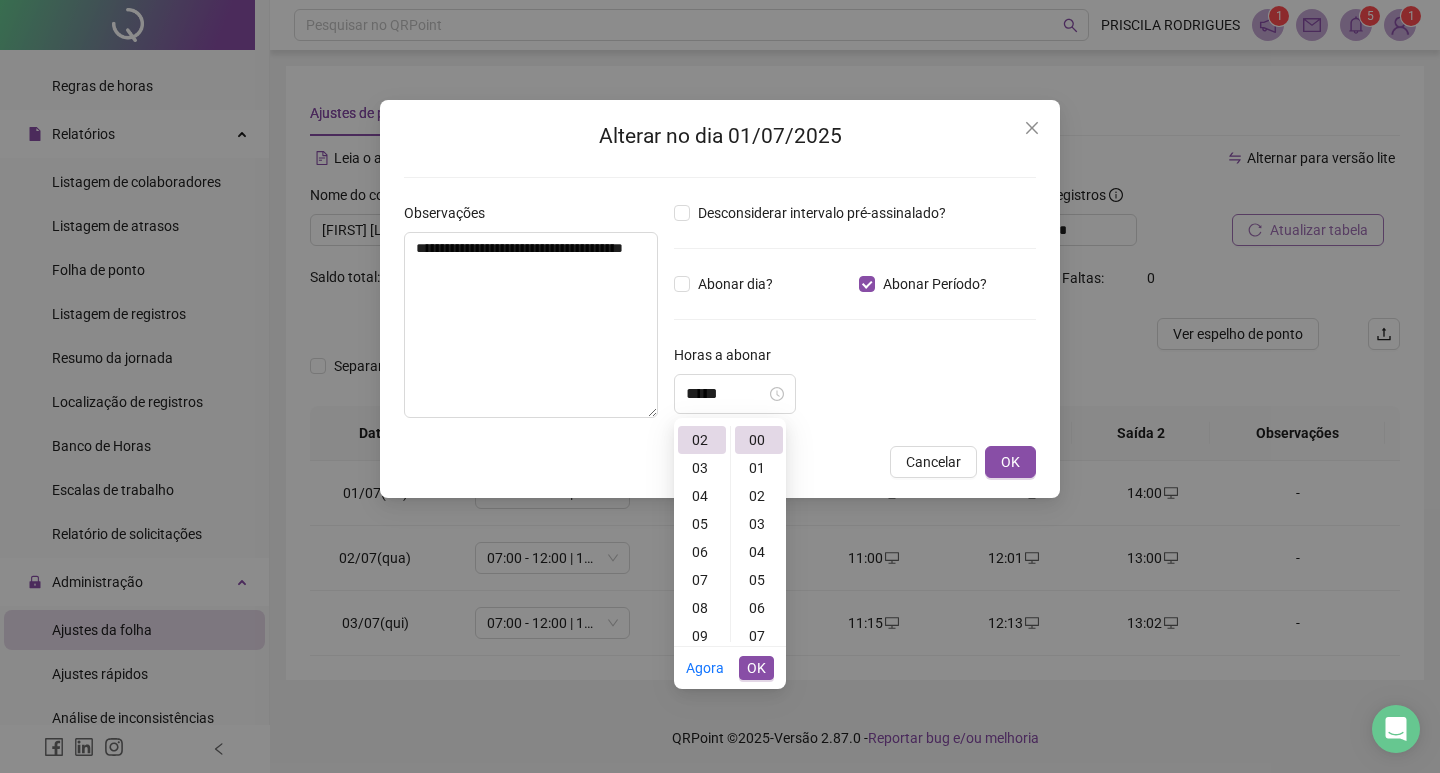 click on "OK" at bounding box center [756, 668] 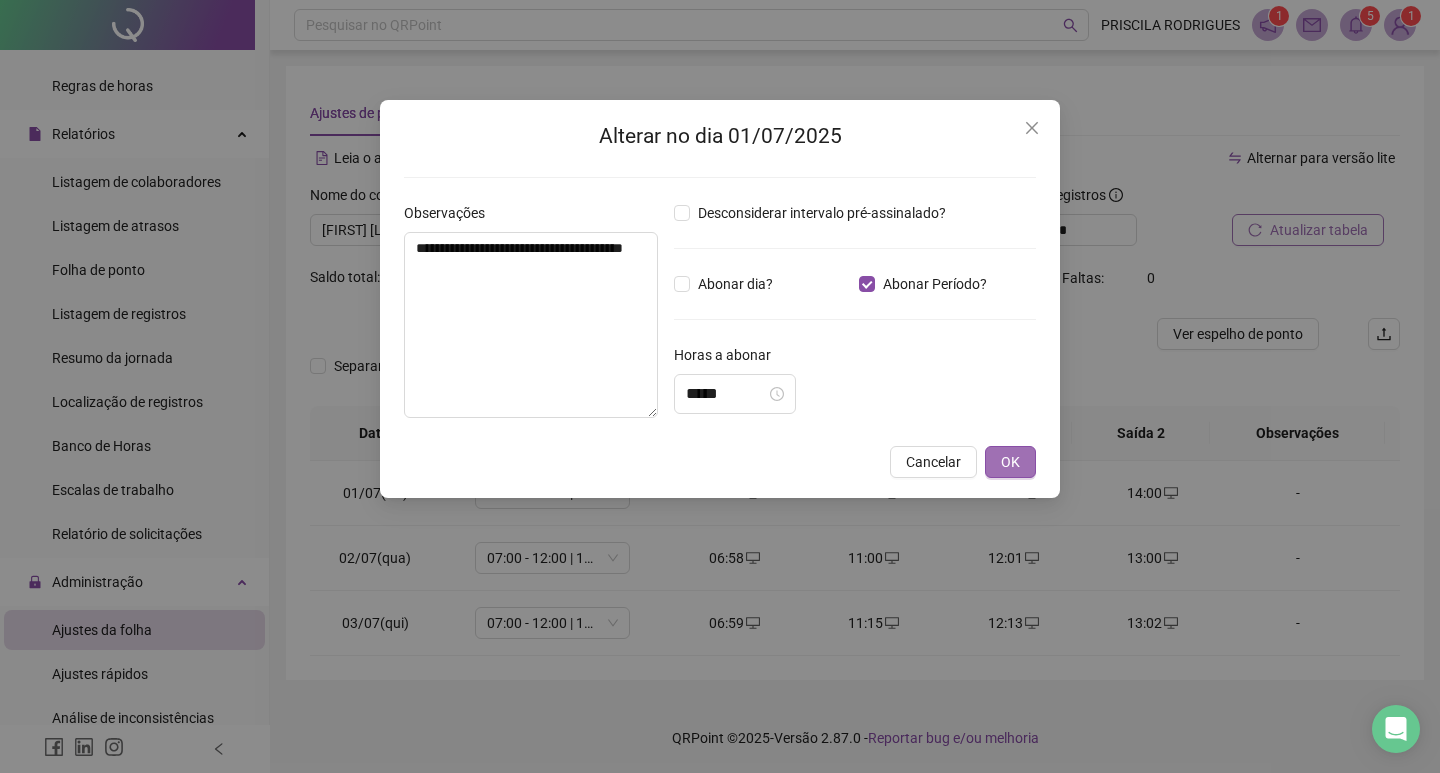 click on "OK" at bounding box center (1010, 462) 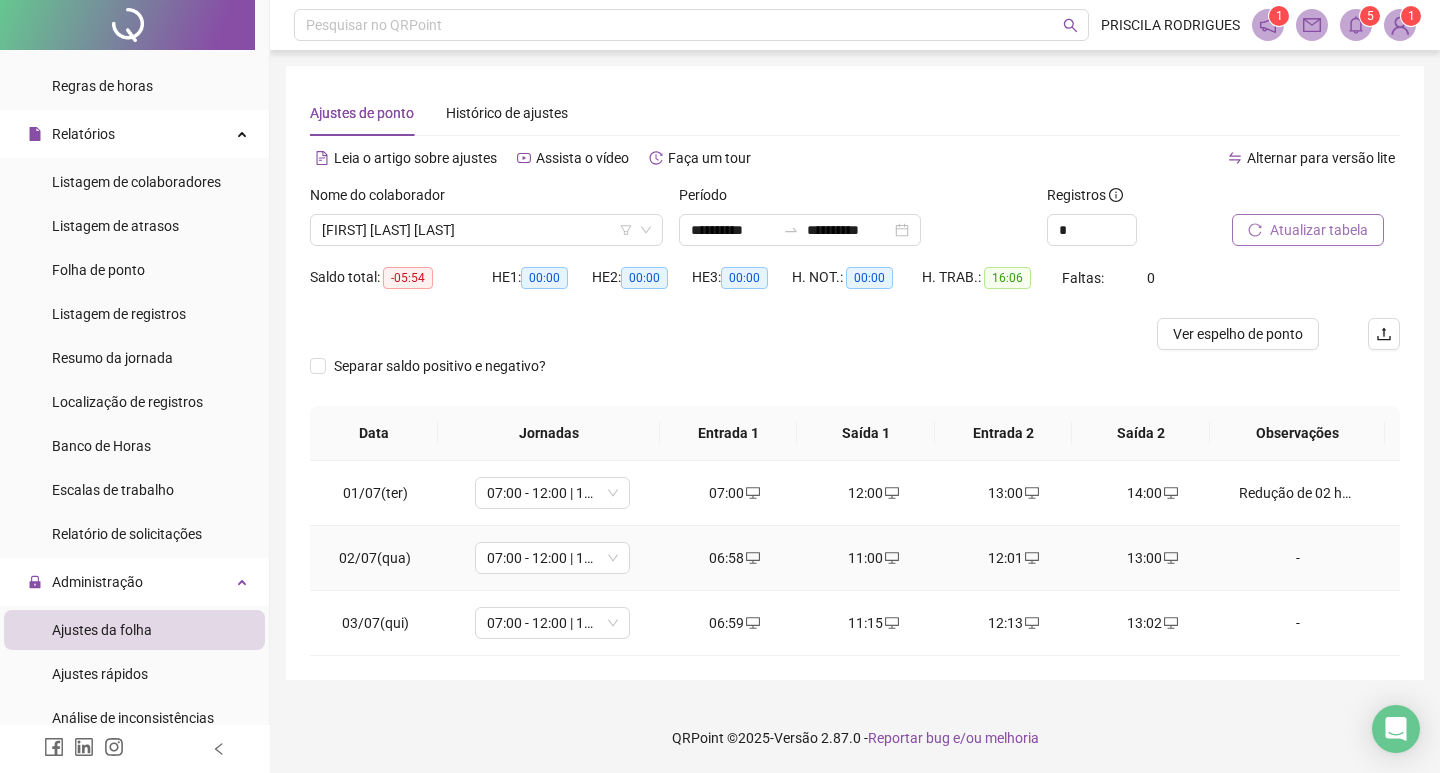 click on "-" at bounding box center (1298, 558) 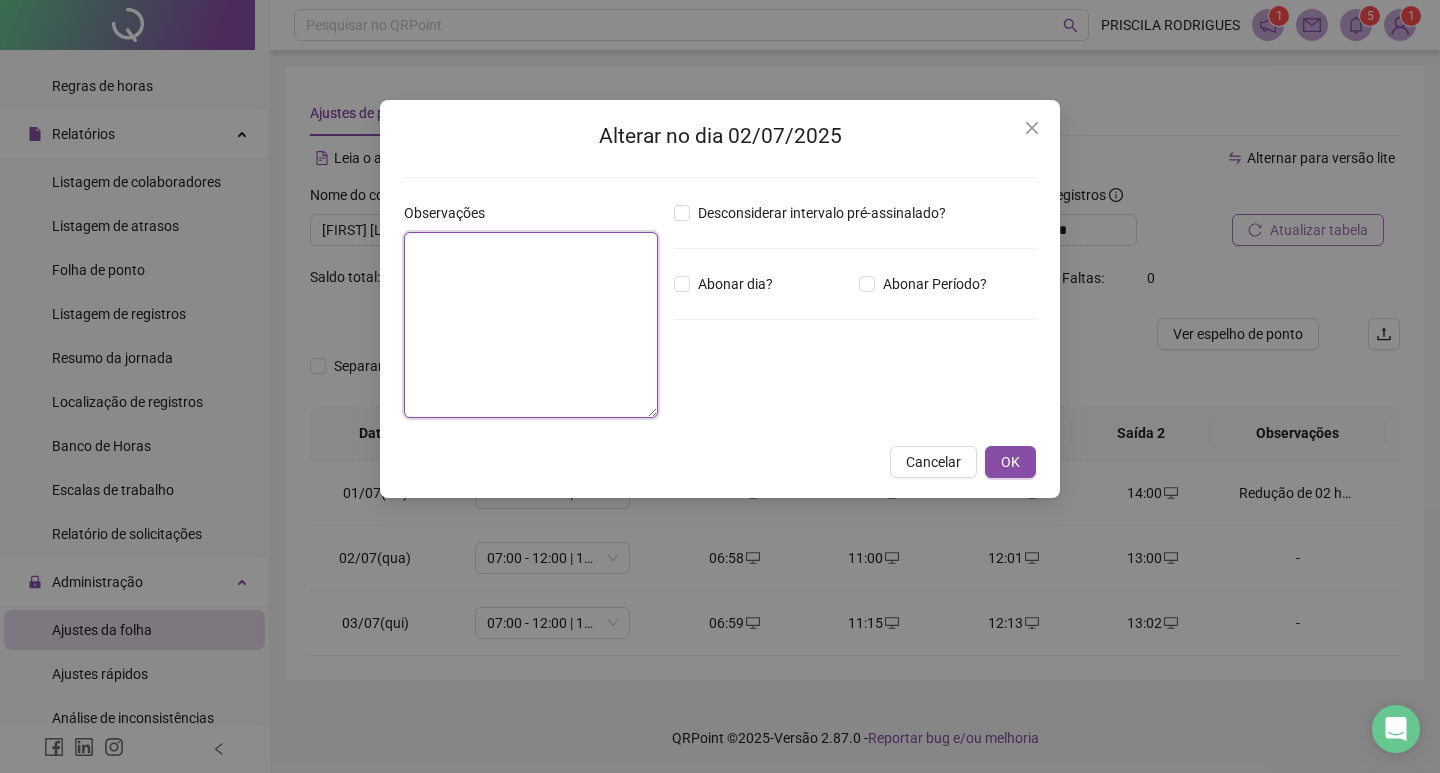 click at bounding box center (531, 325) 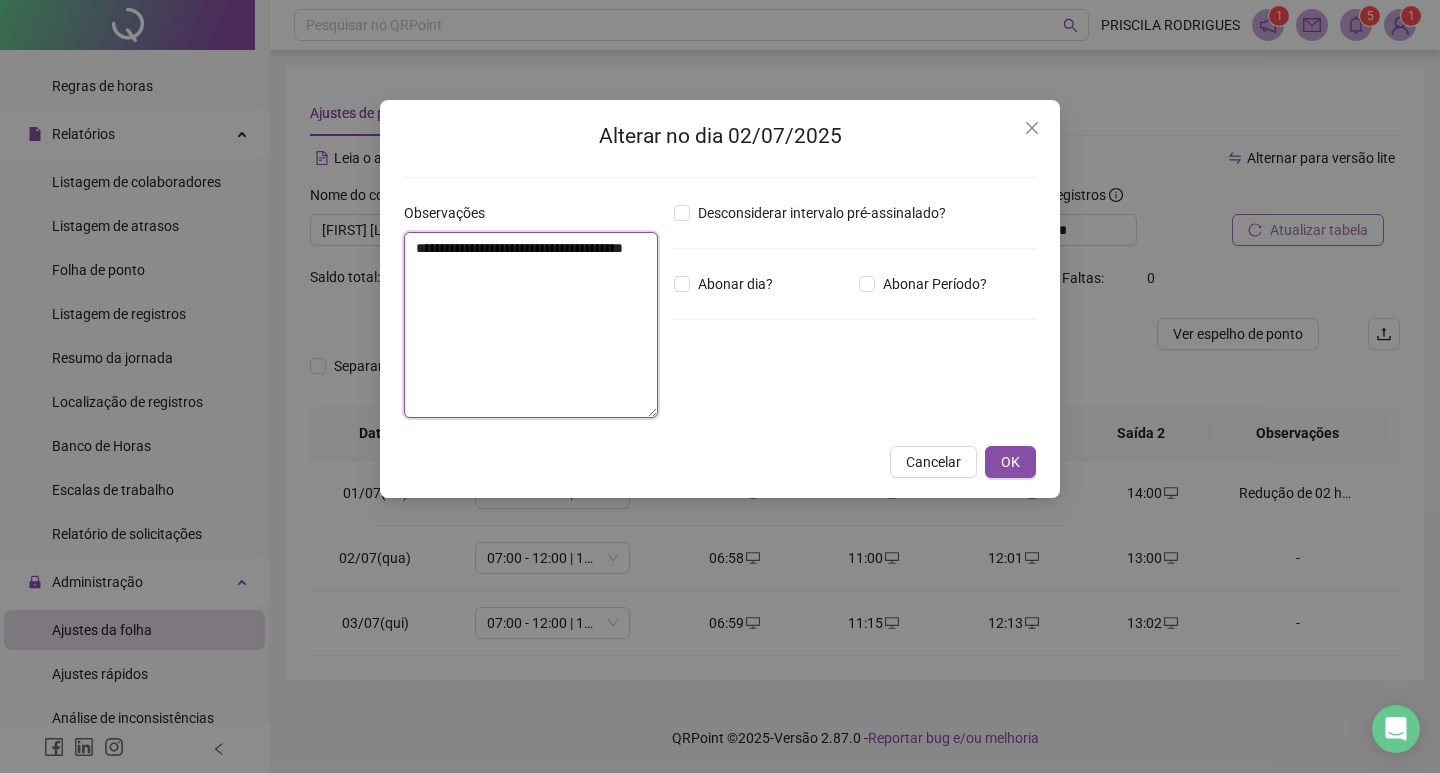 type on "**********" 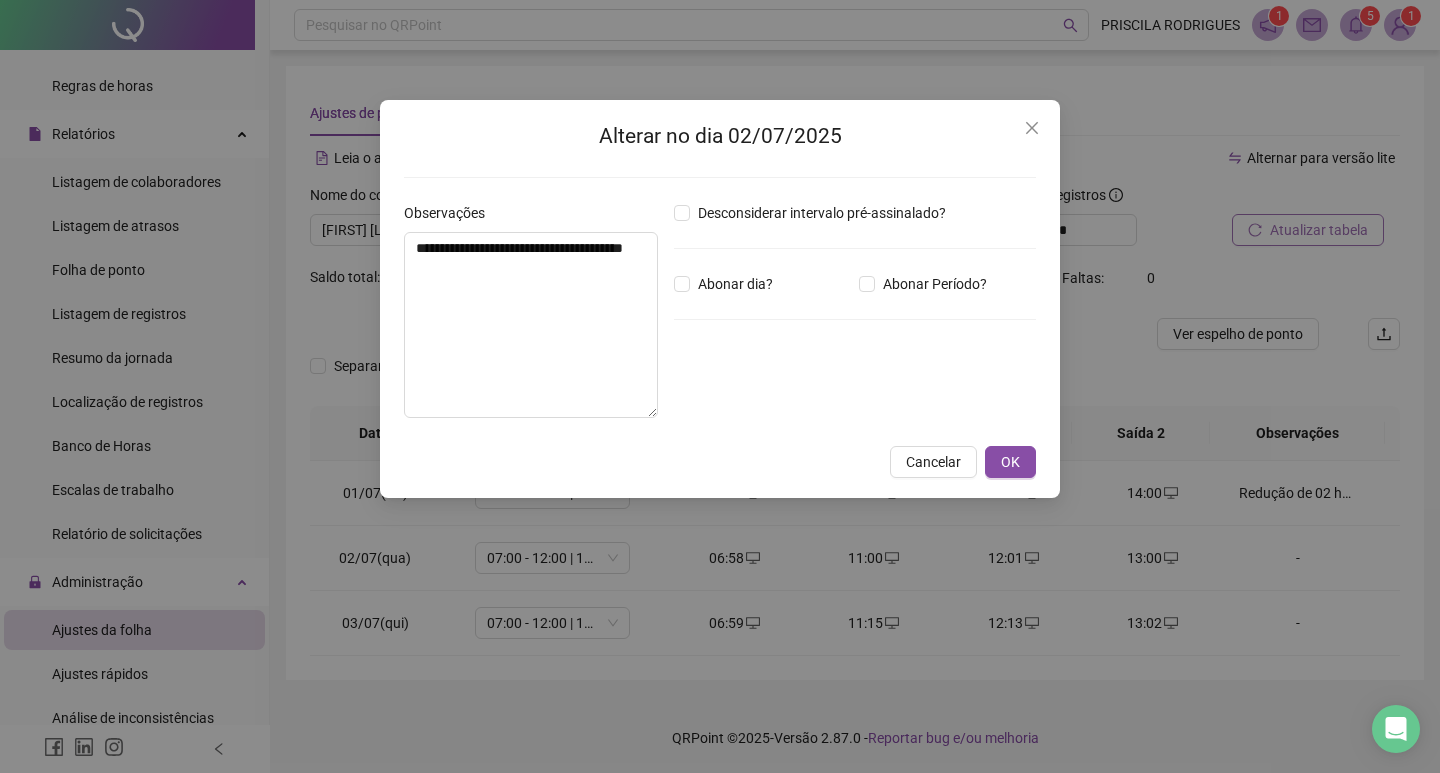 click on "Abonar Período?" at bounding box center [947, 284] 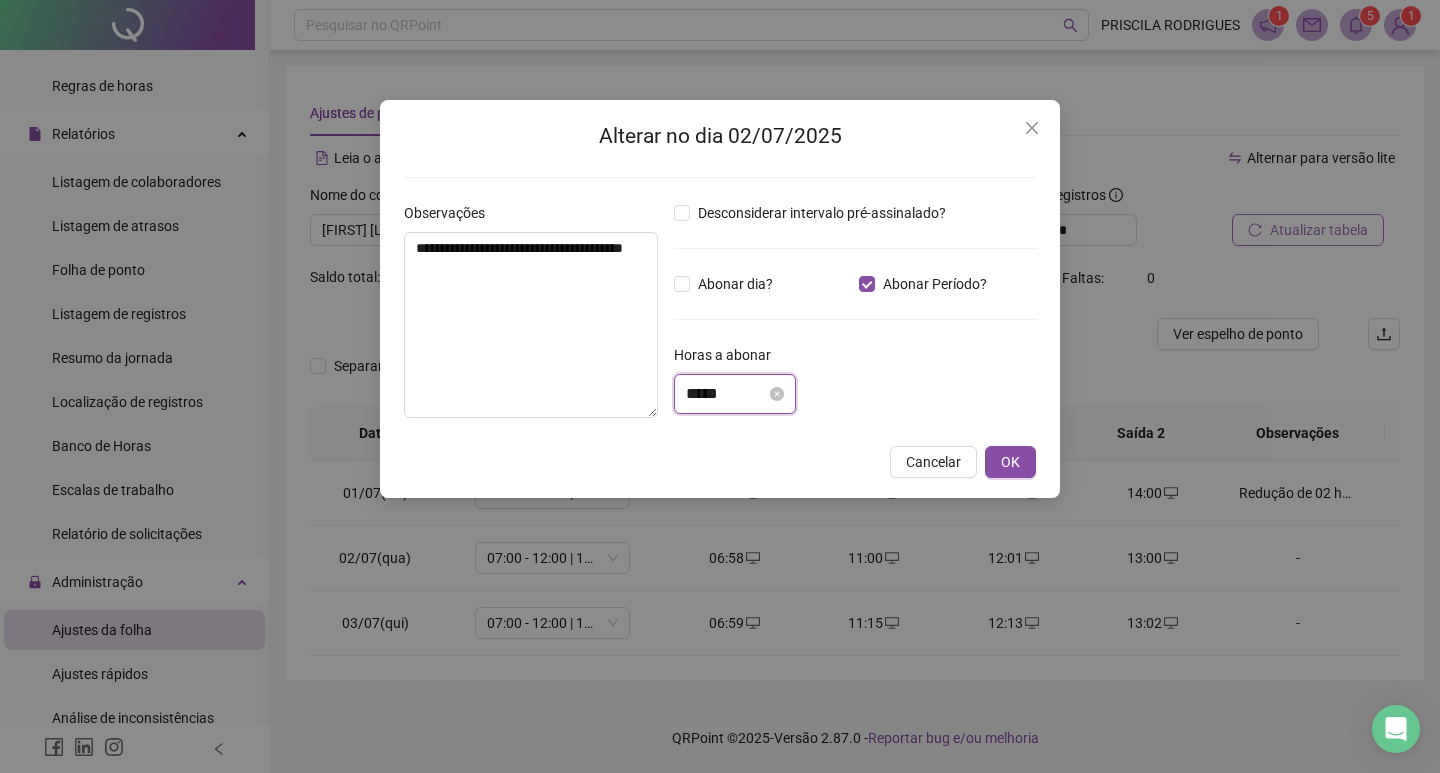 click on "*****" at bounding box center (726, 394) 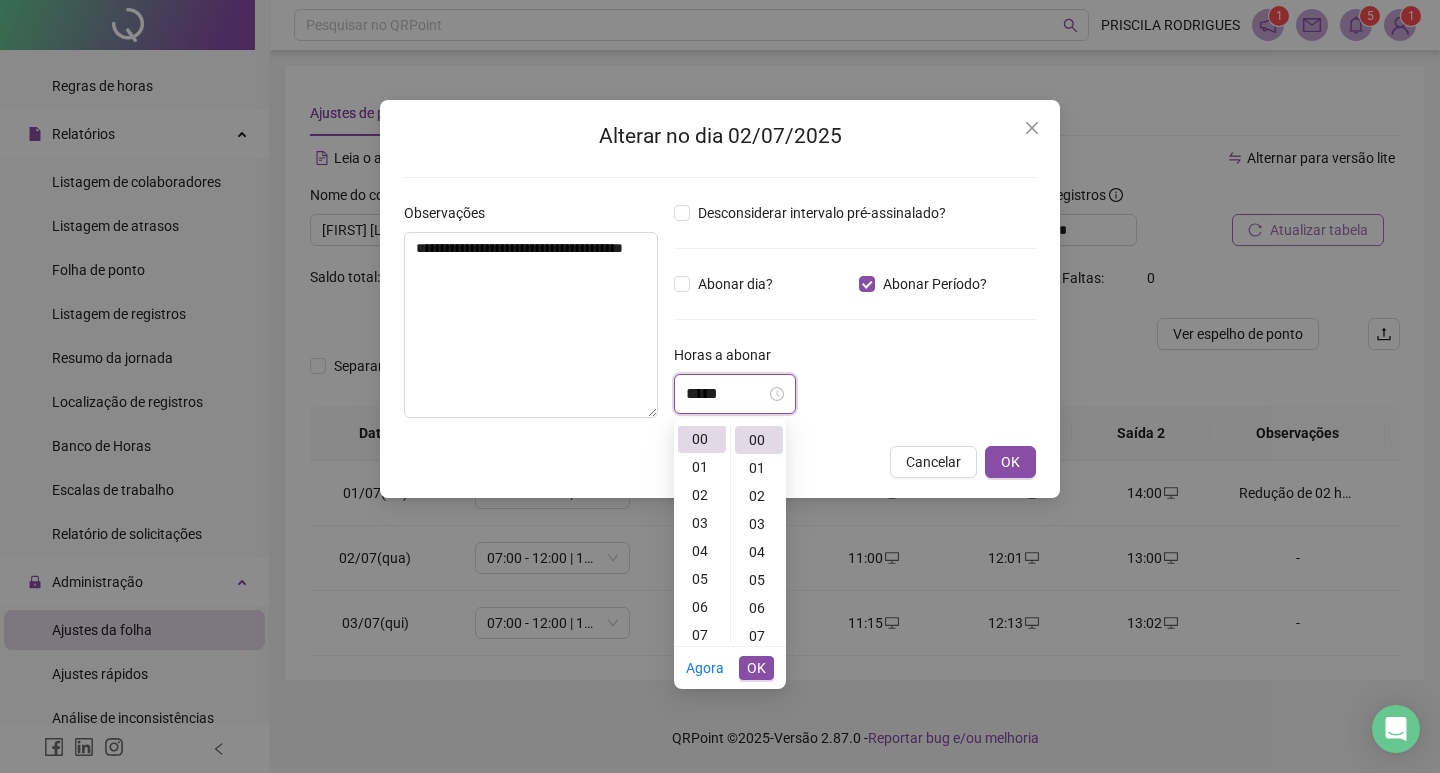 scroll, scrollTop: 0, scrollLeft: 0, axis: both 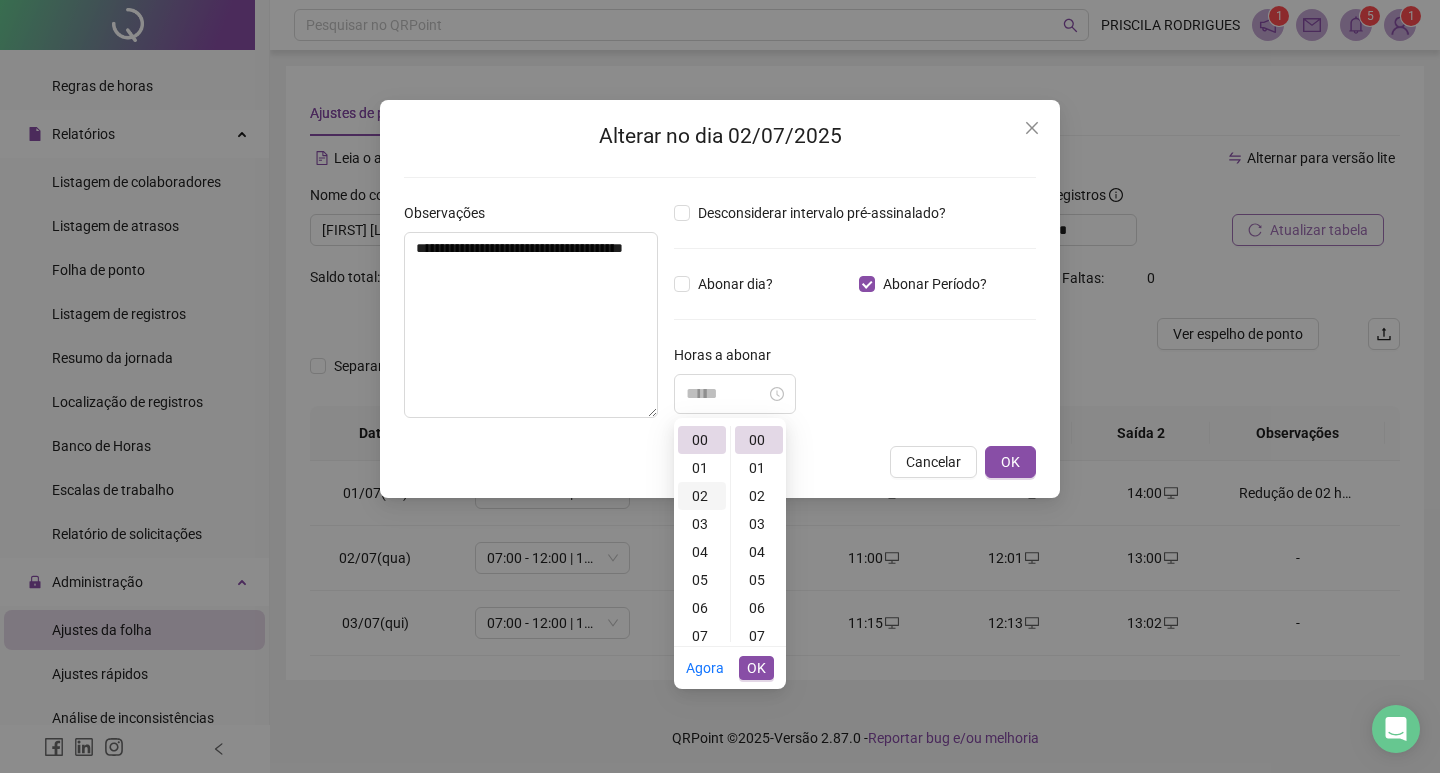 click on "02" at bounding box center [702, 496] 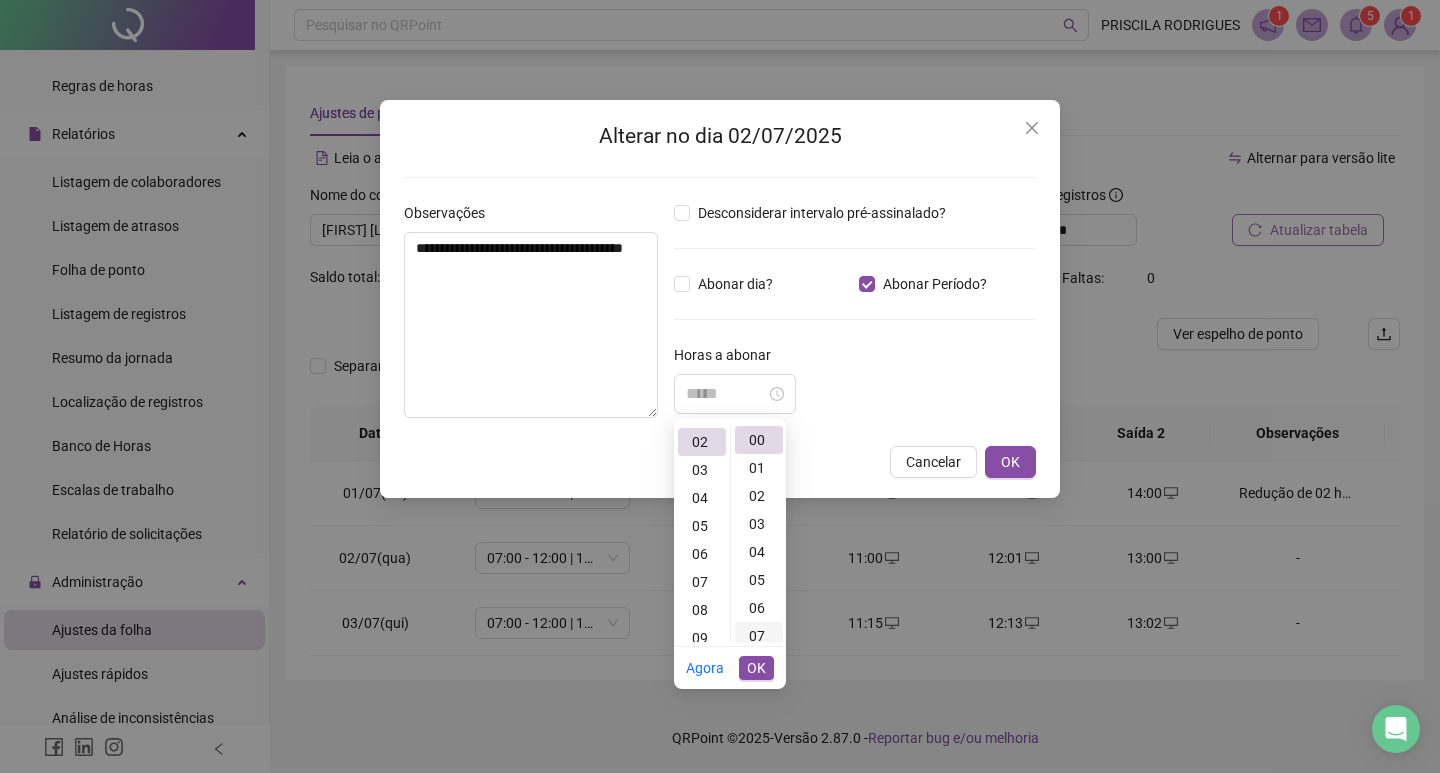 scroll, scrollTop: 56, scrollLeft: 0, axis: vertical 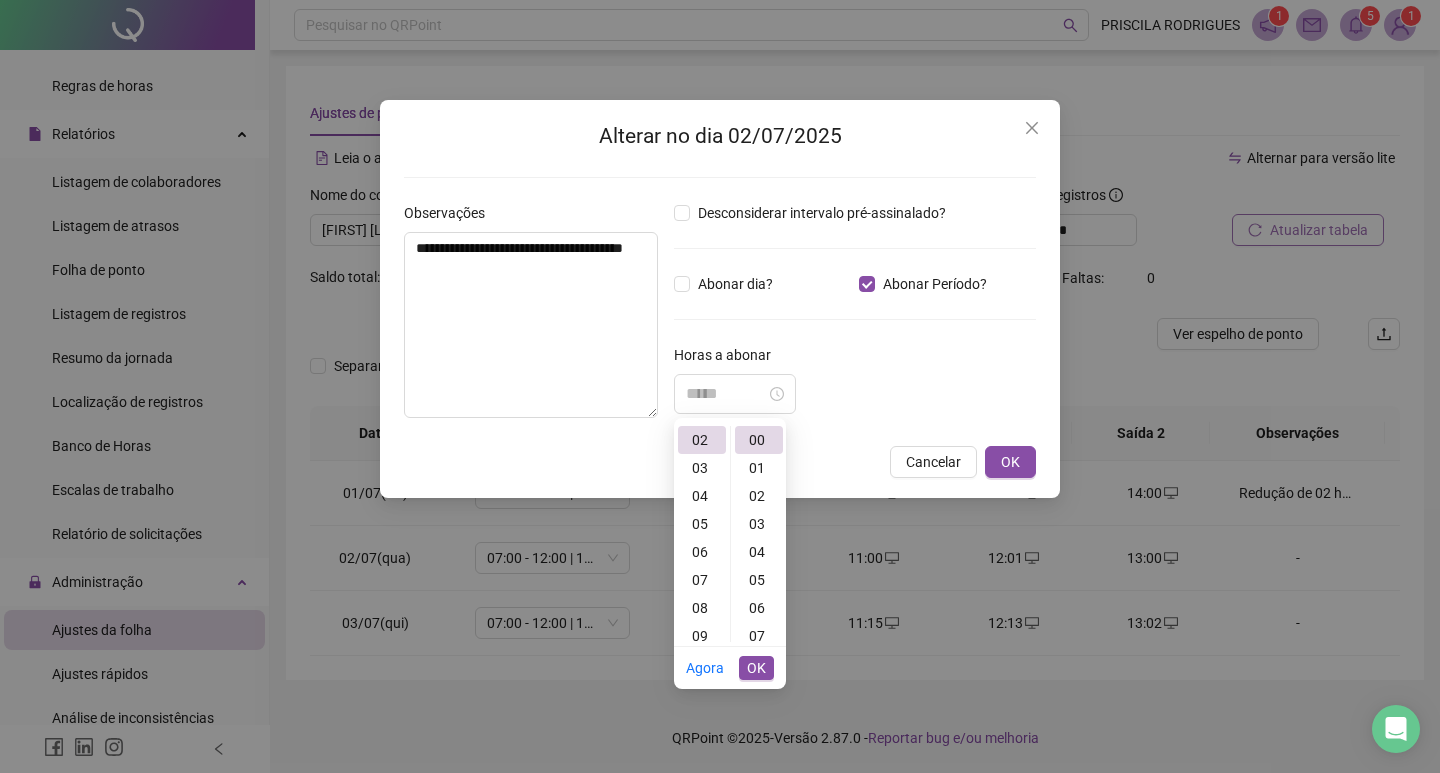 type on "*****" 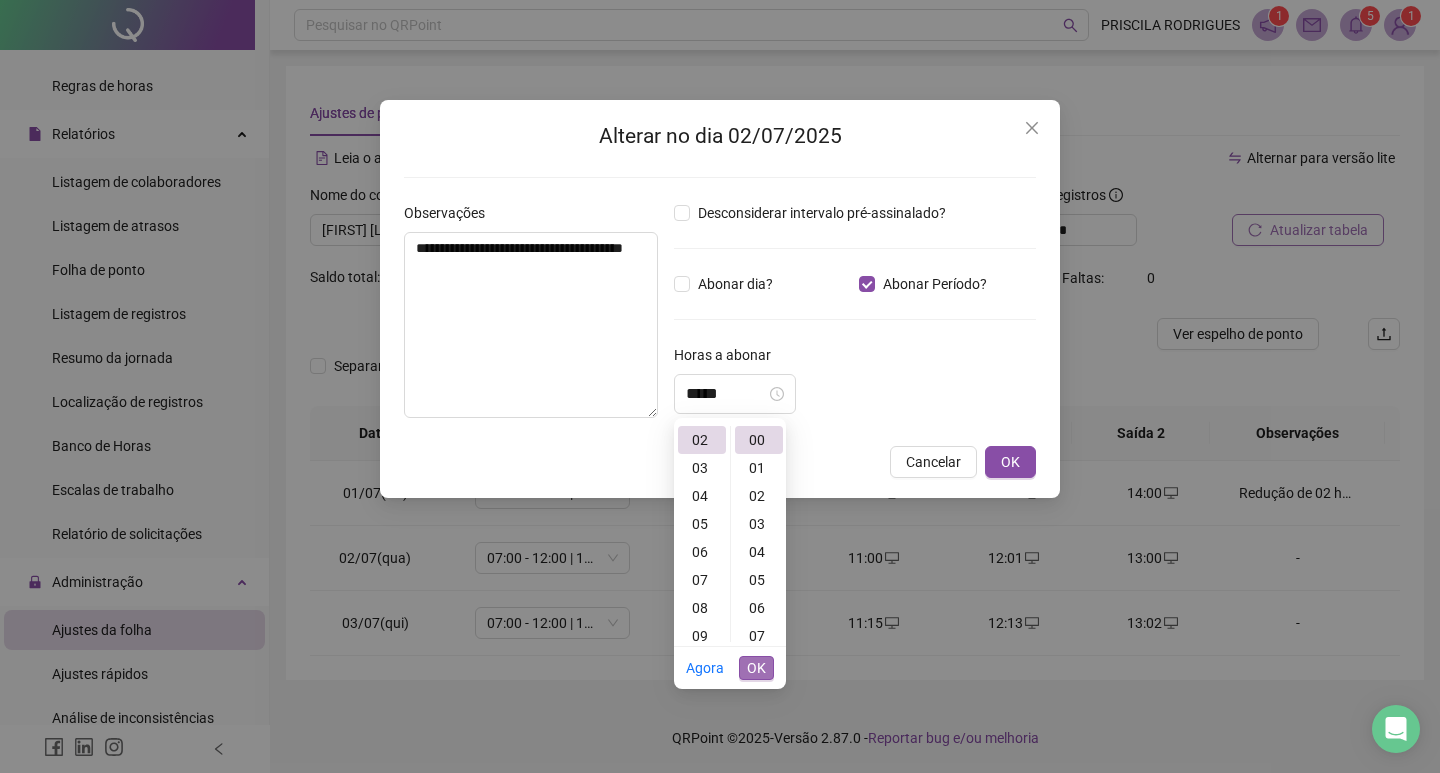 click on "OK" at bounding box center [756, 668] 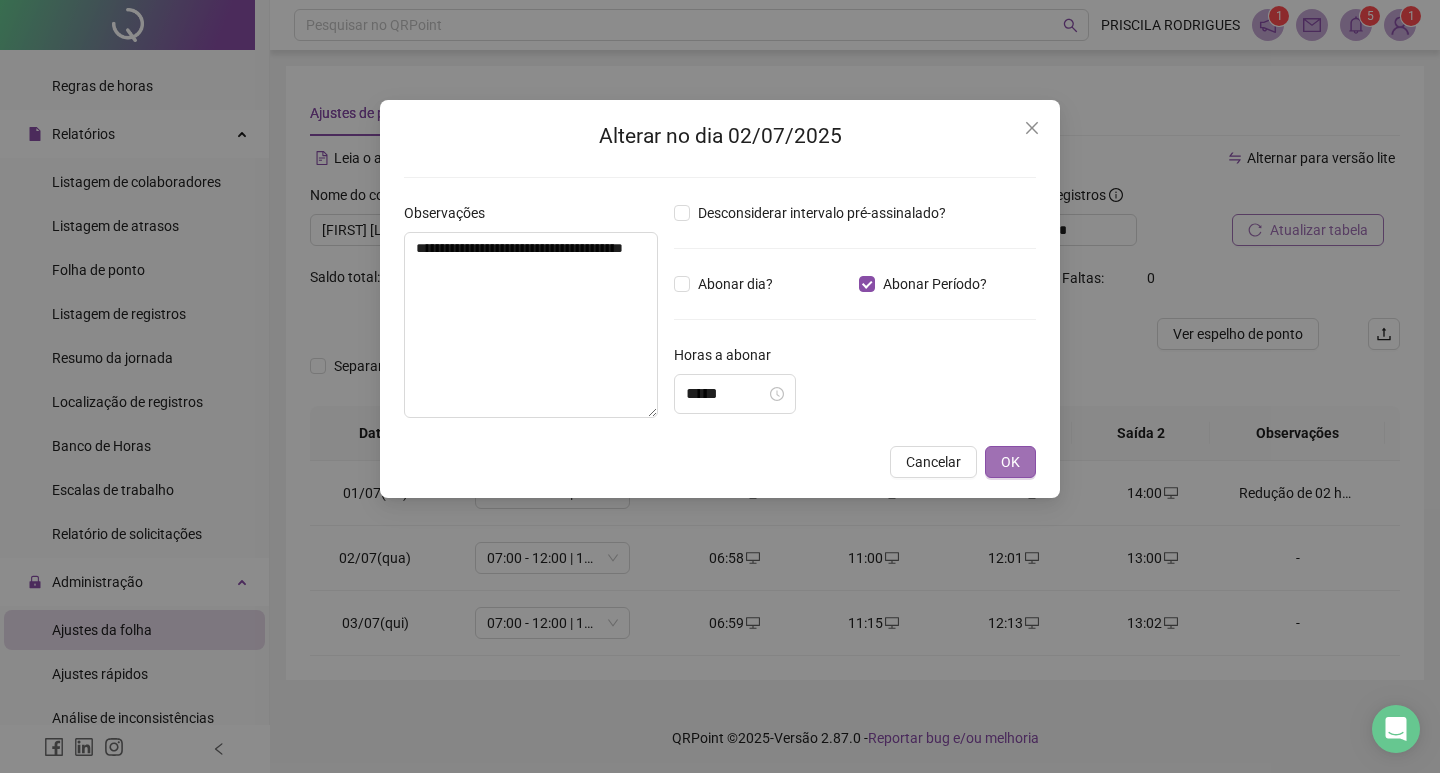 click on "OK" at bounding box center [1010, 462] 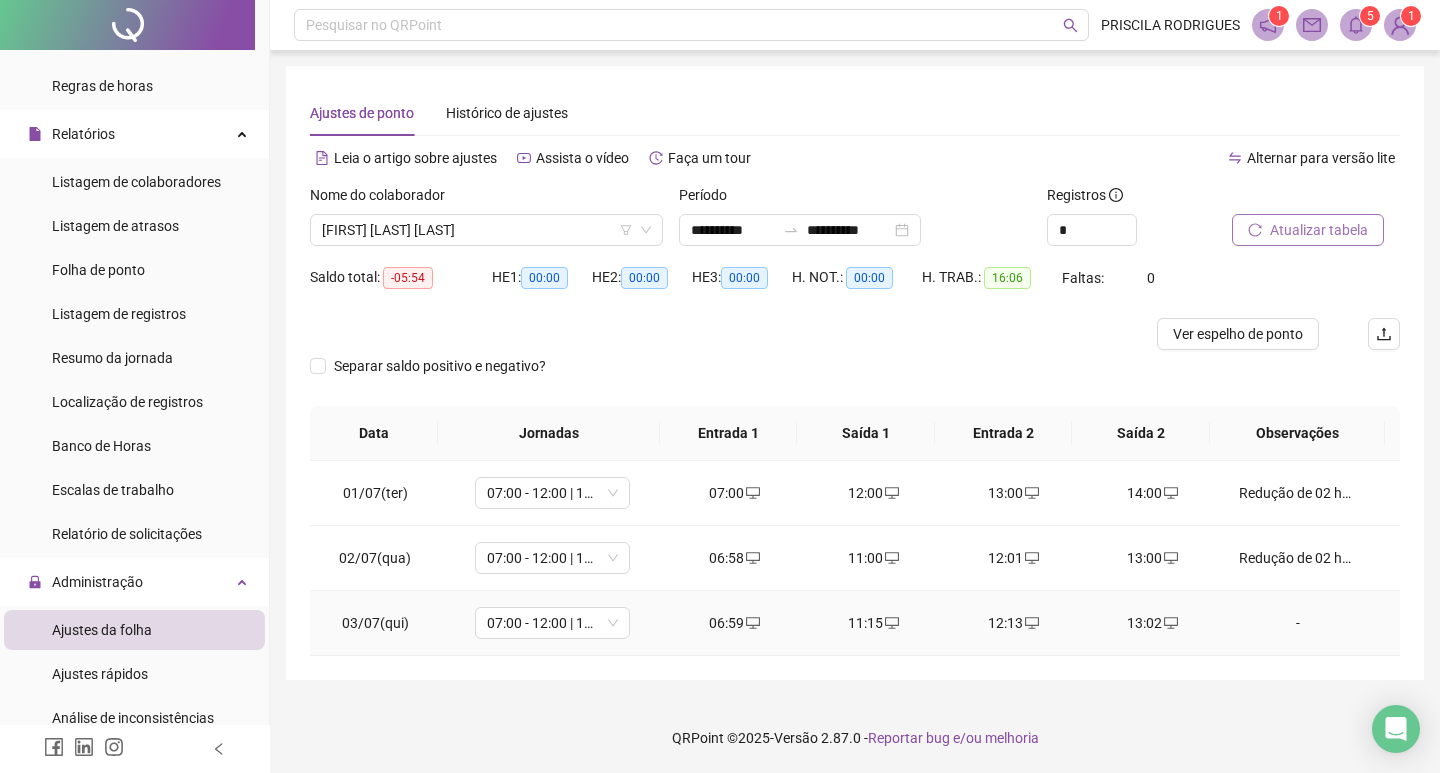 click on "-" at bounding box center (1298, 623) 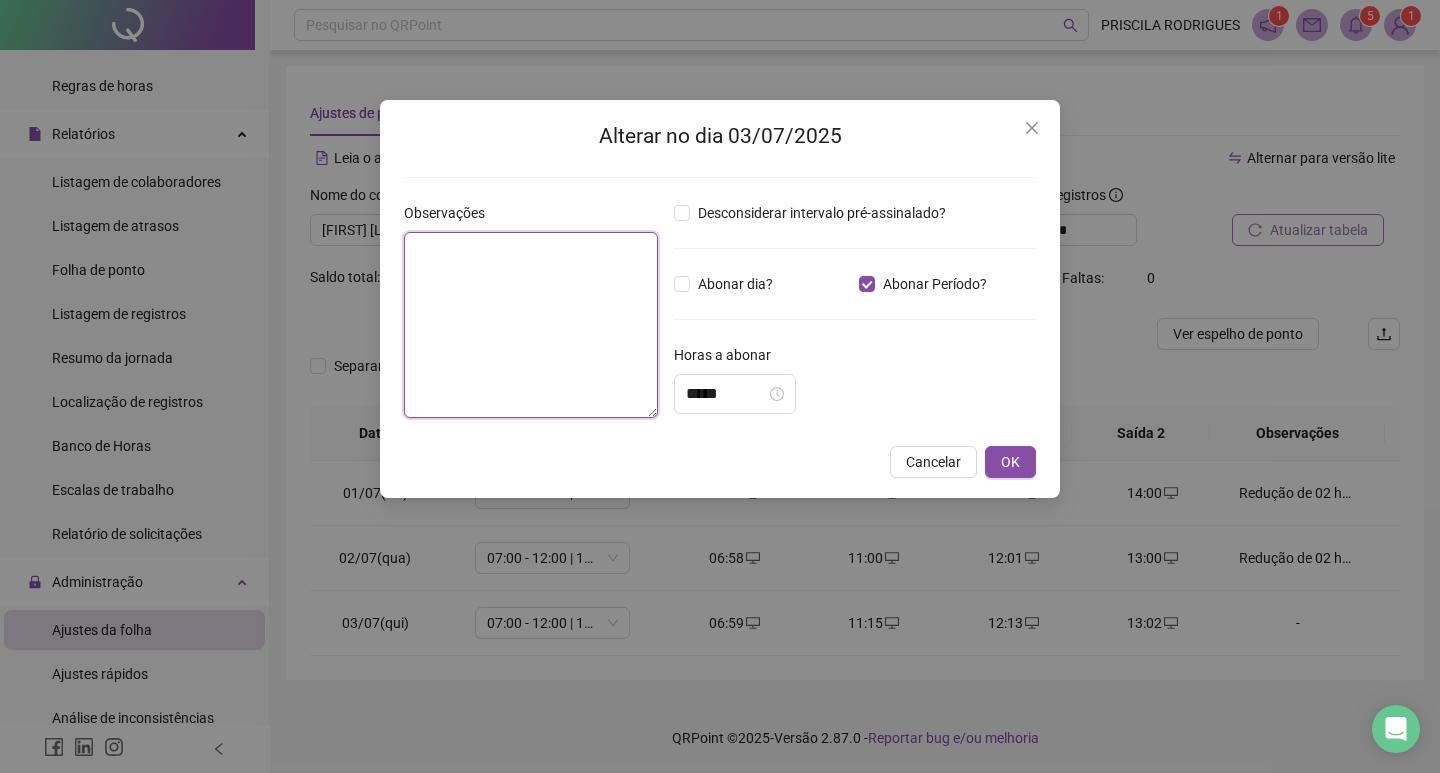 click at bounding box center (531, 325) 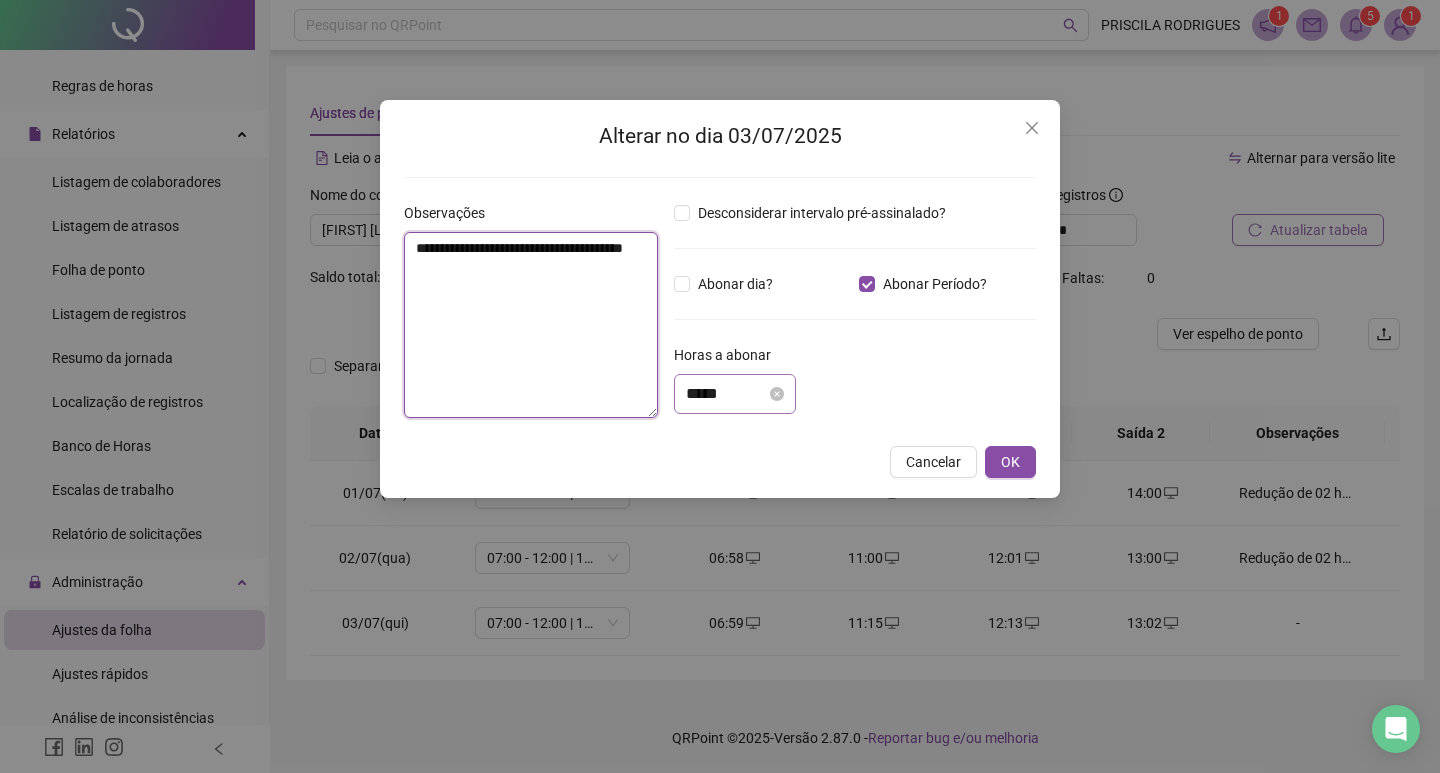 type on "**********" 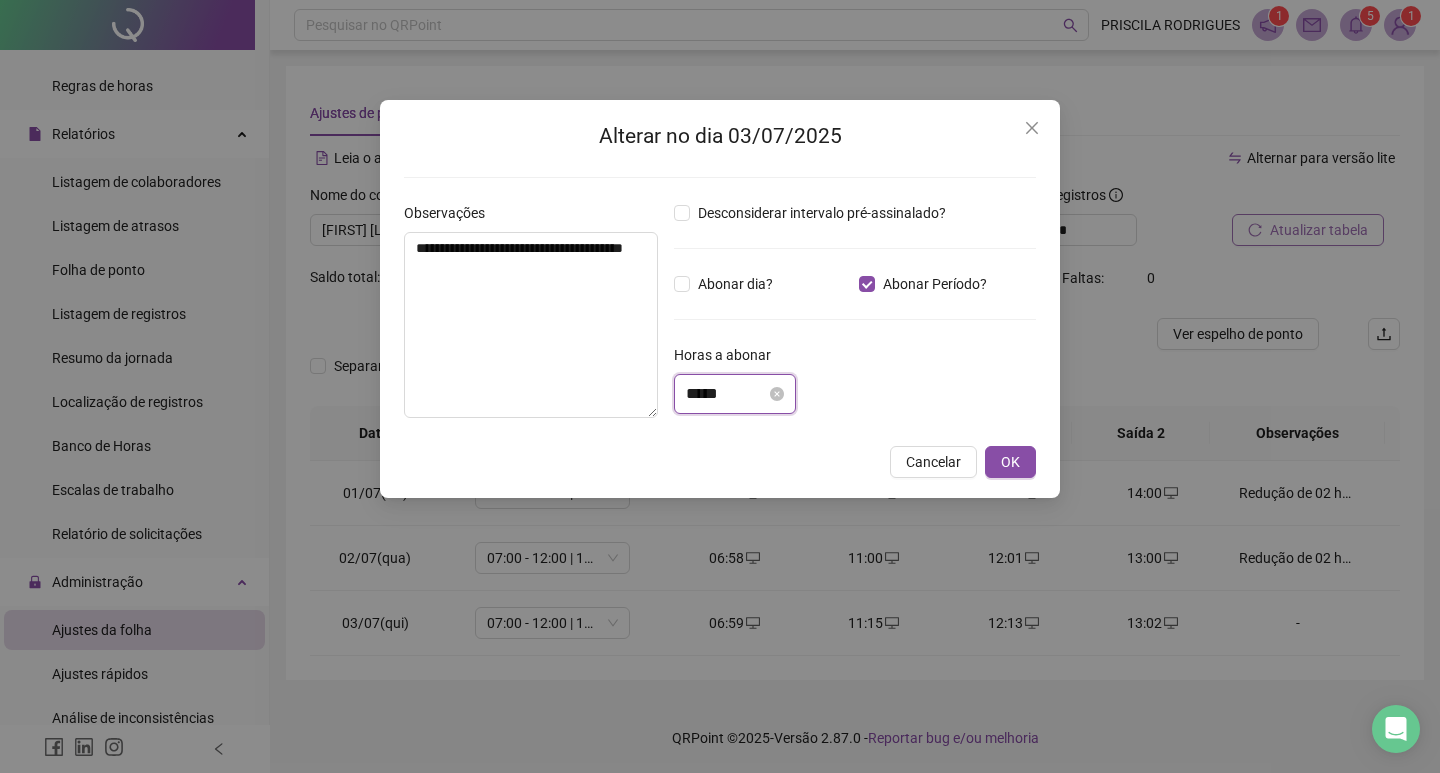 click on "*****" at bounding box center [726, 394] 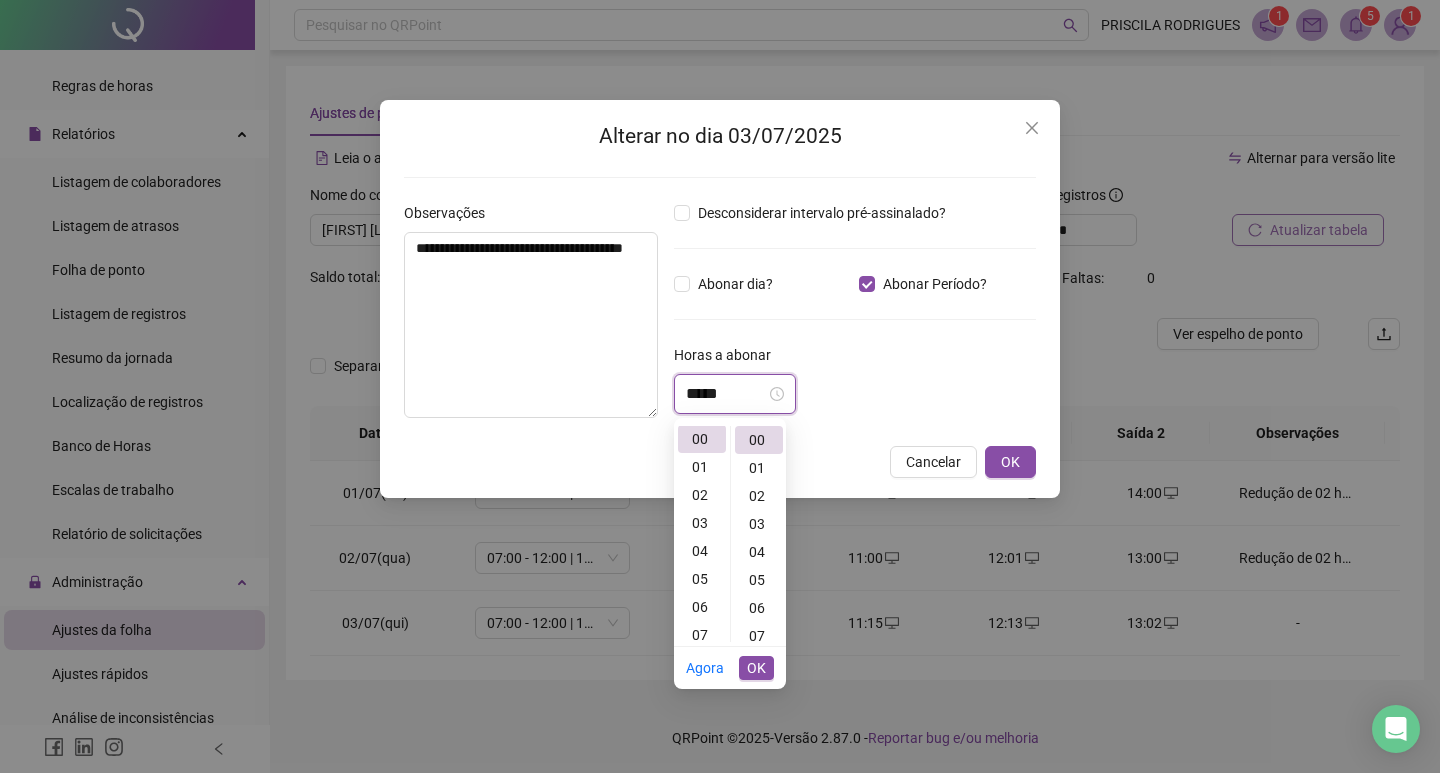 scroll, scrollTop: 0, scrollLeft: 0, axis: both 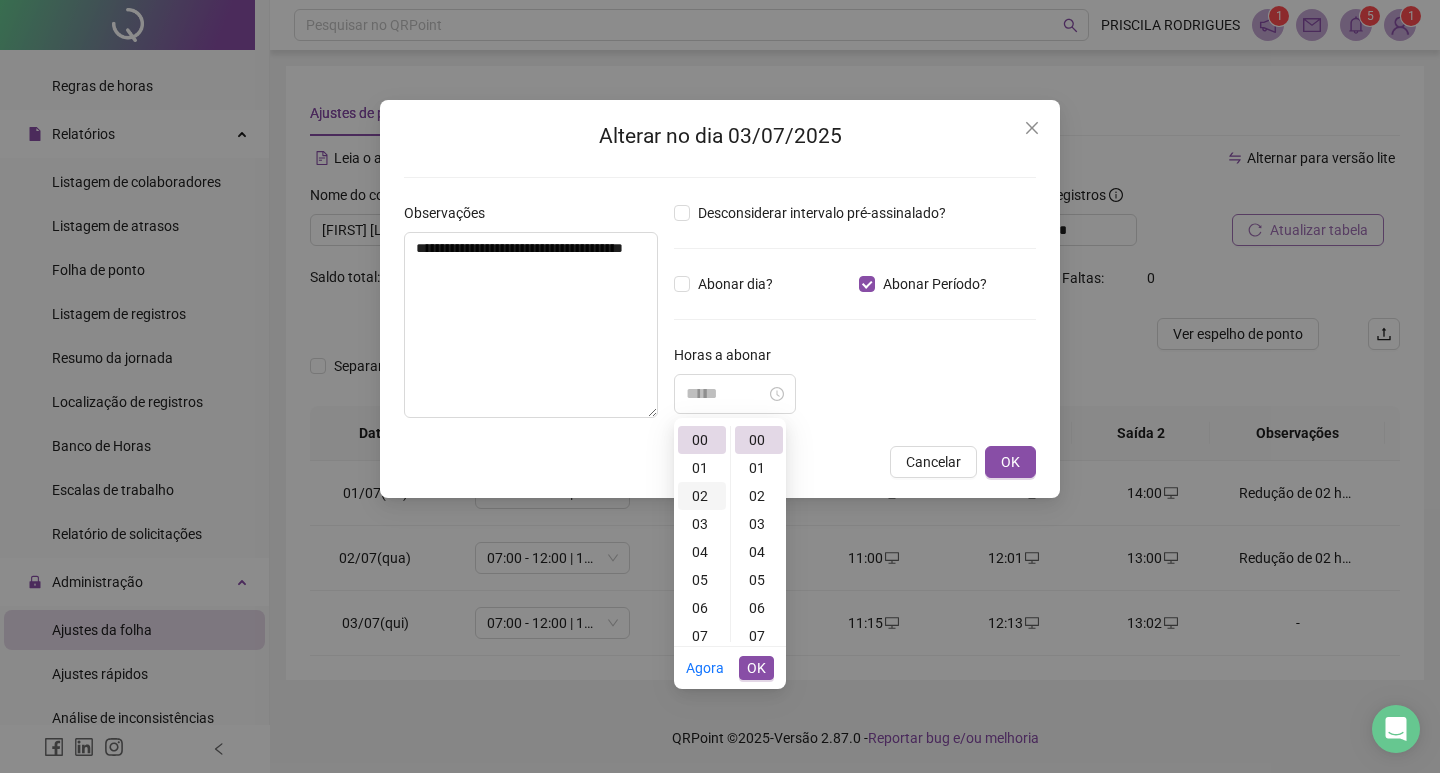 click on "02" at bounding box center (702, 496) 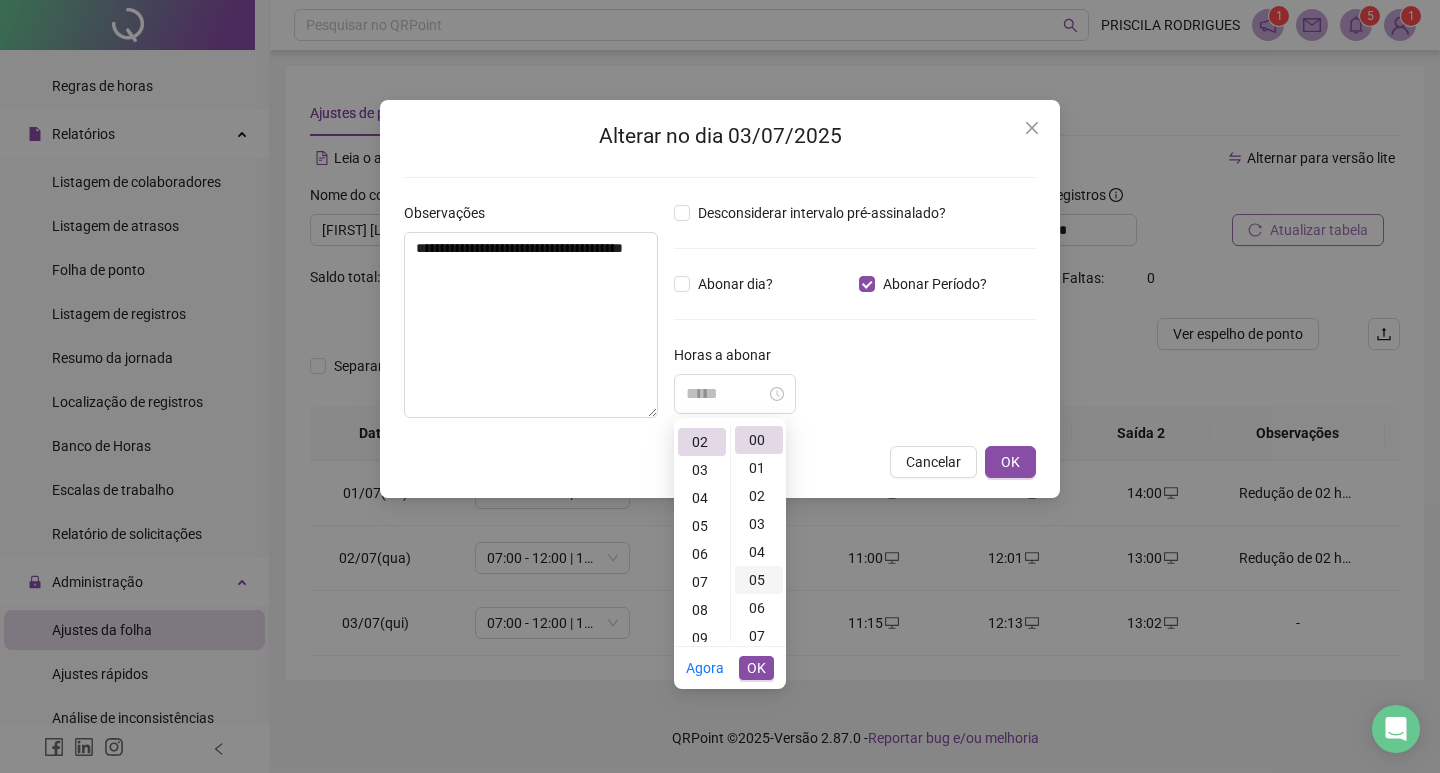 scroll, scrollTop: 56, scrollLeft: 0, axis: vertical 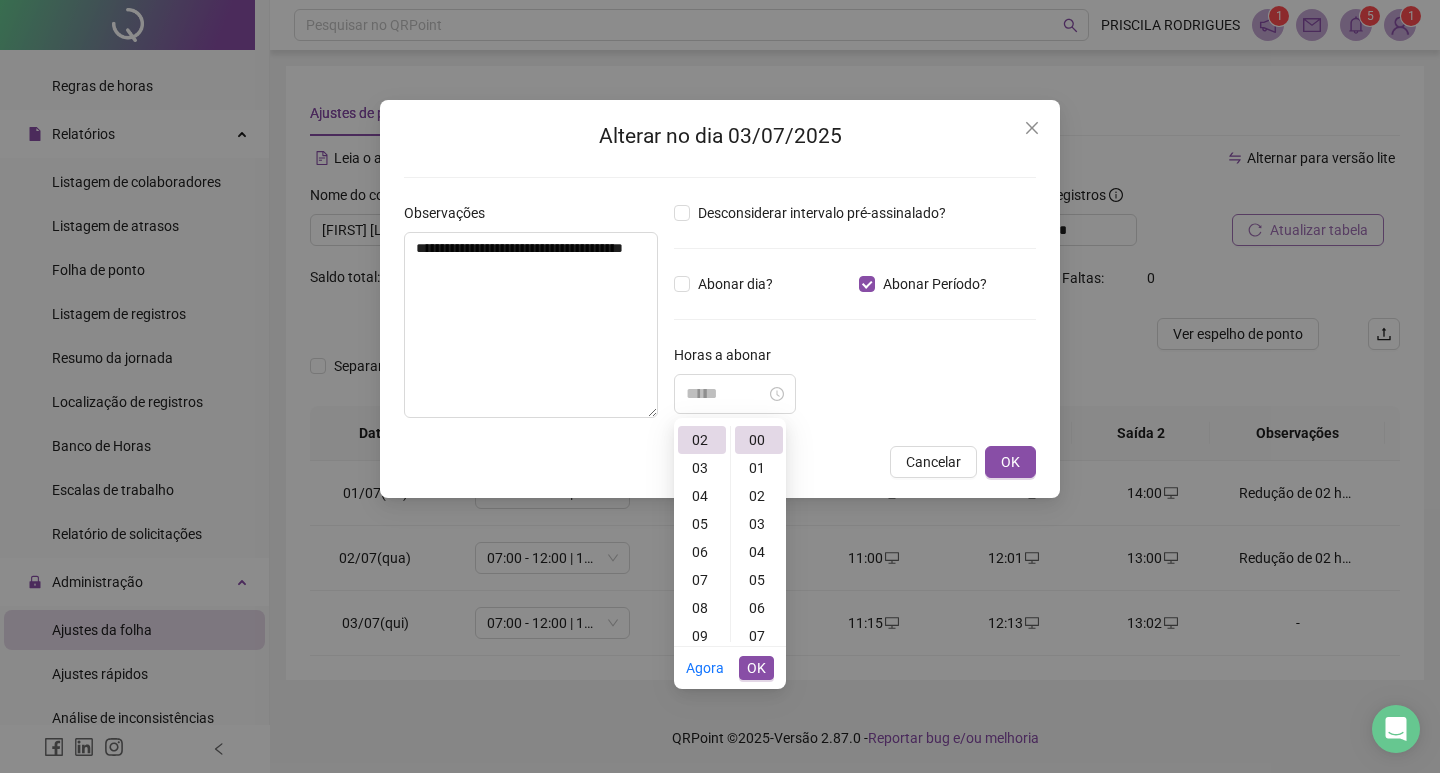 type on "*****" 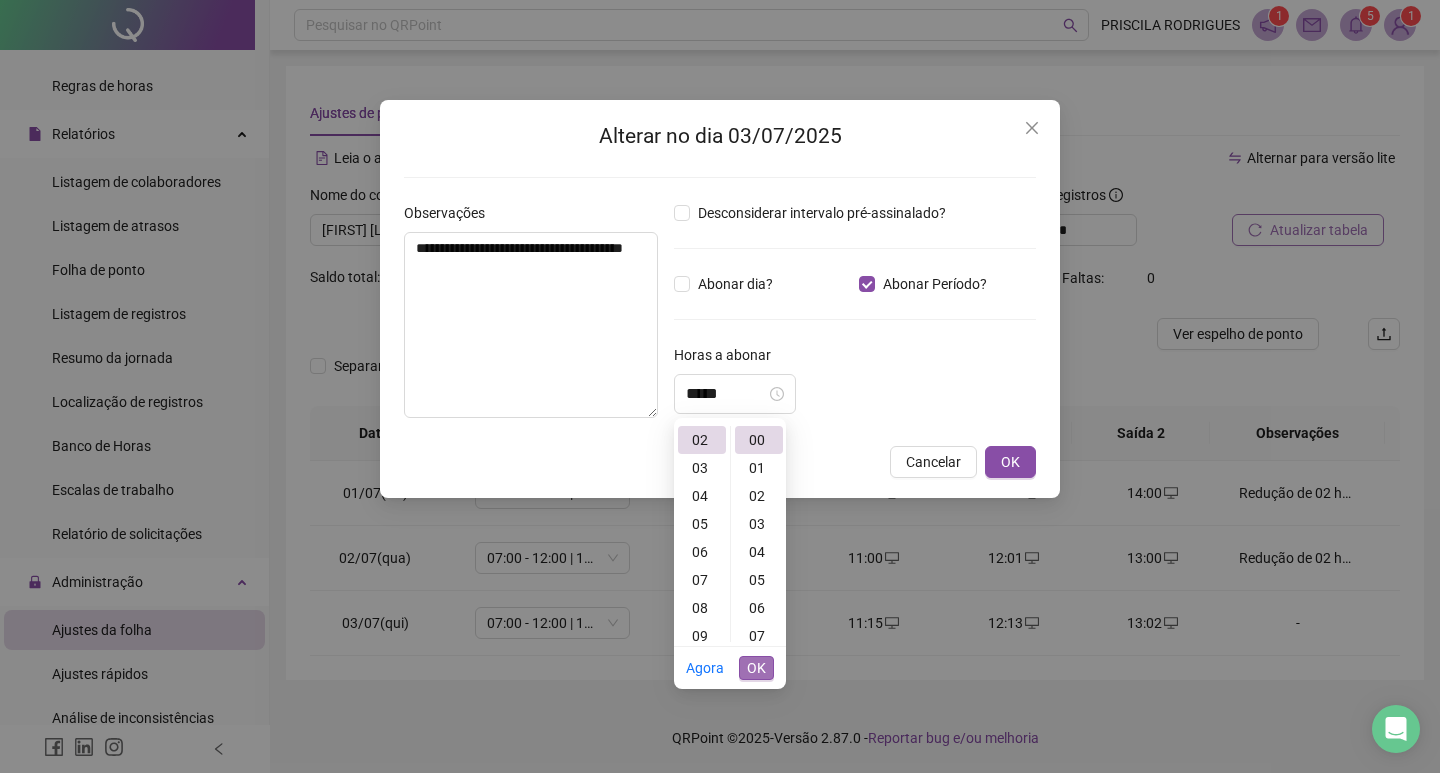 click on "OK" at bounding box center [756, 668] 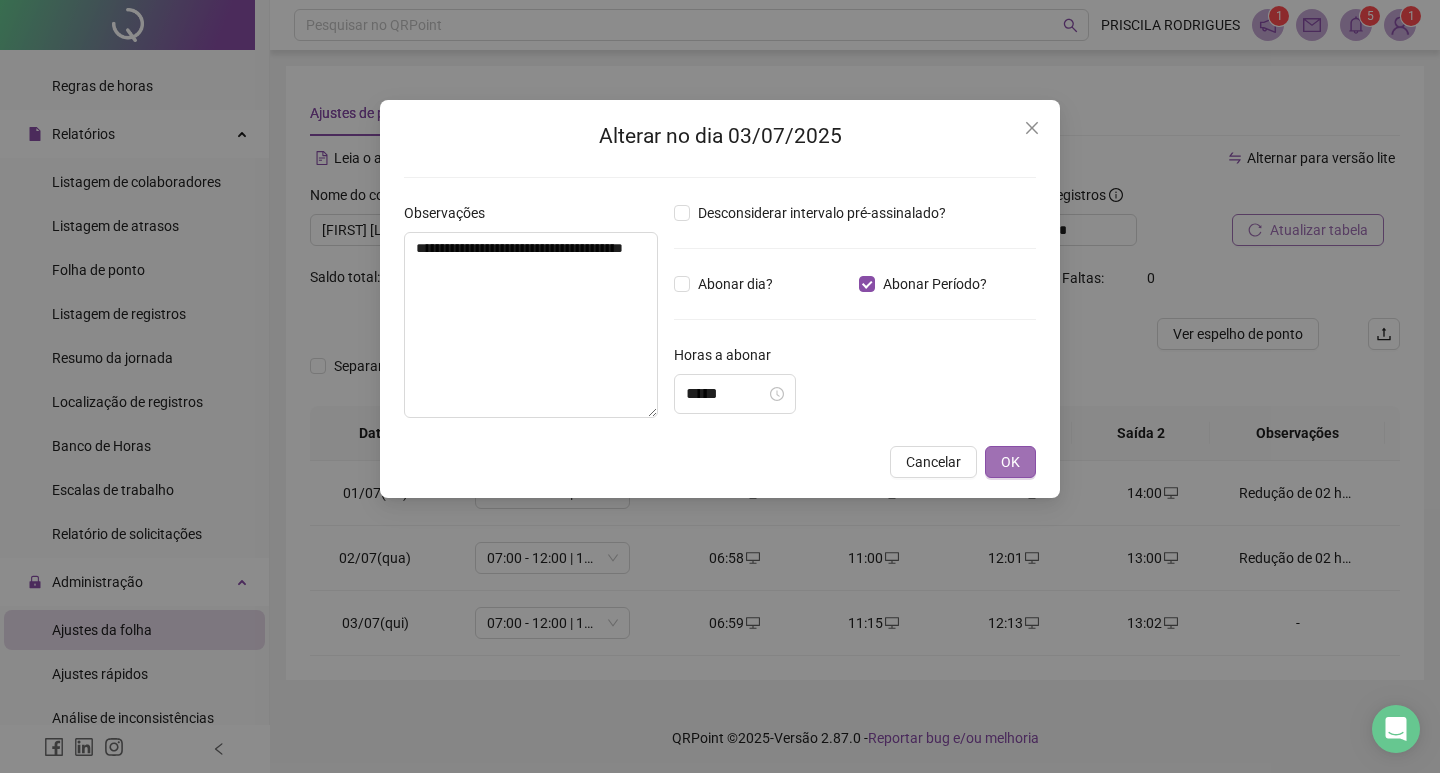 click on "OK" at bounding box center [1010, 462] 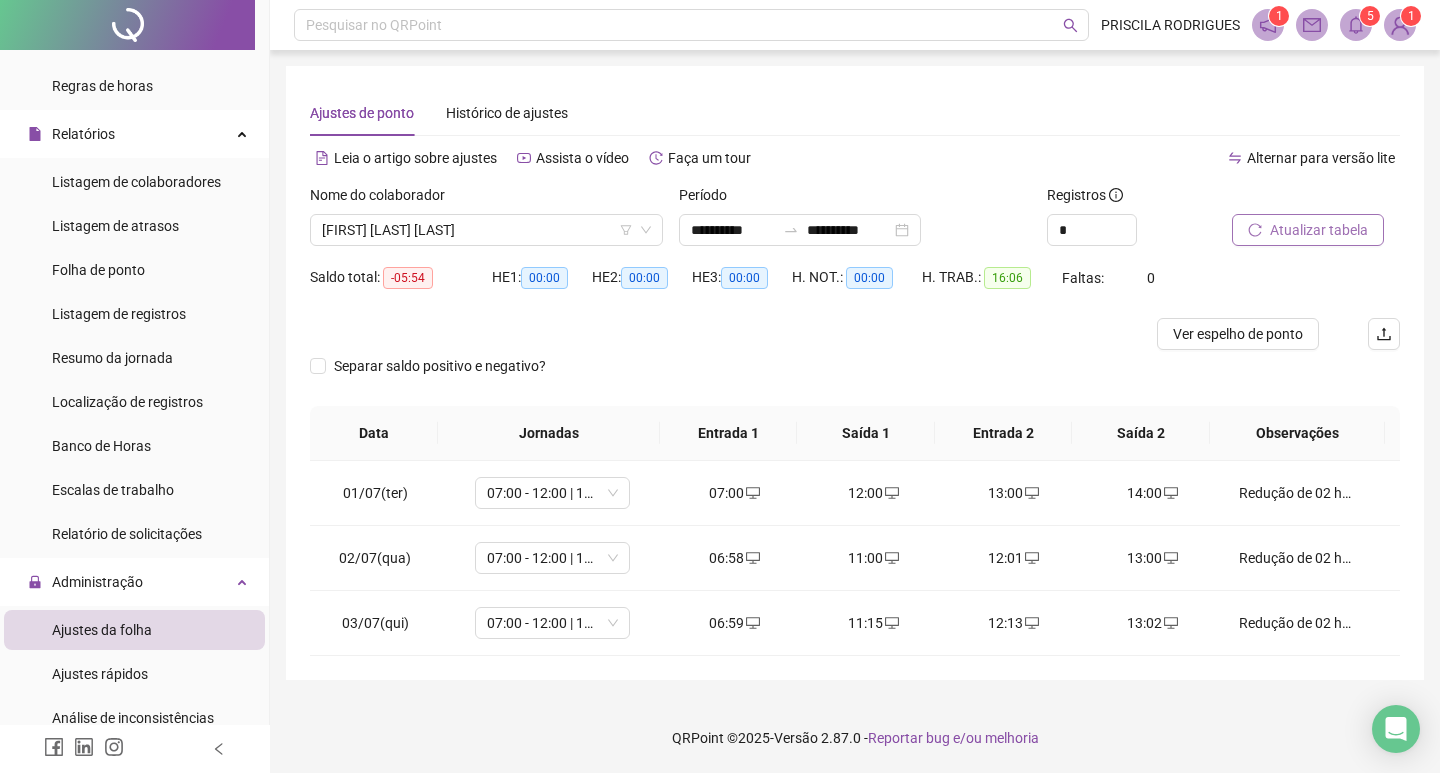 click on "Atualizar tabela" at bounding box center (1319, 230) 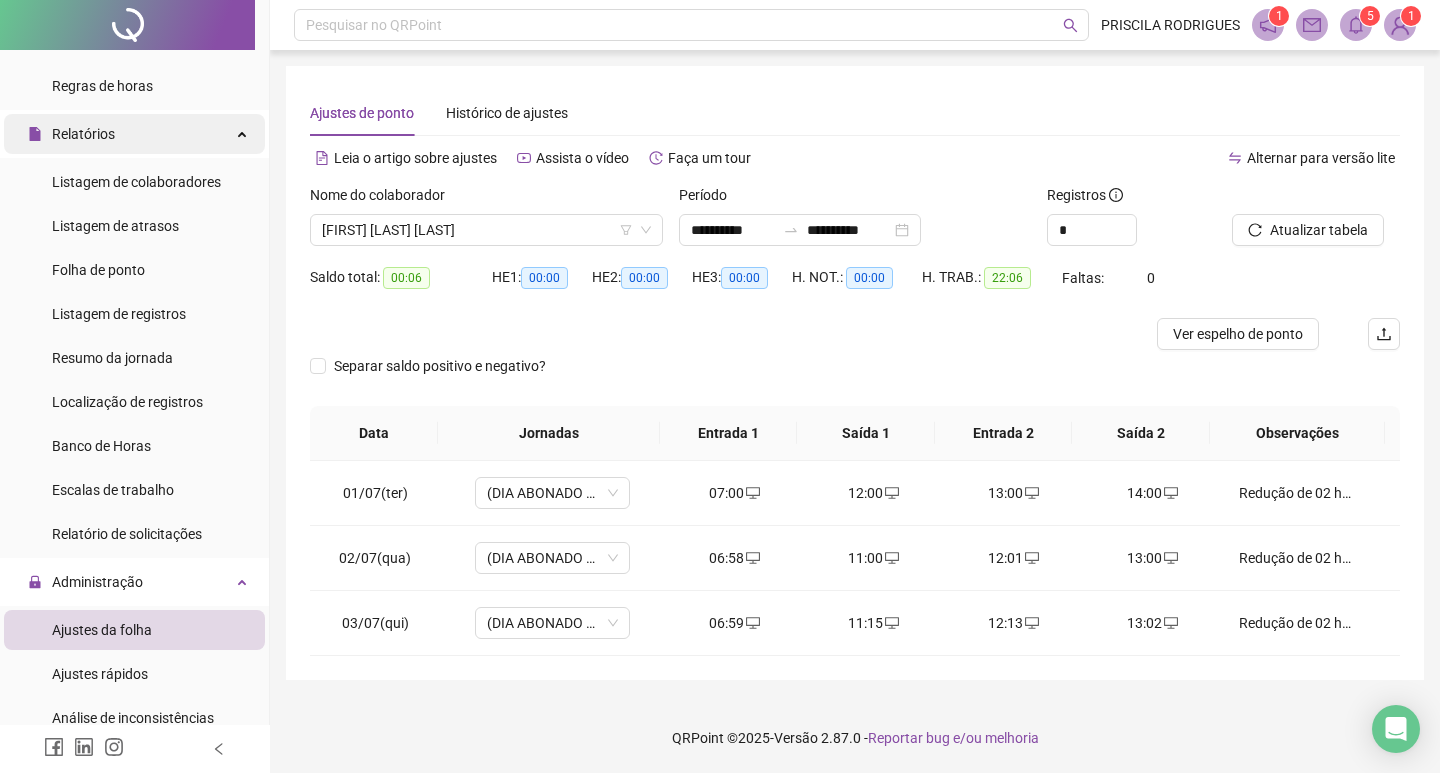 scroll, scrollTop: 0, scrollLeft: 0, axis: both 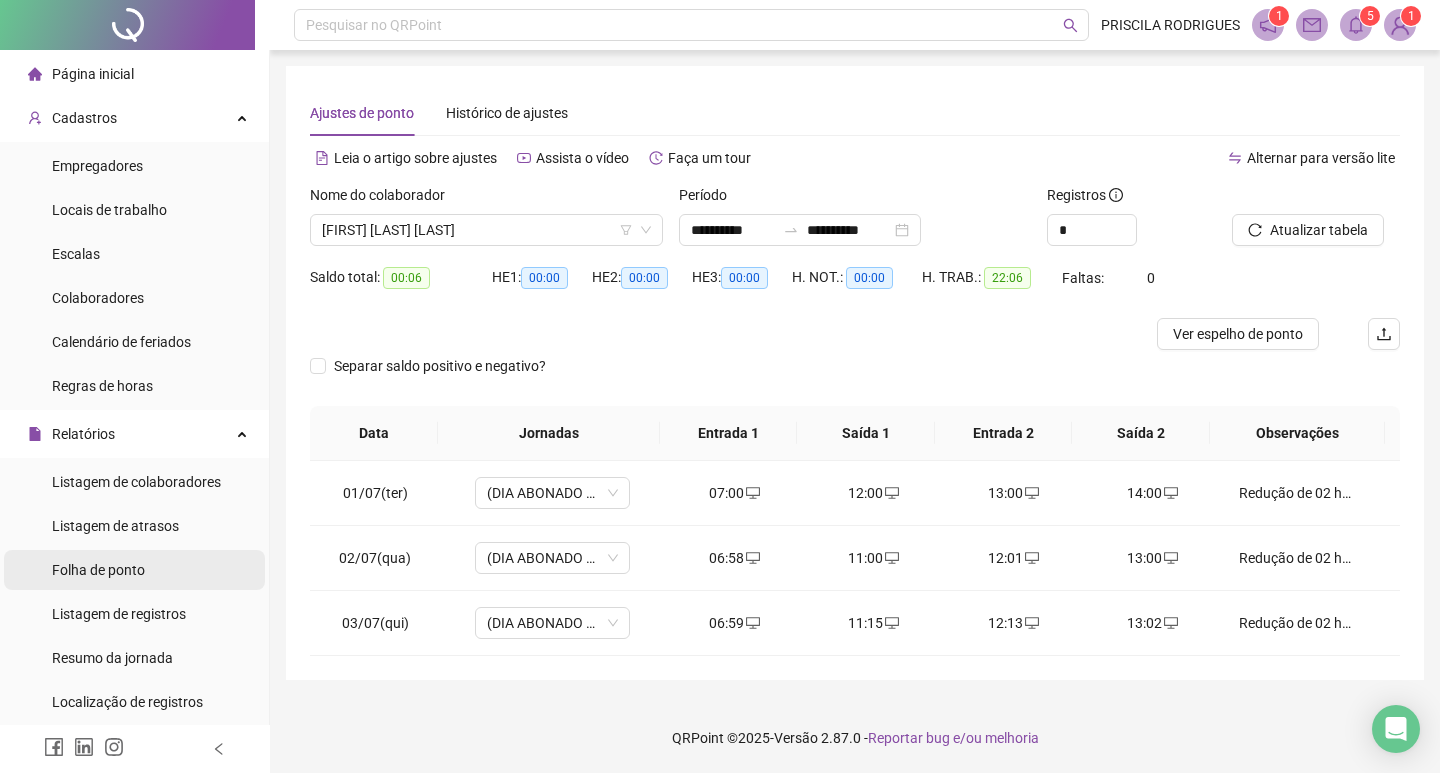 click on "Folha de ponto" at bounding box center (98, 570) 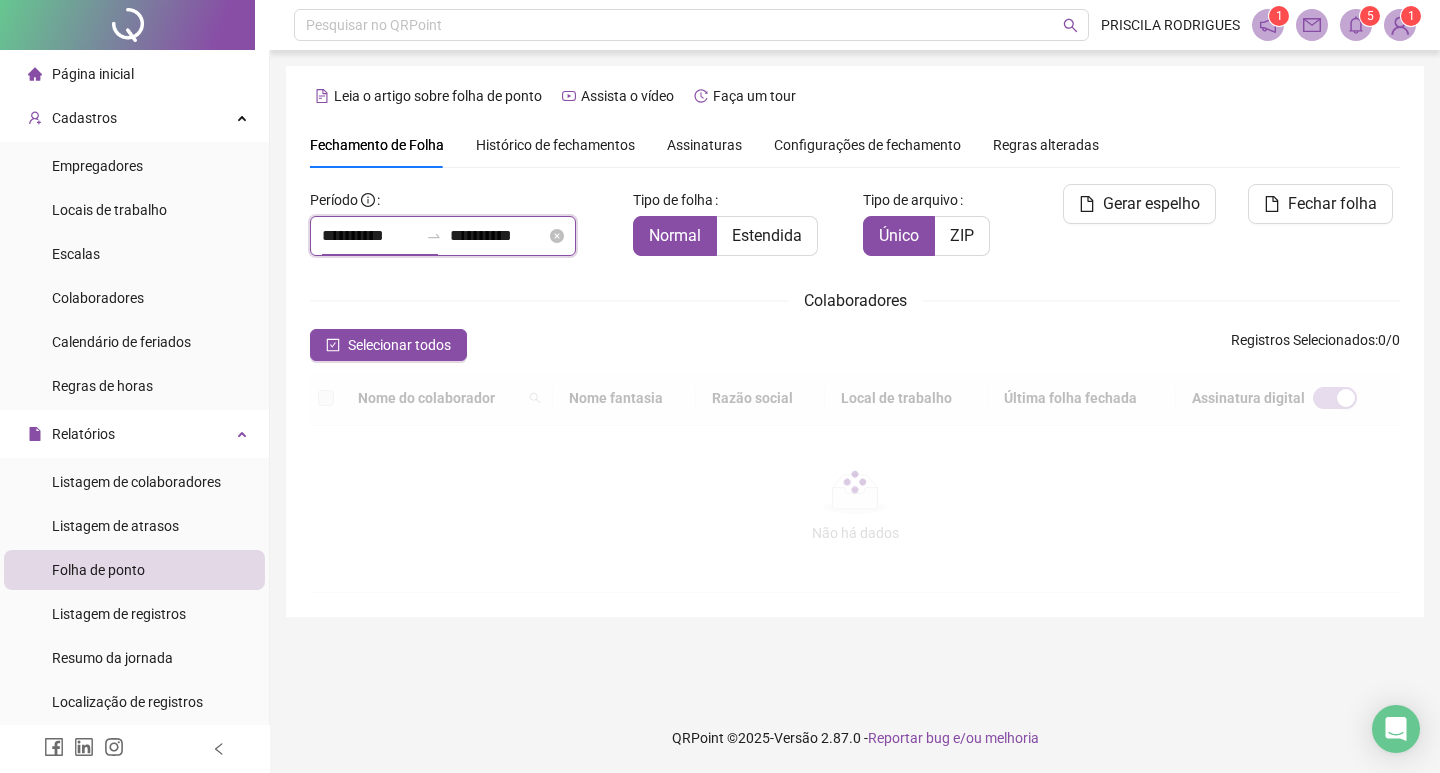 click on "**********" at bounding box center (370, 236) 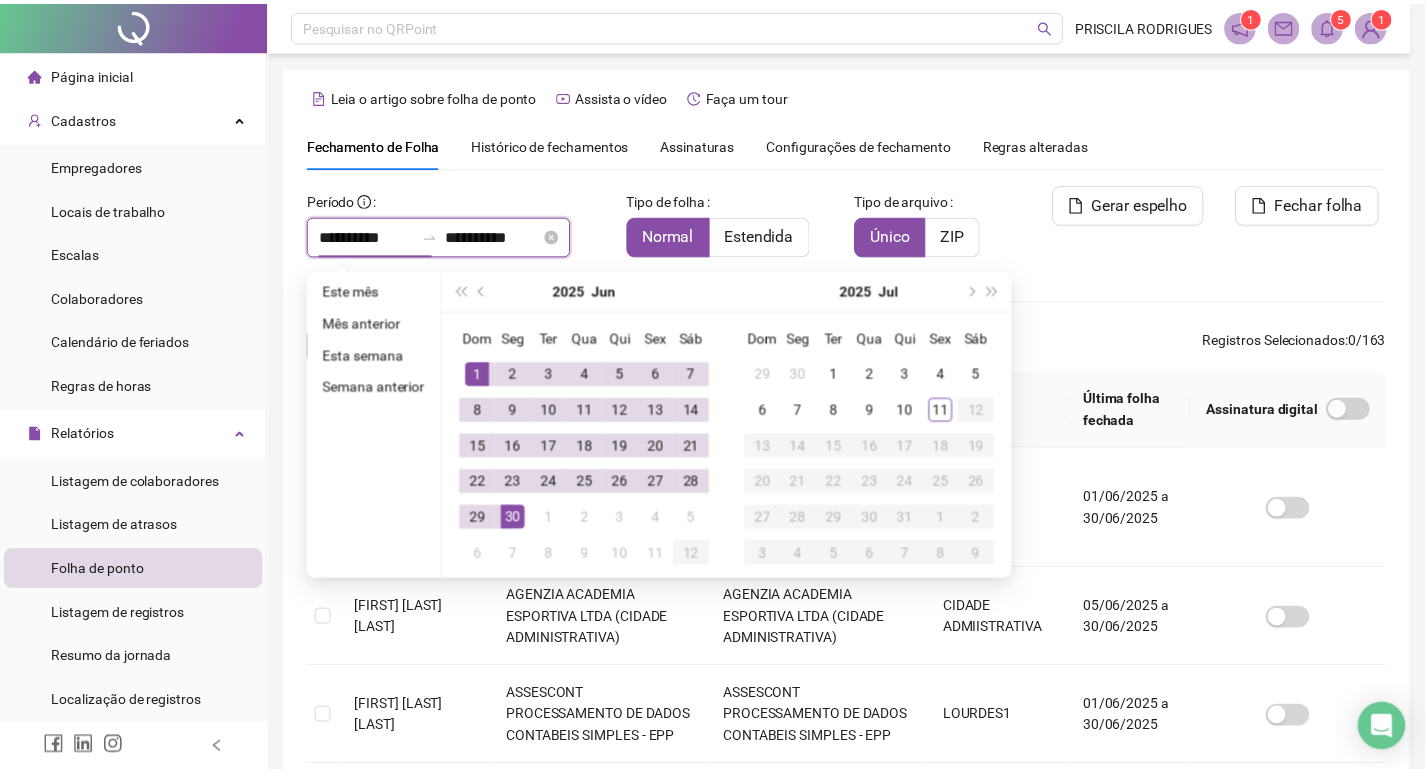 scroll, scrollTop: 23, scrollLeft: 0, axis: vertical 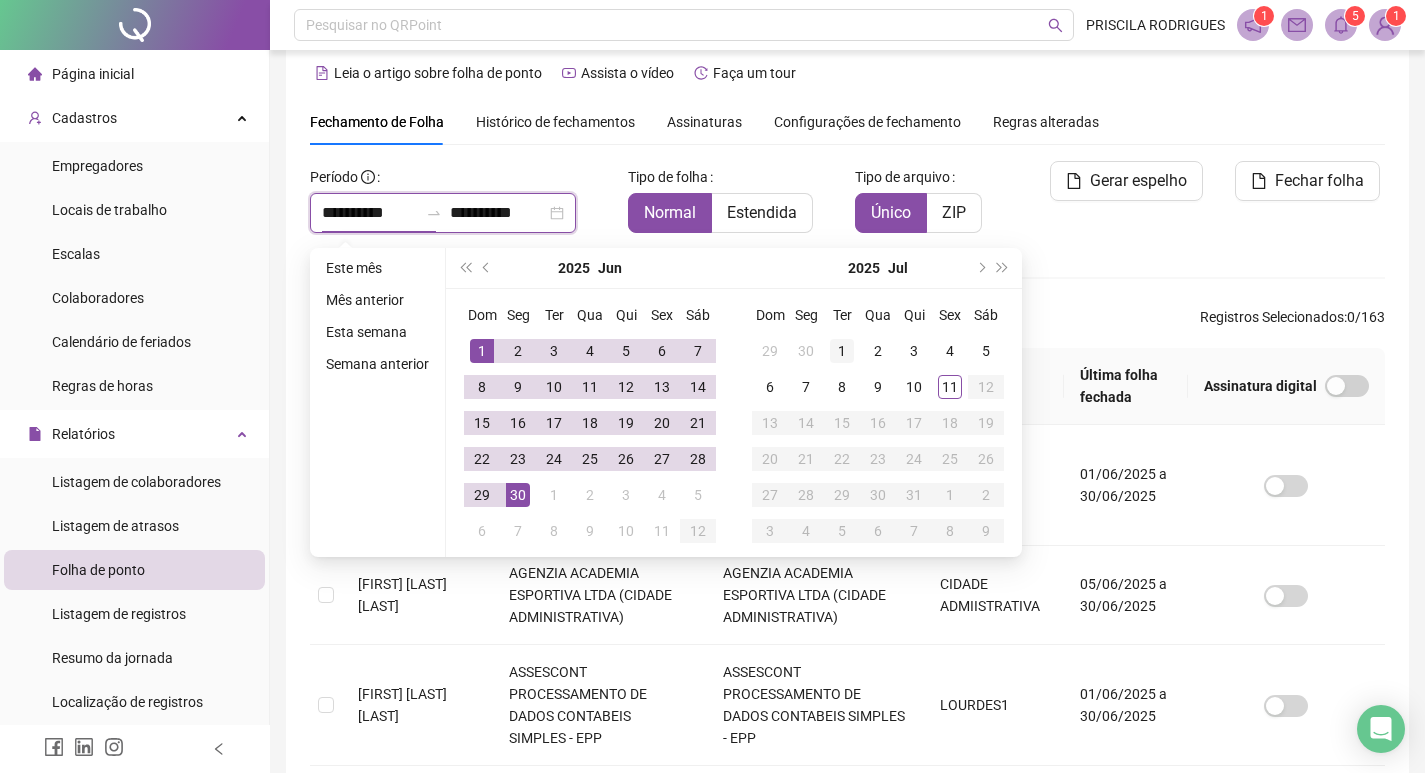 type on "**********" 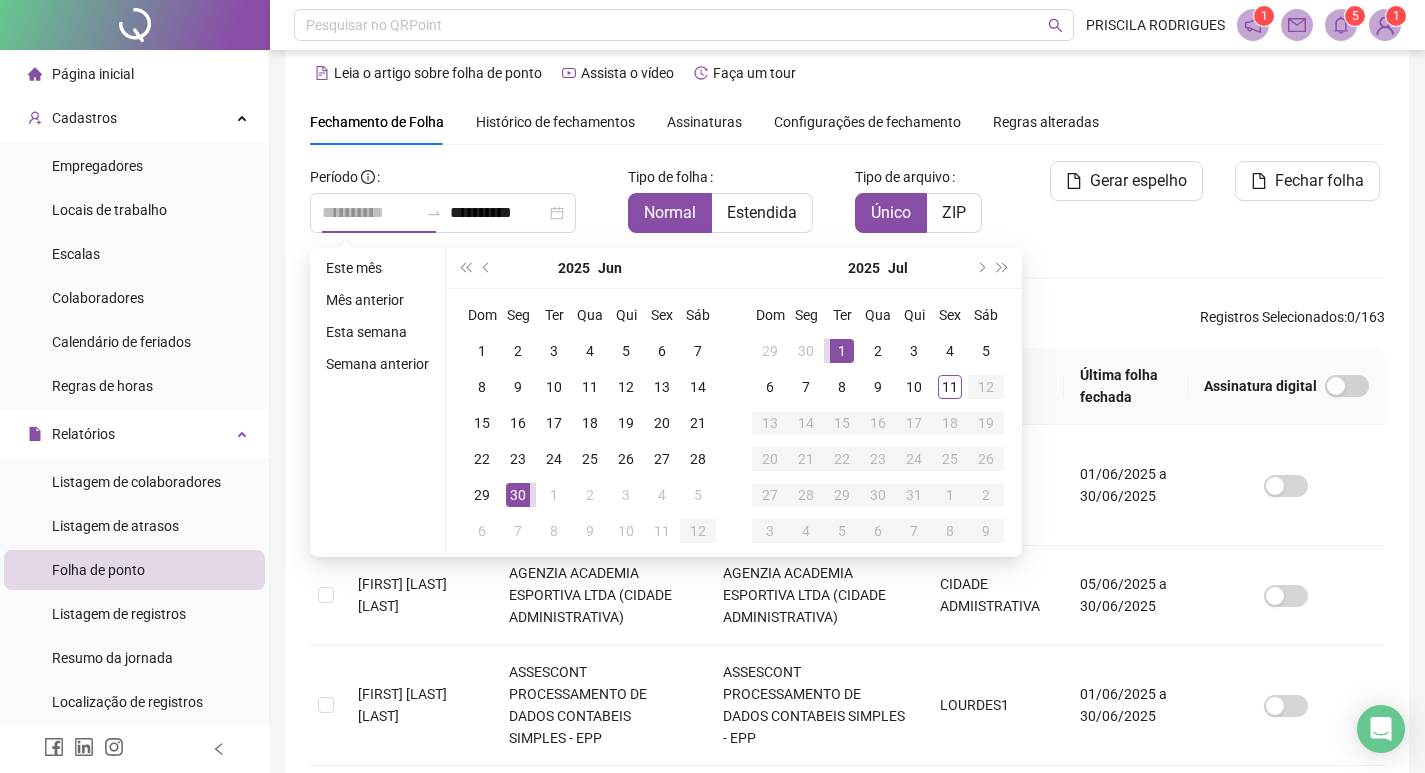 click on "1" at bounding box center (842, 351) 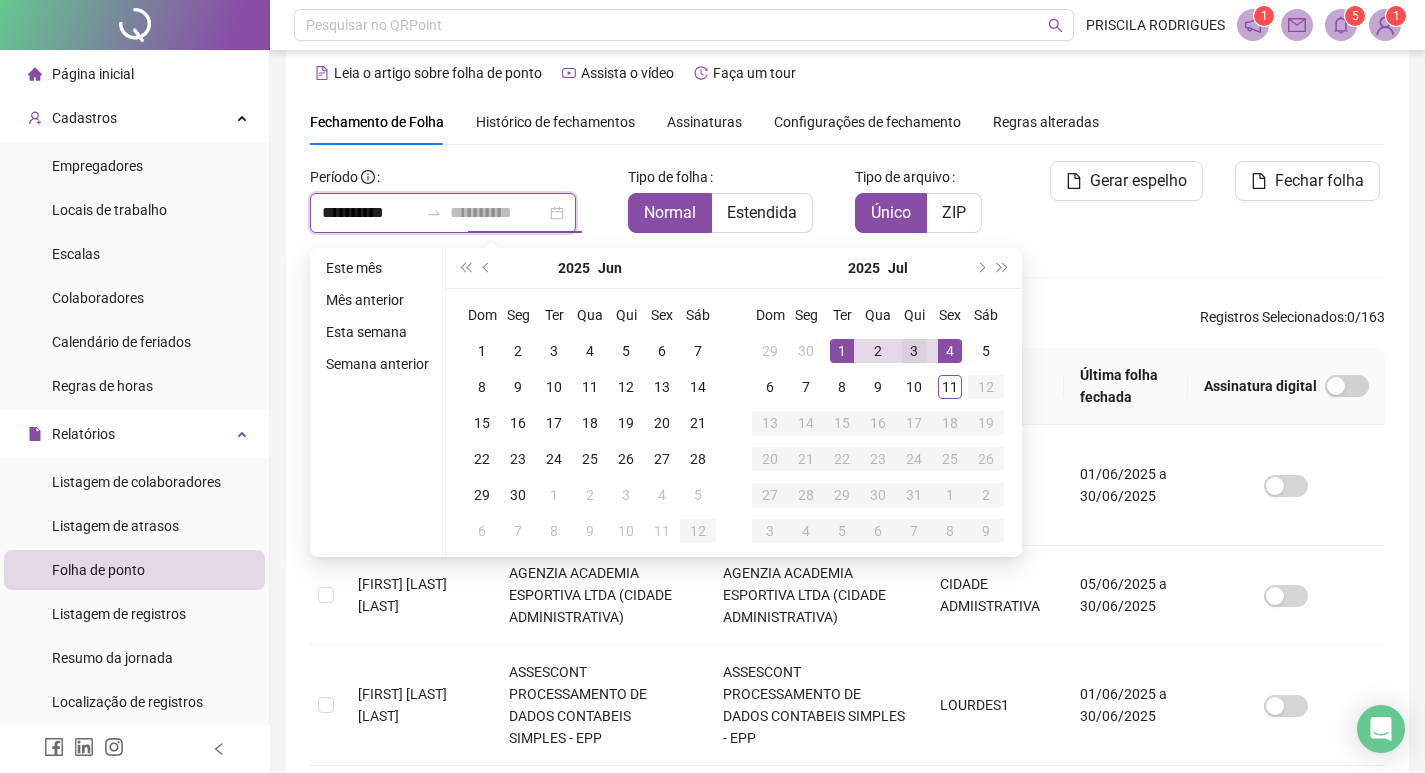 type on "**********" 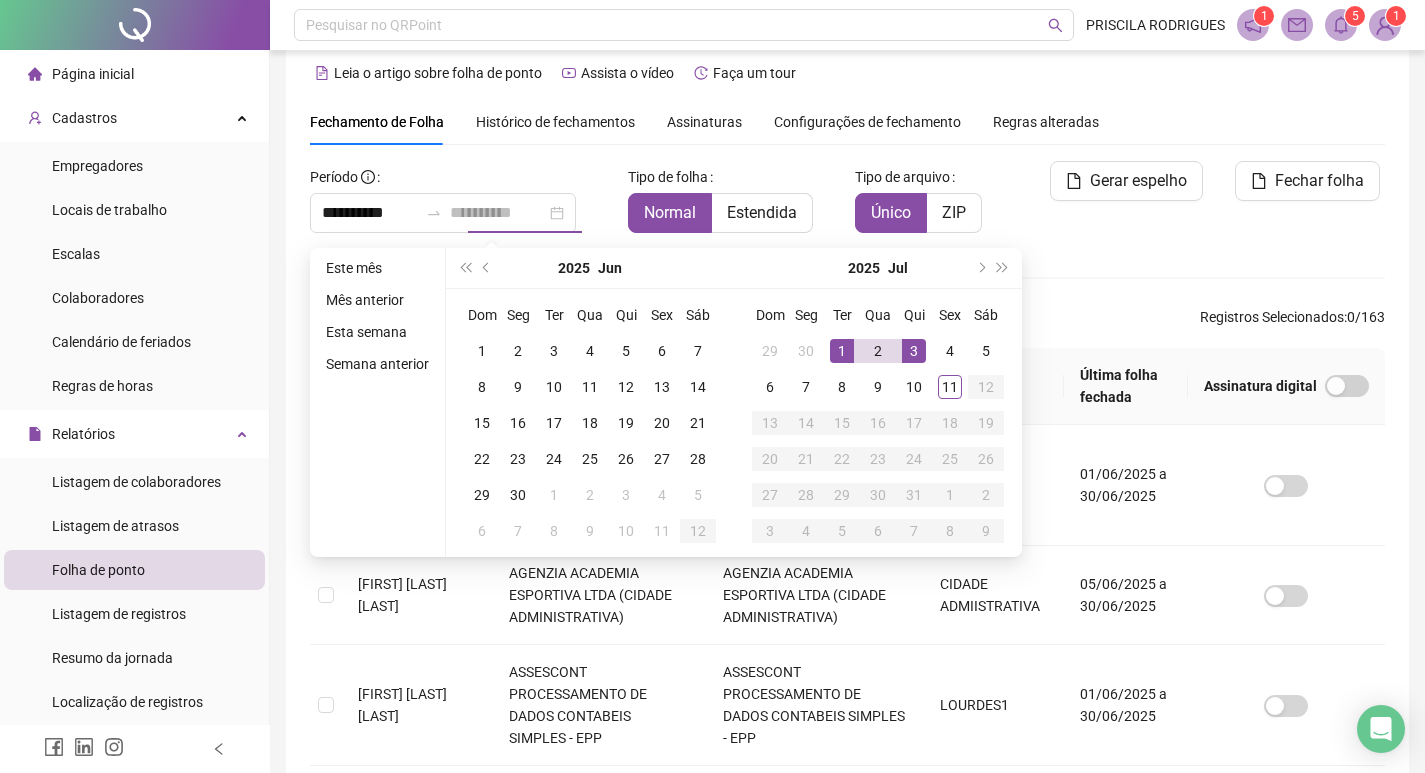 click on "3" at bounding box center [914, 351] 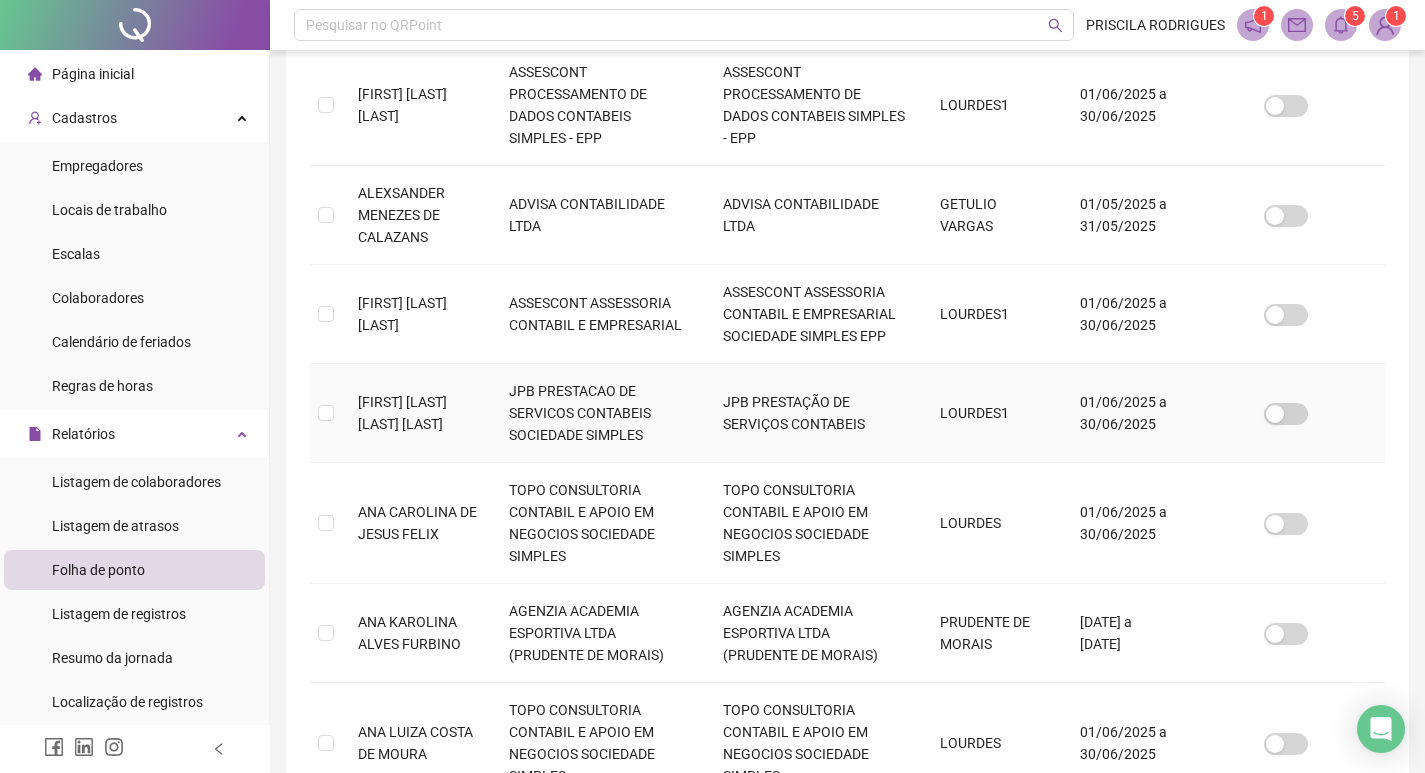 scroll, scrollTop: 823, scrollLeft: 0, axis: vertical 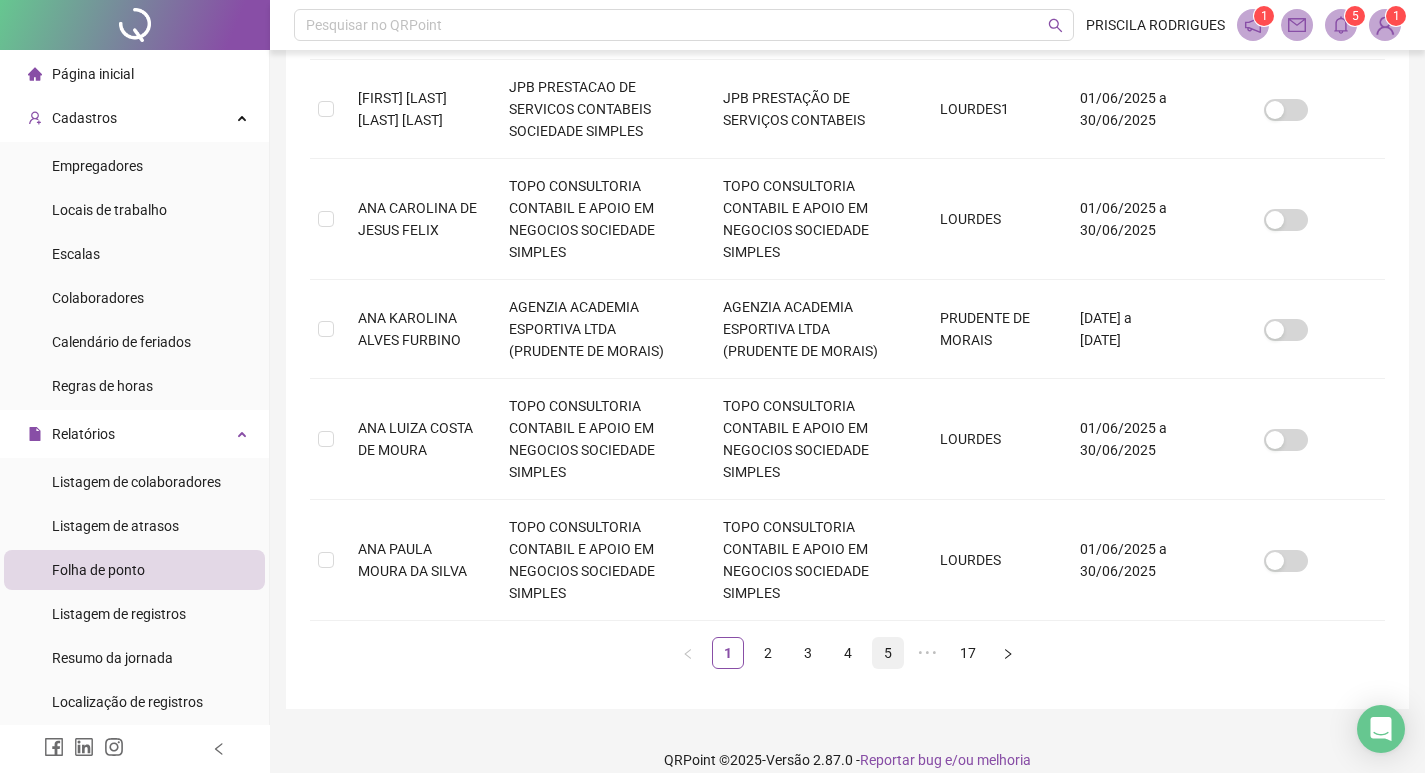 click on "5" at bounding box center [888, 653] 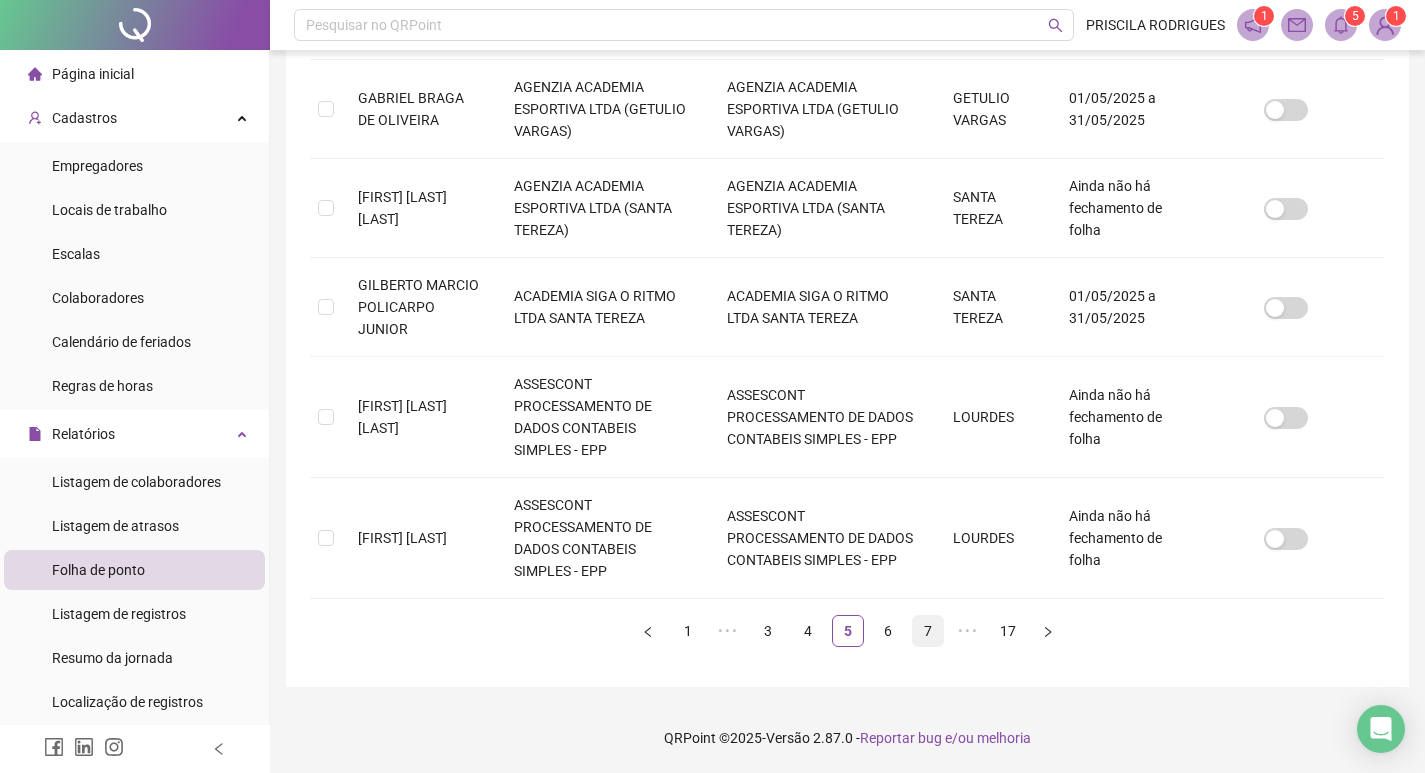click on "7" at bounding box center (928, 631) 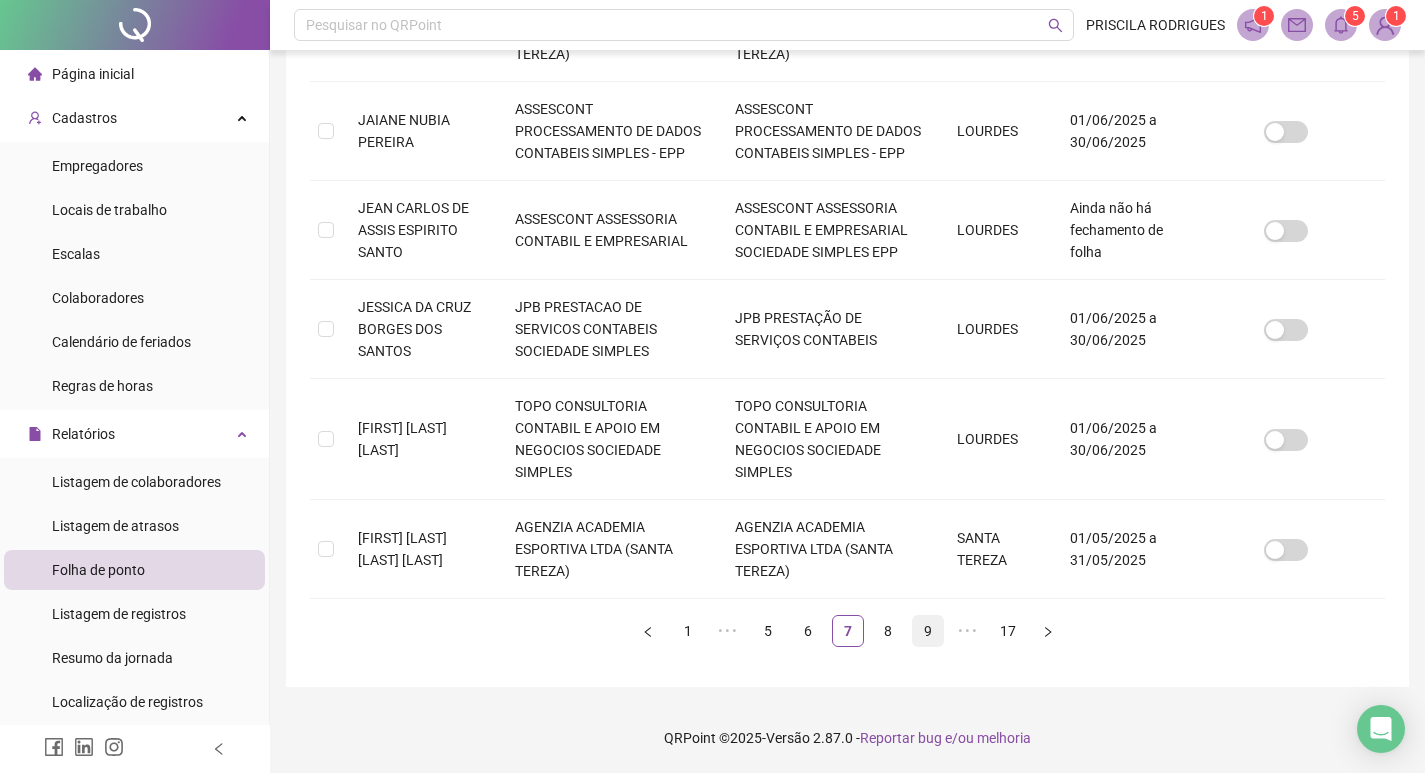 click on "9" at bounding box center (928, 631) 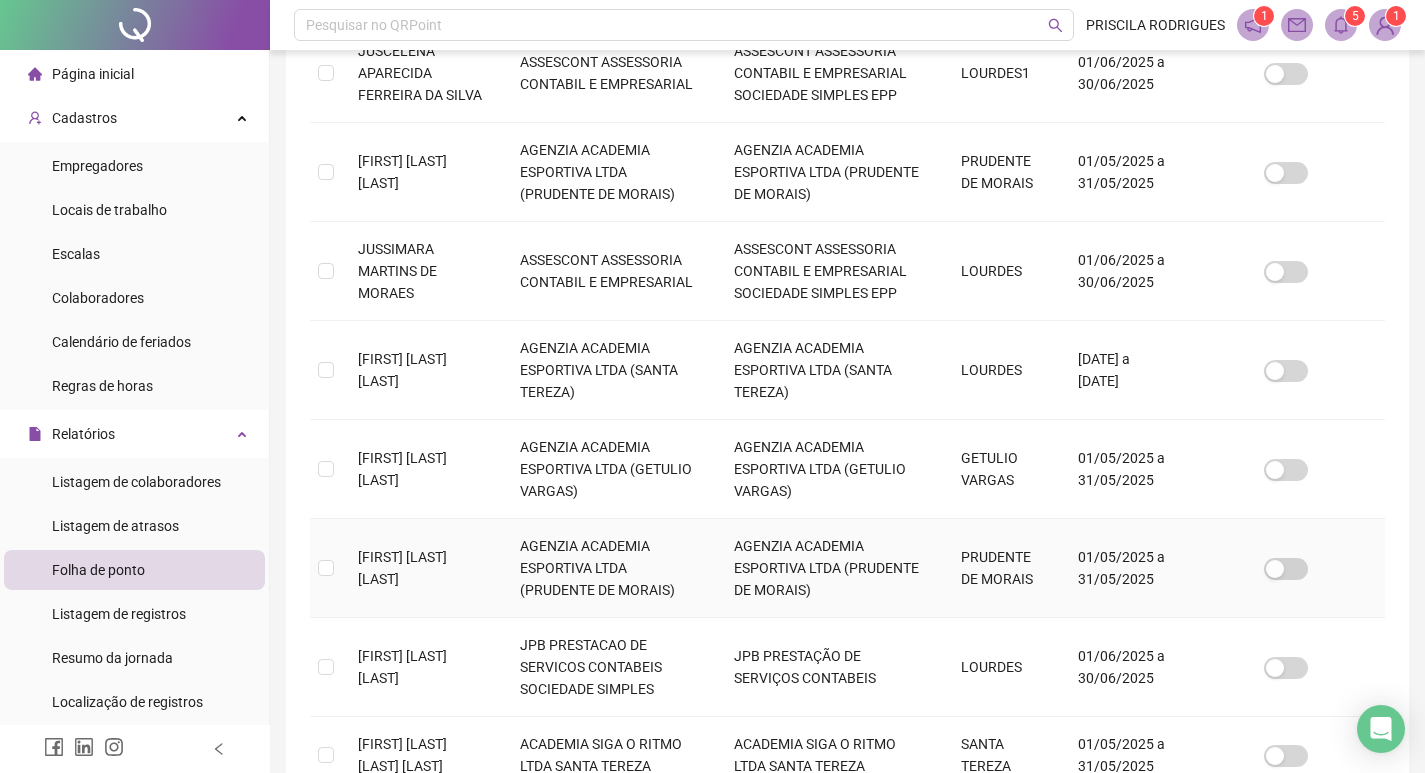 scroll, scrollTop: 839, scrollLeft: 0, axis: vertical 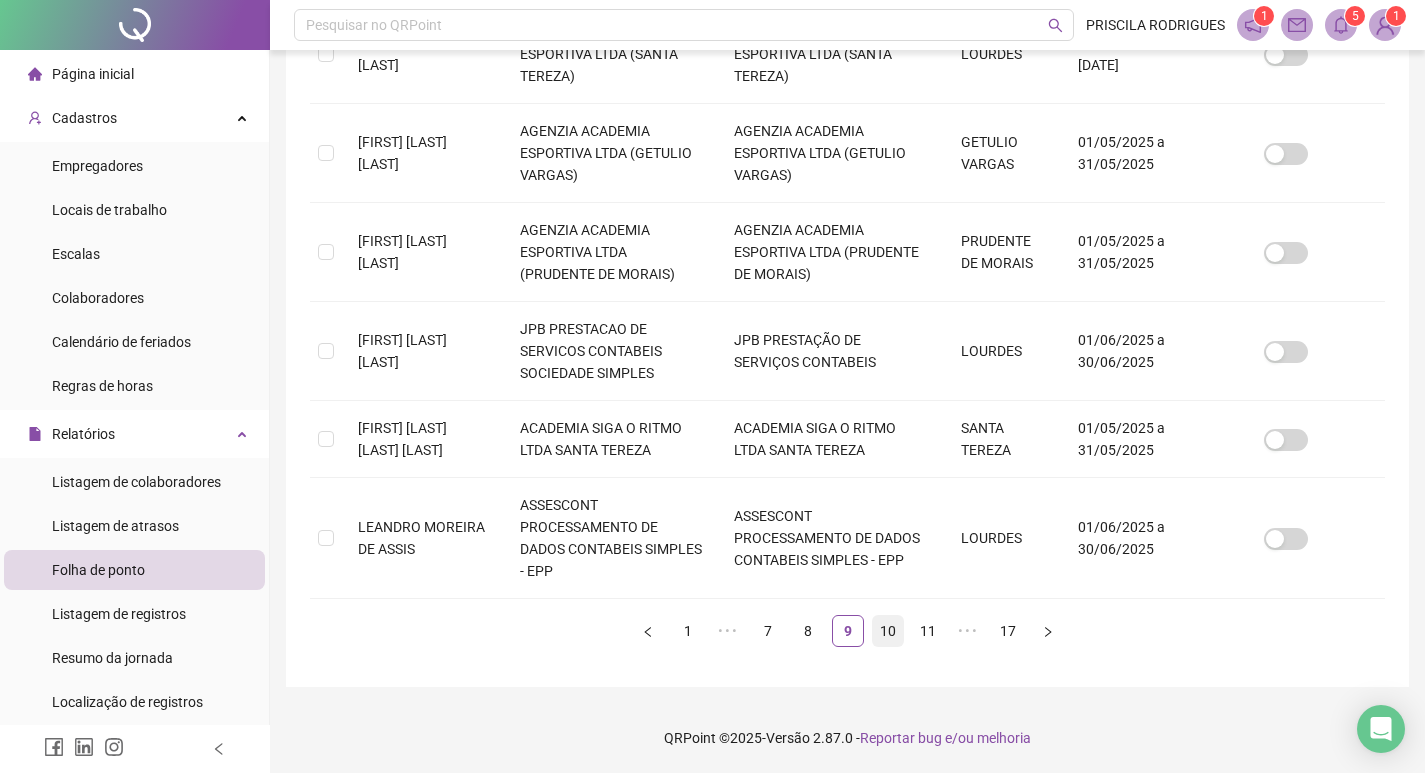 click on "10" at bounding box center (888, 631) 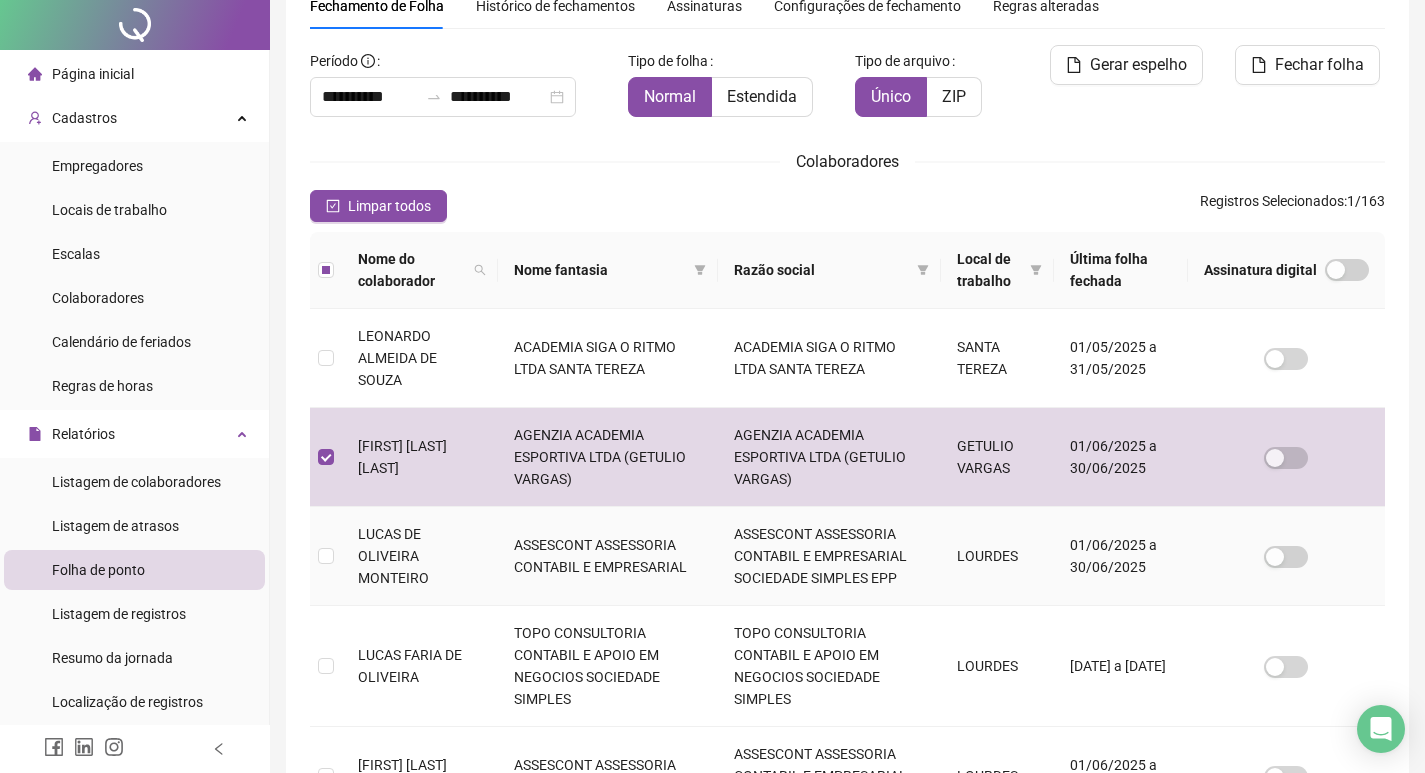 scroll, scrollTop: 0, scrollLeft: 0, axis: both 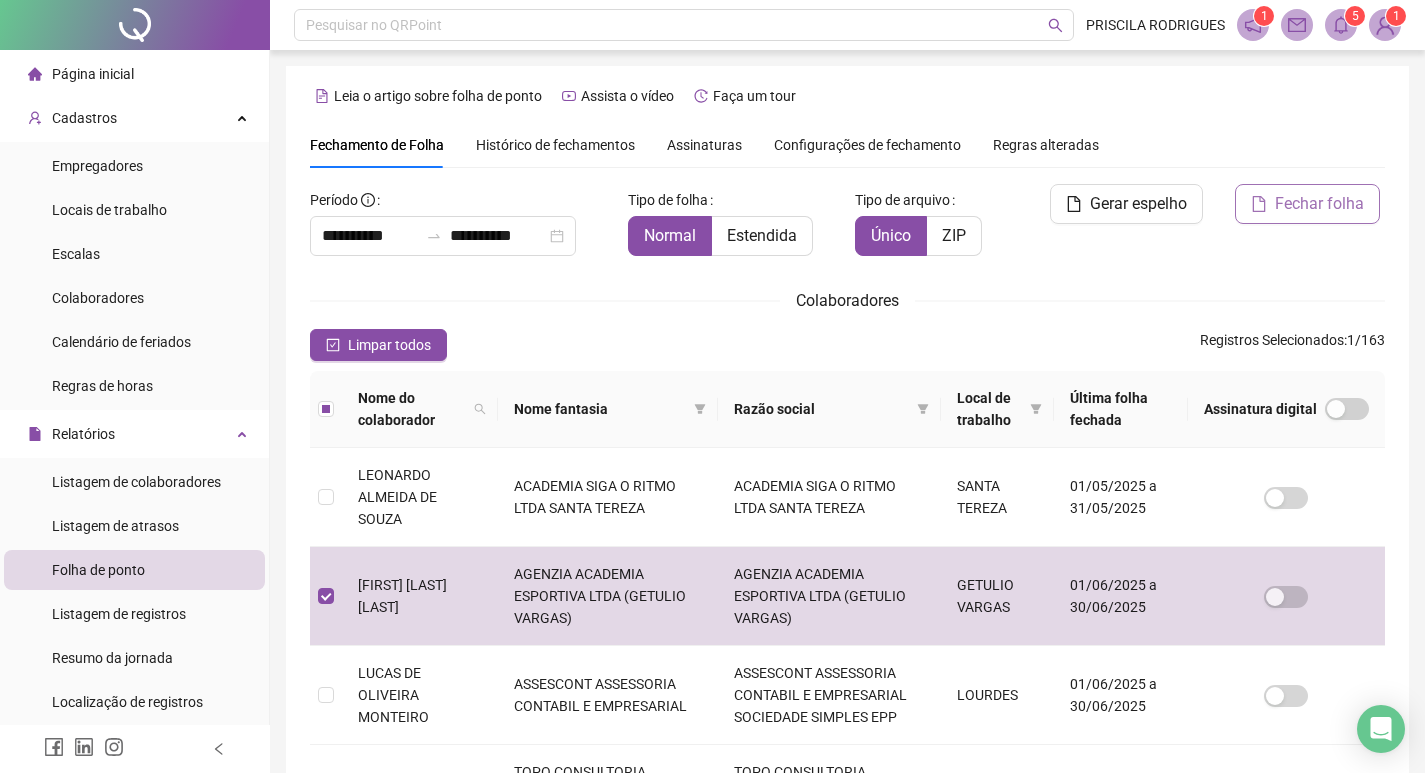 click on "Fechar folha" at bounding box center [1319, 204] 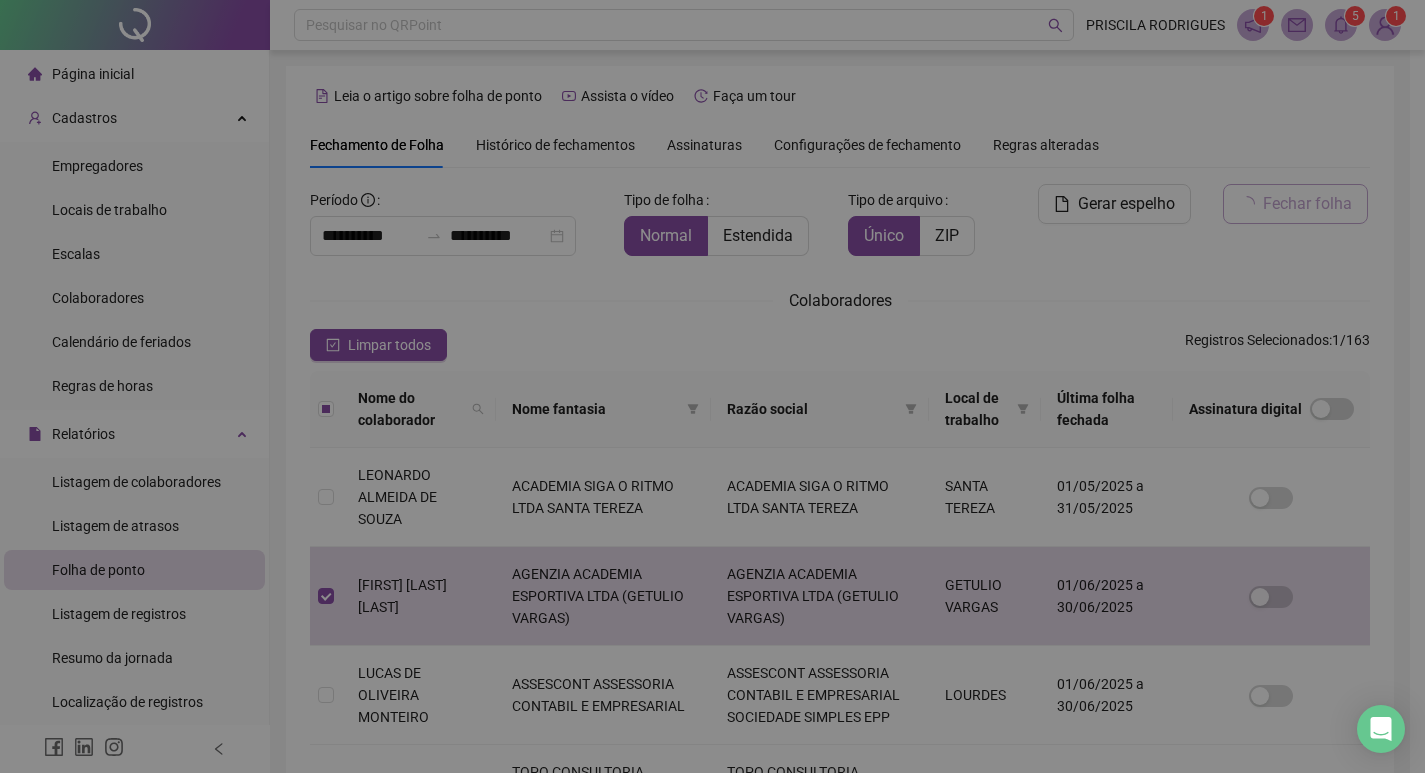 scroll, scrollTop: 23, scrollLeft: 0, axis: vertical 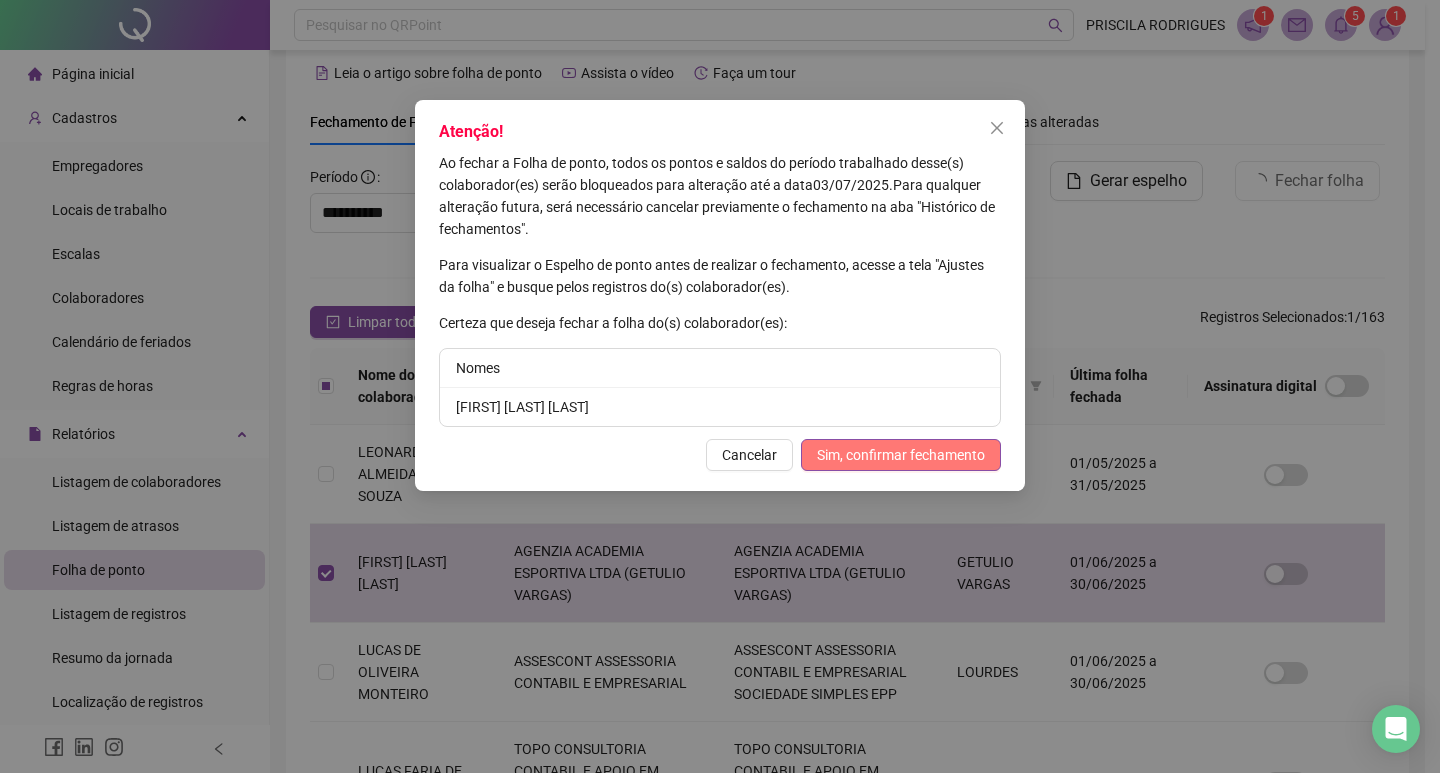 click on "Sim, confirmar fechamento" at bounding box center [901, 455] 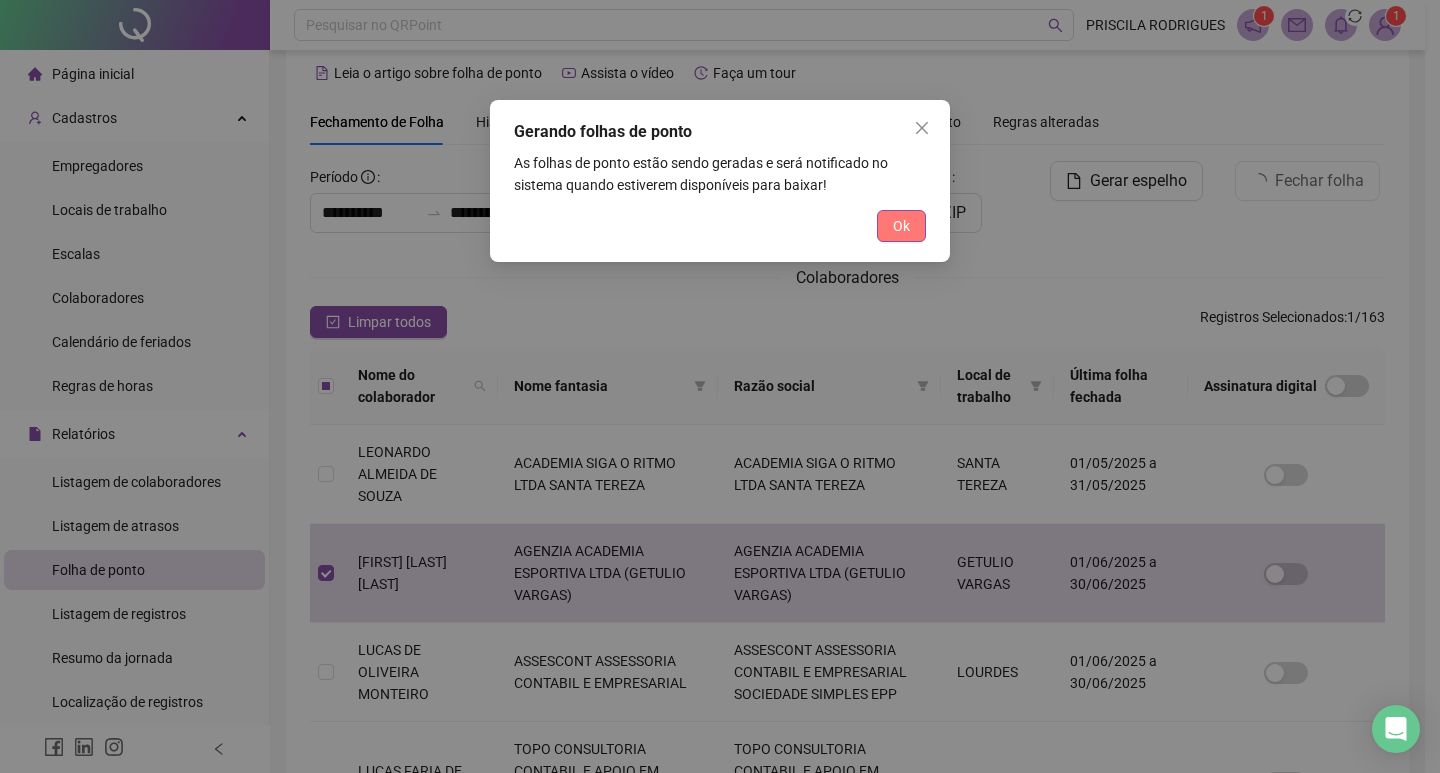 click on "Ok" at bounding box center [901, 226] 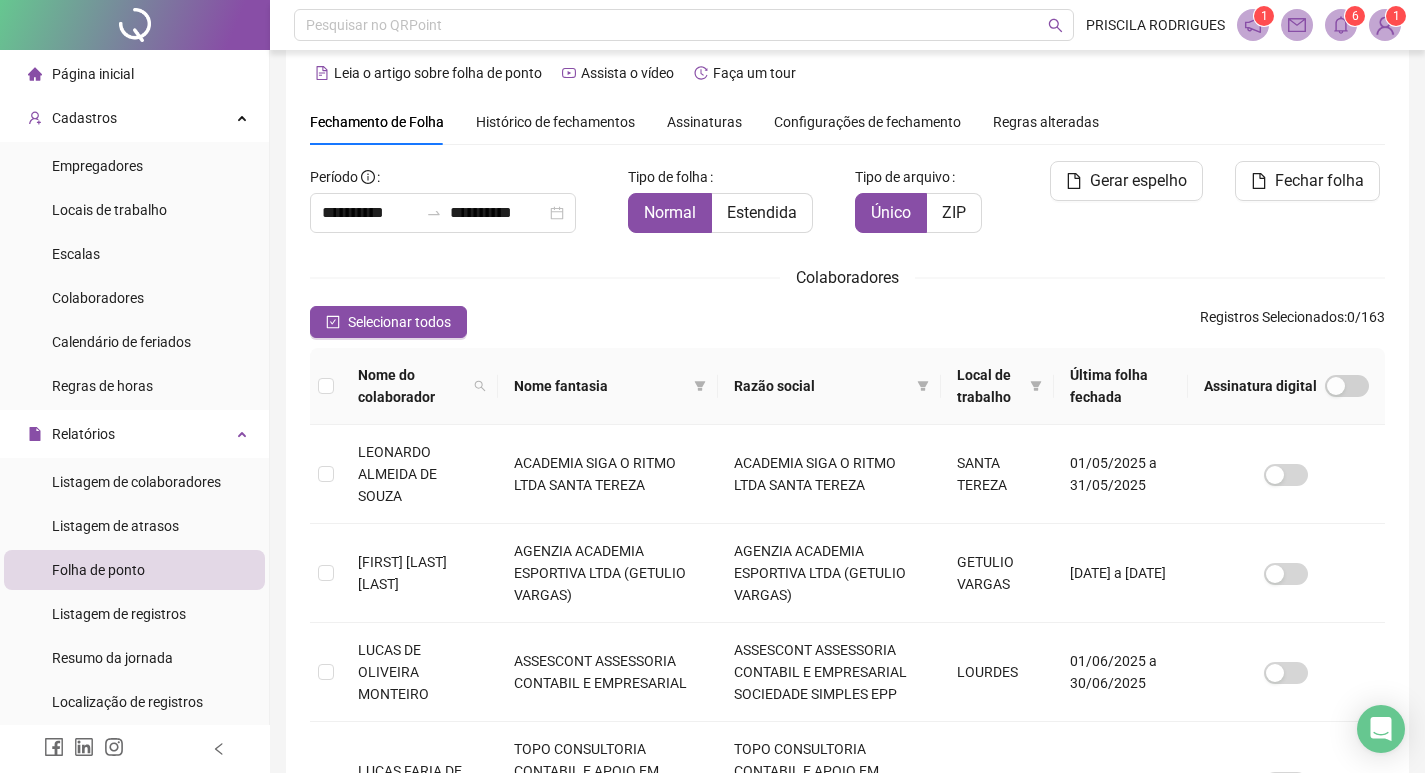 click on "6" at bounding box center [1355, 16] 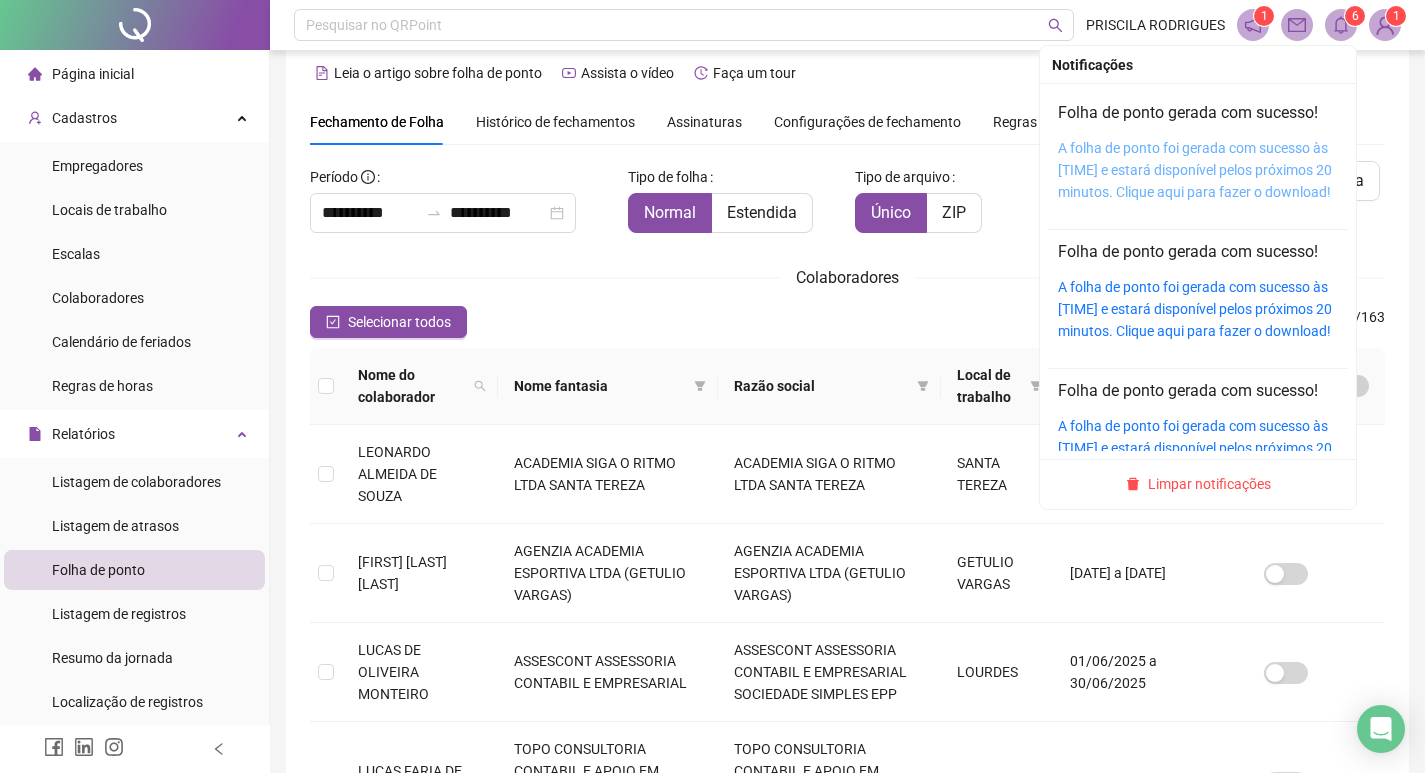 click on "A folha de ponto foi gerada com sucesso às [TIME] e estará disponível pelos próximos 20 minutos.
Clique aqui para fazer o download!" at bounding box center (1195, 170) 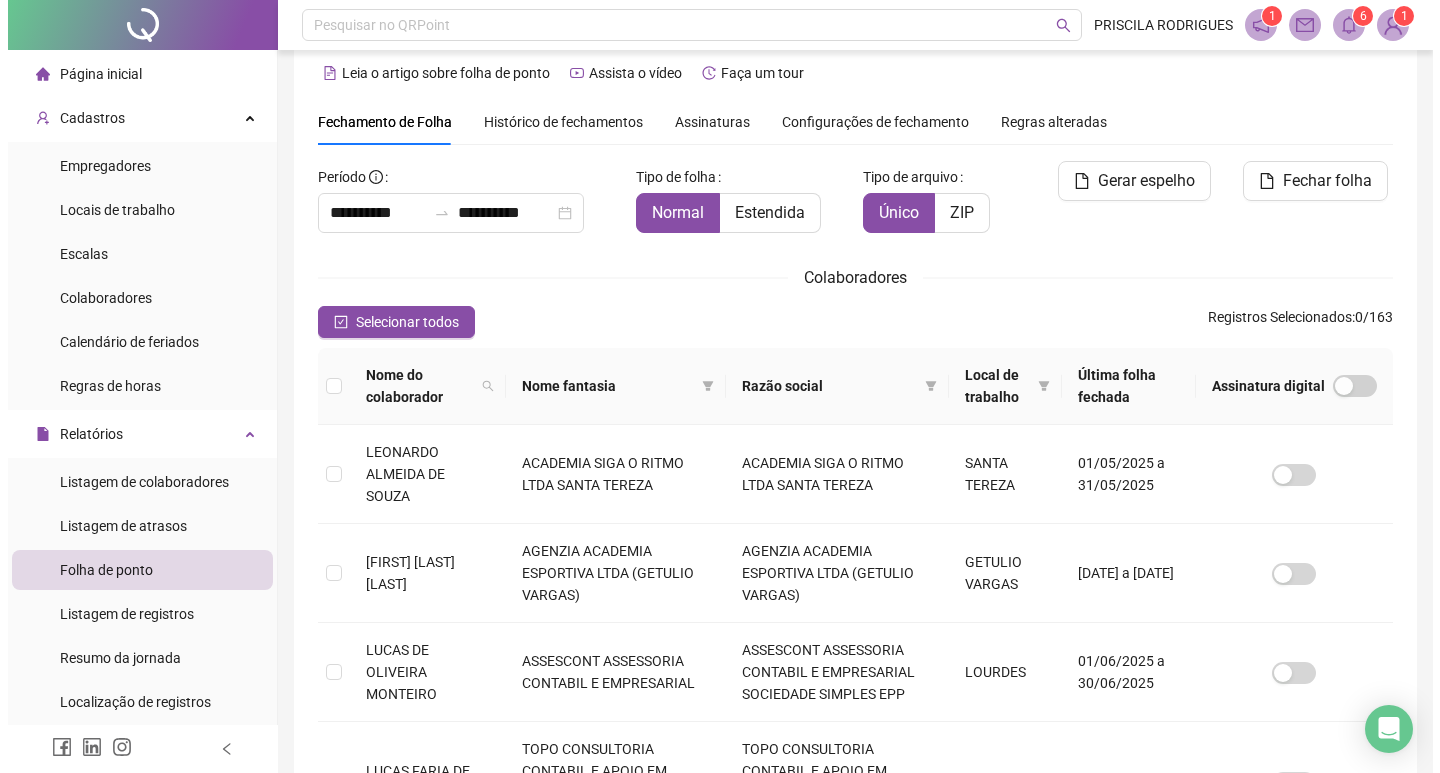 scroll, scrollTop: 0, scrollLeft: 0, axis: both 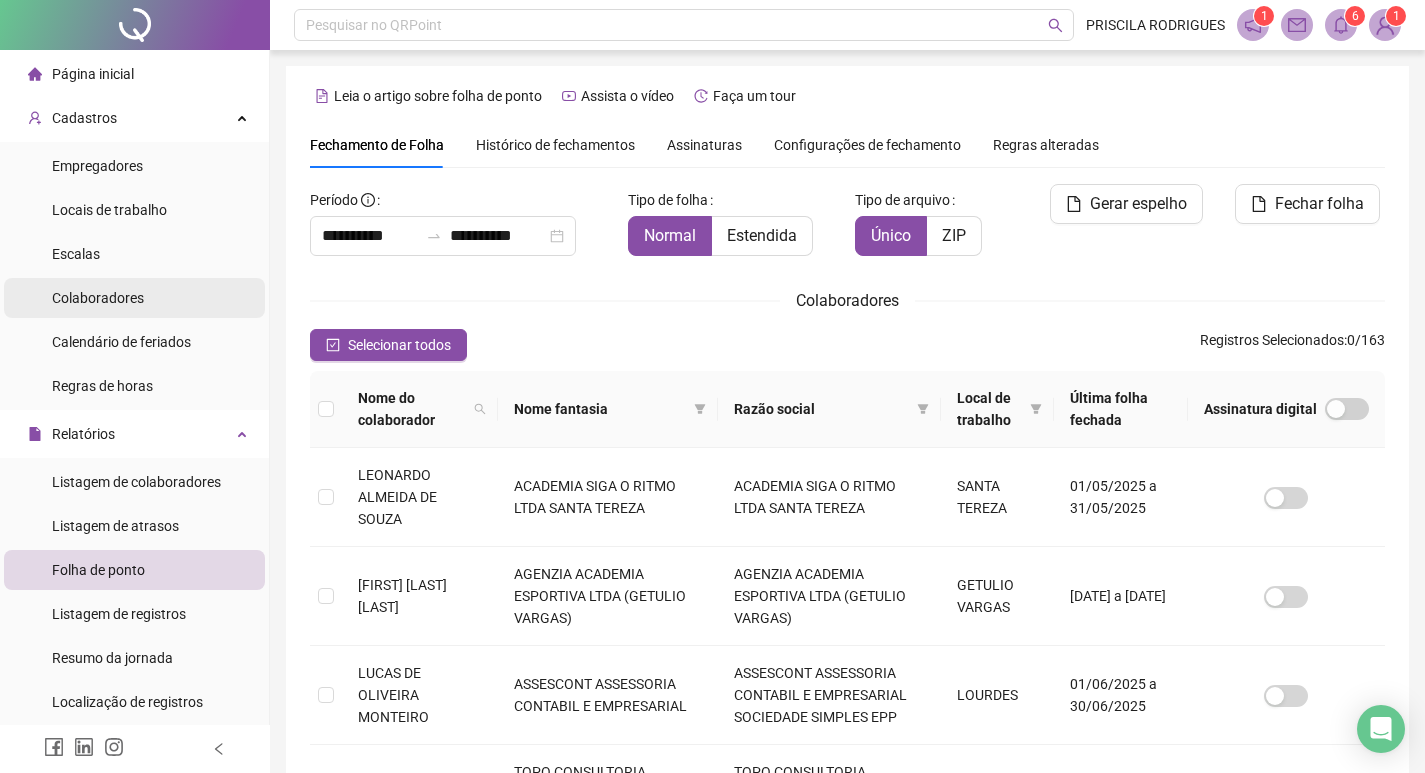 click on "Colaboradores" at bounding box center [98, 298] 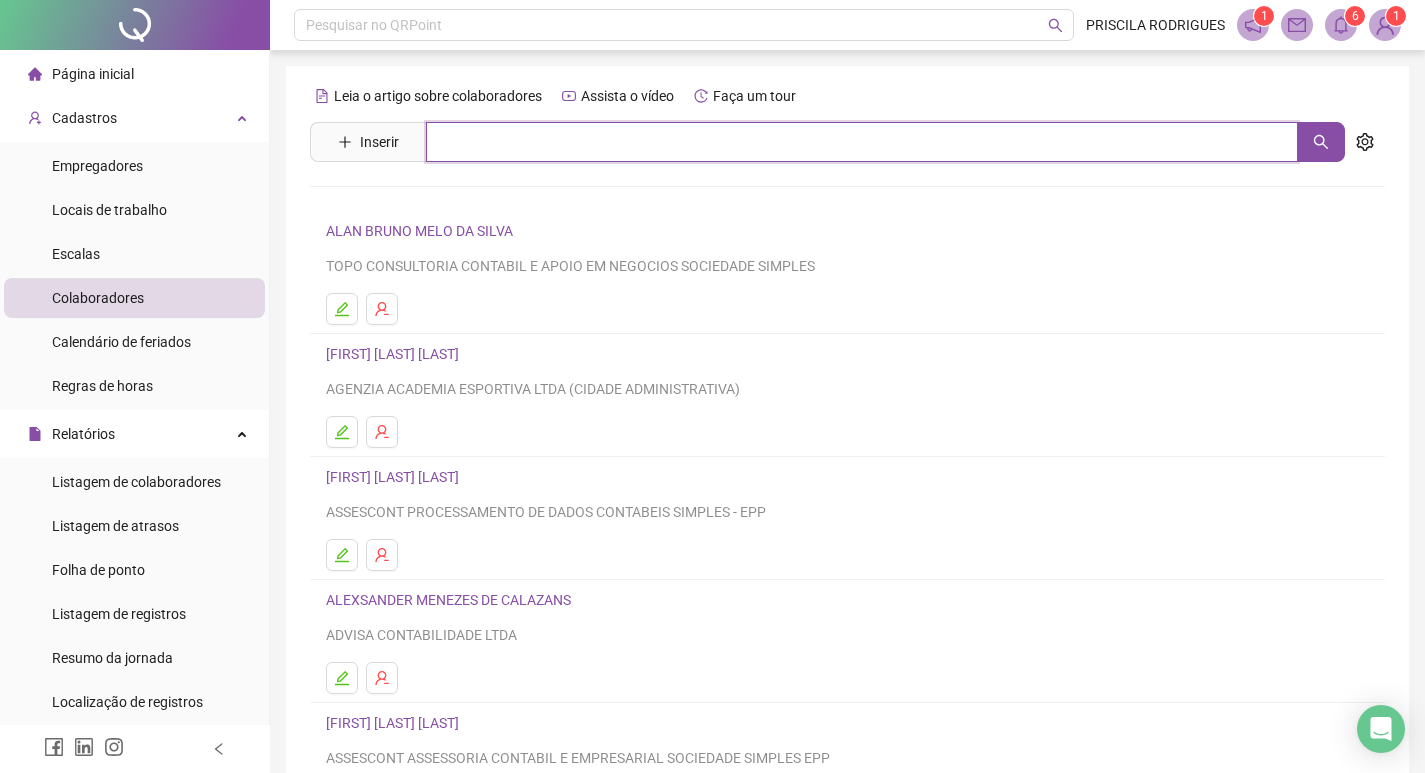 click at bounding box center (862, 142) 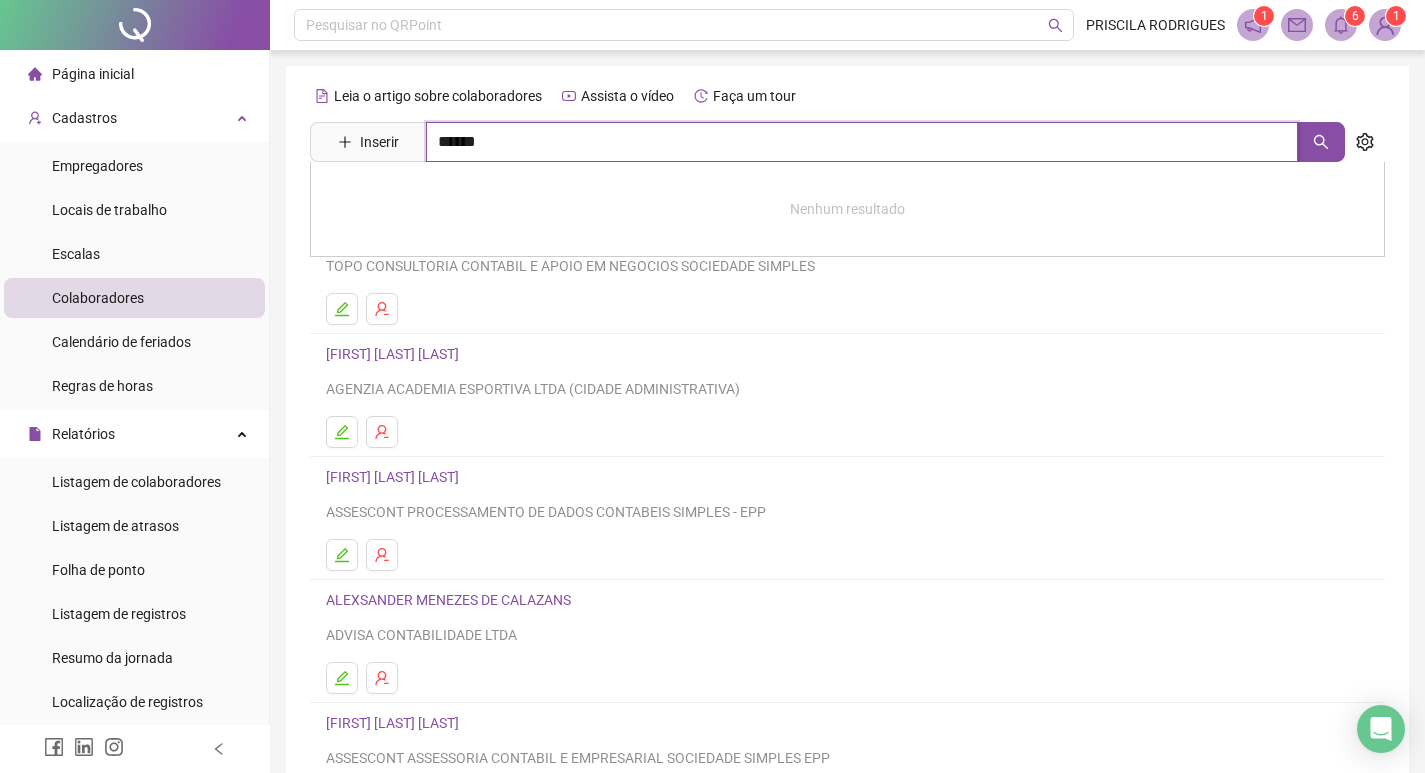 type on "******" 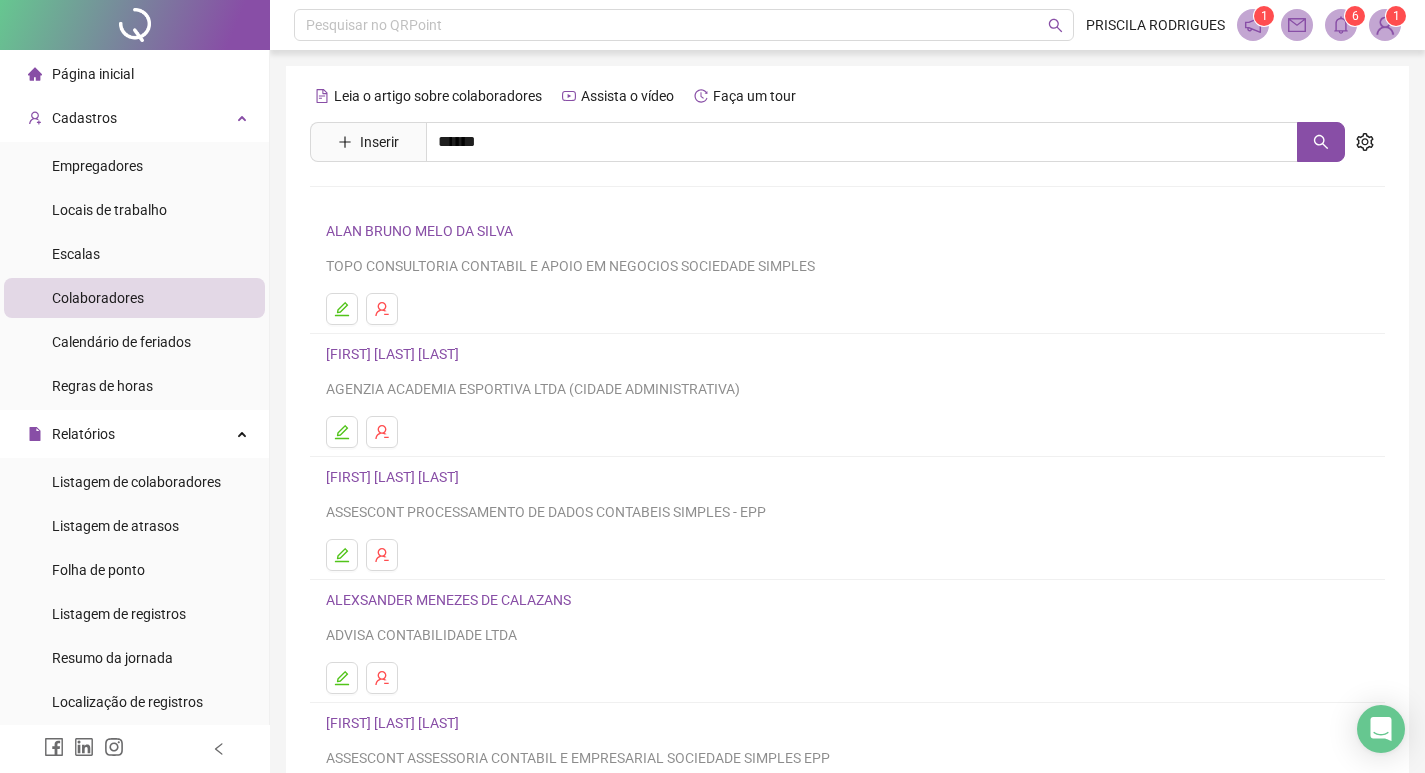 click on "[FIRST] [LAST] [LAST]" at bounding box center (413, 245) 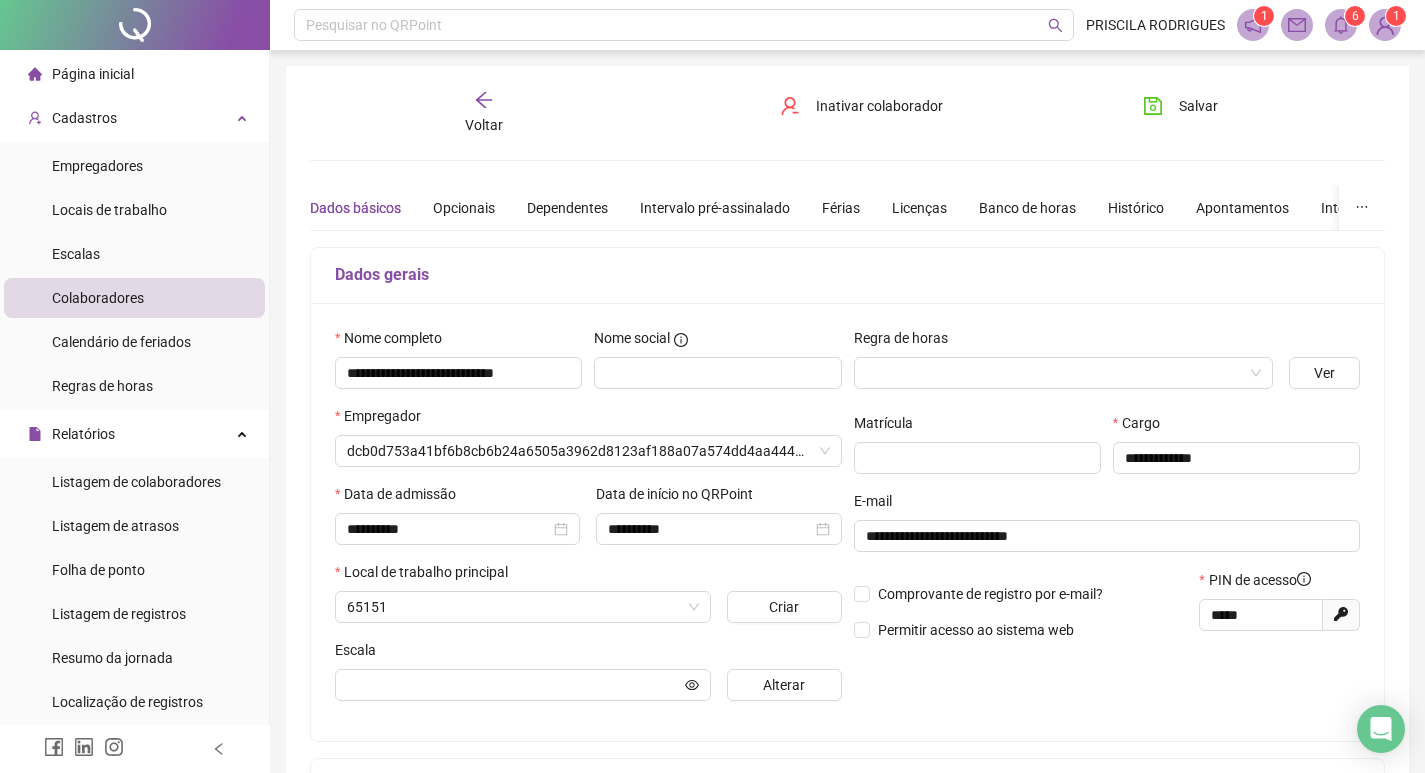 type on "**********" 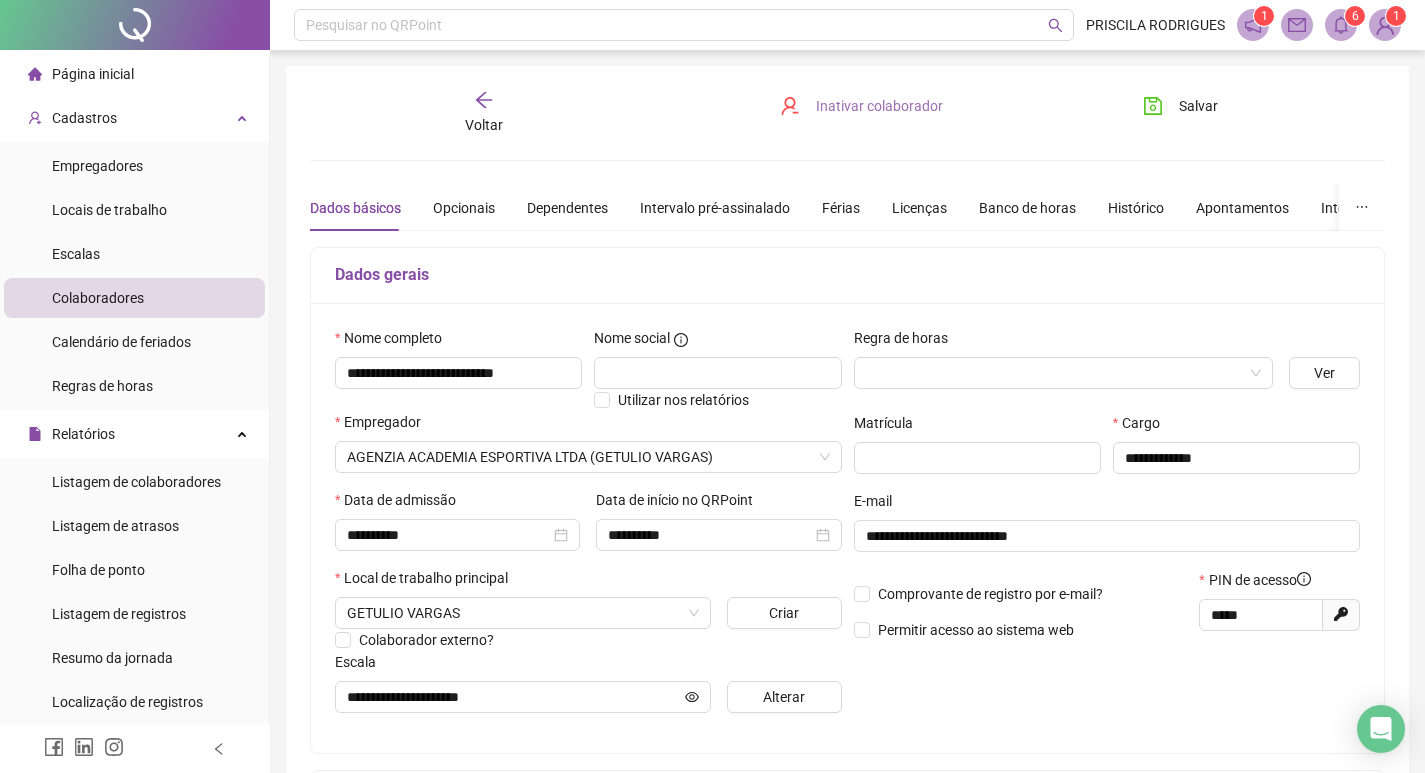 click on "Inativar colaborador" at bounding box center [879, 106] 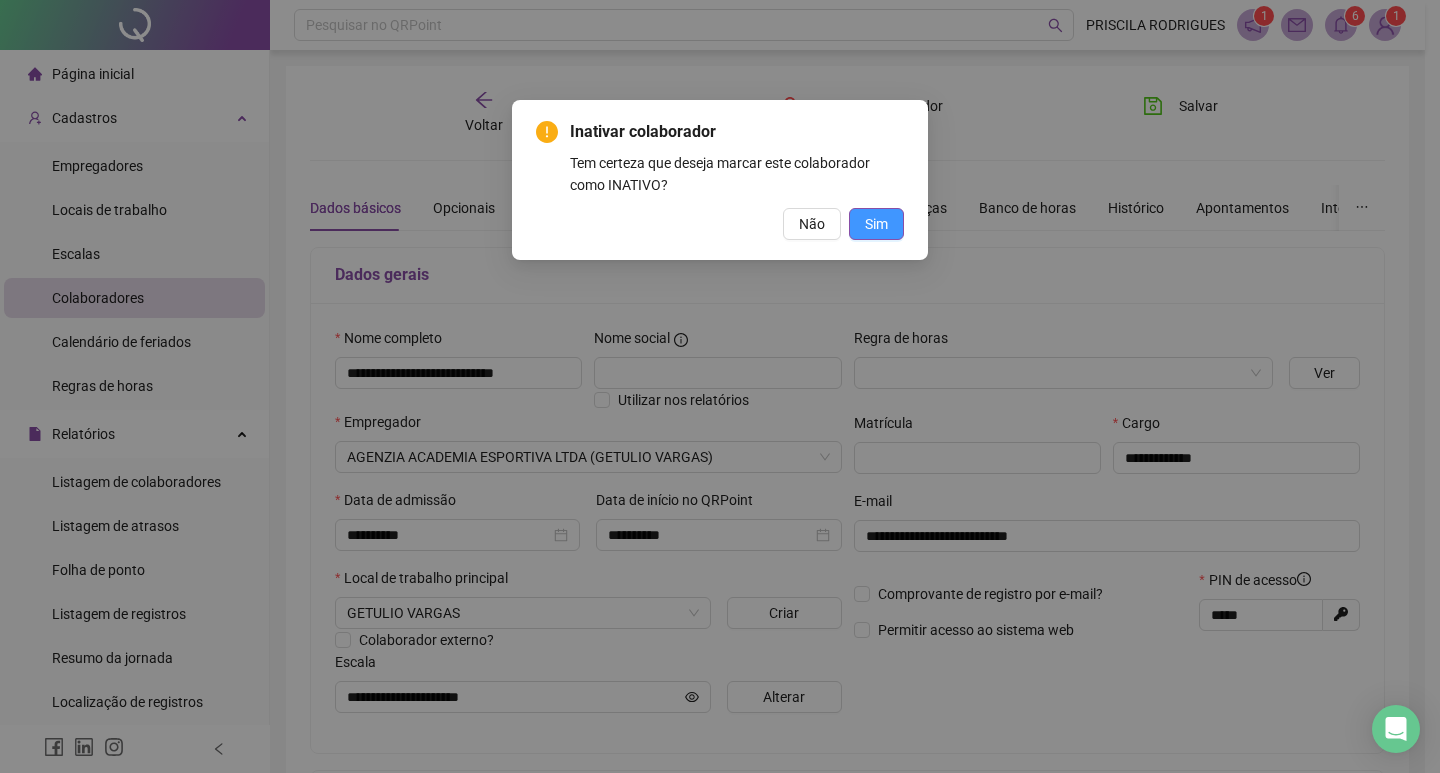 click on "Sim" at bounding box center [876, 224] 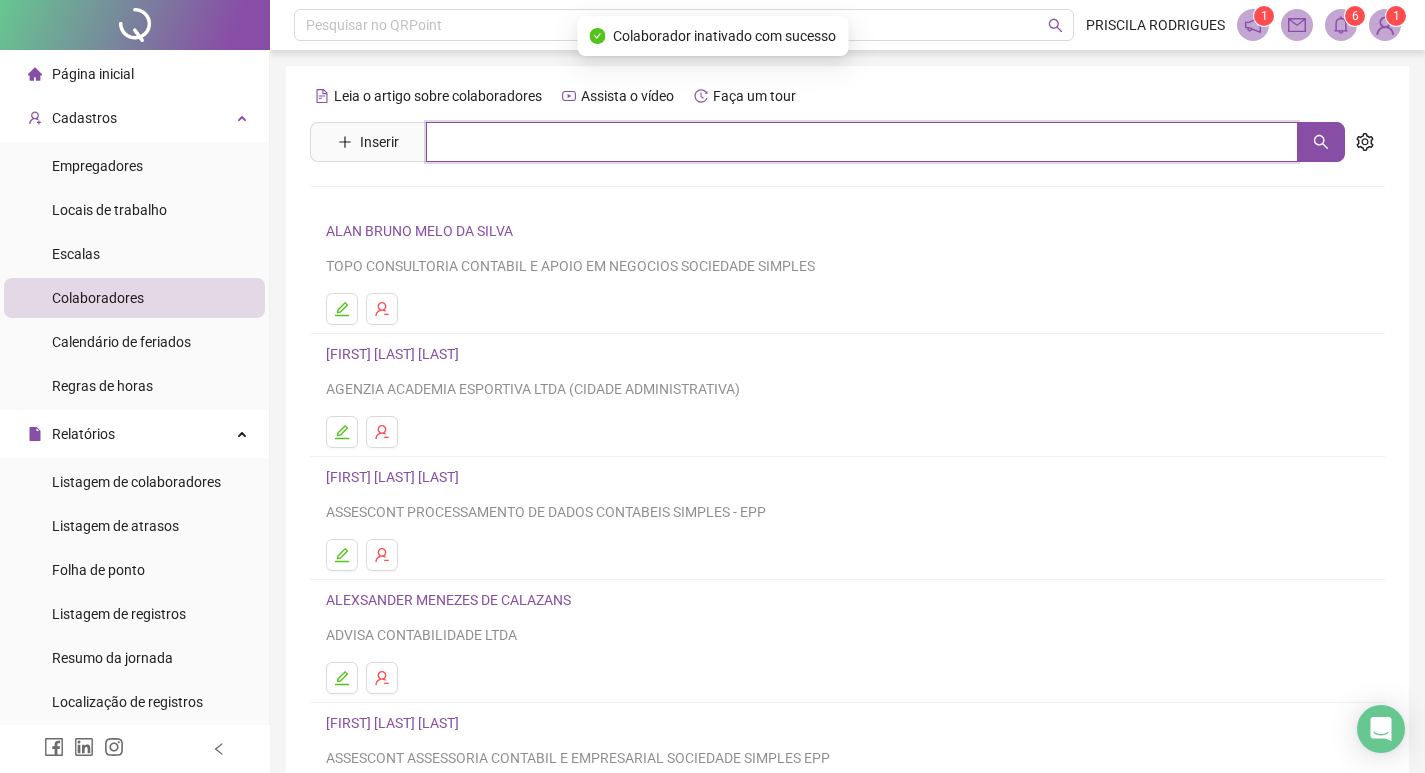 click at bounding box center [862, 142] 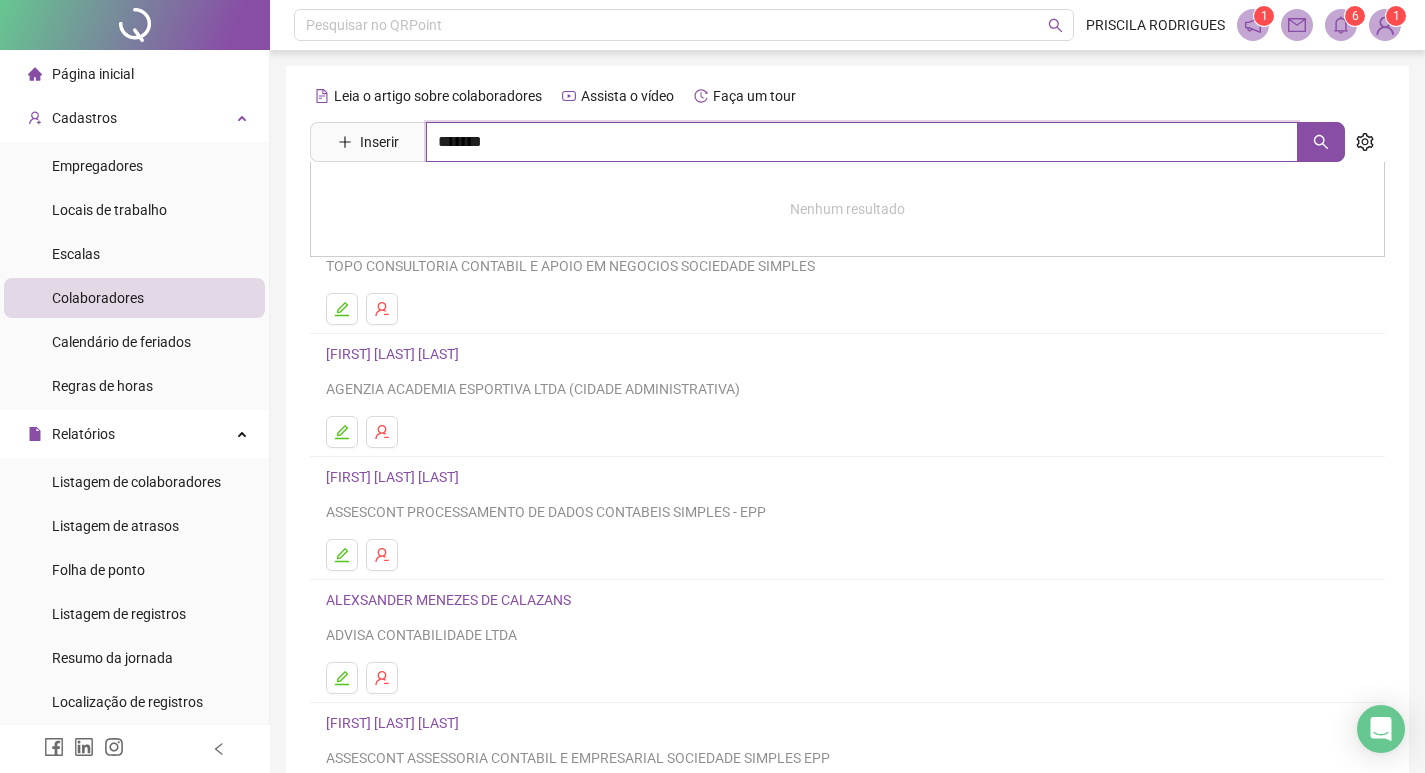 type on "*******" 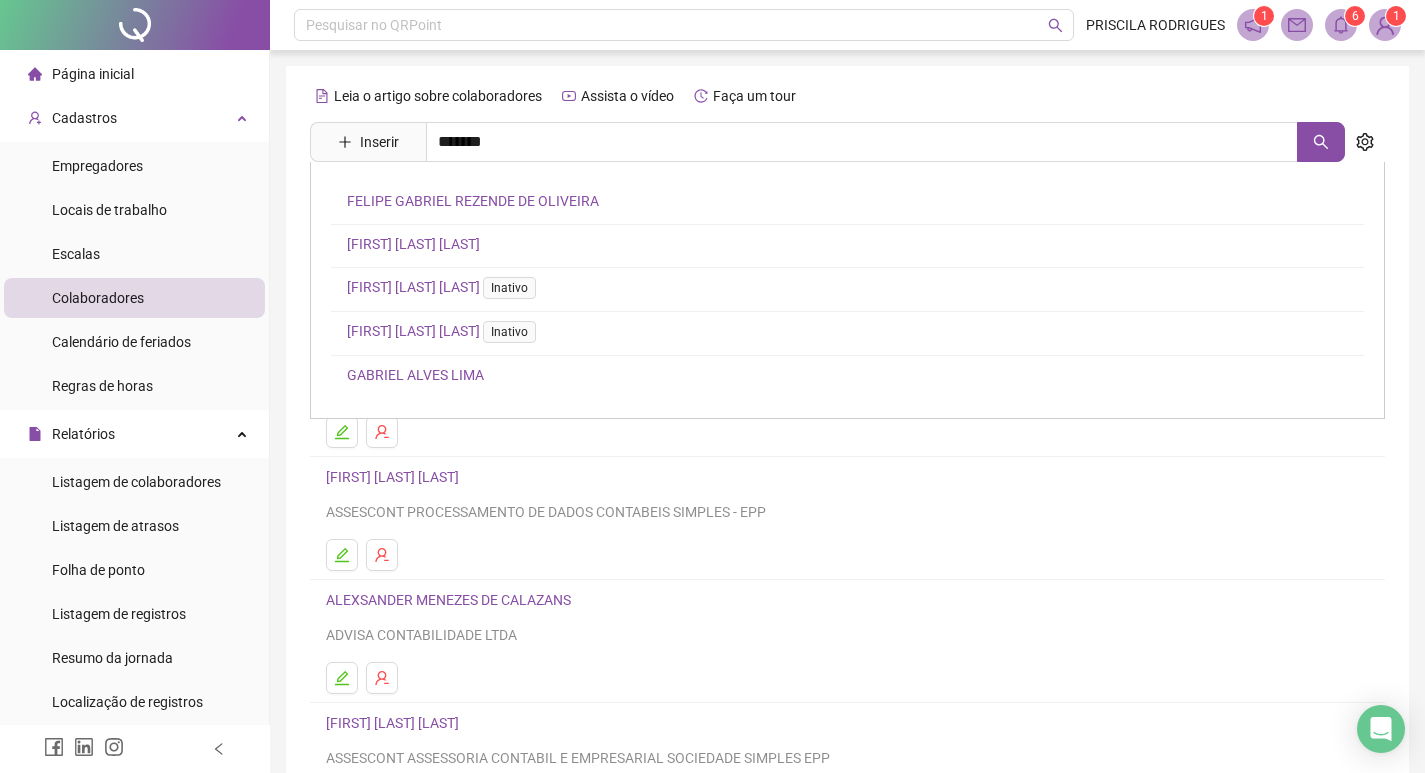 click on "[FIRST] [LAST] [LAST]" at bounding box center (413, 244) 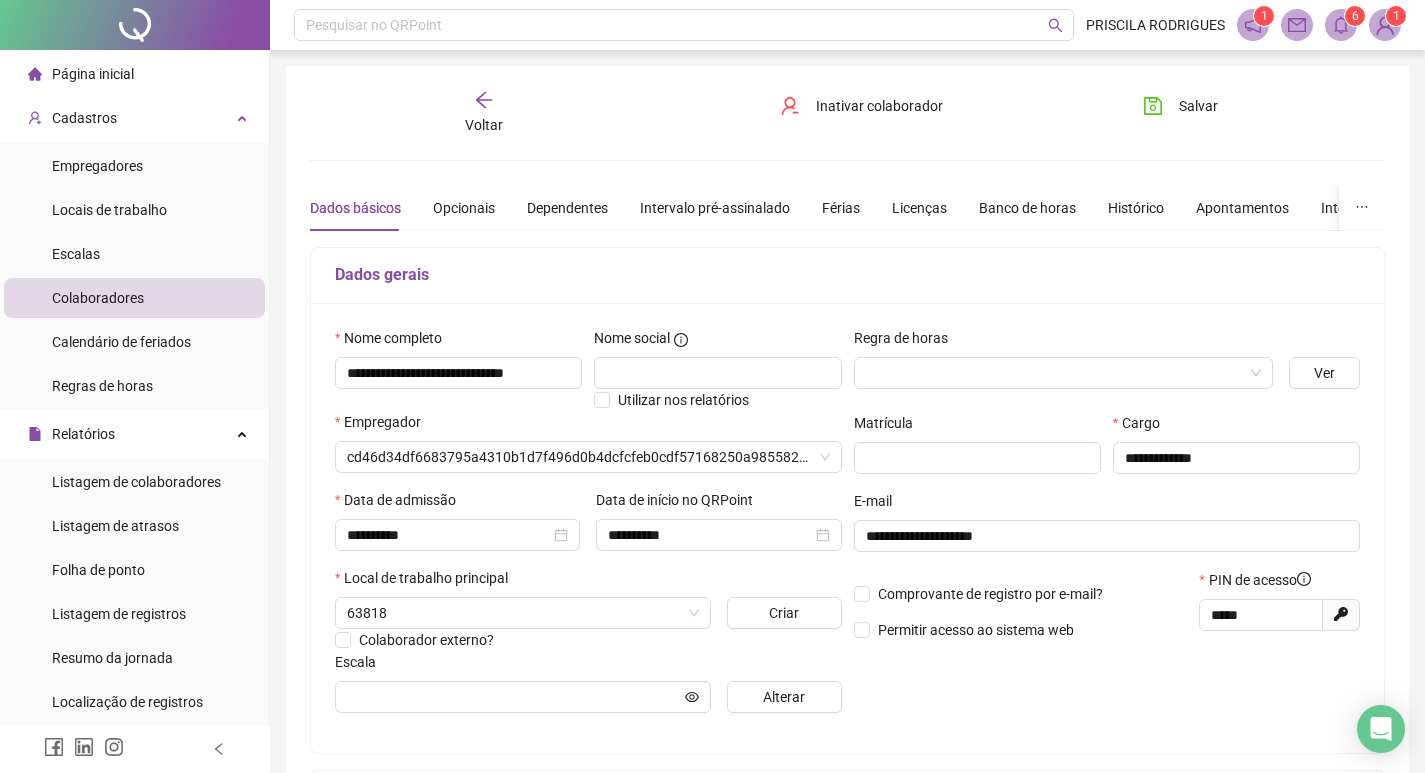 type on "**********" 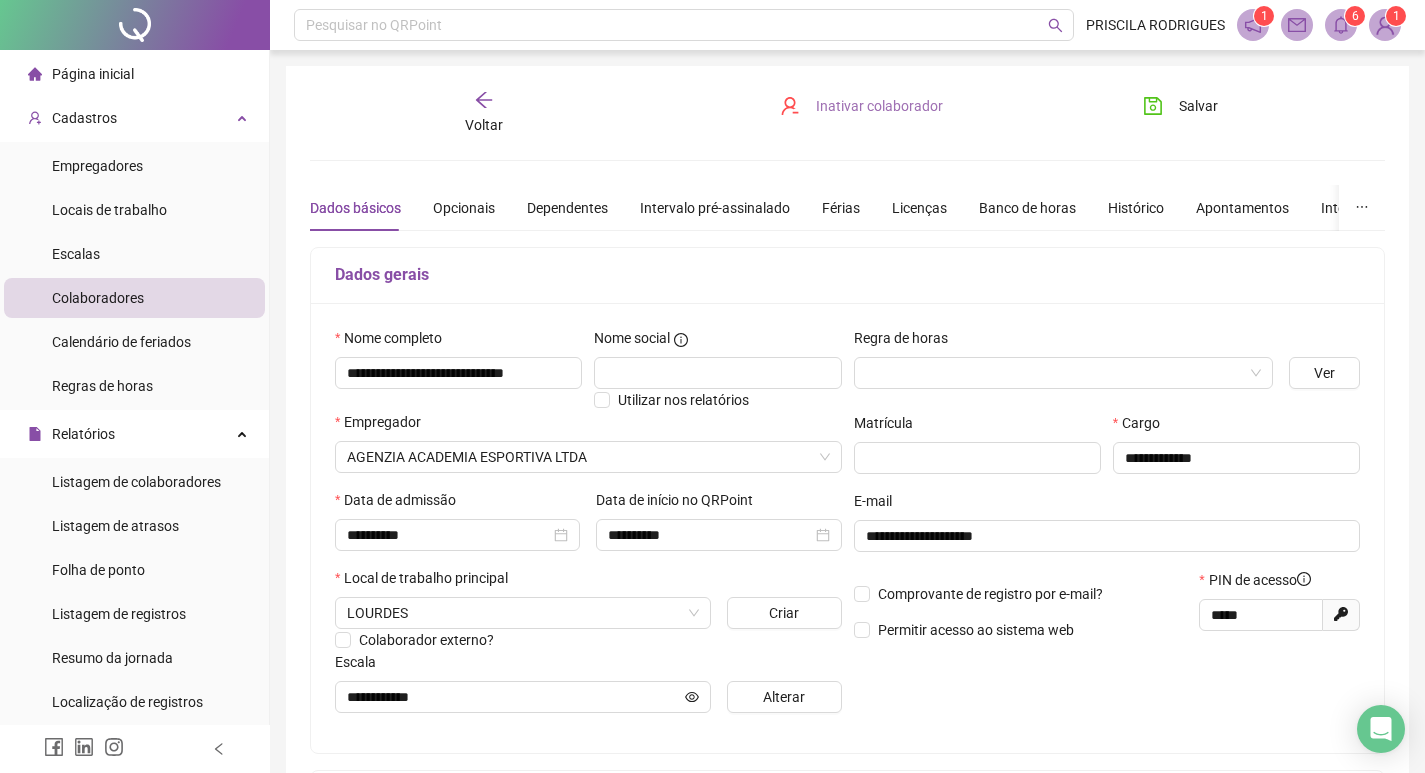 click on "Inativar colaborador" at bounding box center (861, 106) 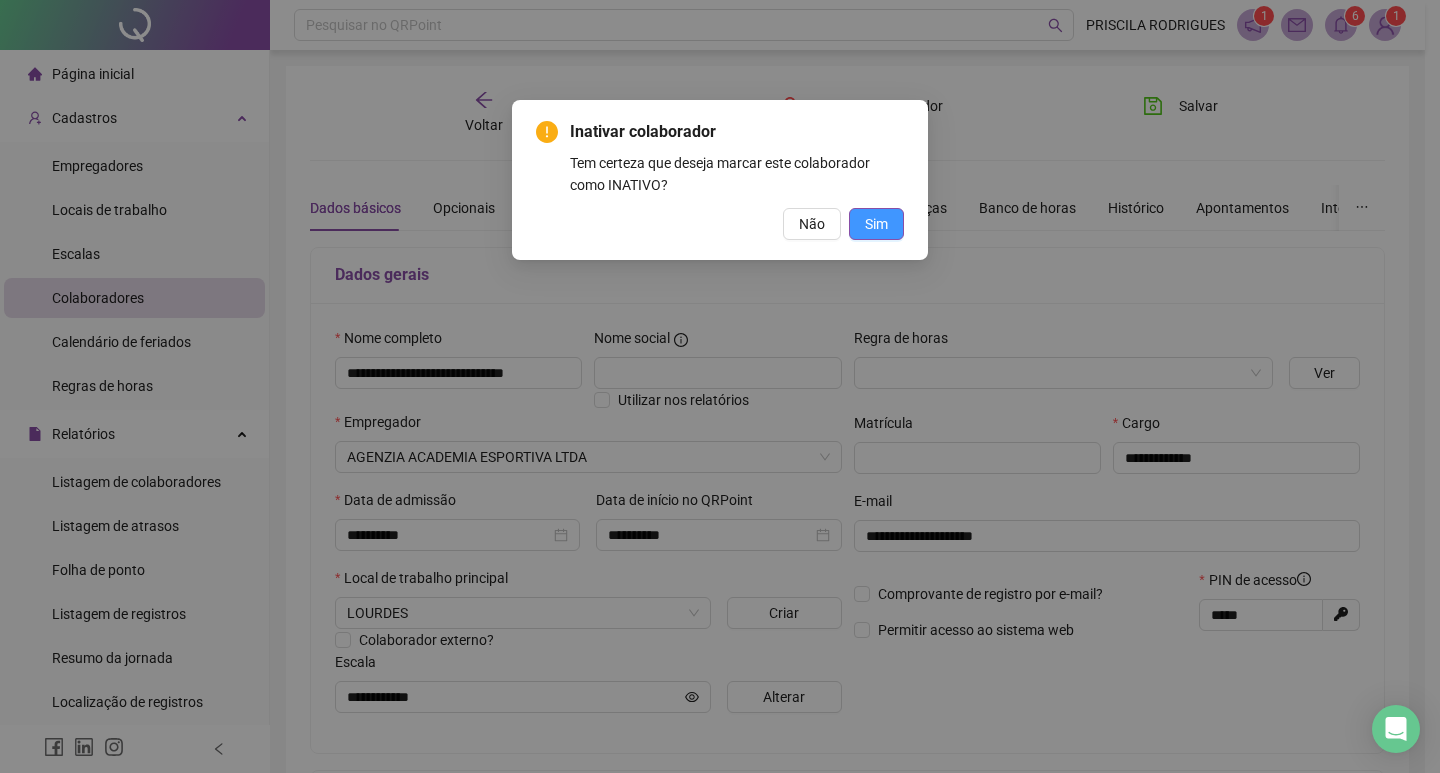 click on "Sim" at bounding box center (876, 224) 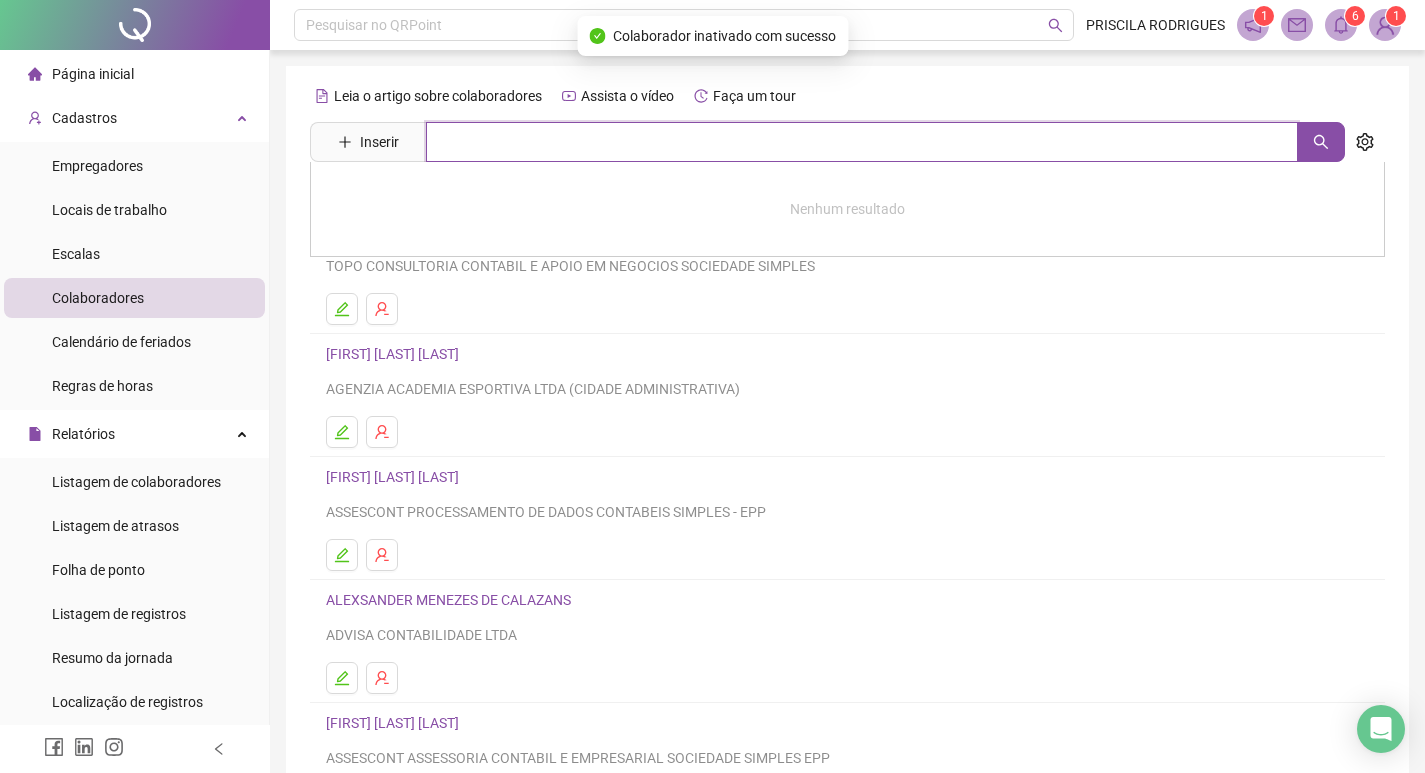 click at bounding box center [862, 142] 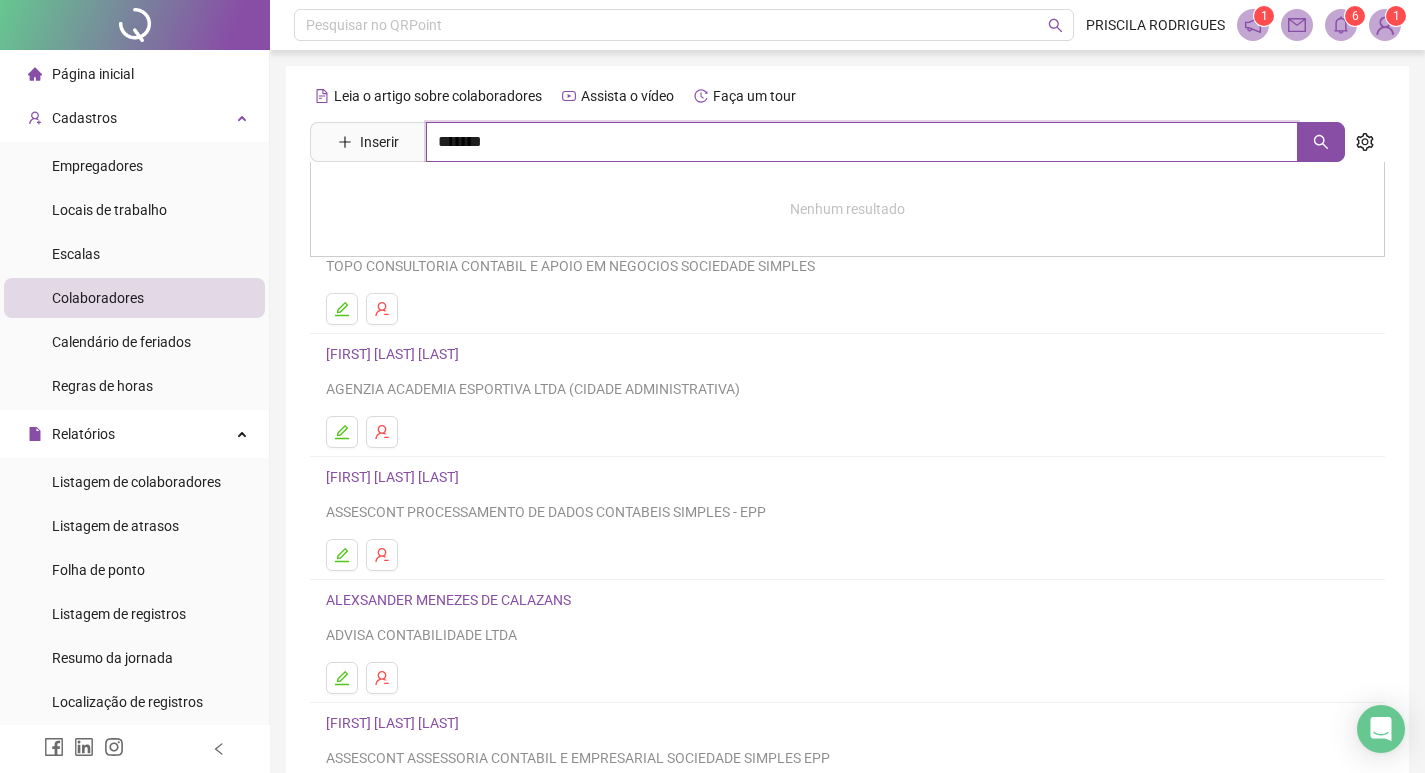 type on "******" 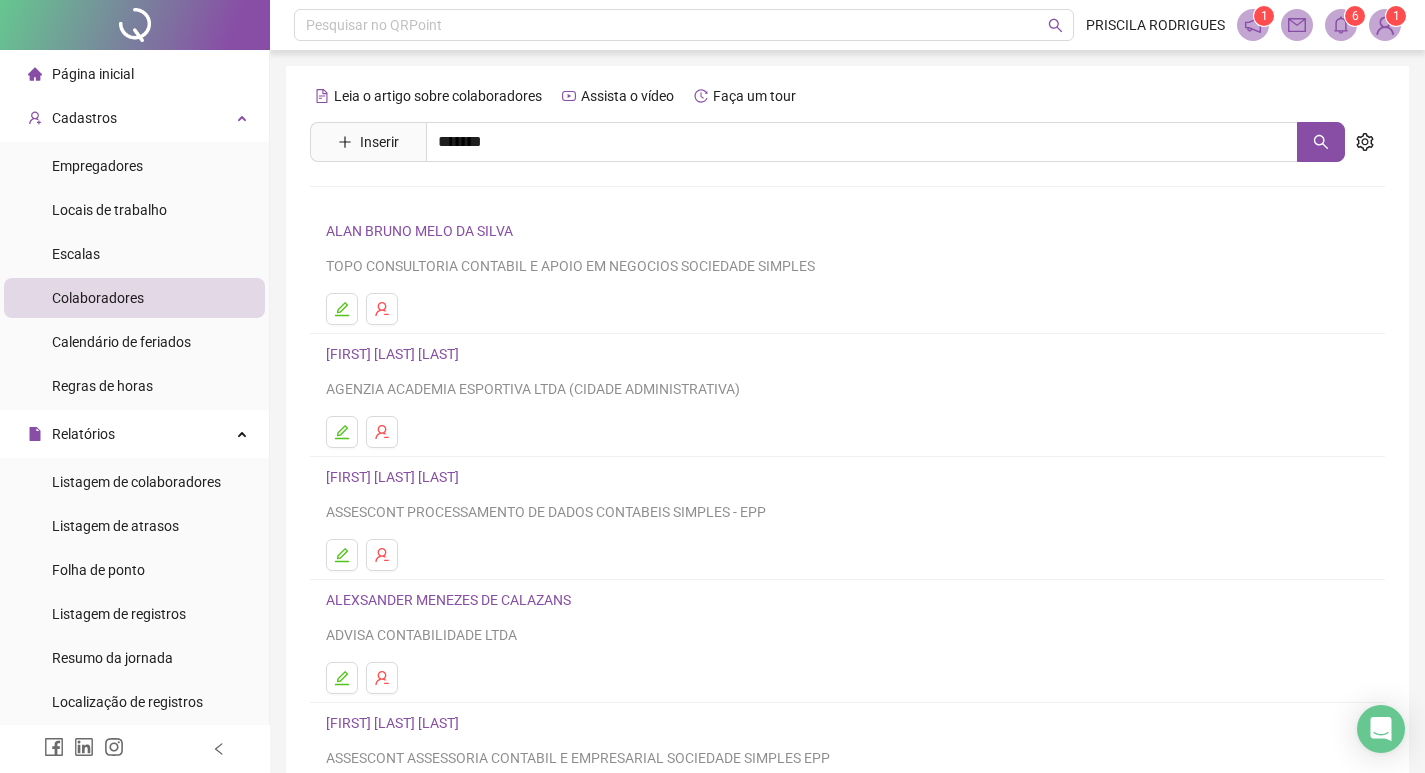 click on "[FIRST] [LAST] [LAST]" at bounding box center (413, 287) 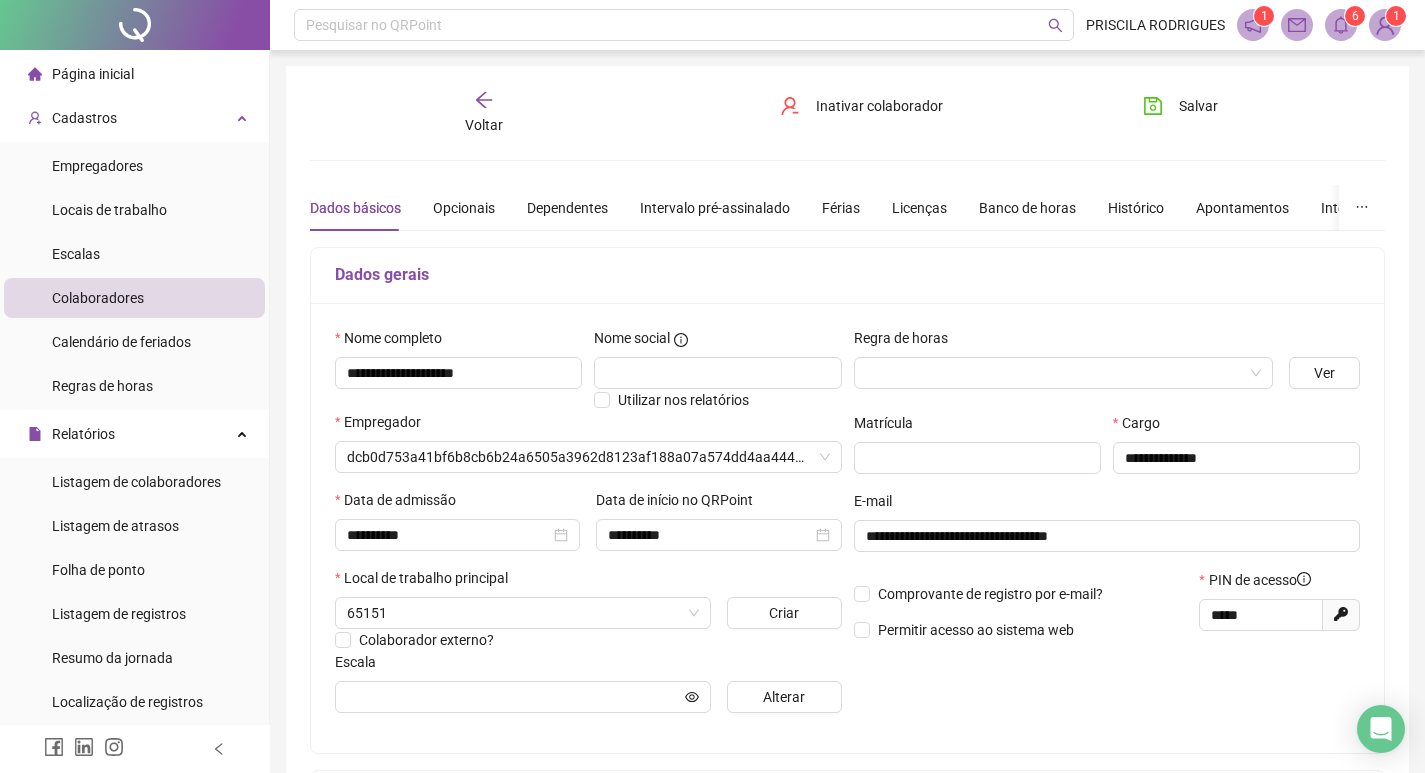 type on "**********" 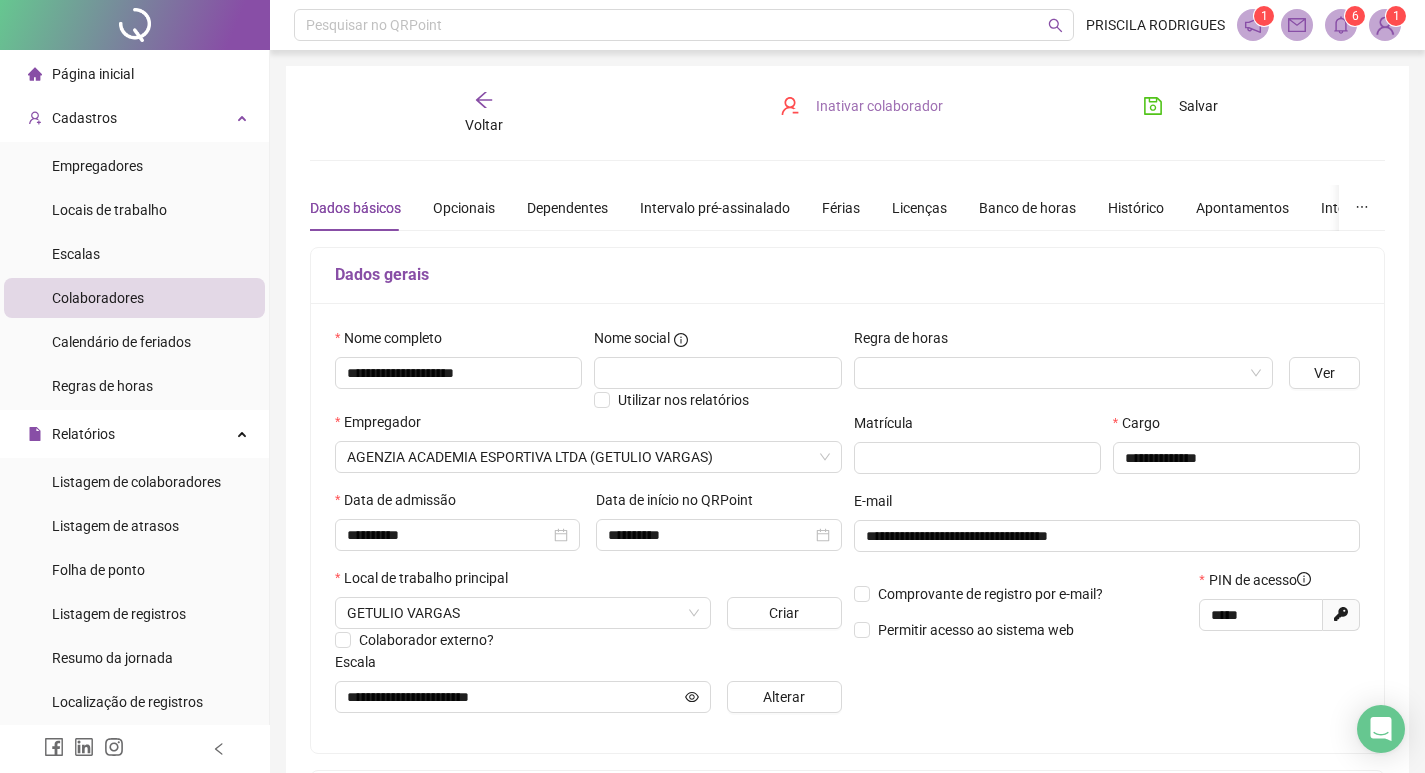 click on "Inativar colaborador" at bounding box center [879, 106] 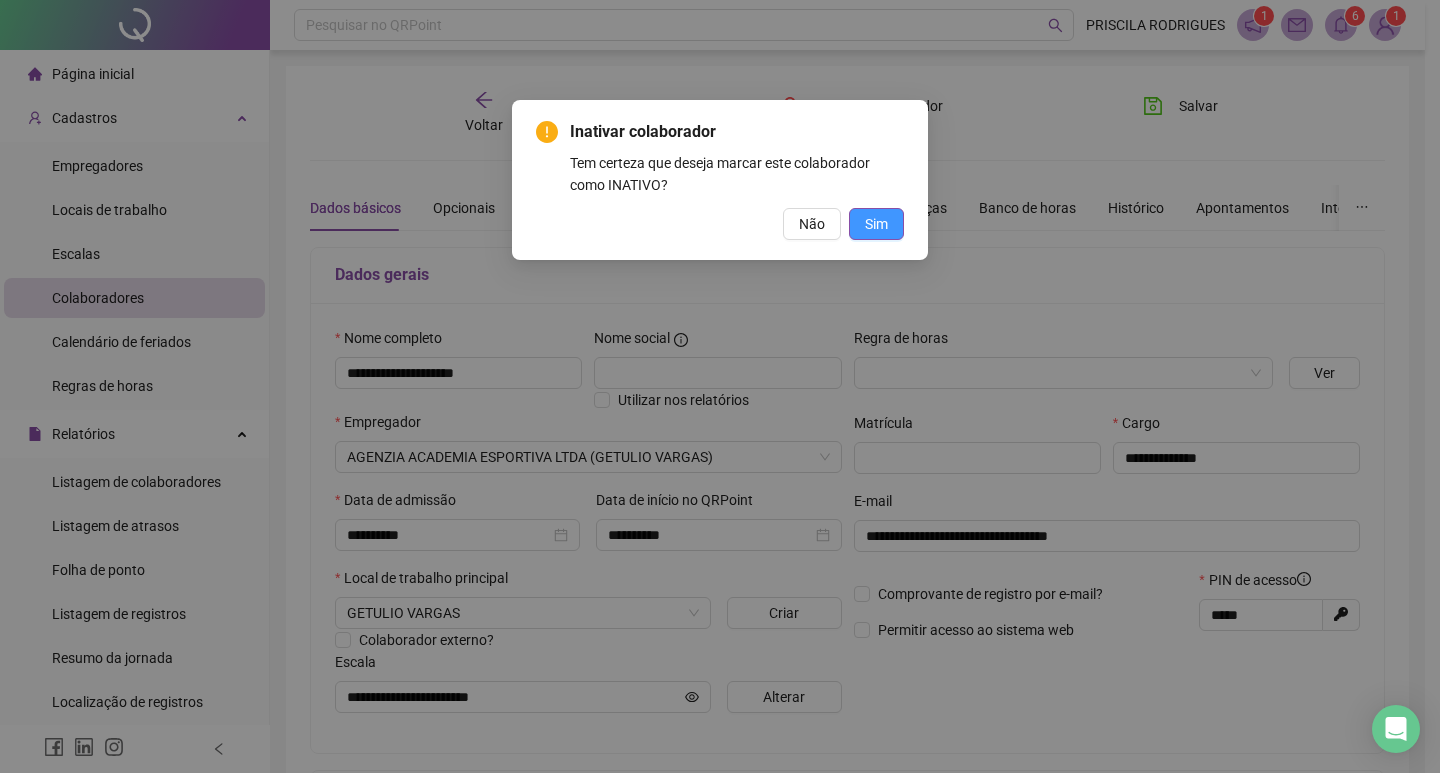 click on "Sim" at bounding box center (876, 224) 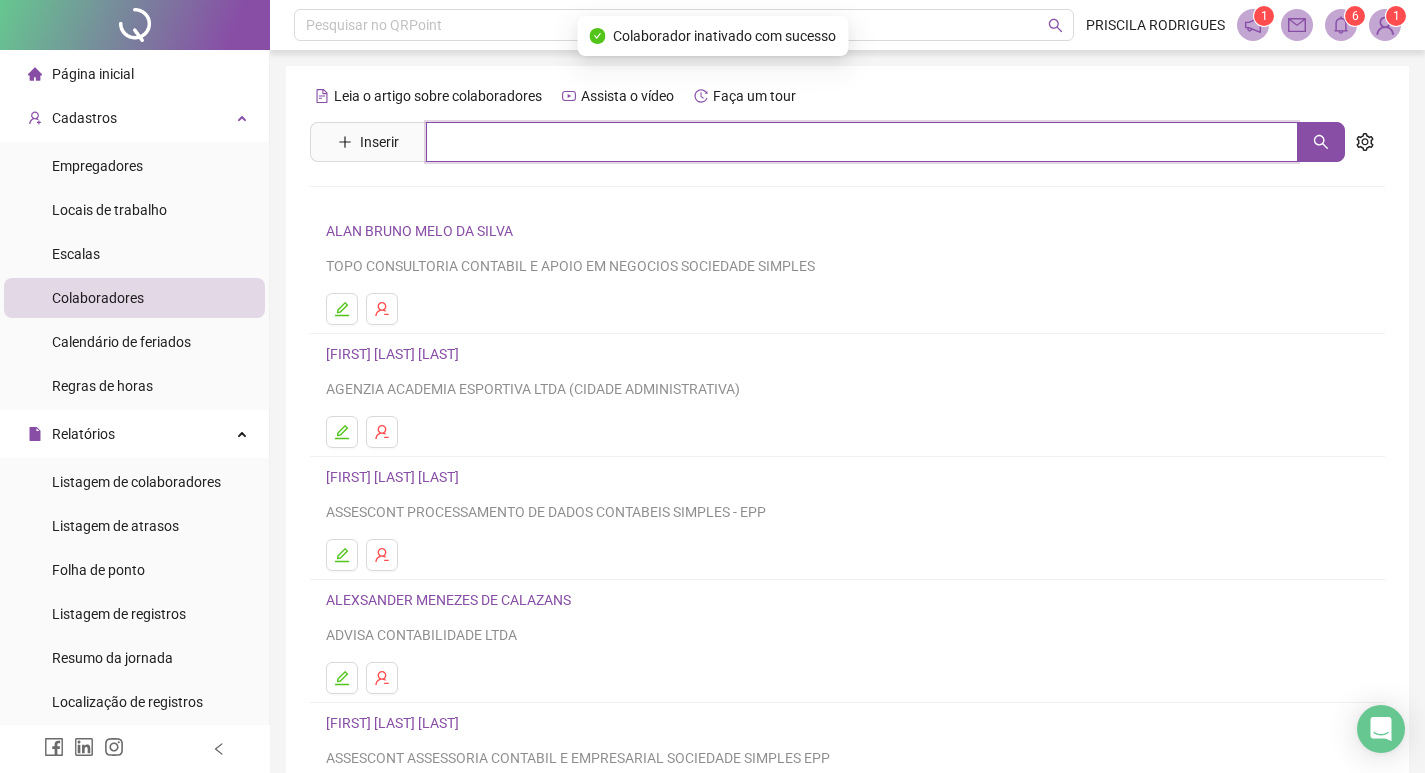 click at bounding box center [862, 142] 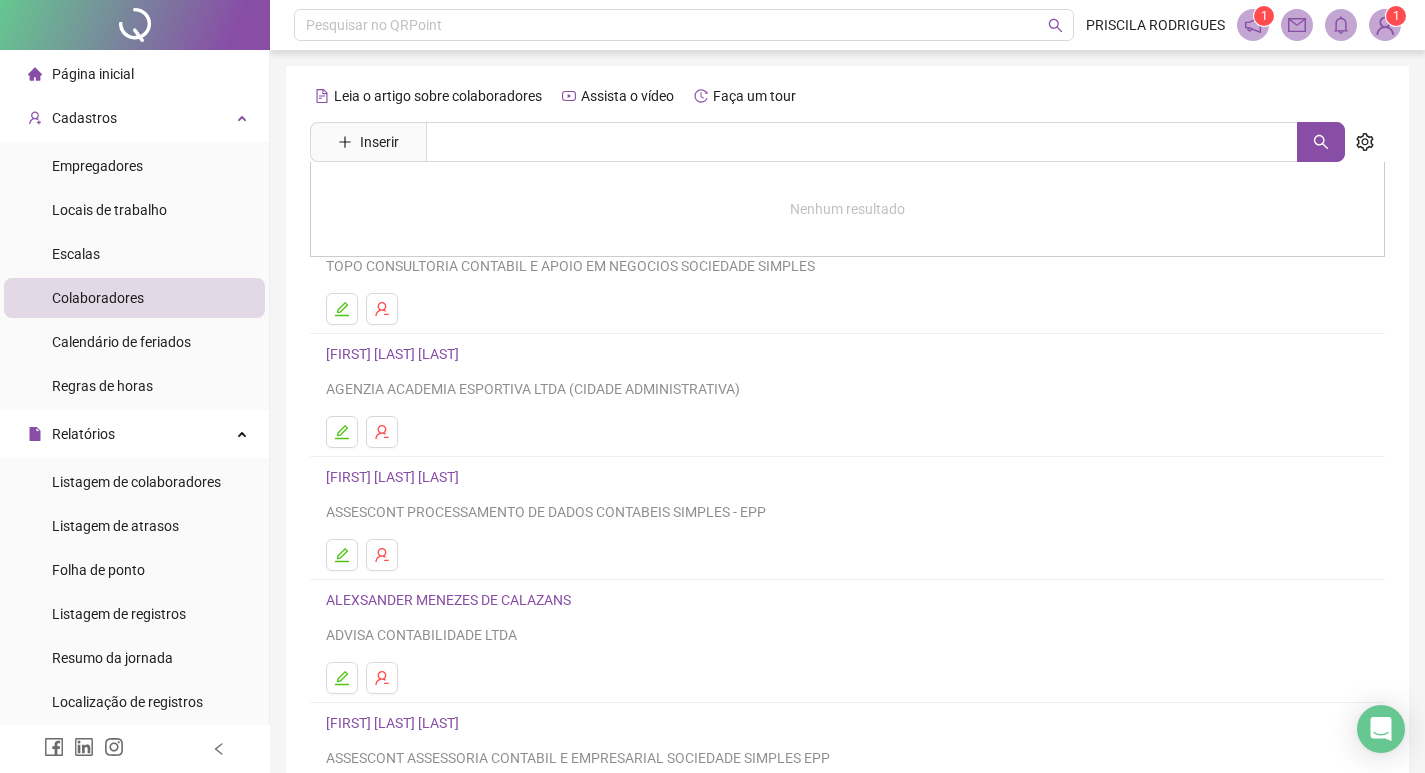 click on "Página inicial" at bounding box center [93, 74] 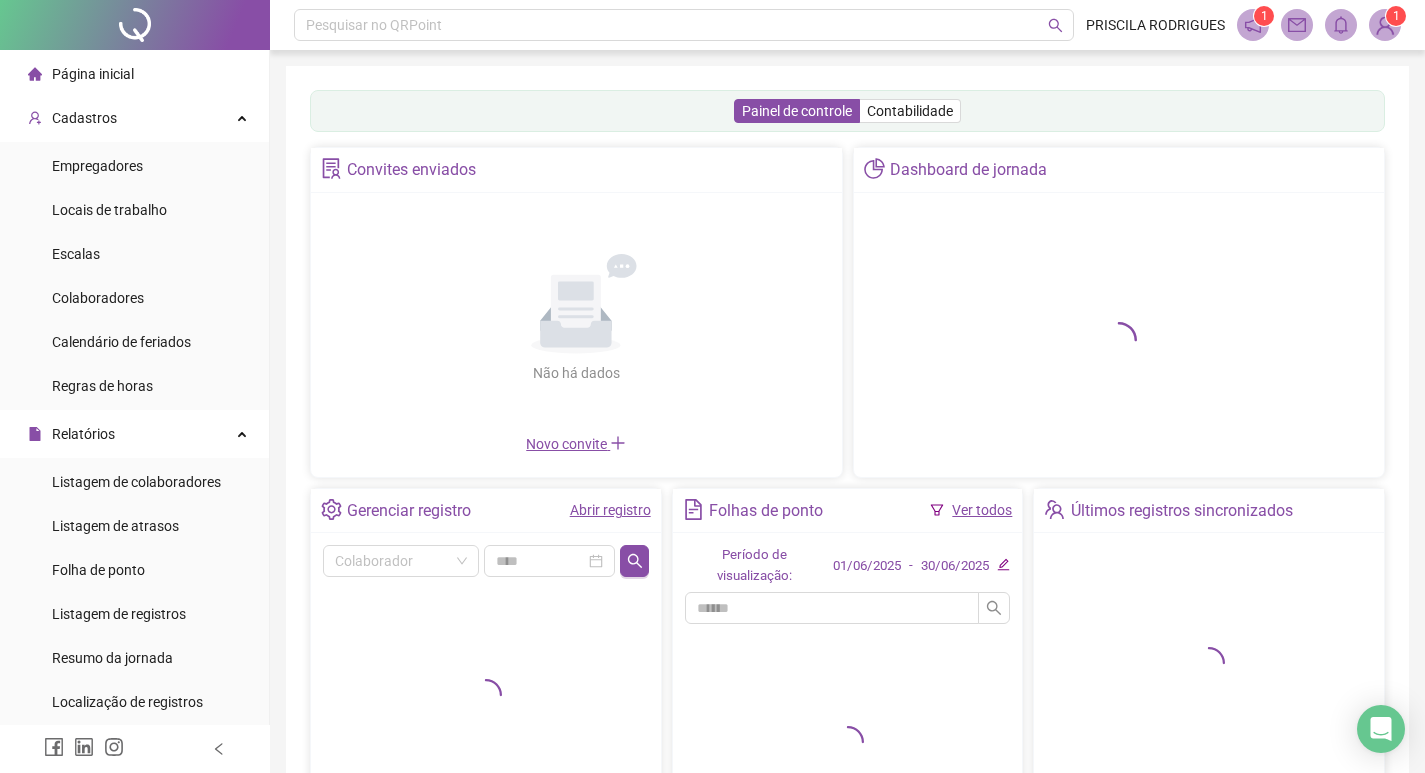 click on "Novo convite" at bounding box center [576, 444] 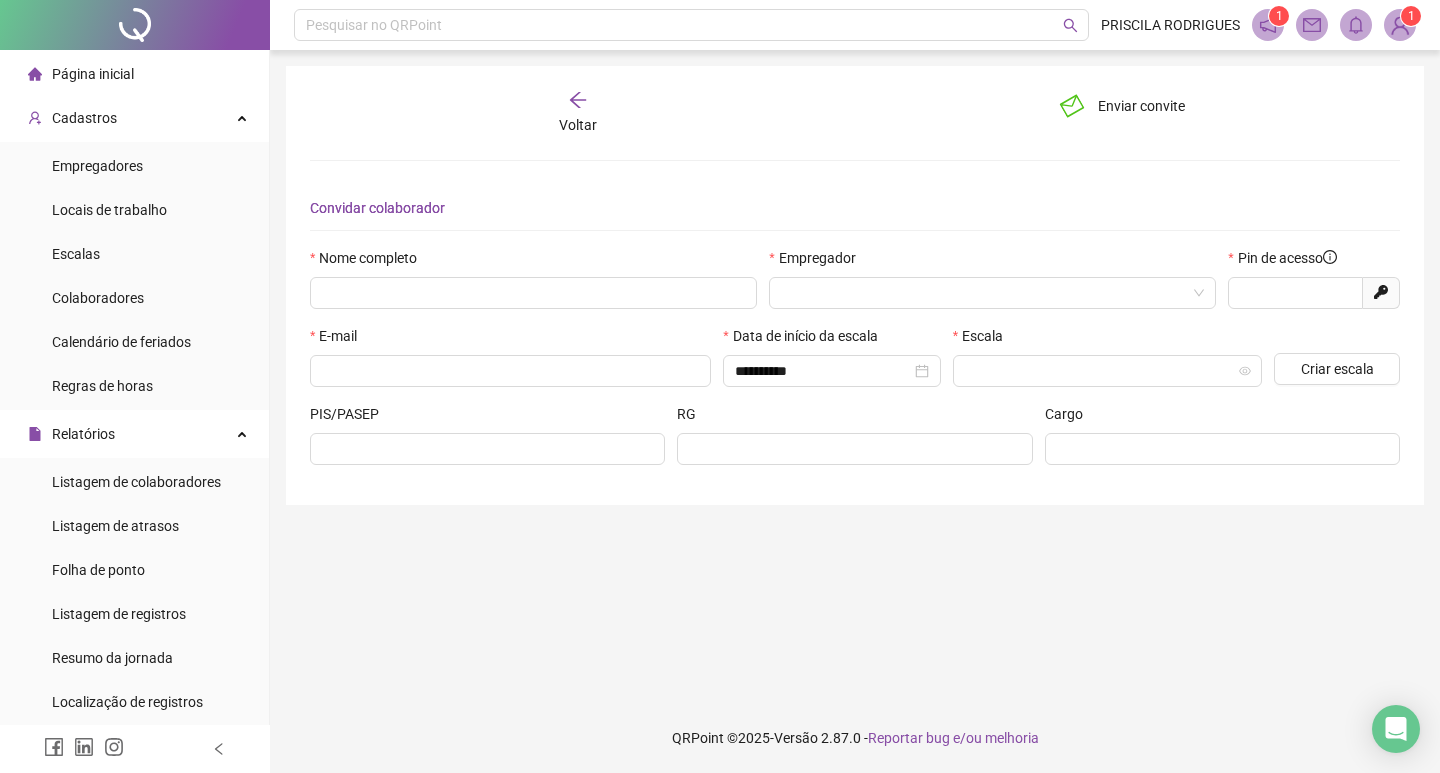 type on "*****" 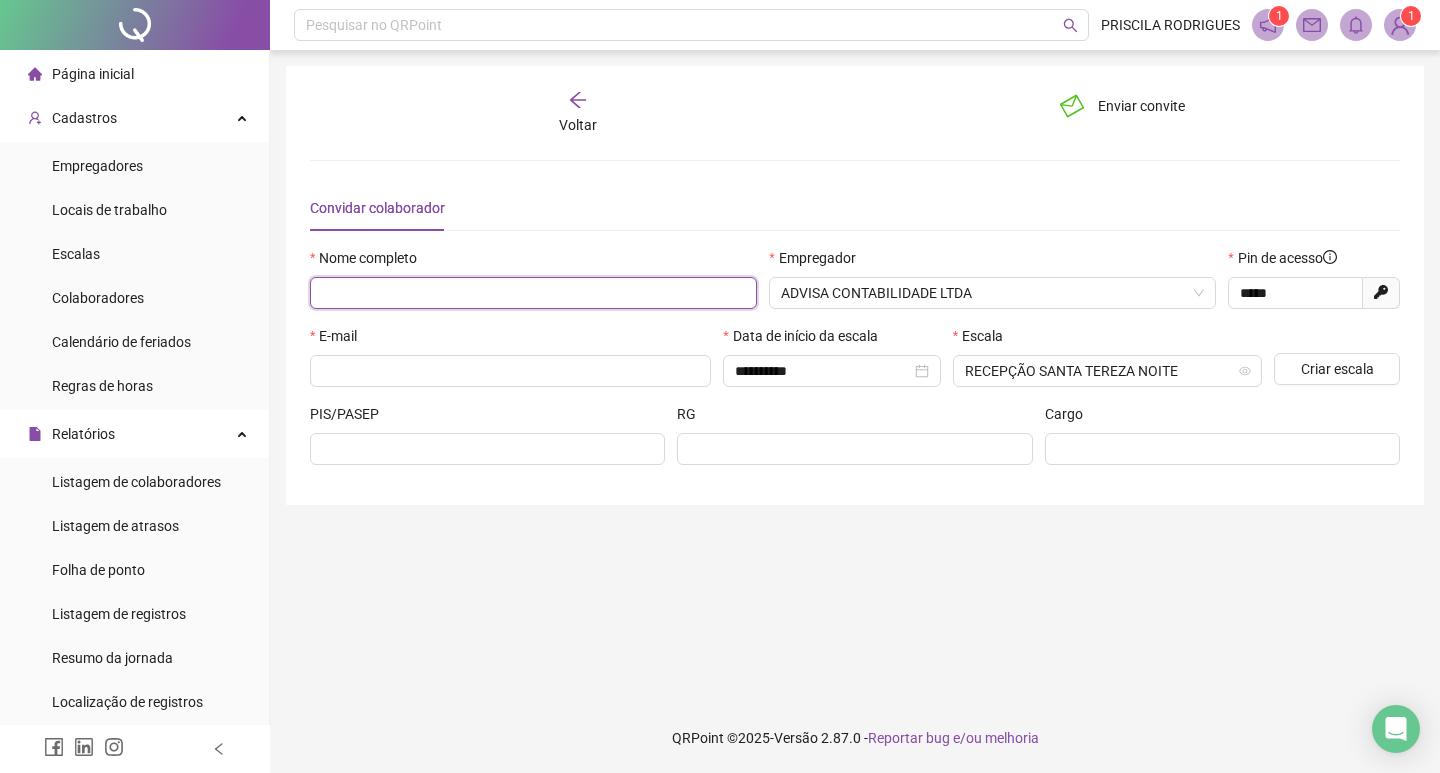 click at bounding box center [533, 293] 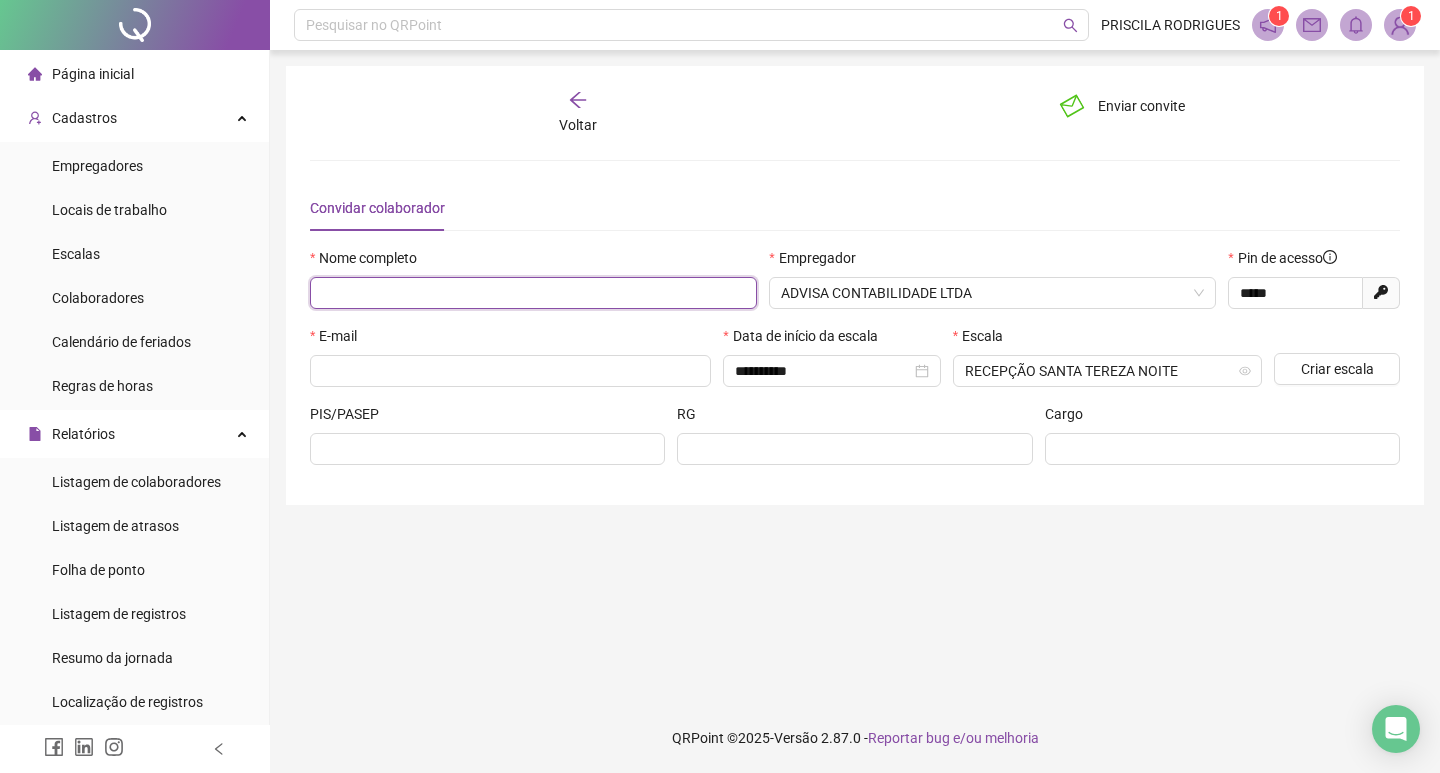 click at bounding box center (533, 293) 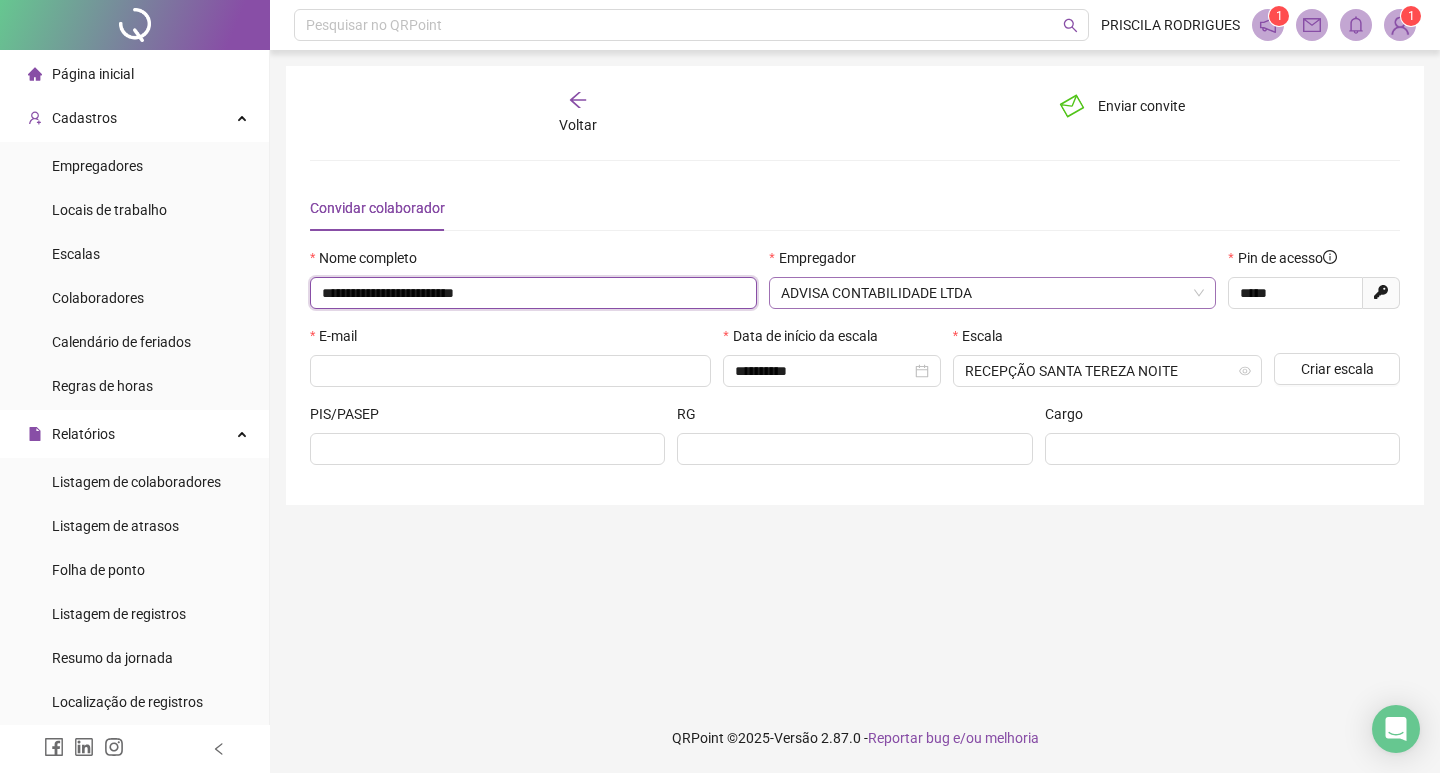click on "ADVISA CONTABILIDADE LTDA" at bounding box center (992, 293) 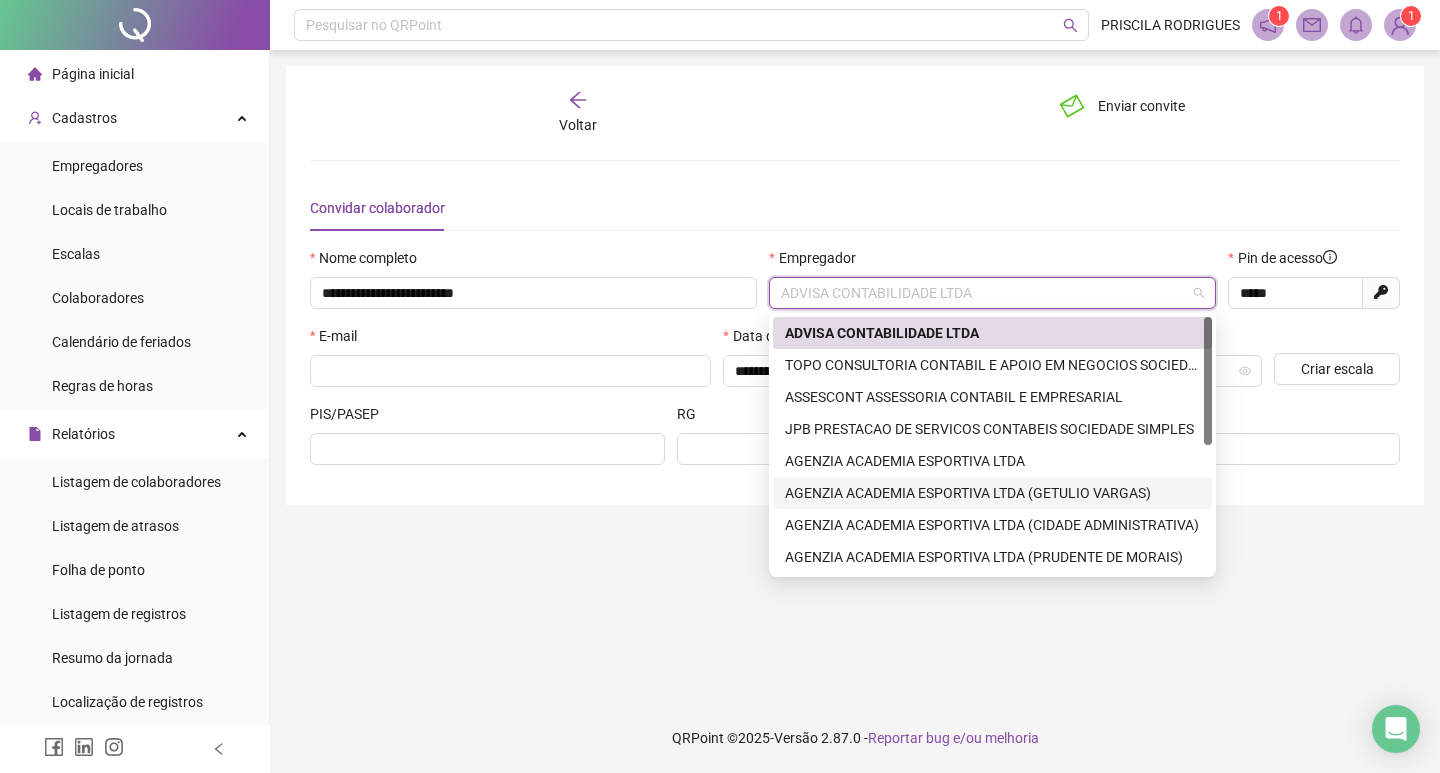 scroll, scrollTop: 100, scrollLeft: 0, axis: vertical 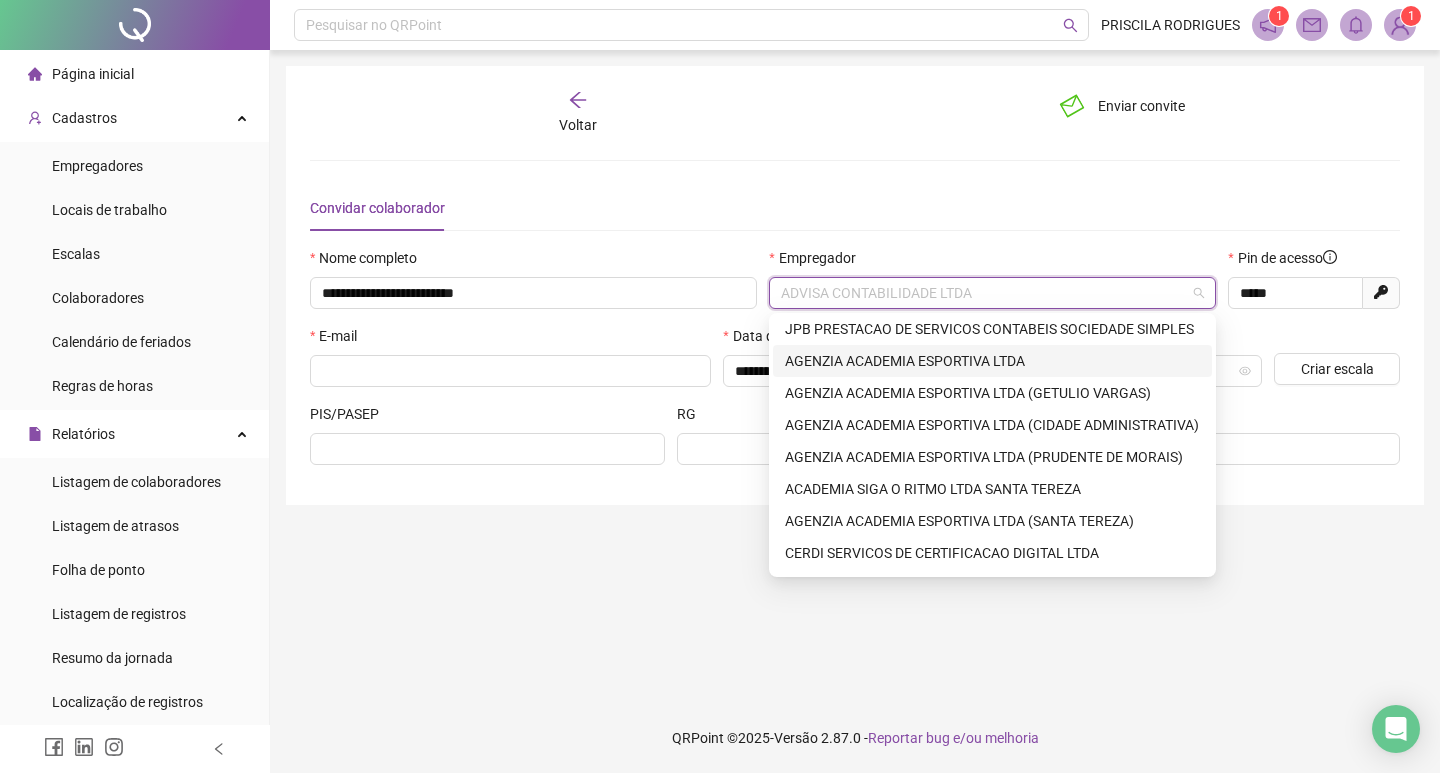 click on "AGENZIA ACADEMIA ESPORTIVA LTDA" at bounding box center [992, 361] 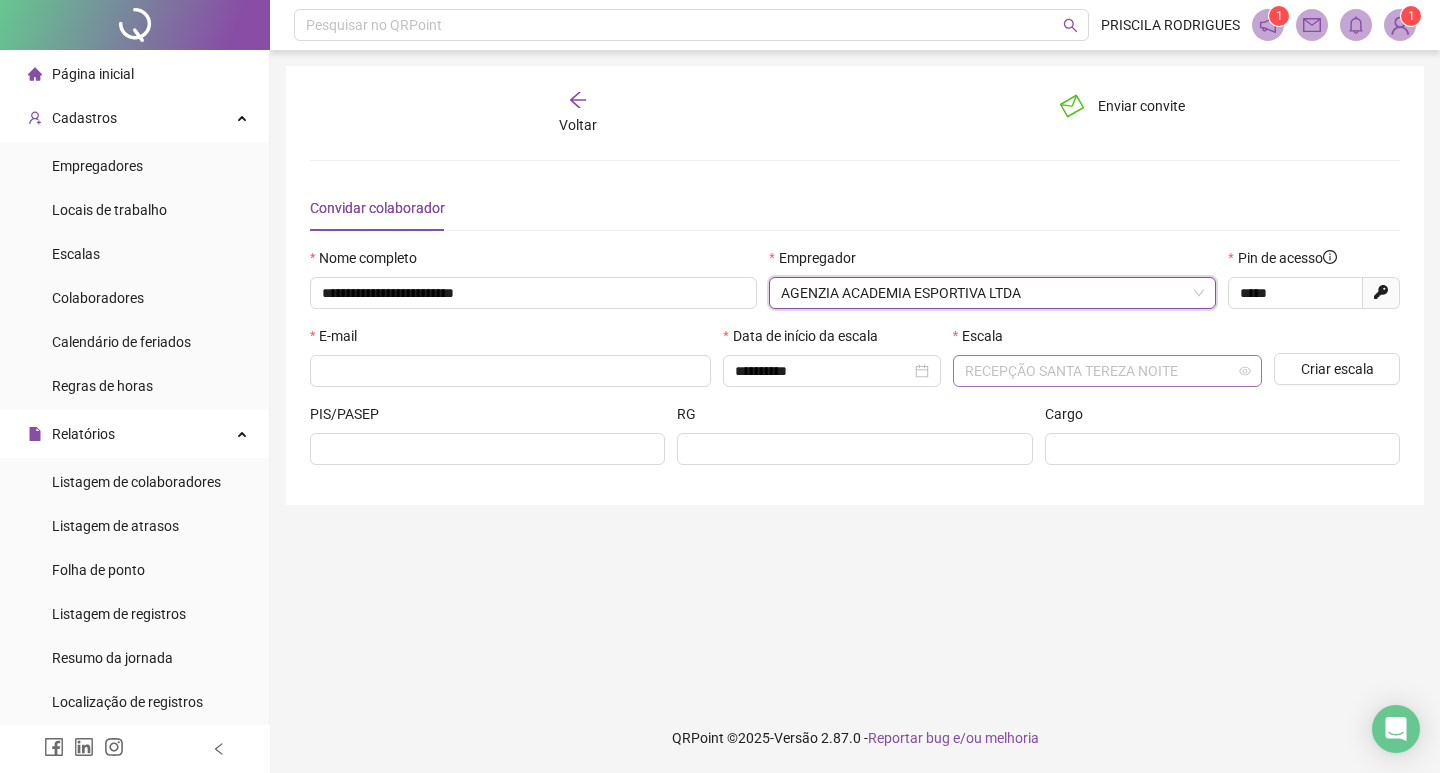 click on "RECEPÇÃO SANTA TEREZA NOITE" at bounding box center (1107, 371) 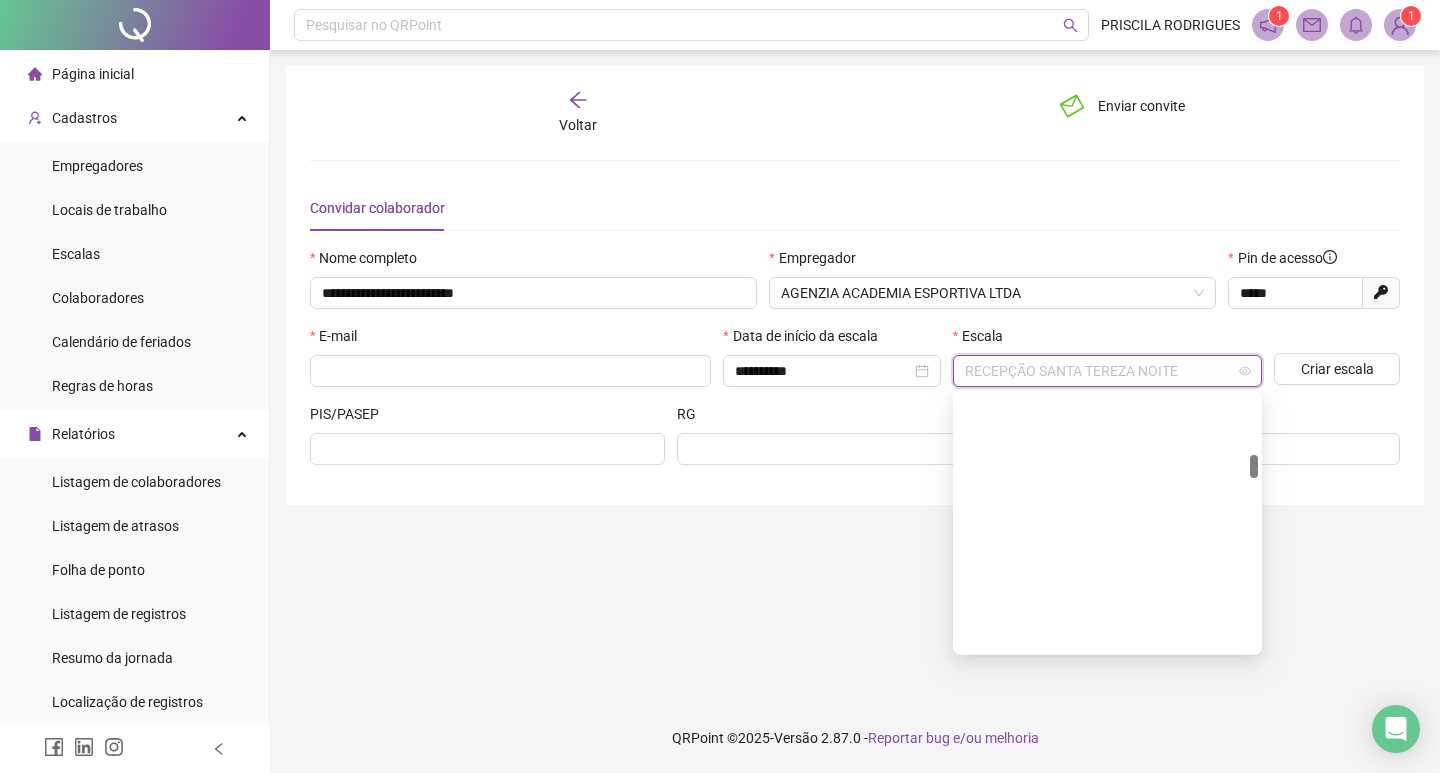 scroll, scrollTop: 660, scrollLeft: 0, axis: vertical 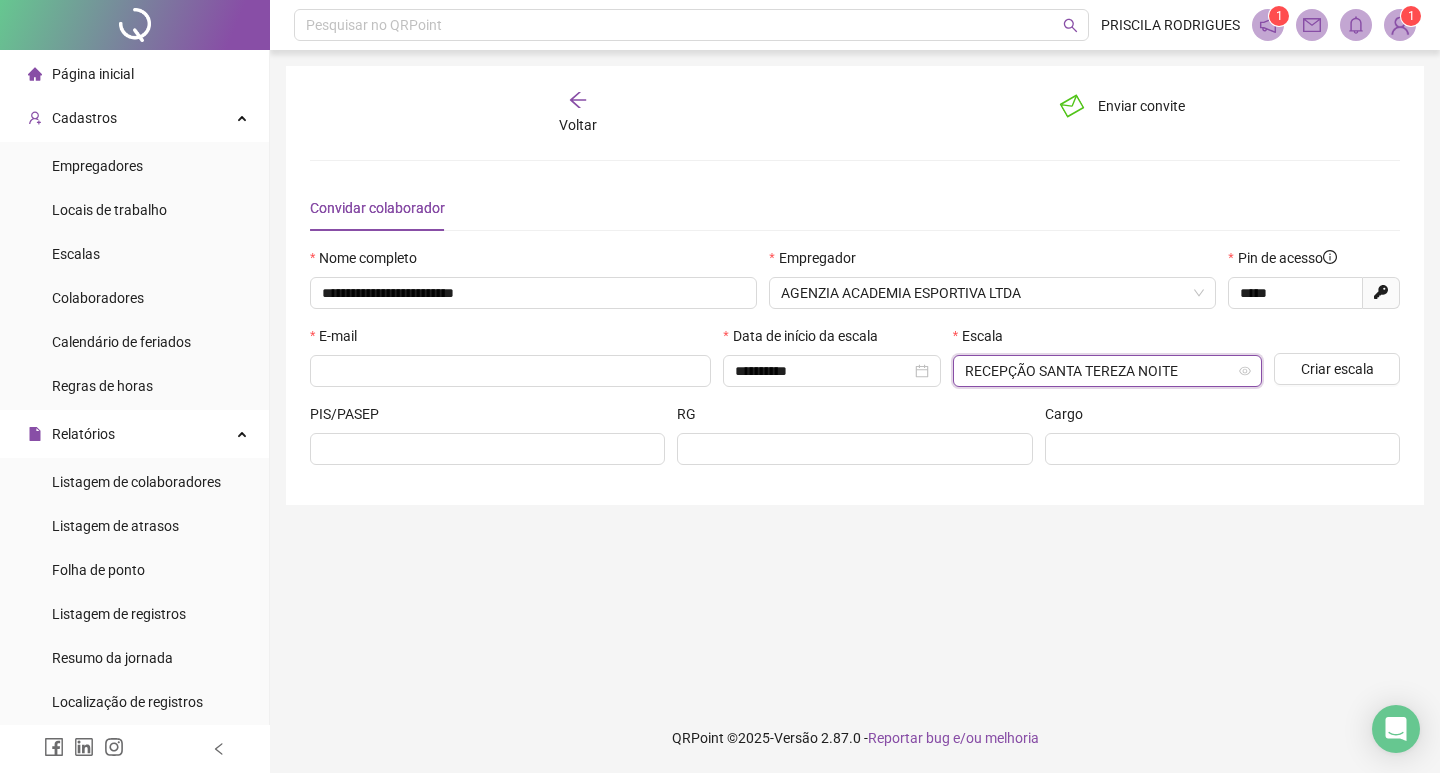 click on "RECEPÇÃO SANTA TEREZA NOITE" at bounding box center [1107, 371] 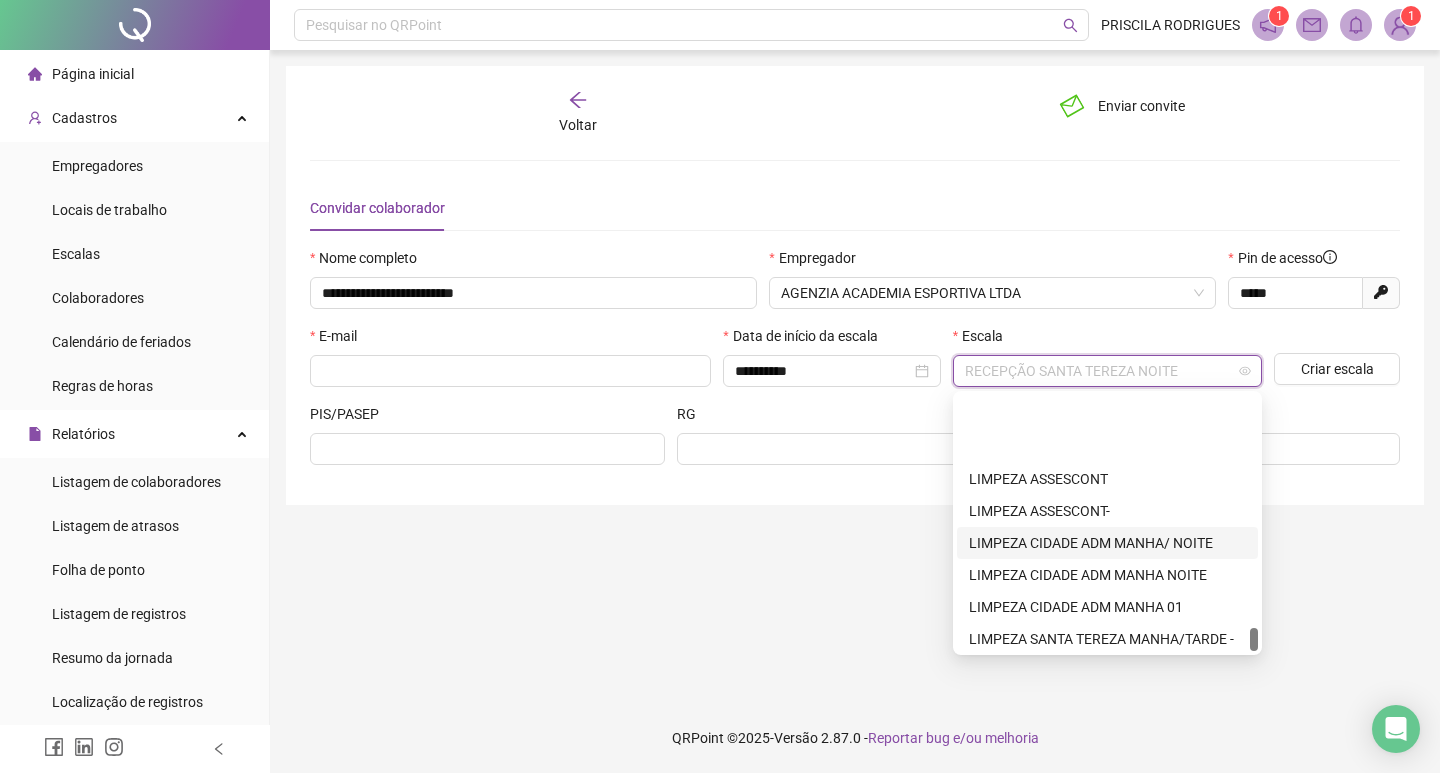 scroll, scrollTop: 2560, scrollLeft: 0, axis: vertical 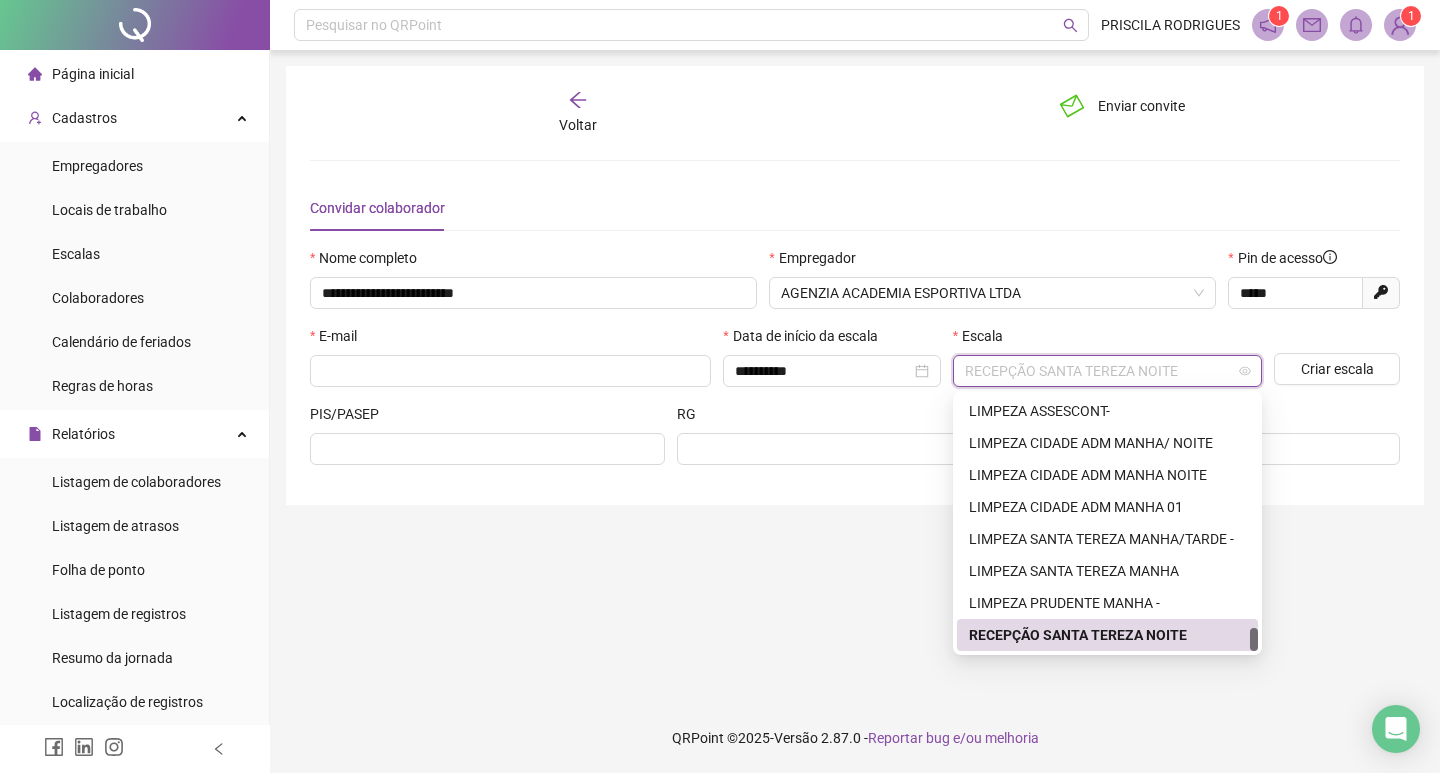 click on "**********" at bounding box center [855, 376] 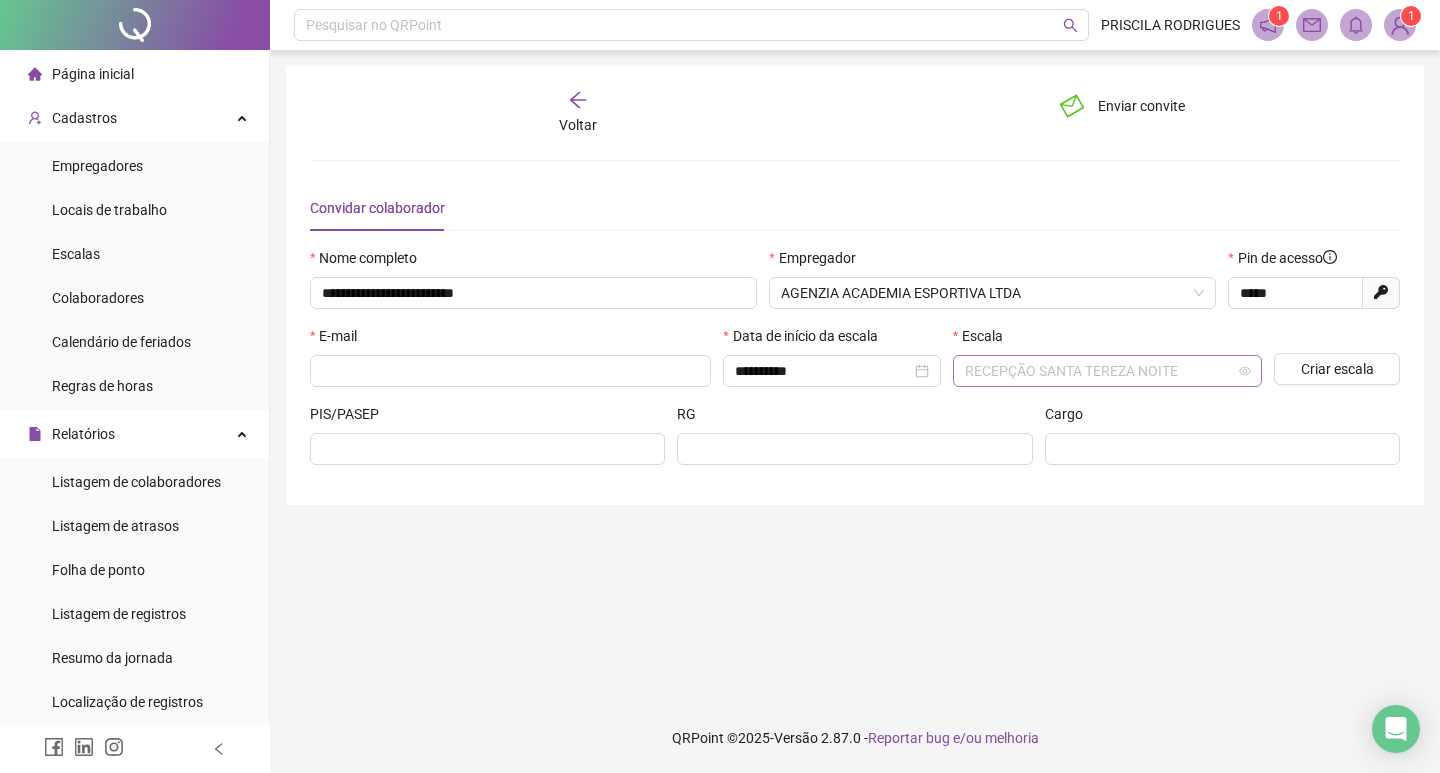 click on "RECEPÇÃO SANTA TEREZA NOITE" at bounding box center [1107, 371] 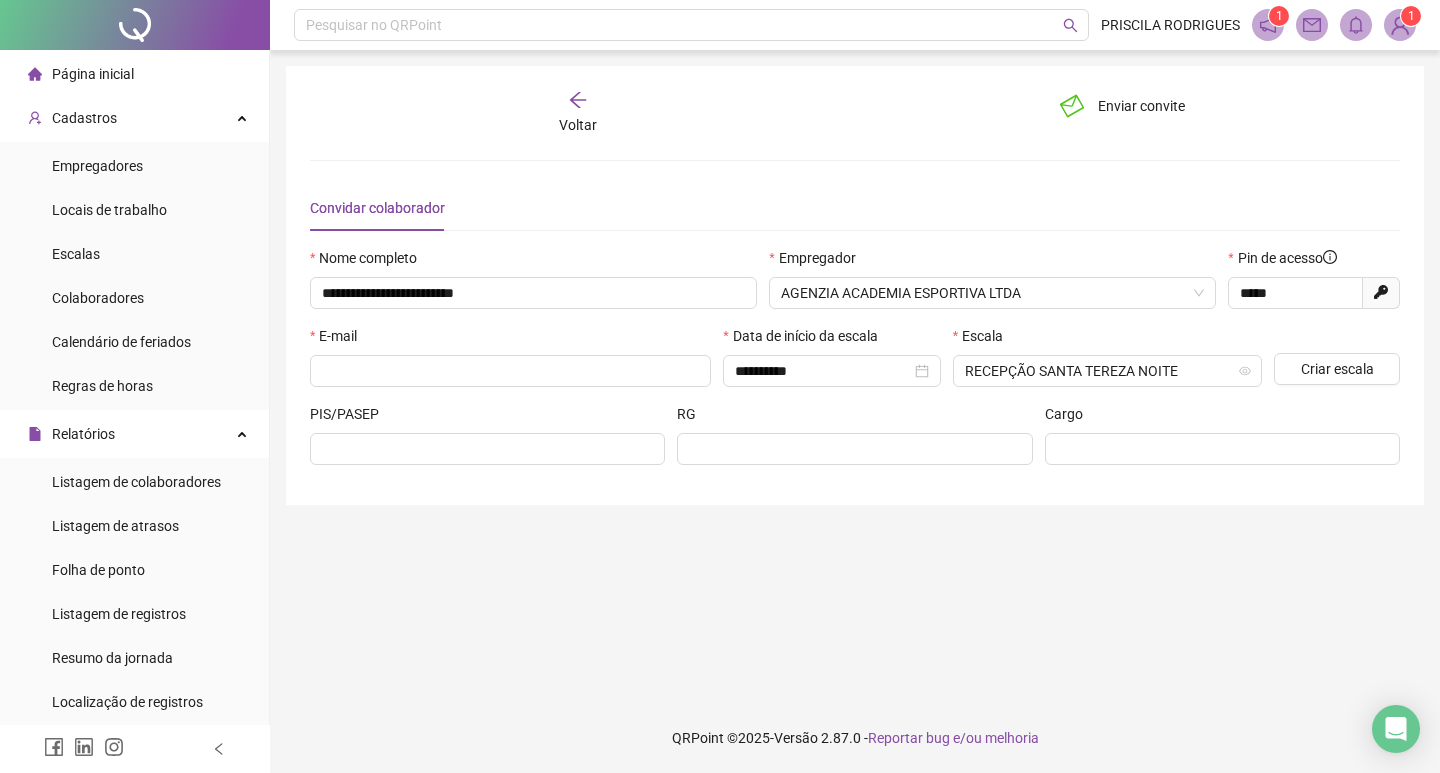 drag, startPoint x: 899, startPoint y: 134, endPoint x: 901, endPoint y: 150, distance: 16.124516 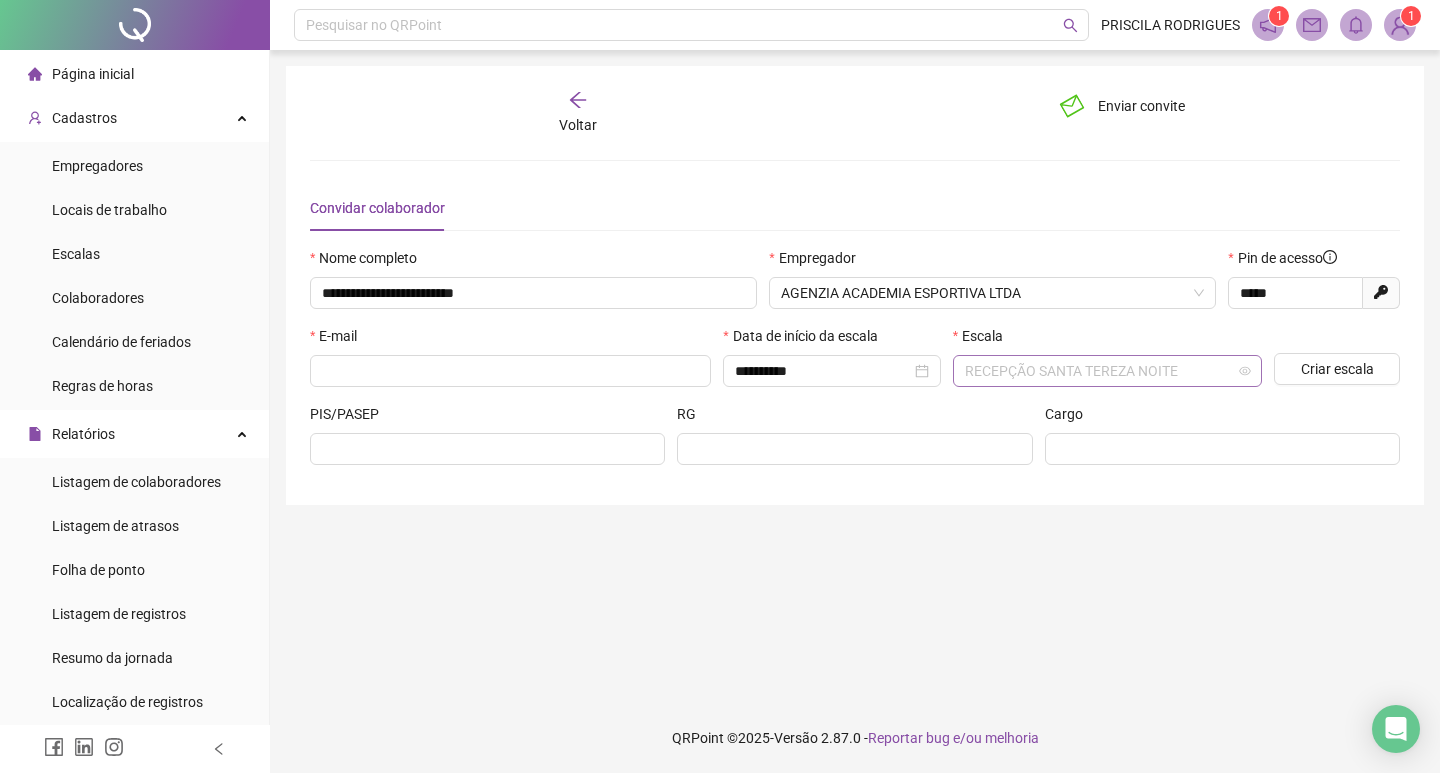 drag, startPoint x: 1054, startPoint y: 359, endPoint x: 1076, endPoint y: 360, distance: 22.022715 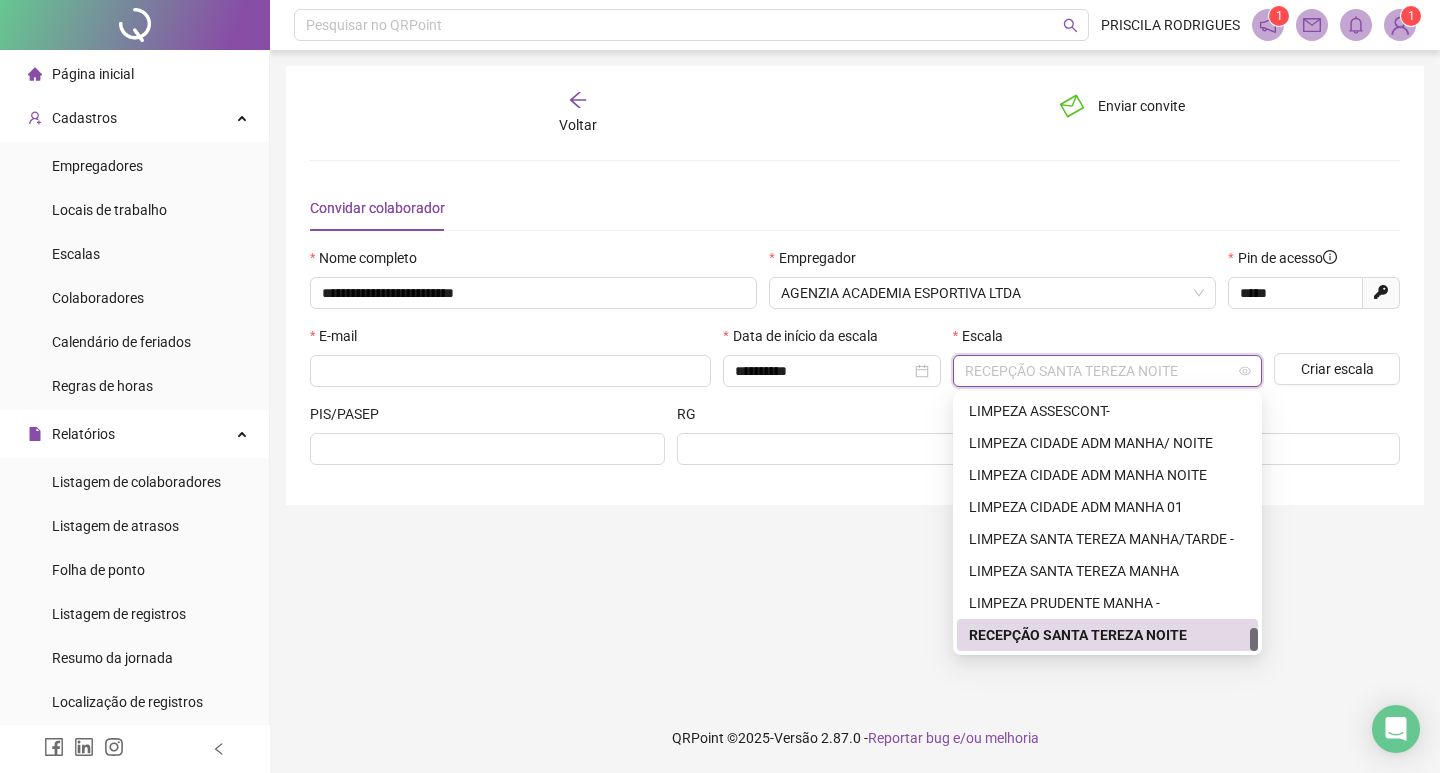 click on "RECEPÇÃO SANTA TEREZA NOITE" at bounding box center (1107, 371) 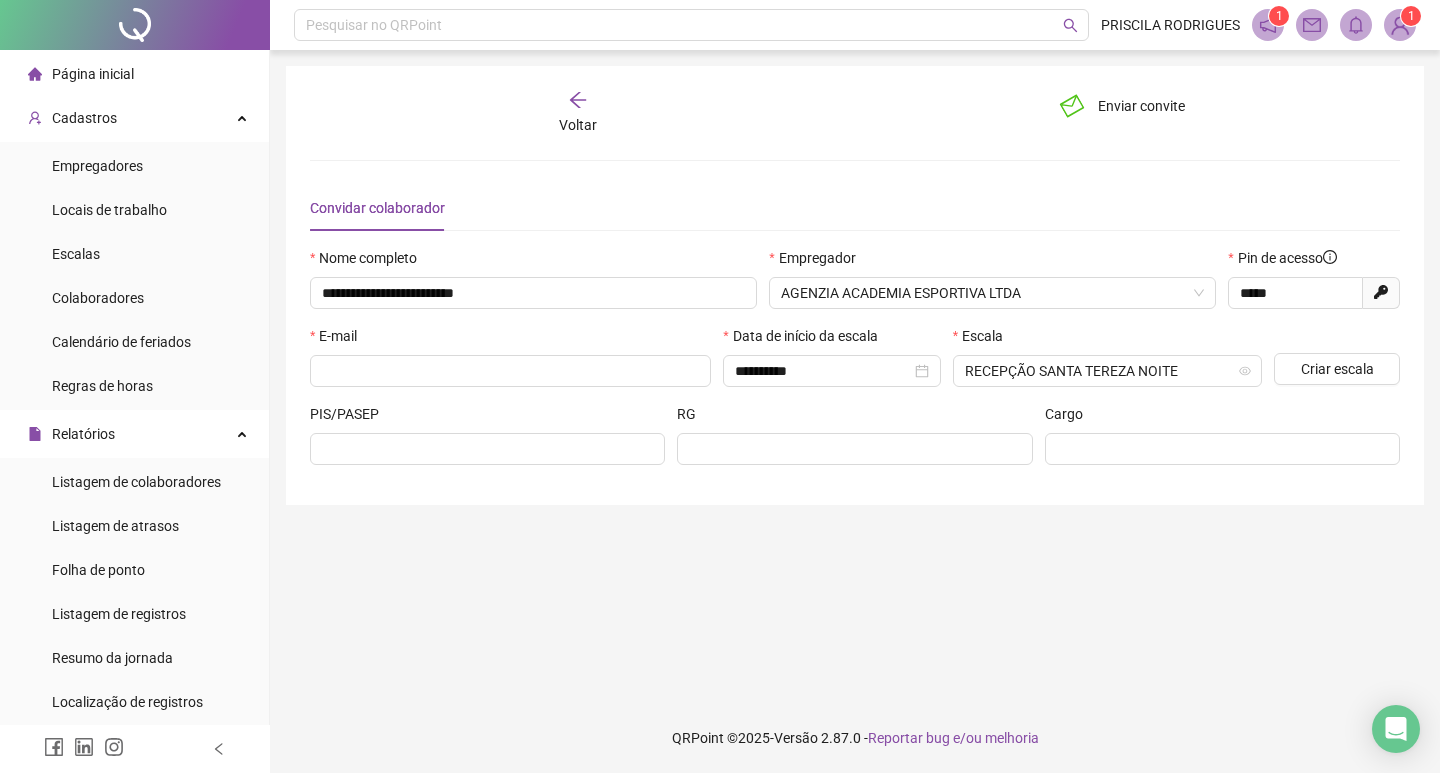 click on "Escala RECEPÇÃO SANTA TEREZA NOITE" at bounding box center [1107, 364] 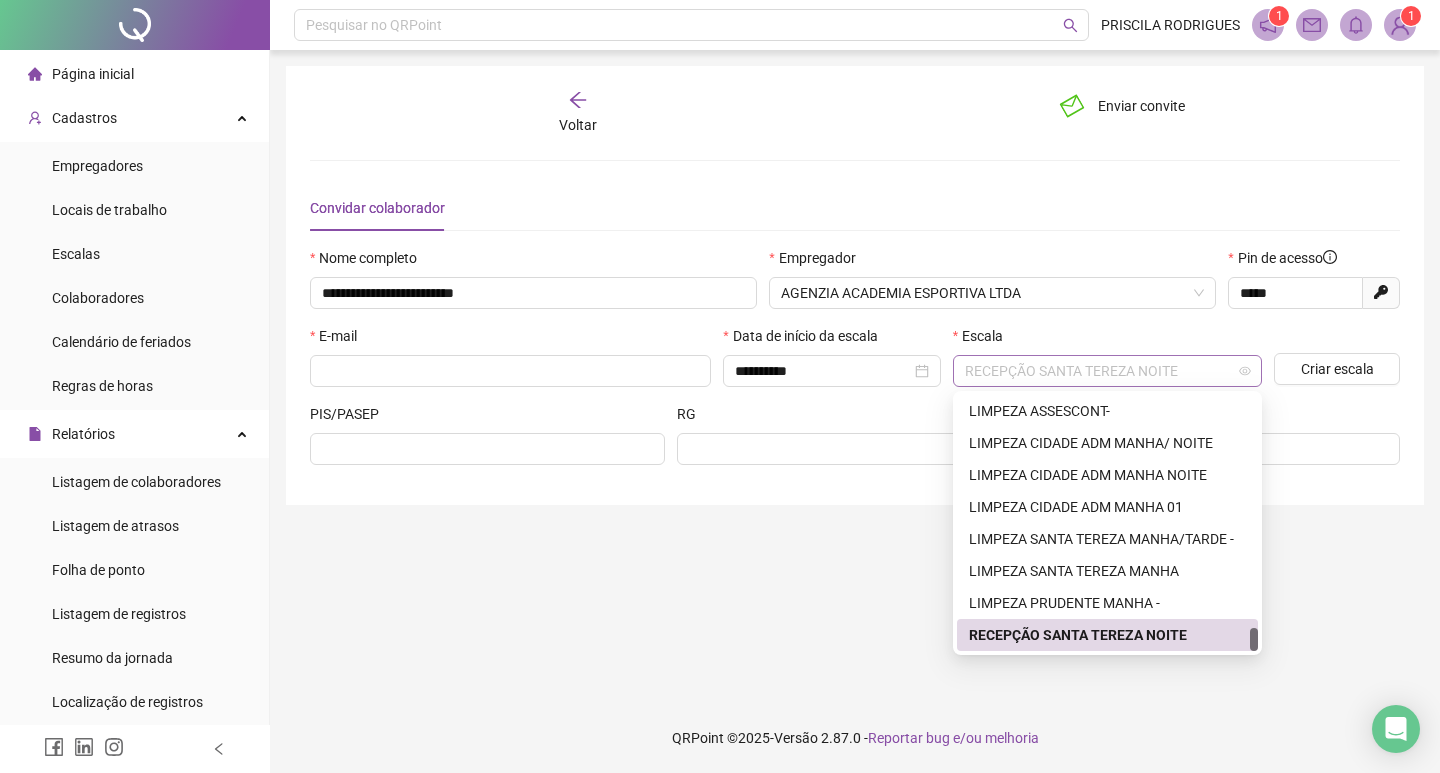 click on "RECEPÇÃO SANTA TEREZA NOITE" at bounding box center (1107, 371) 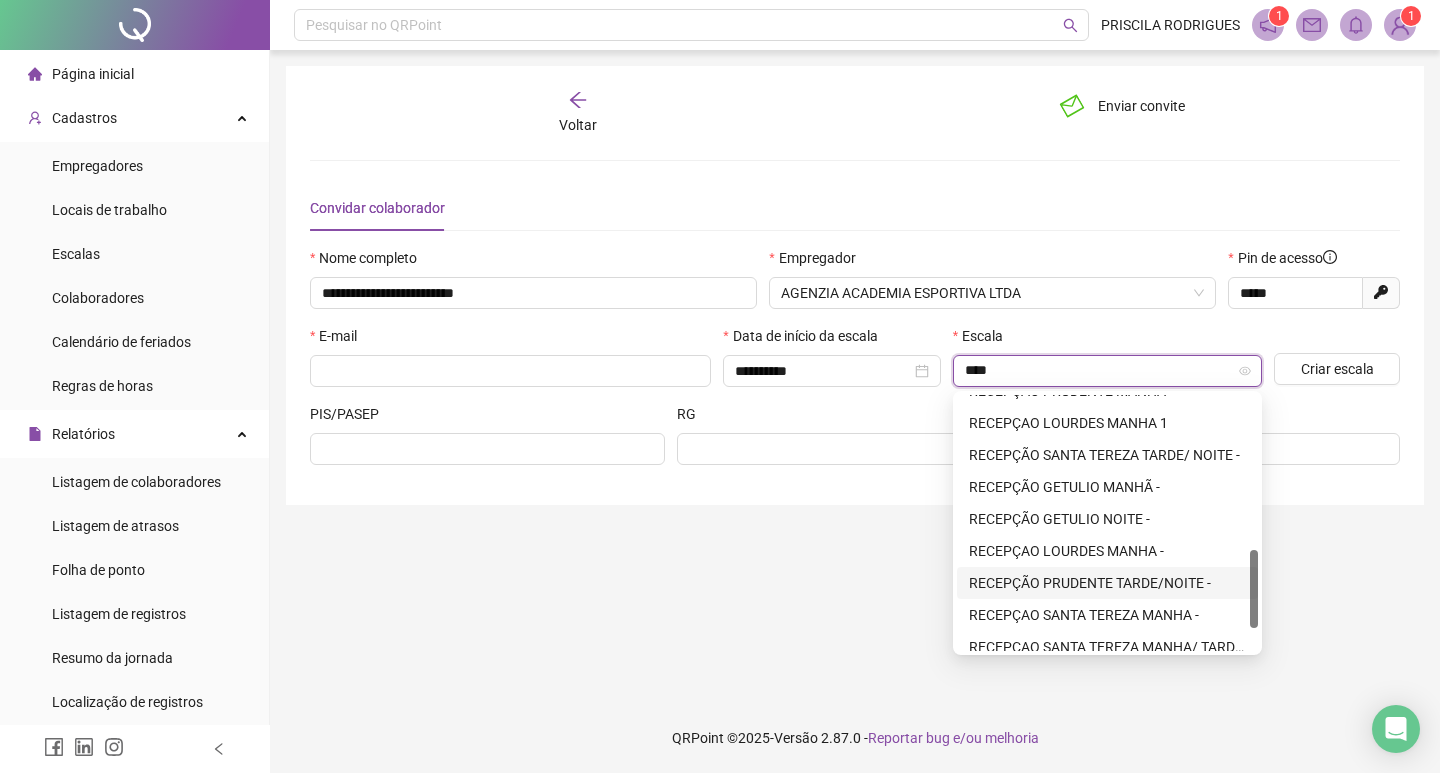 scroll, scrollTop: 576, scrollLeft: 0, axis: vertical 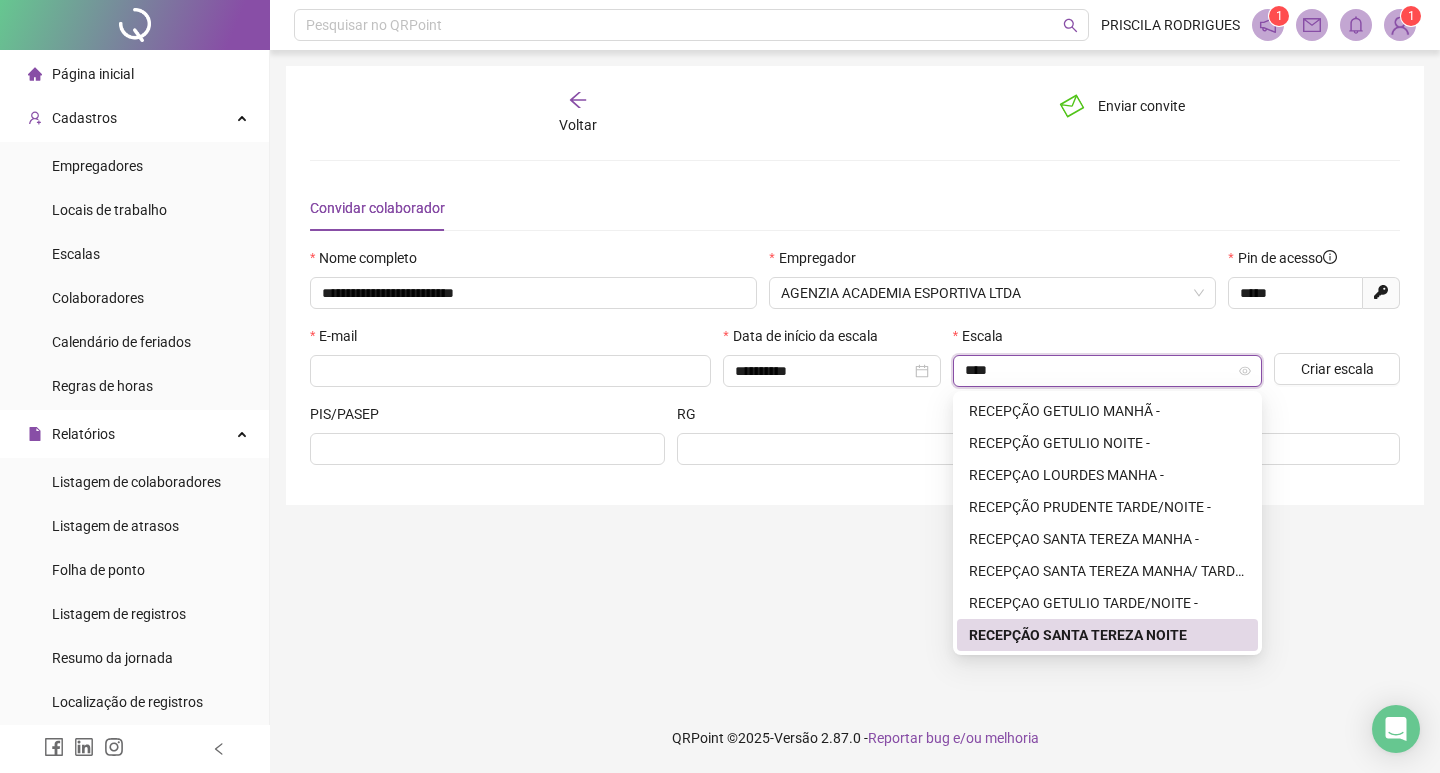 type on "****" 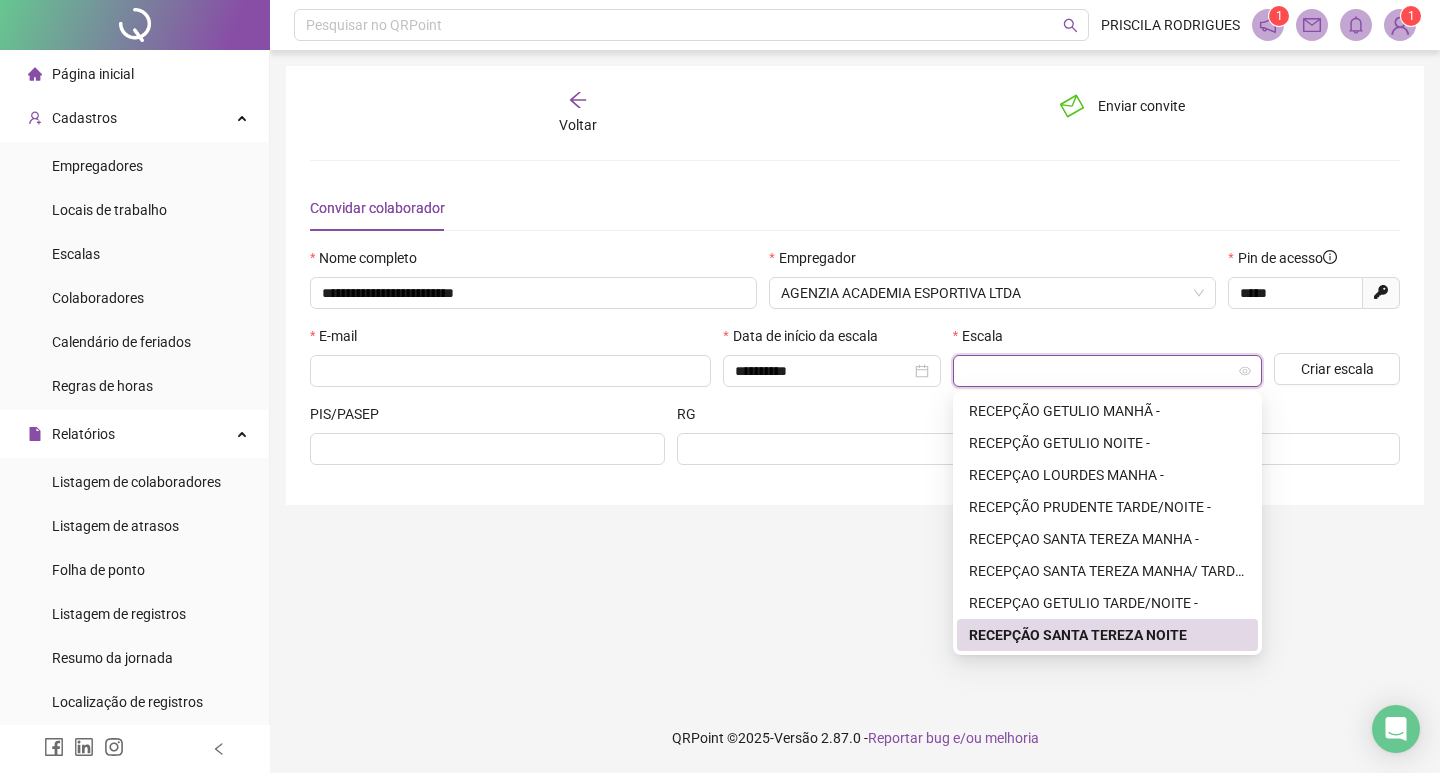 click on "**********" at bounding box center [855, 376] 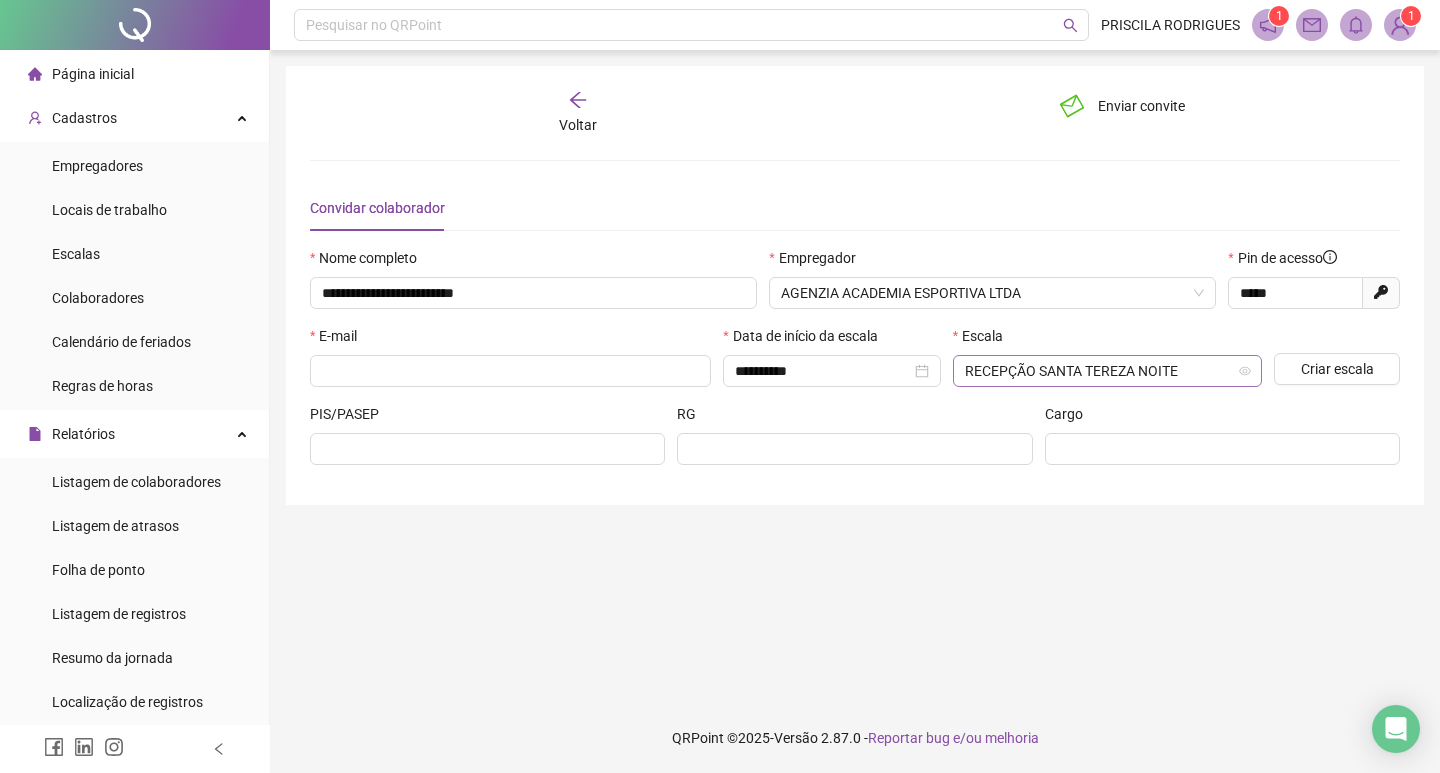 click on "RECEPÇÃO SANTA TEREZA NOITE" at bounding box center [1107, 371] 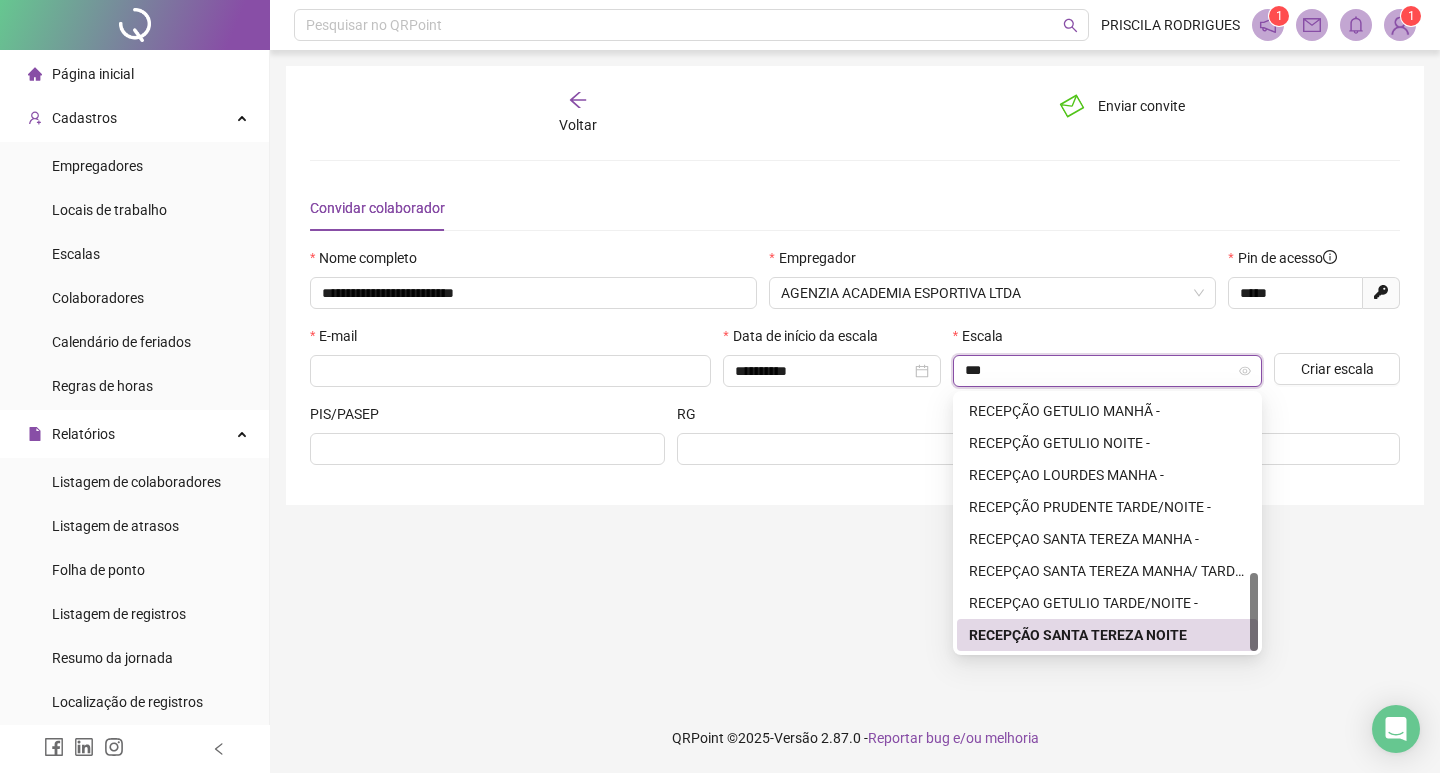 scroll, scrollTop: 576, scrollLeft: 0, axis: vertical 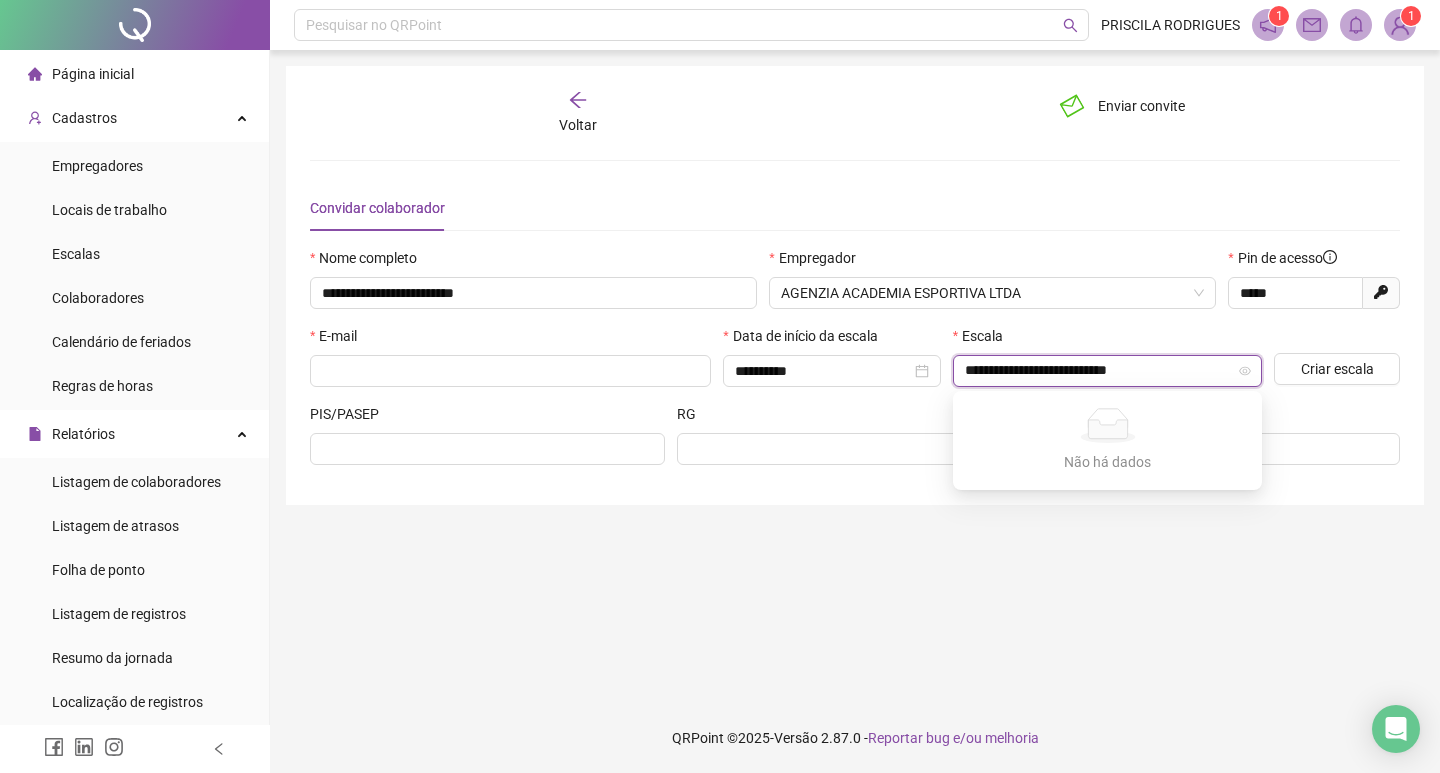 type on "**********" 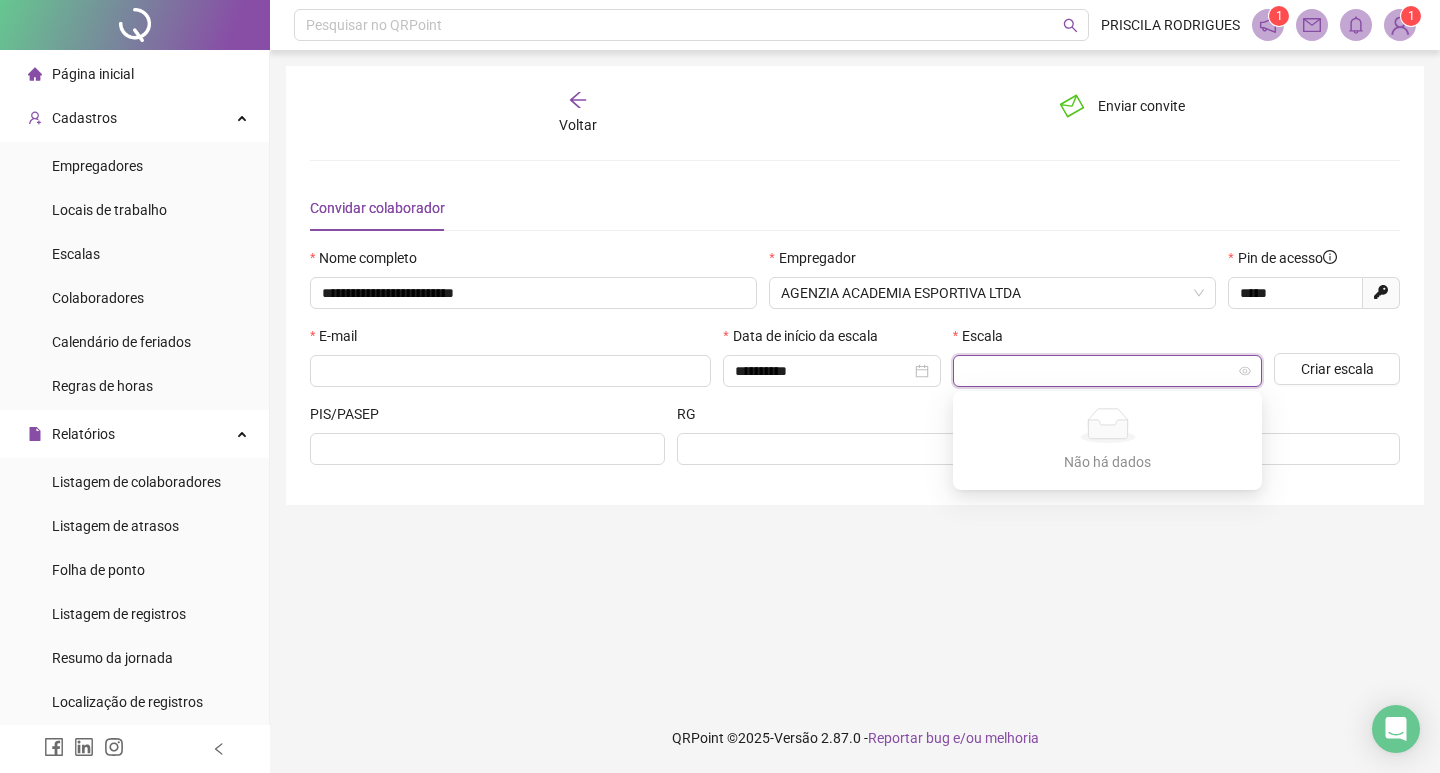 click on "**********" at bounding box center (855, 376) 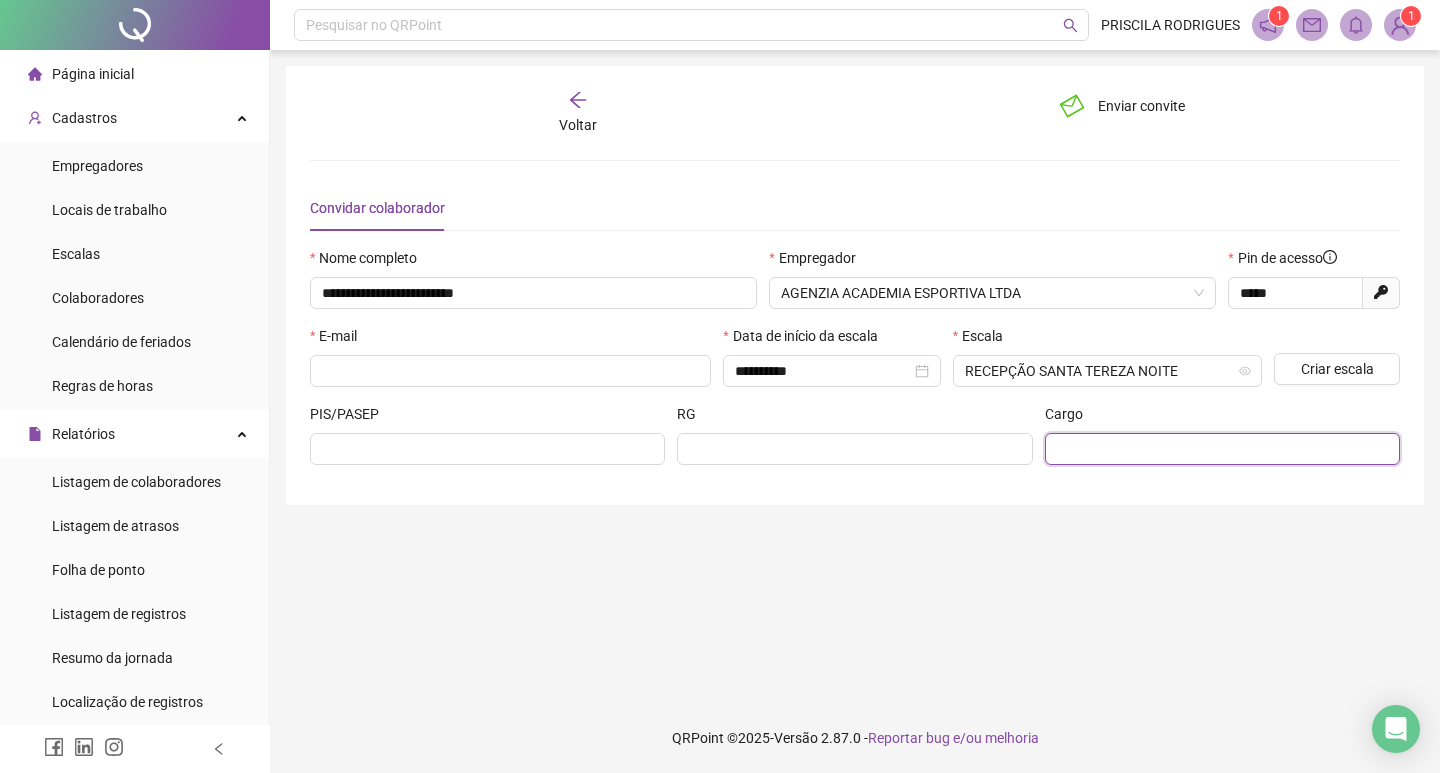 click at bounding box center (1220, 449) 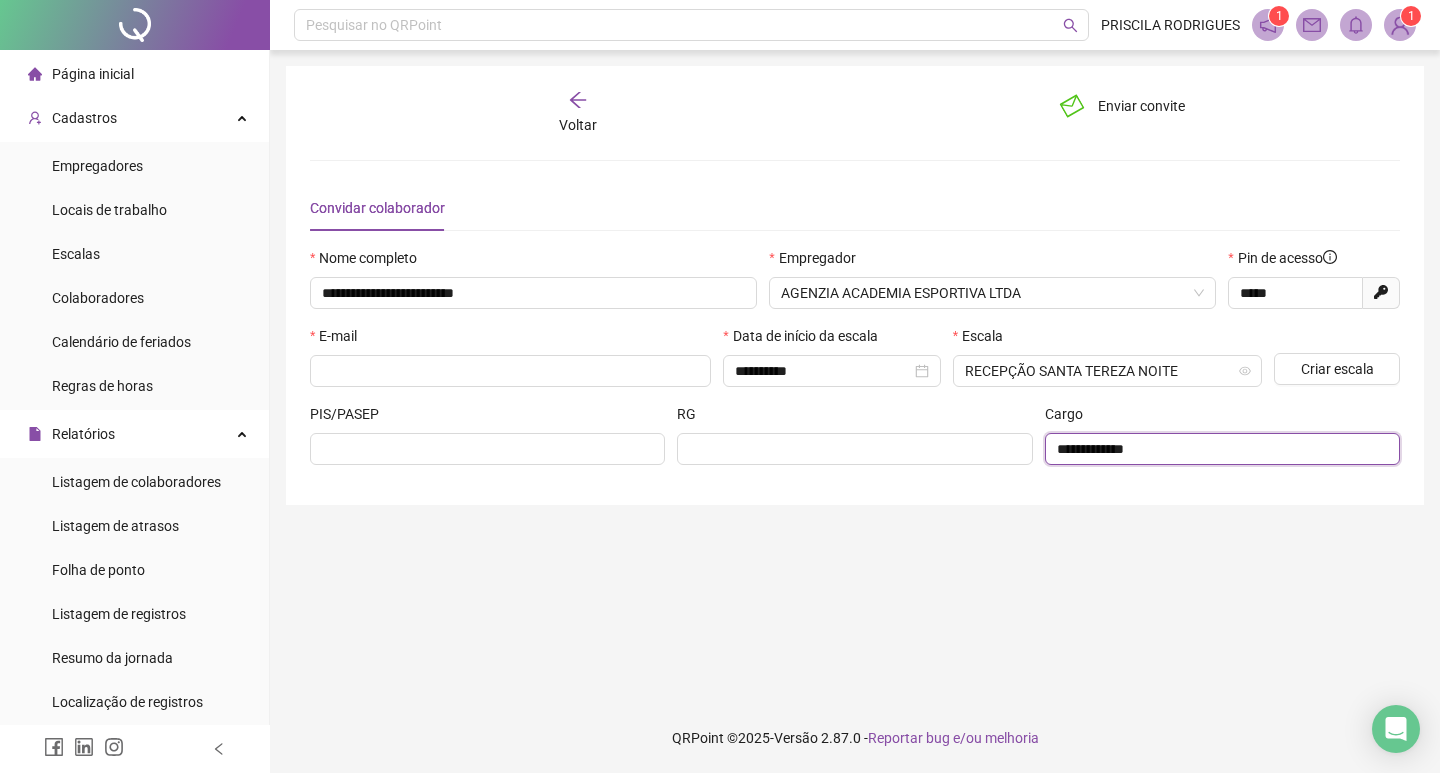 type on "**********" 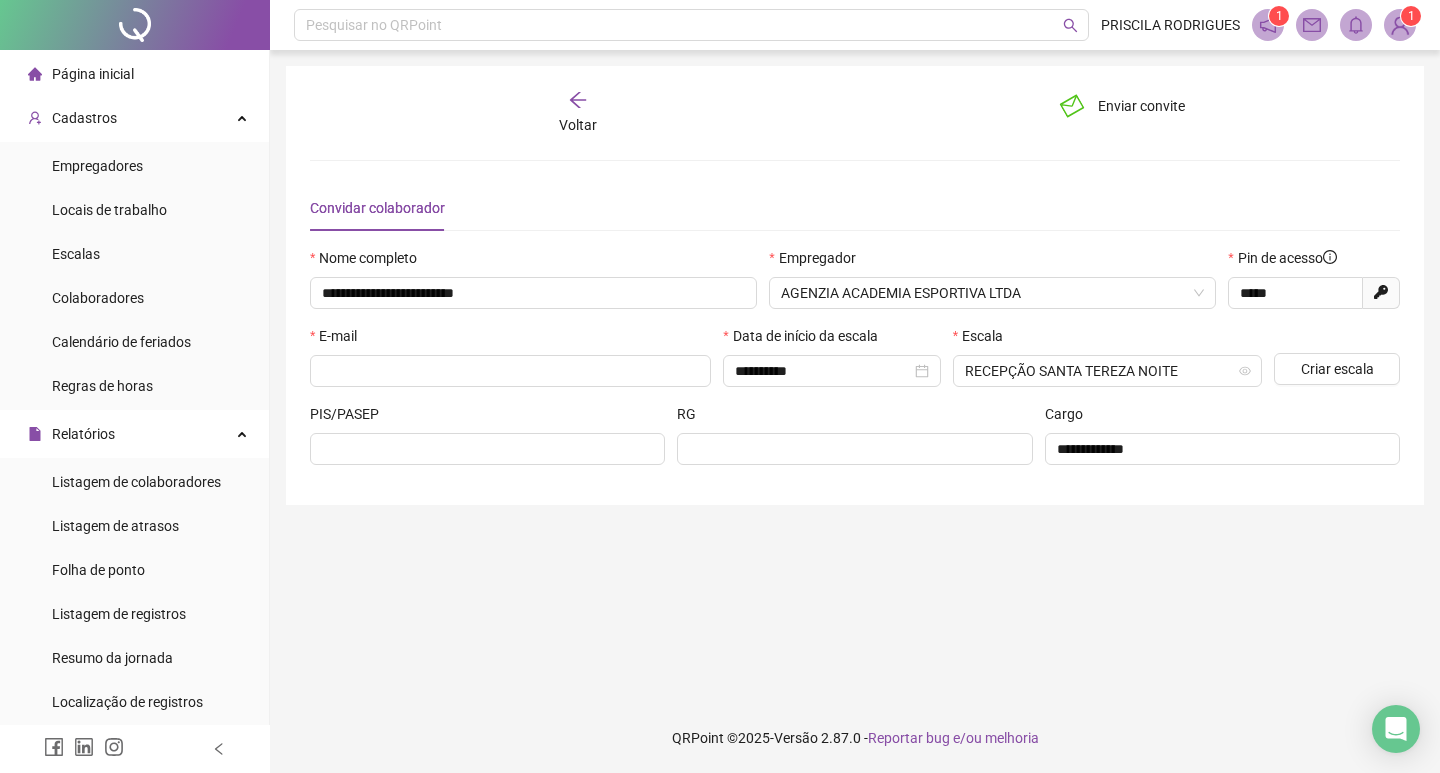 drag, startPoint x: 1141, startPoint y: 489, endPoint x: 1174, endPoint y: 526, distance: 49.57822 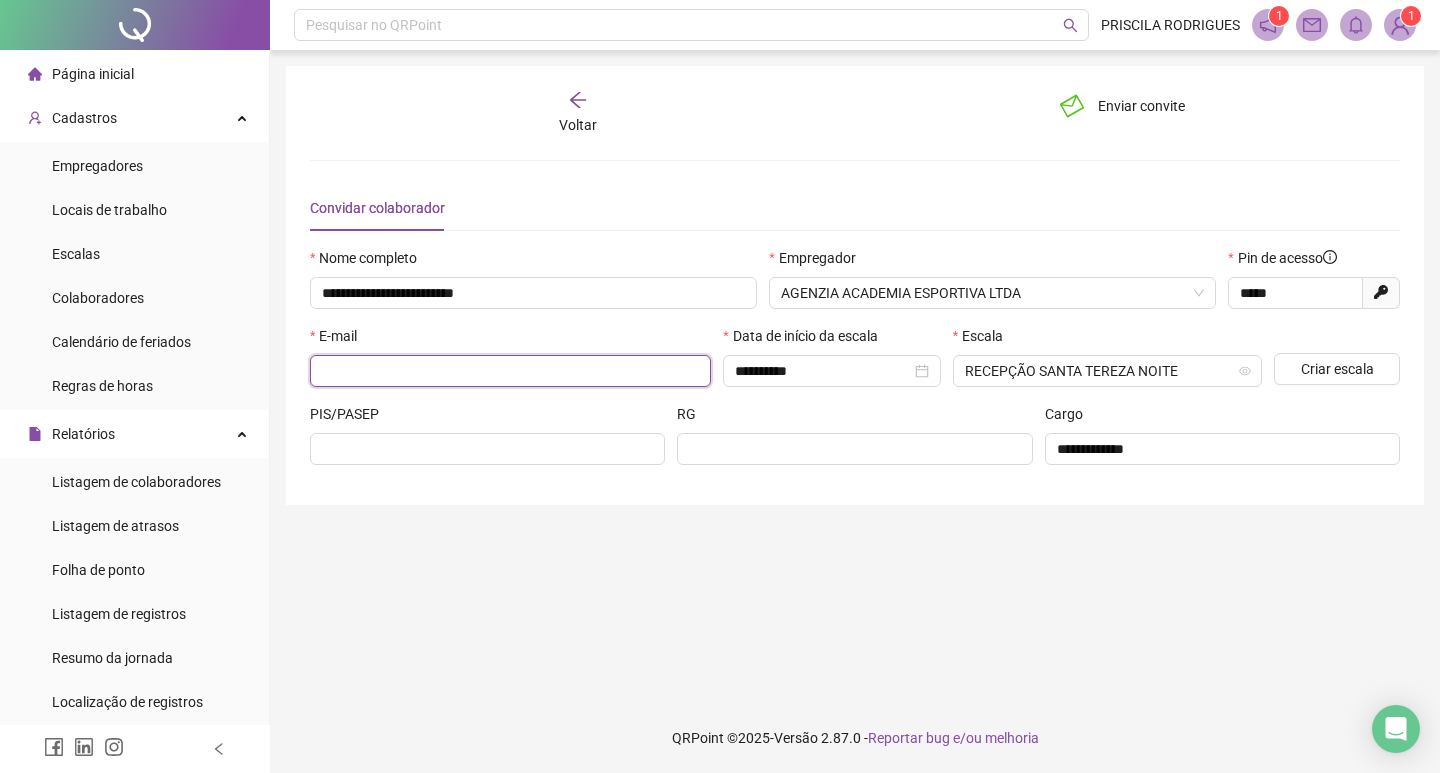 click at bounding box center [508, 371] 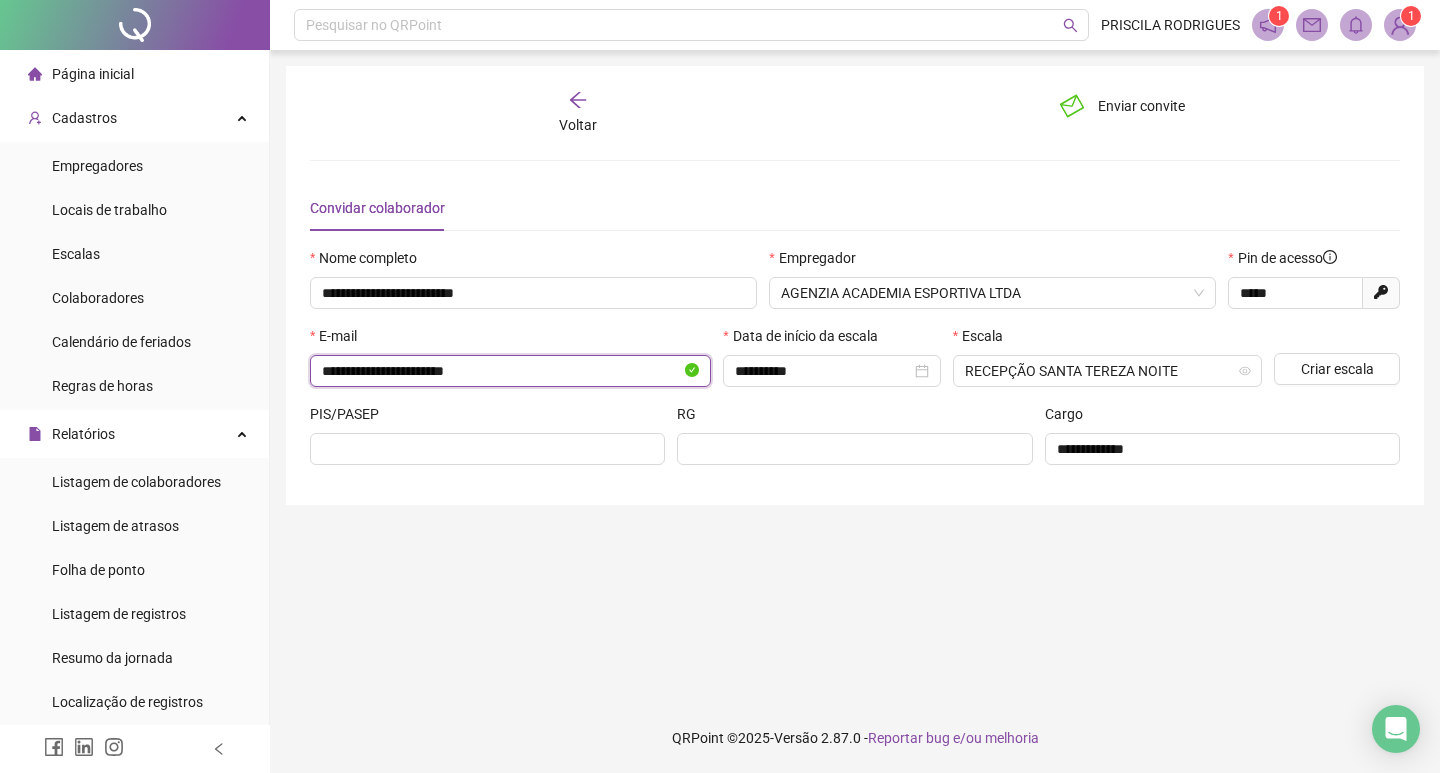type on "**********" 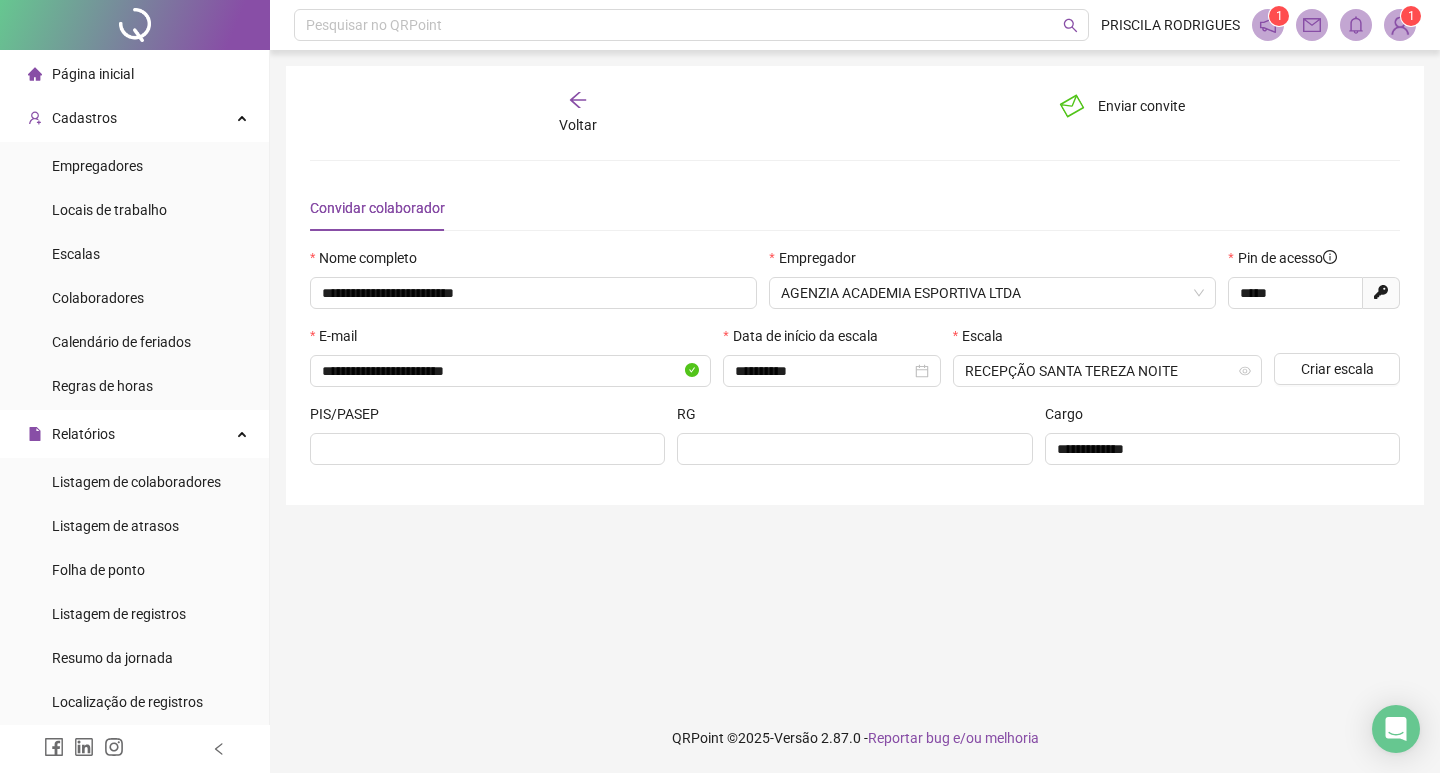 click on "**********" at bounding box center (855, 285) 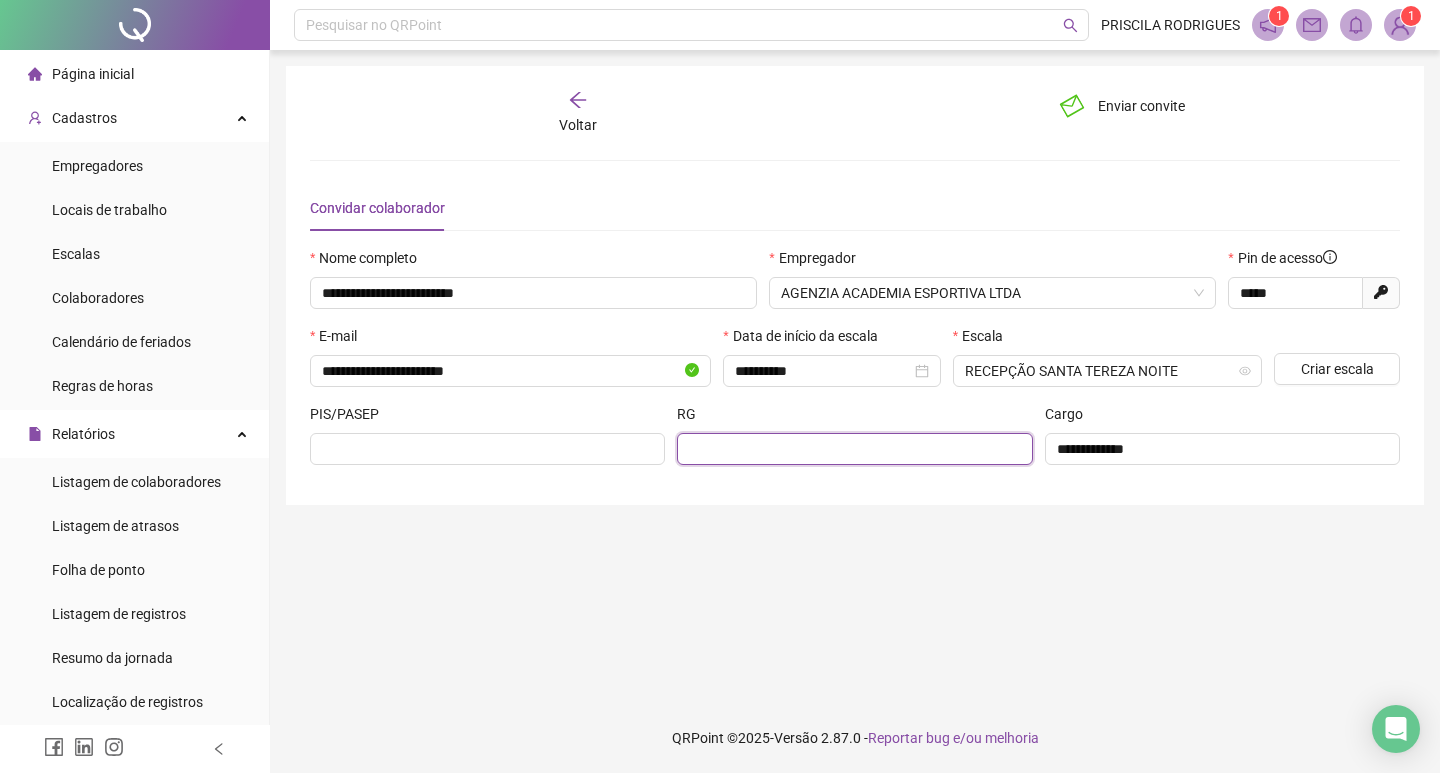 click at bounding box center (852, 449) 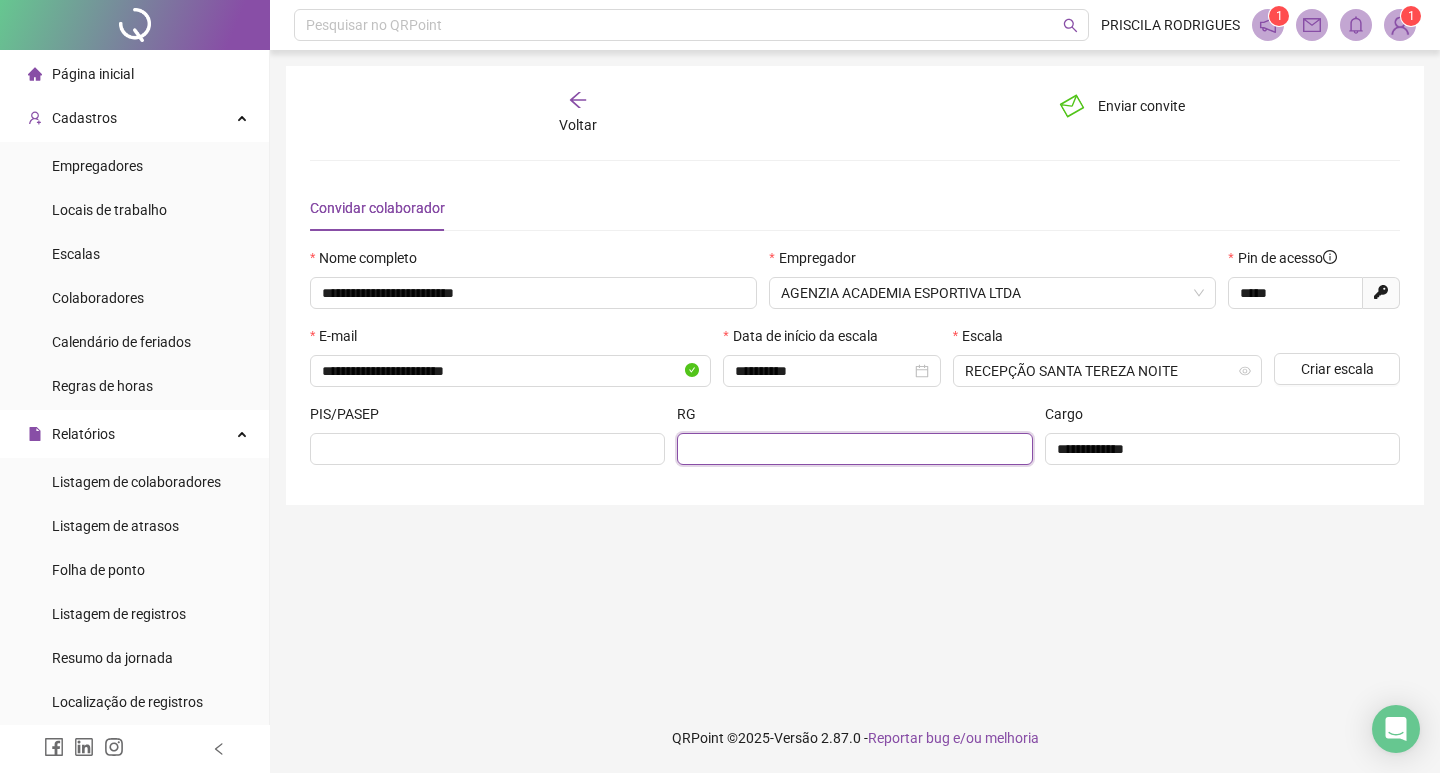 type 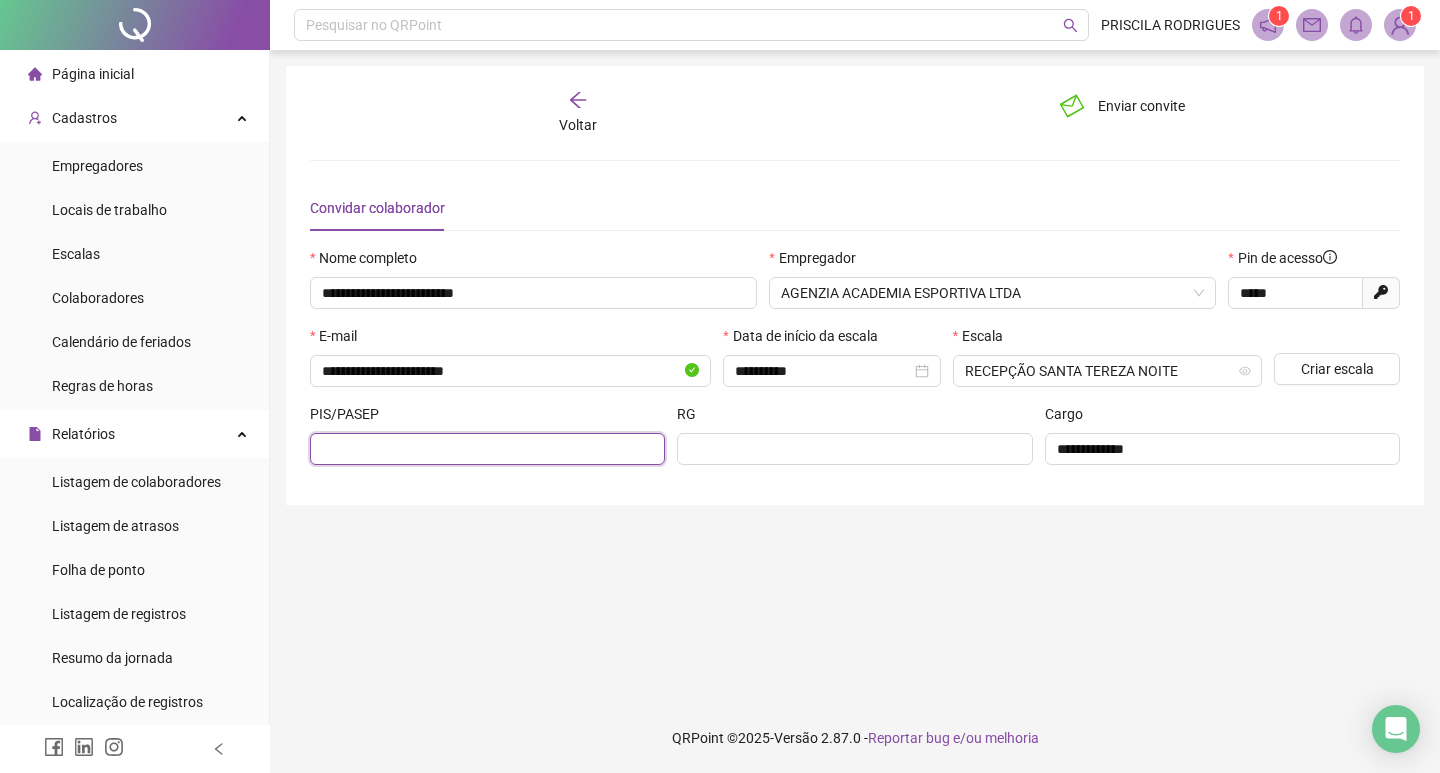 click at bounding box center (485, 449) 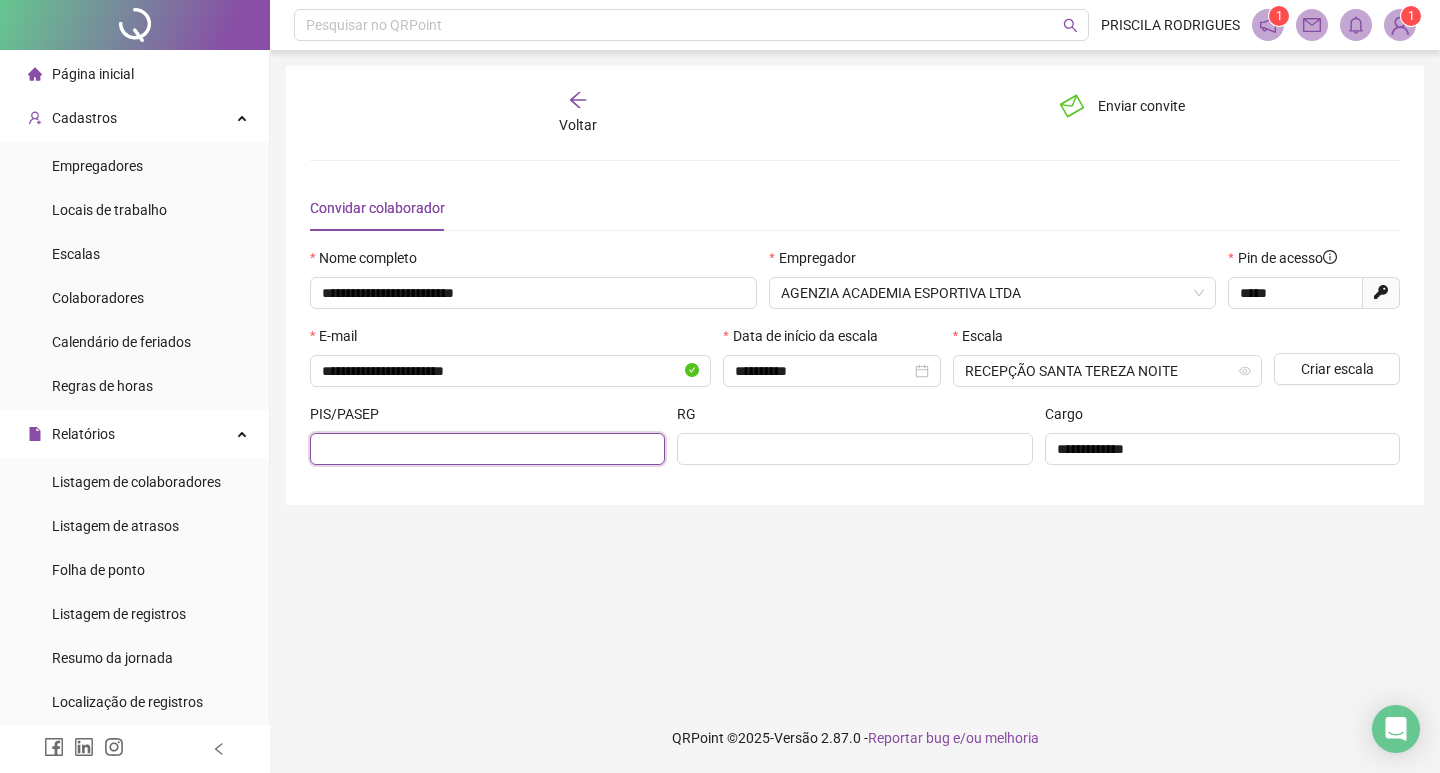 click at bounding box center (485, 449) 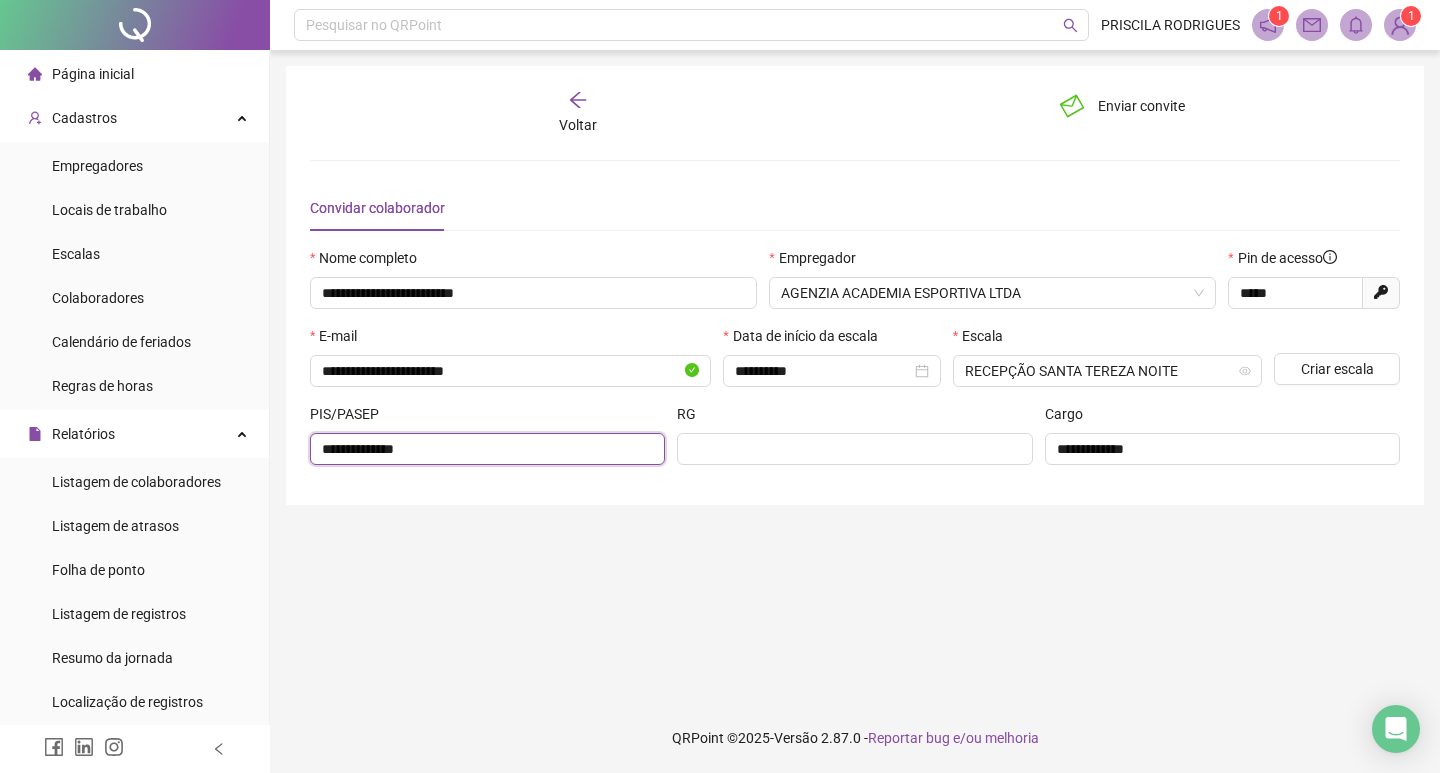 type on "**********" 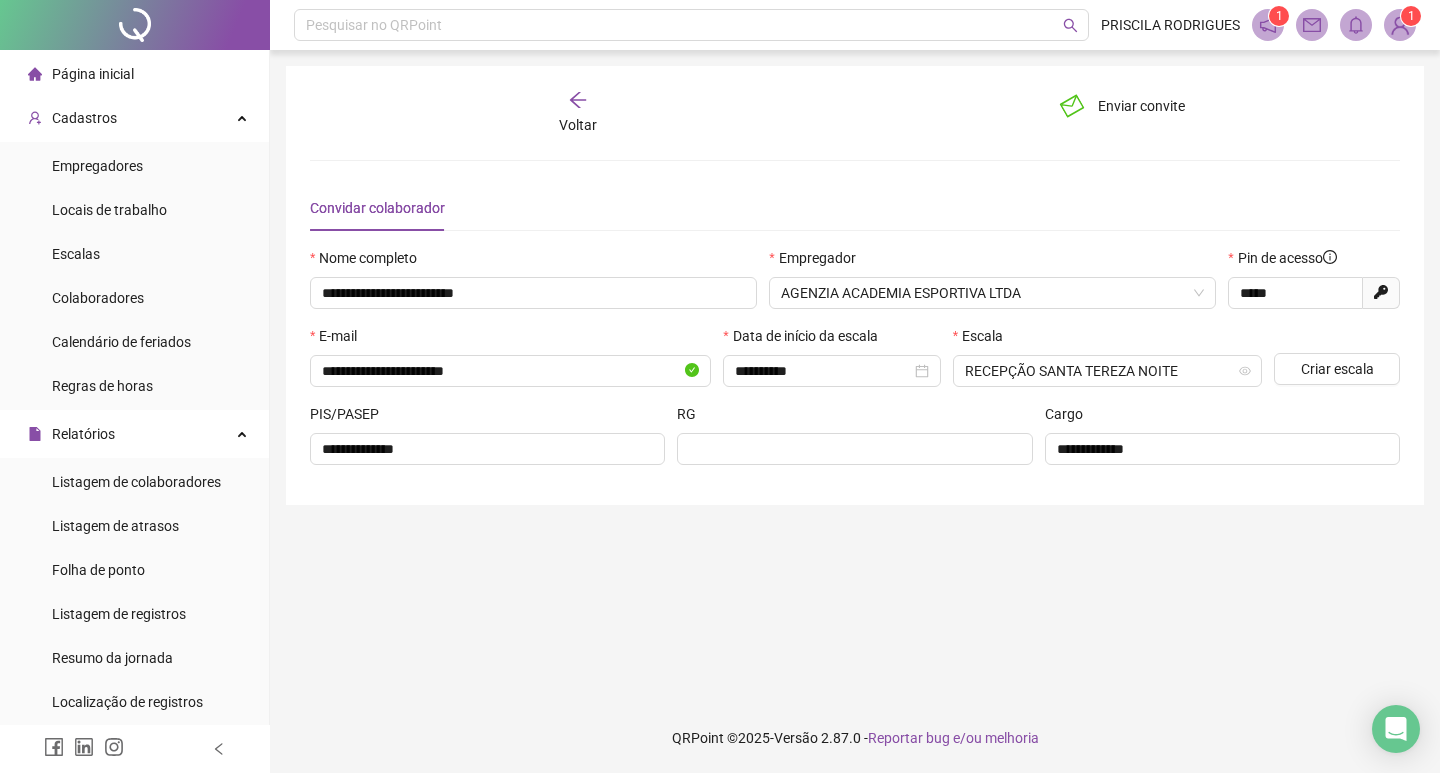 click on "**********" at bounding box center (487, 442) 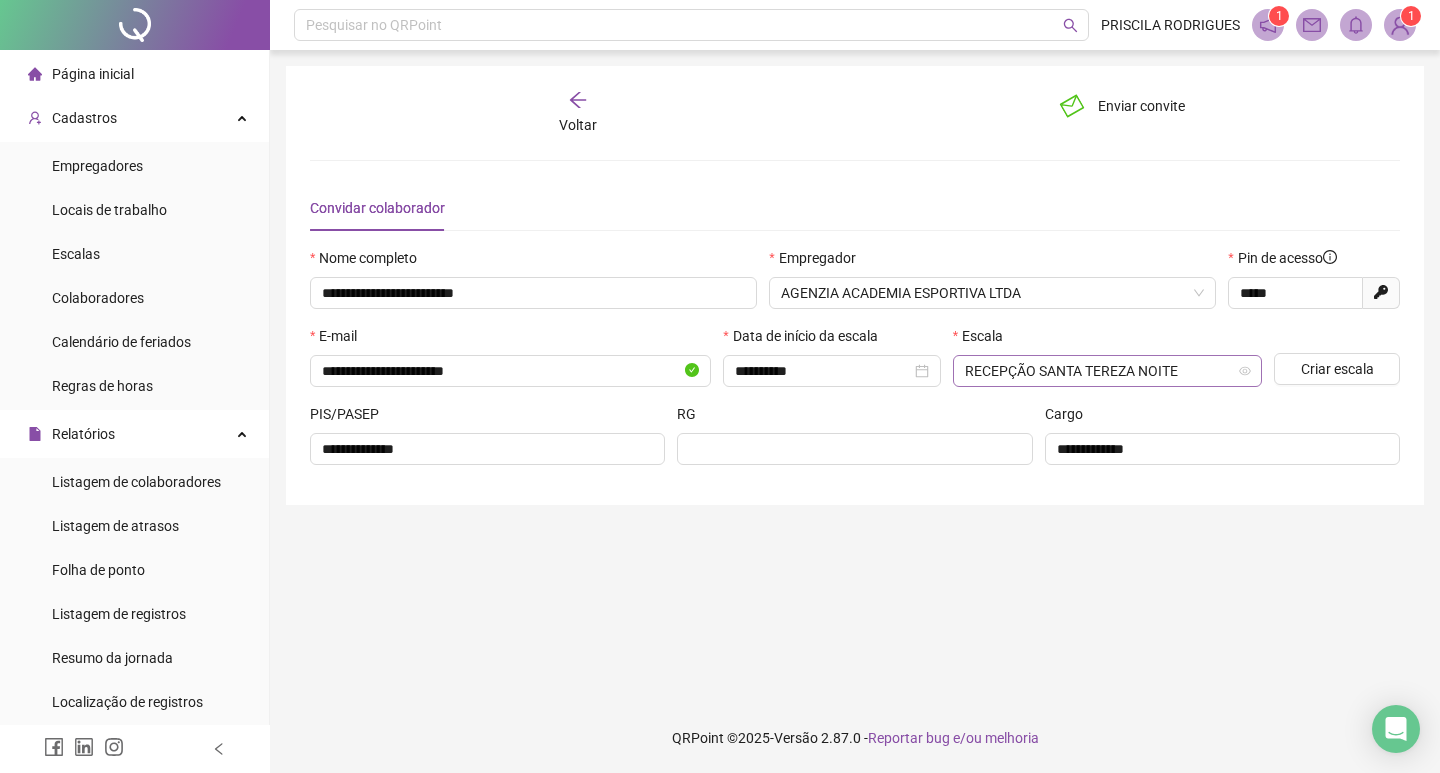 click on "RECEPÇÃO SANTA TEREZA NOITE" at bounding box center (1107, 371) 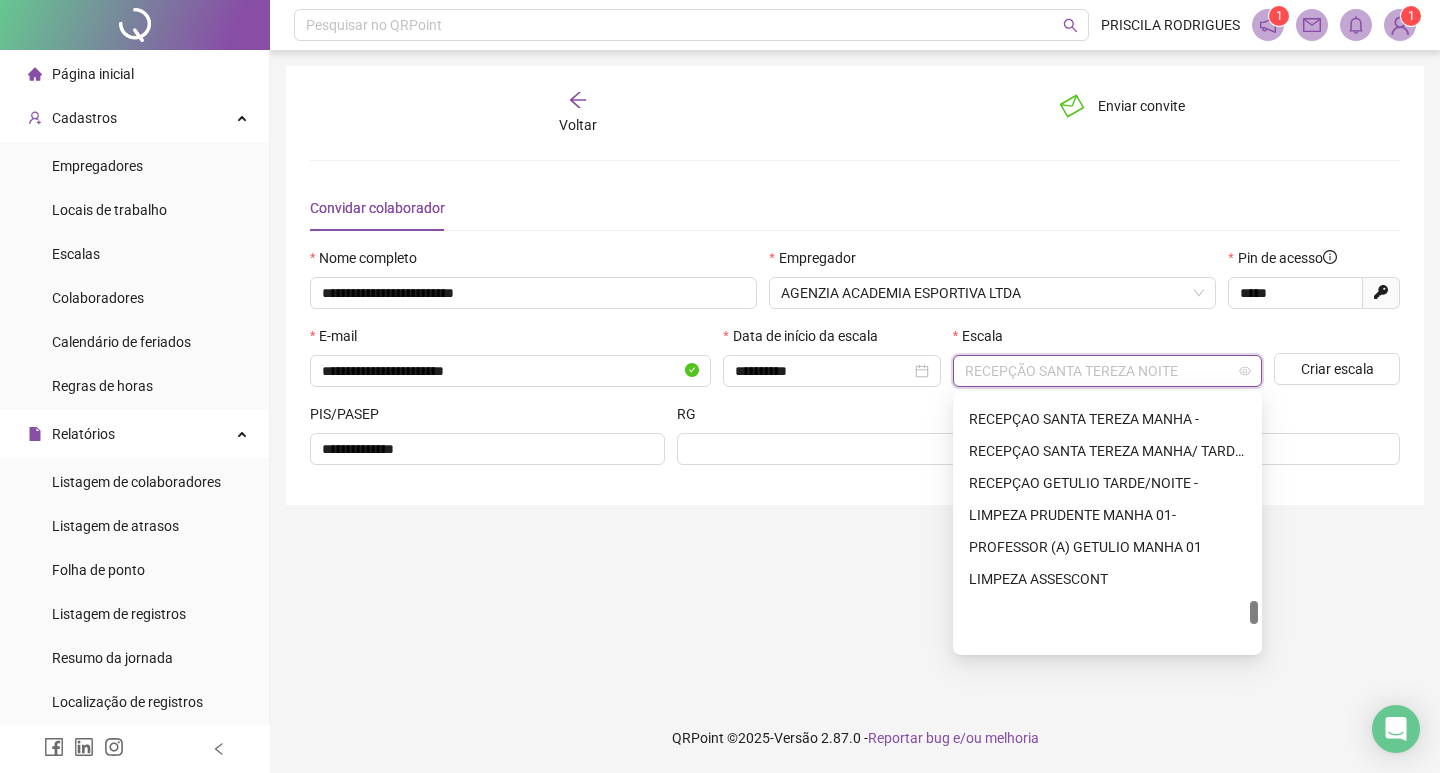 scroll, scrollTop: 2260, scrollLeft: 0, axis: vertical 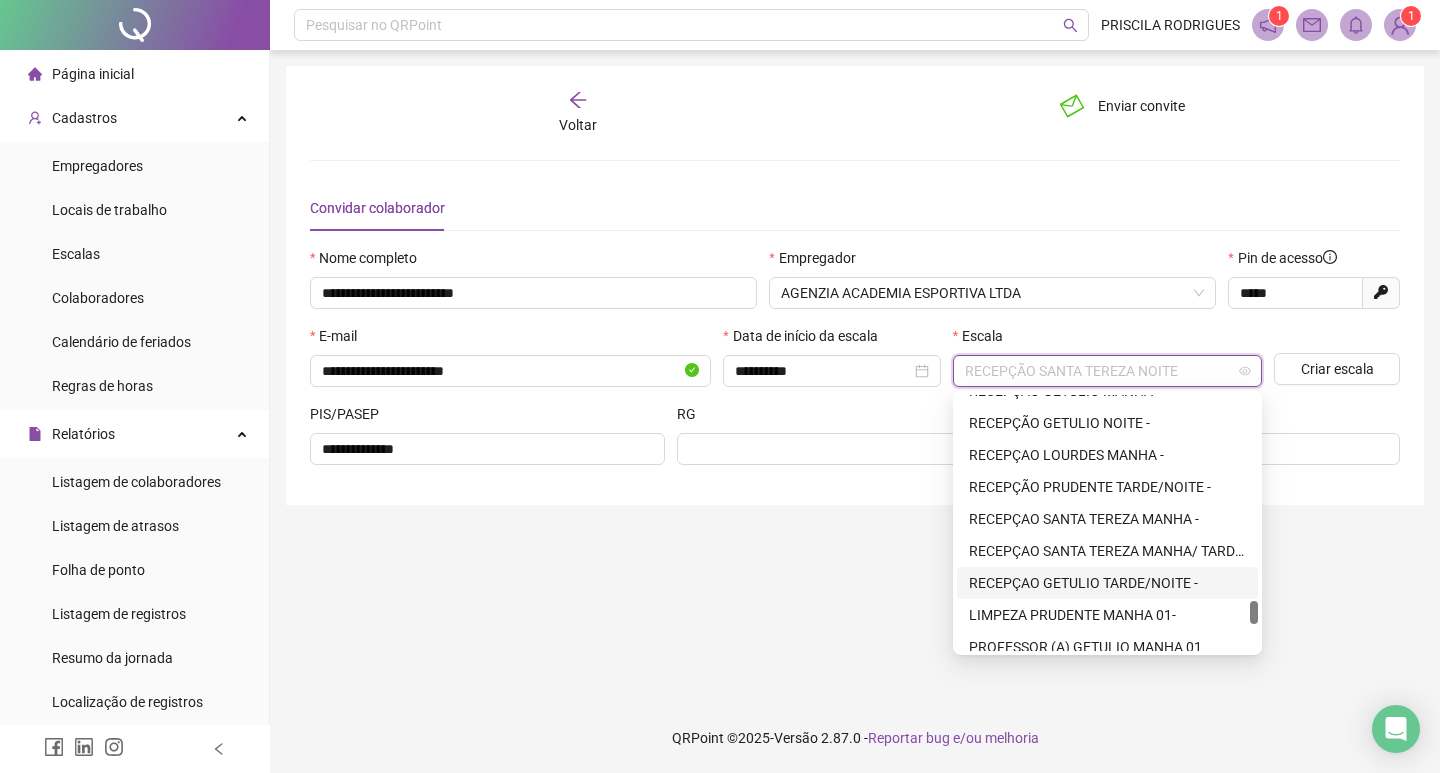click on "RECEPÇAO GETULIO TARDE/NOITE -" at bounding box center [1107, 583] 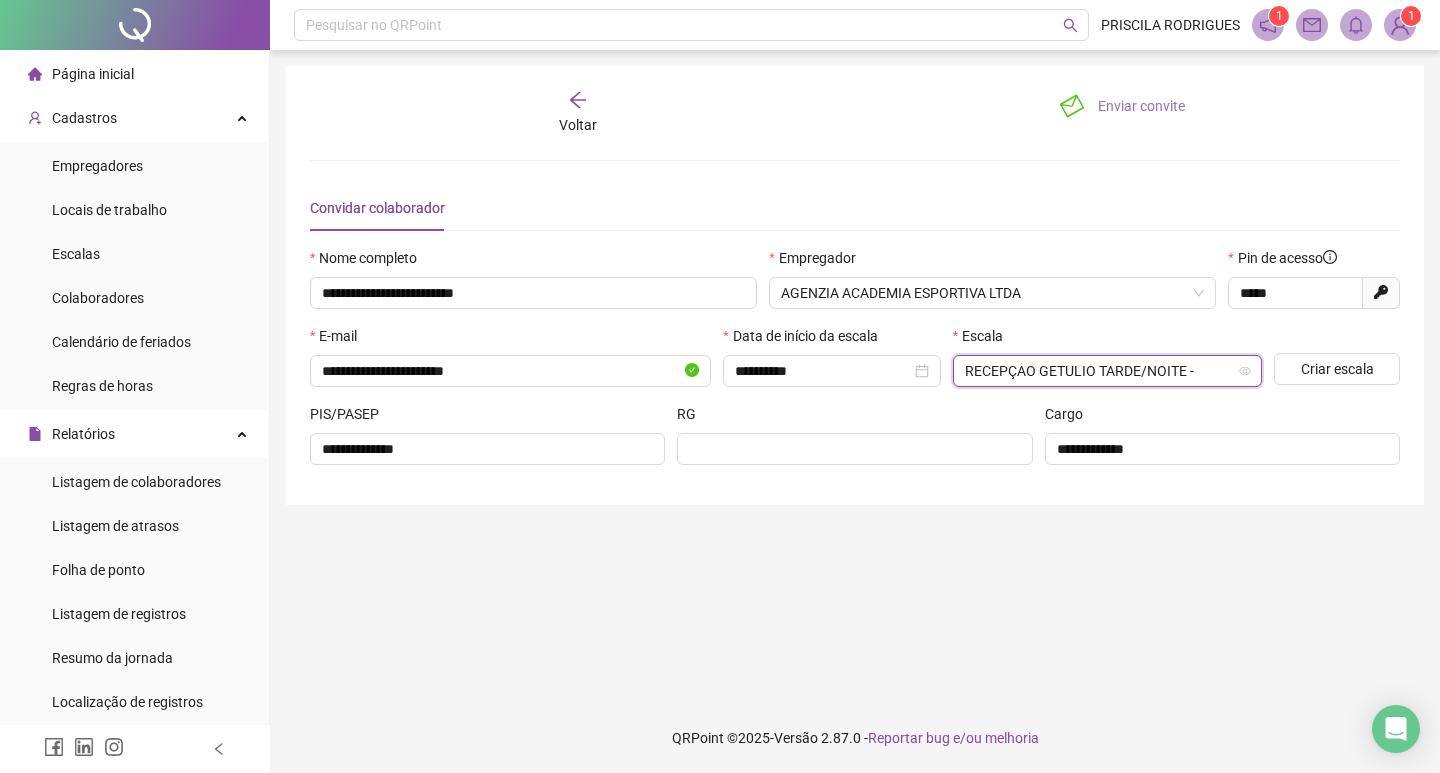 click on "Enviar convite" at bounding box center (1141, 106) 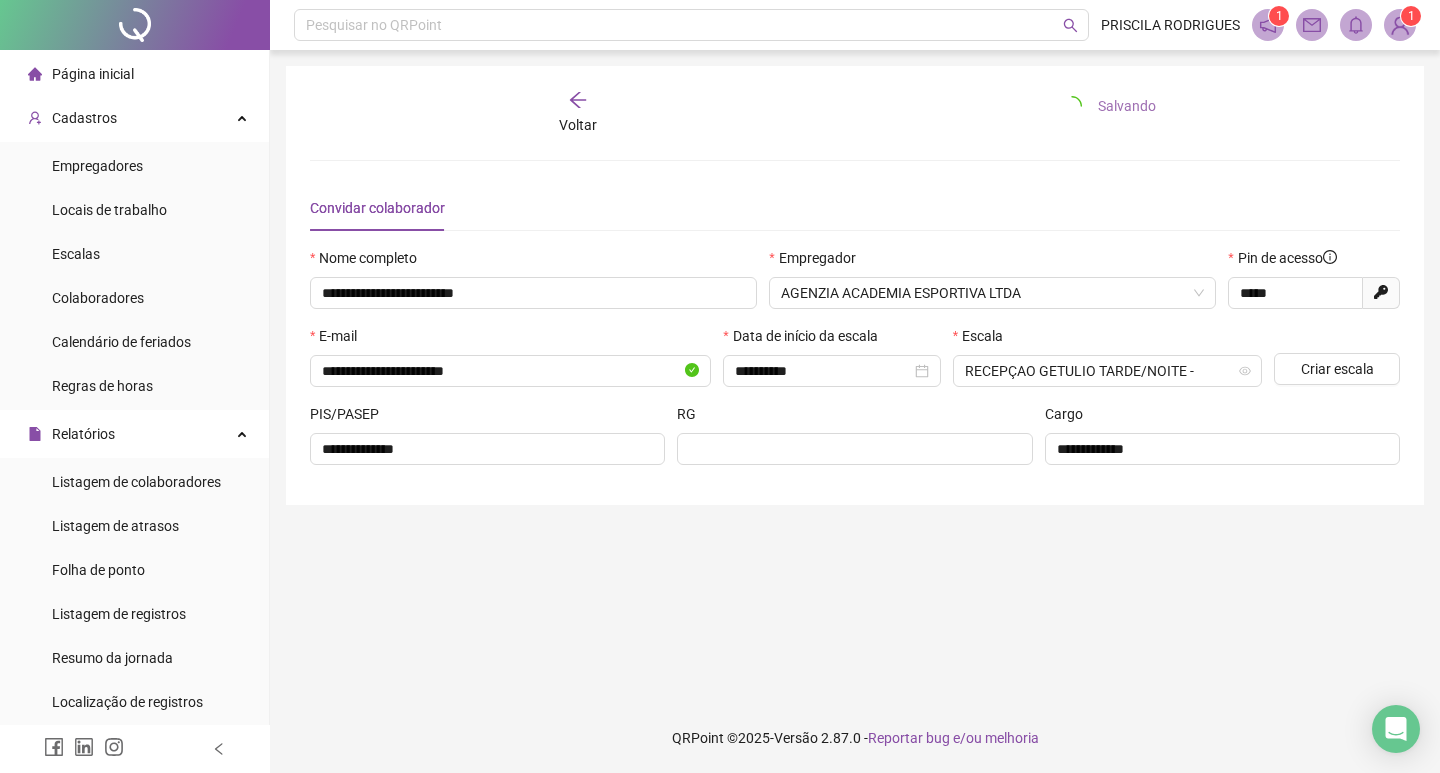 type 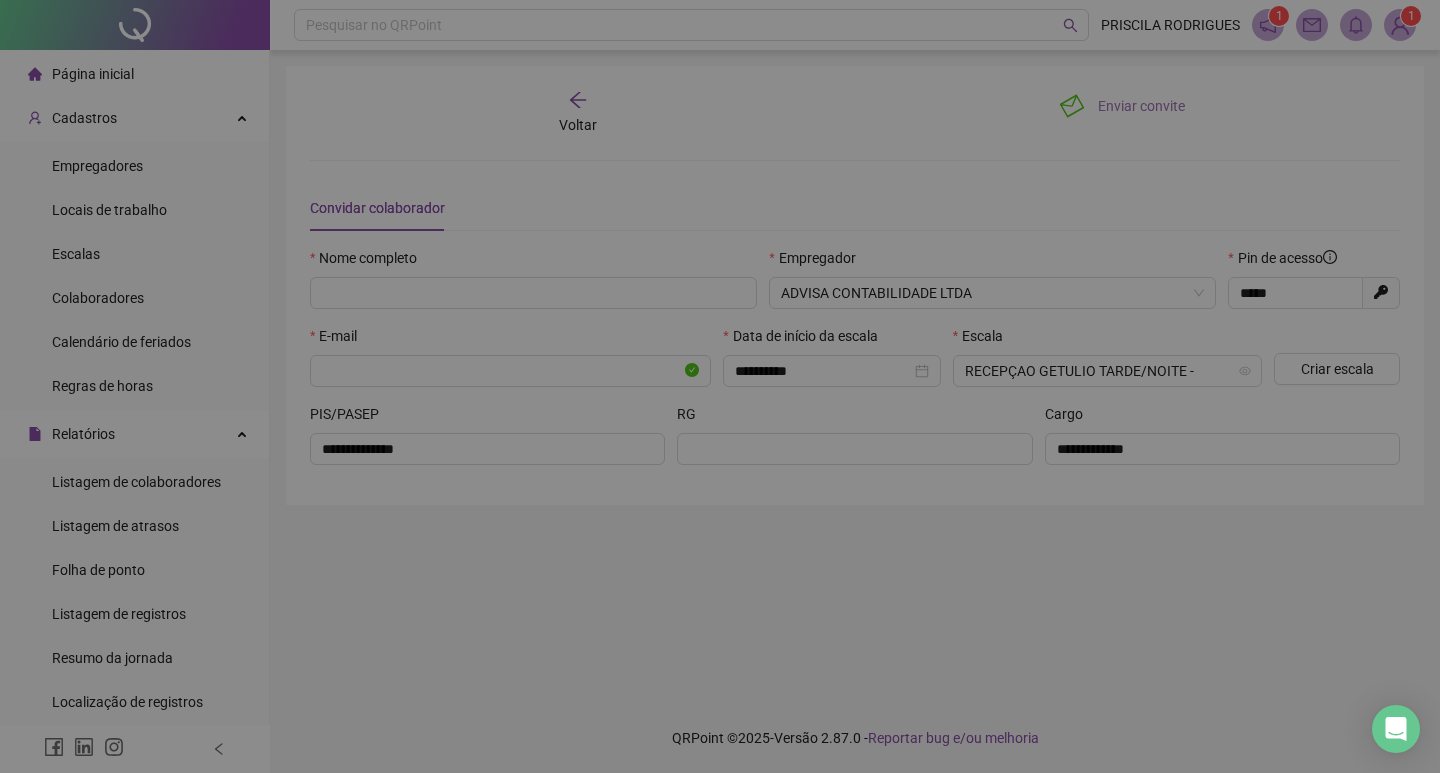 type on "*****" 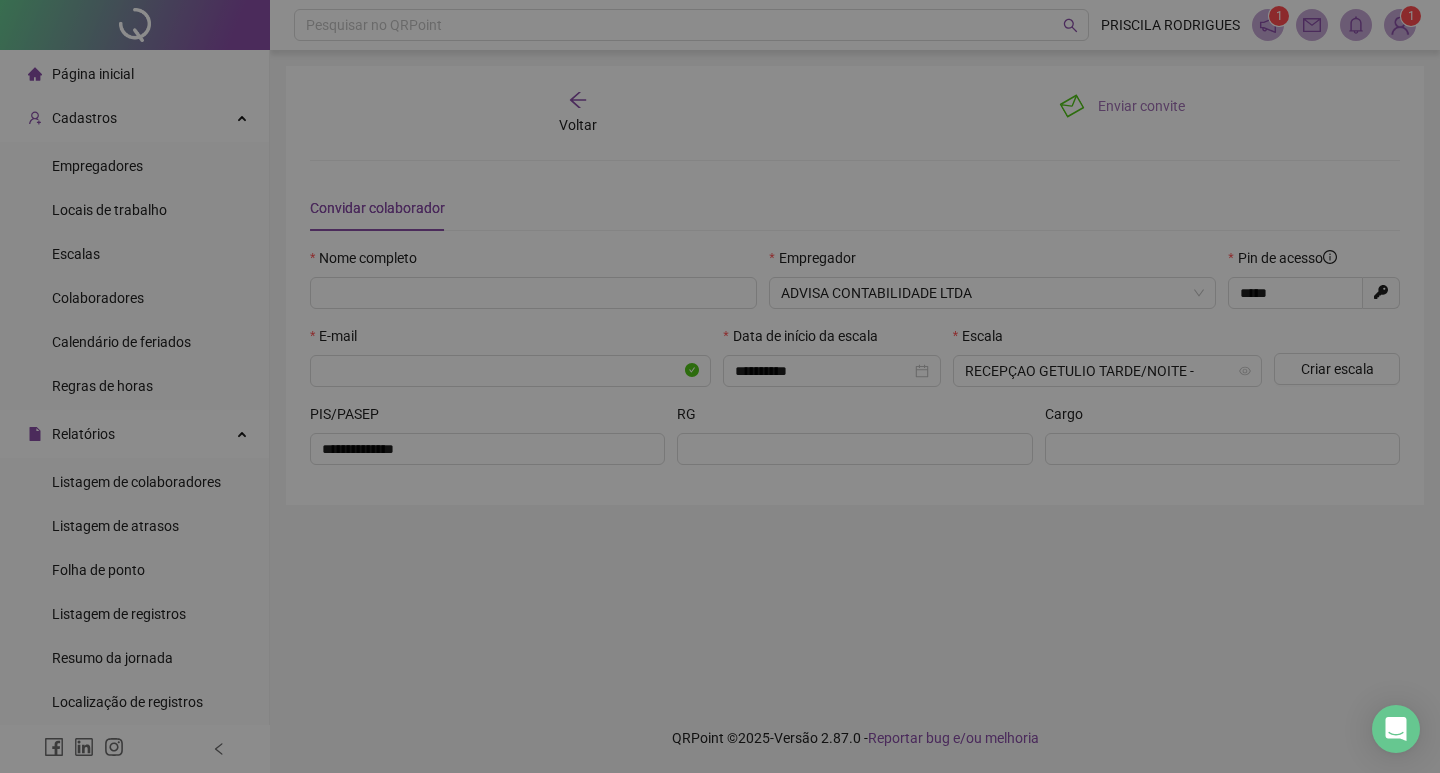 type 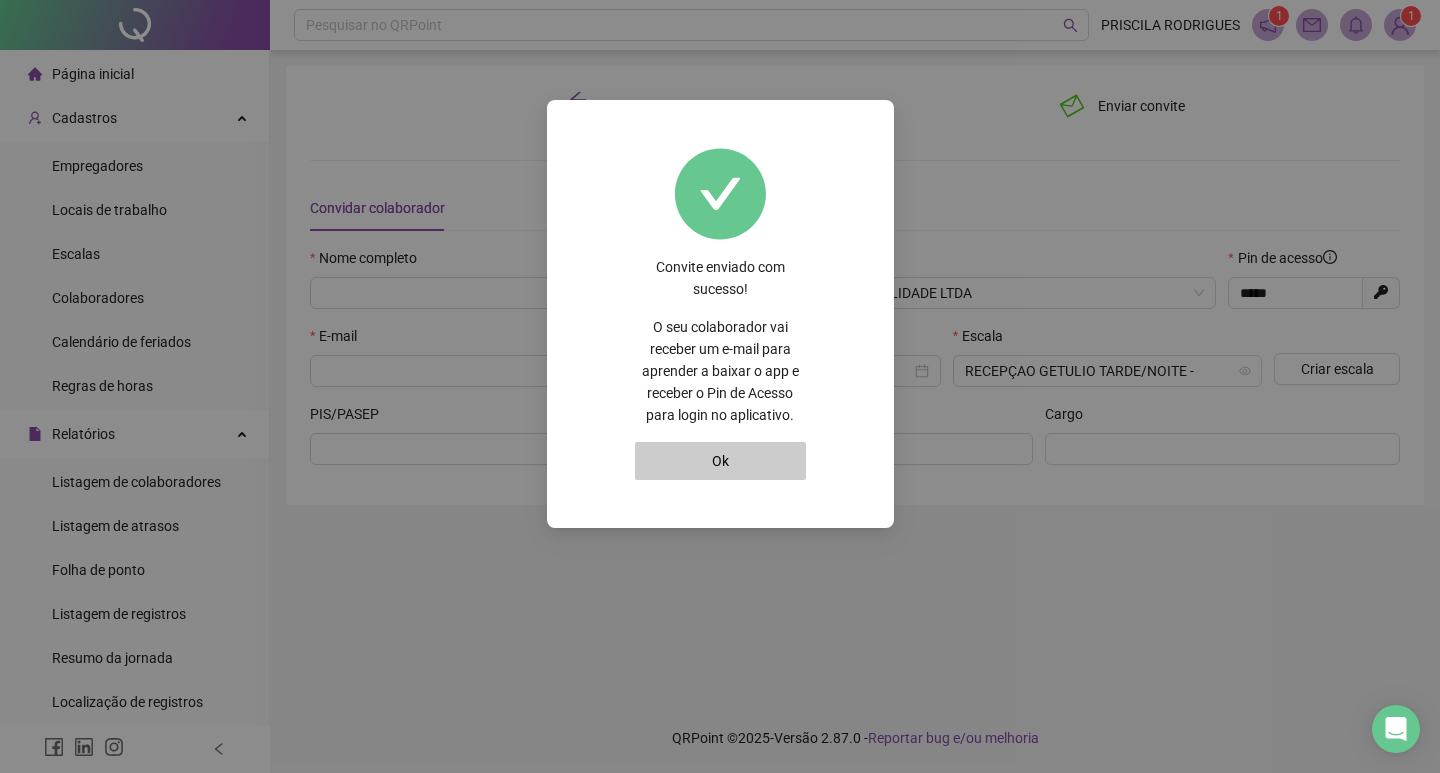 click on "Ok" at bounding box center [720, 461] 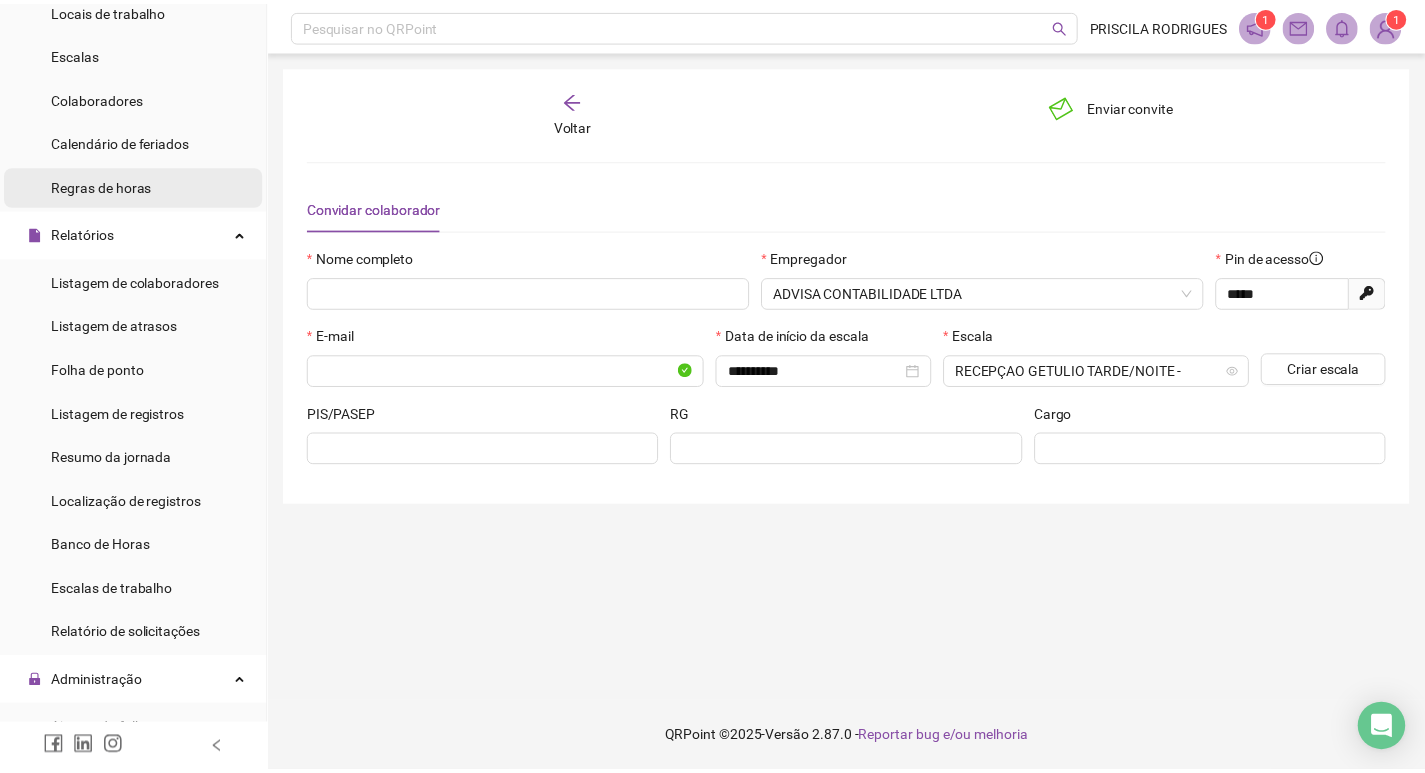 scroll, scrollTop: 0, scrollLeft: 0, axis: both 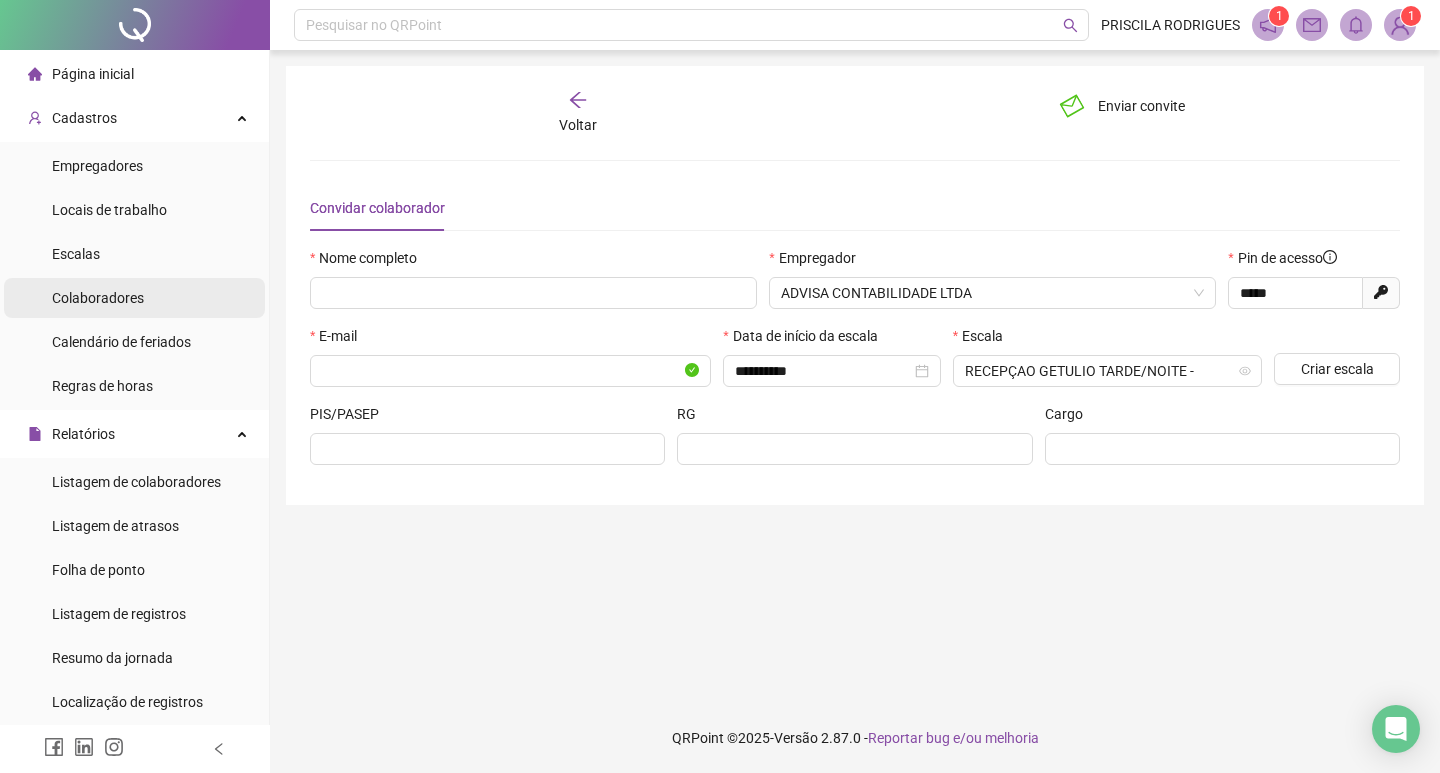 click on "Colaboradores" at bounding box center [98, 298] 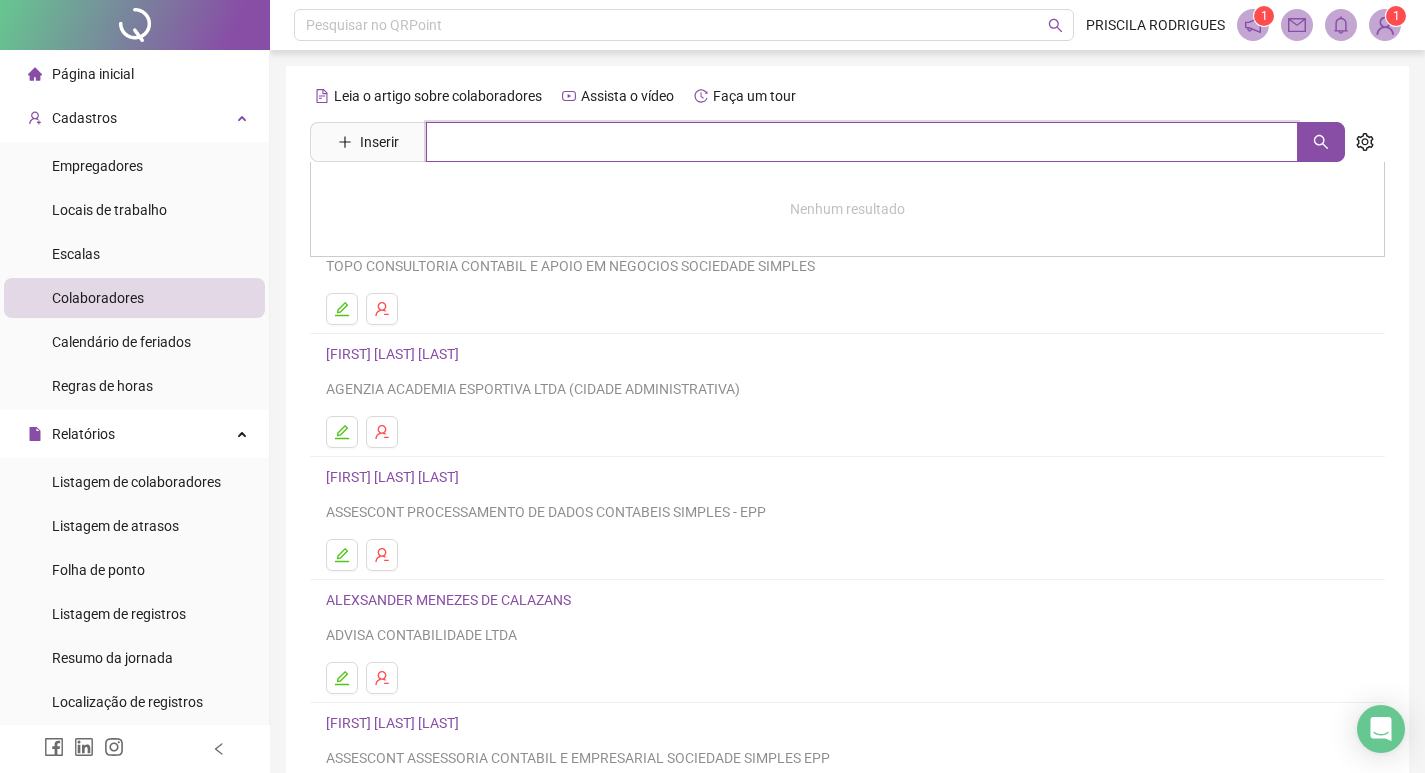 click at bounding box center (862, 142) 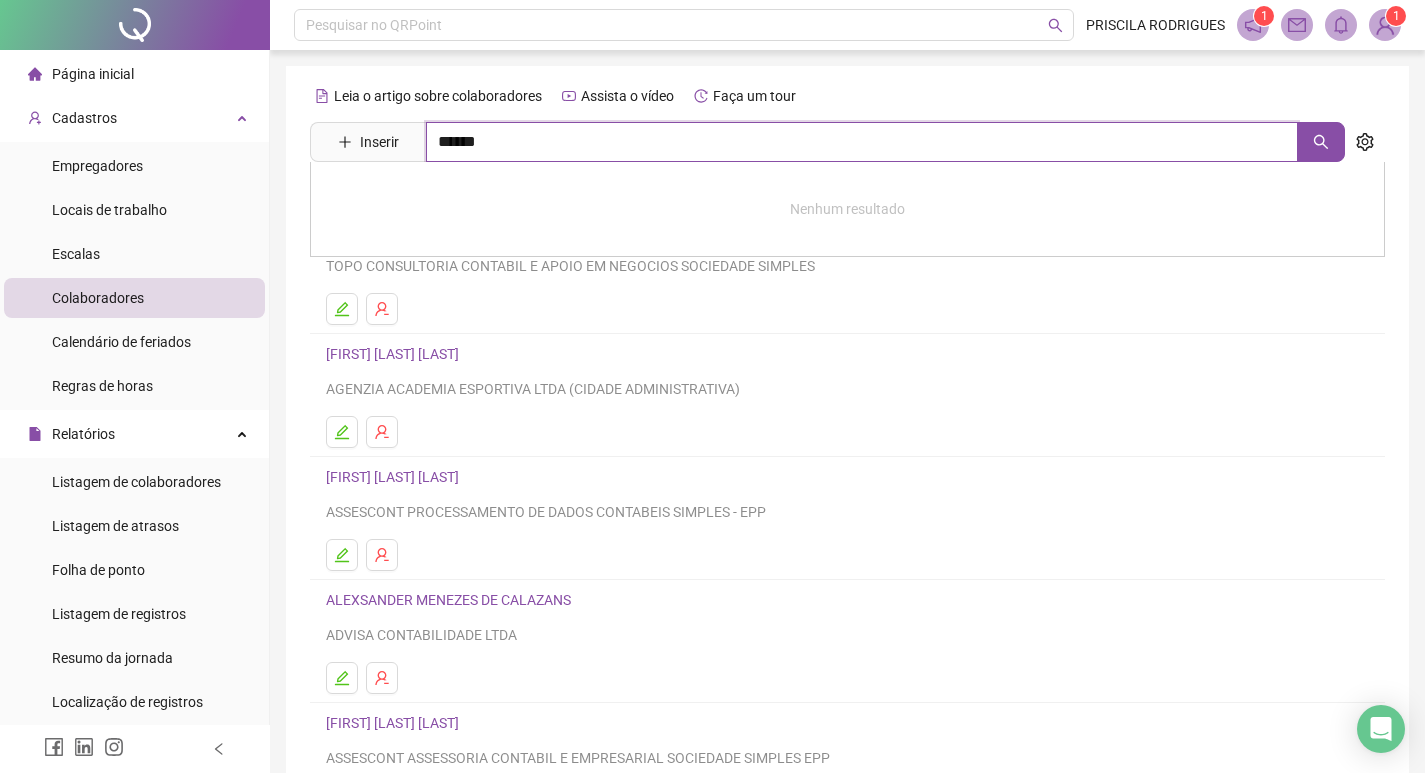 type on "******" 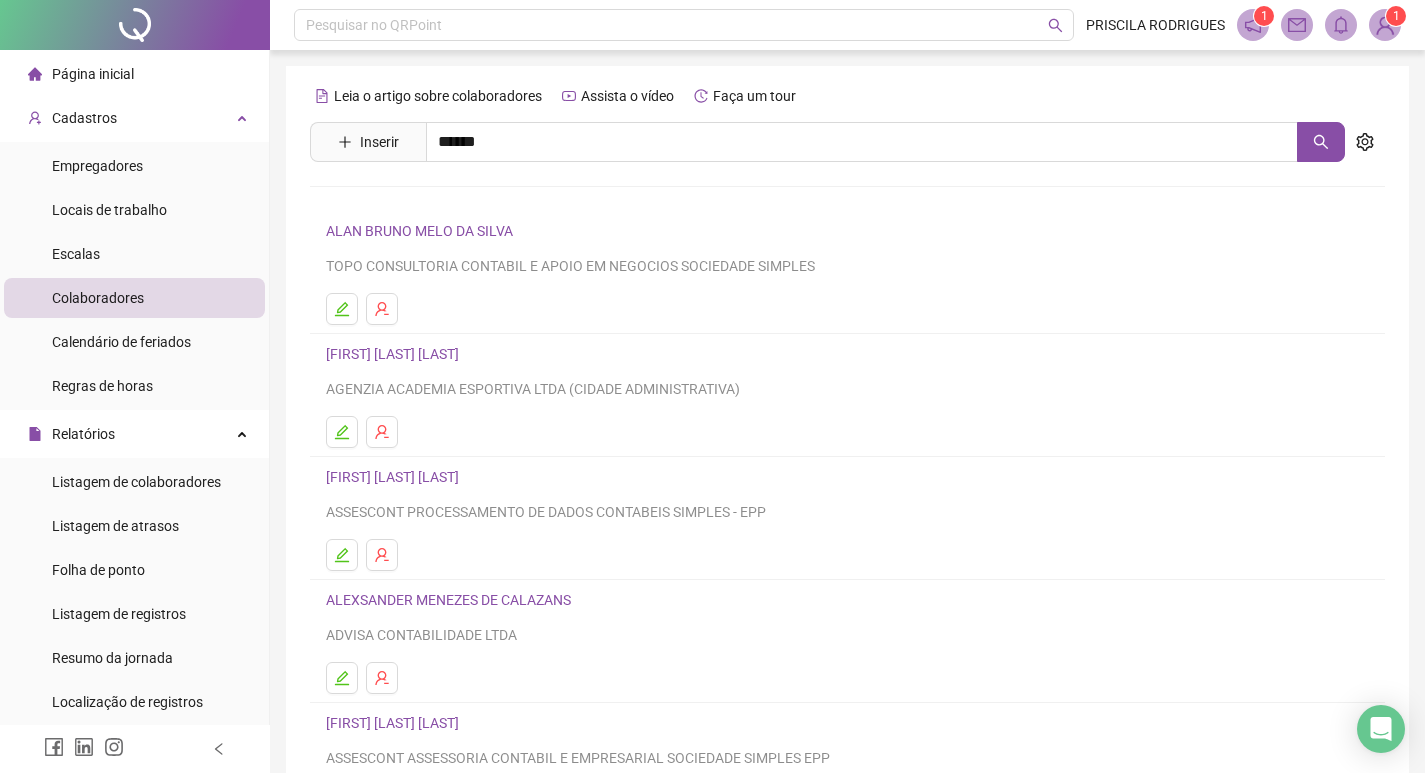 click on "LORENA DE OLIVEIRA POLLETO" at bounding box center [448, 201] 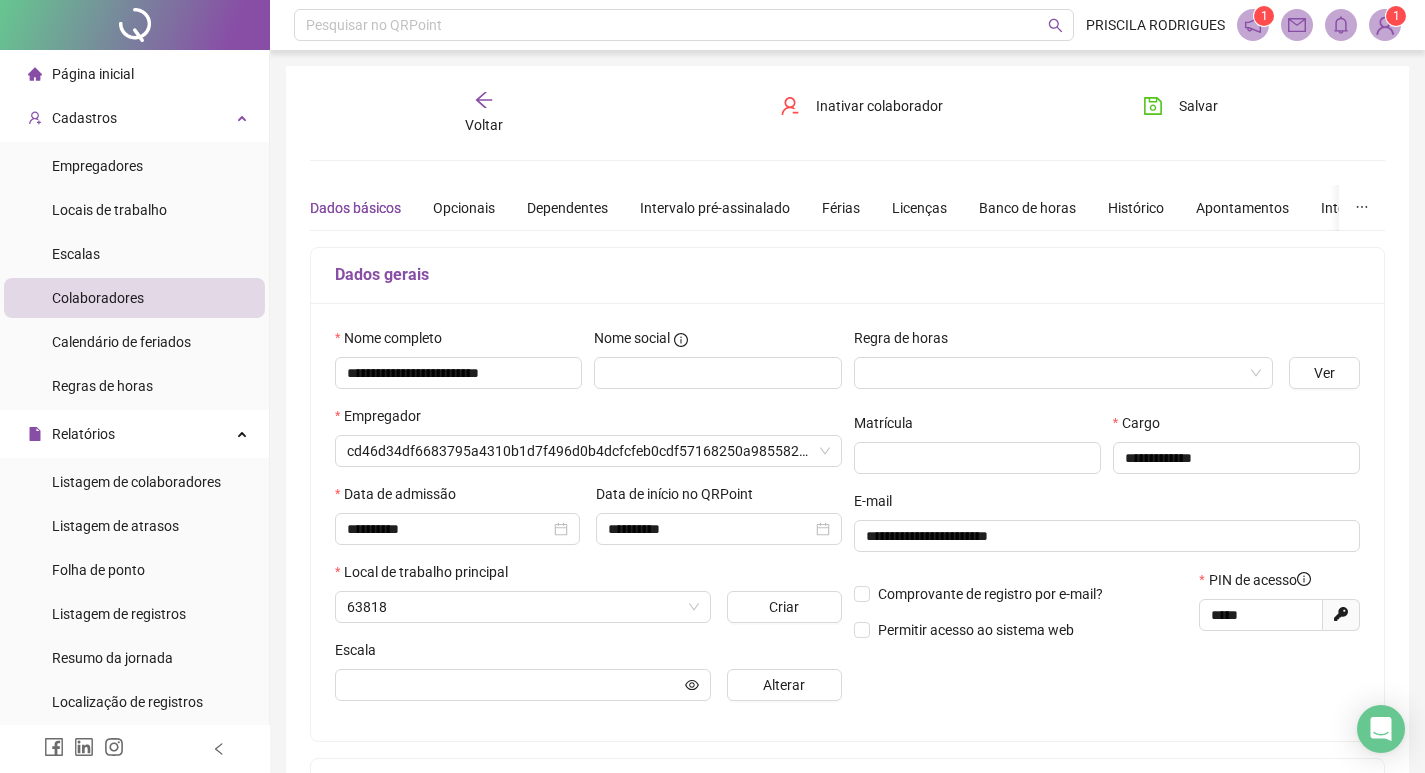 type on "**********" 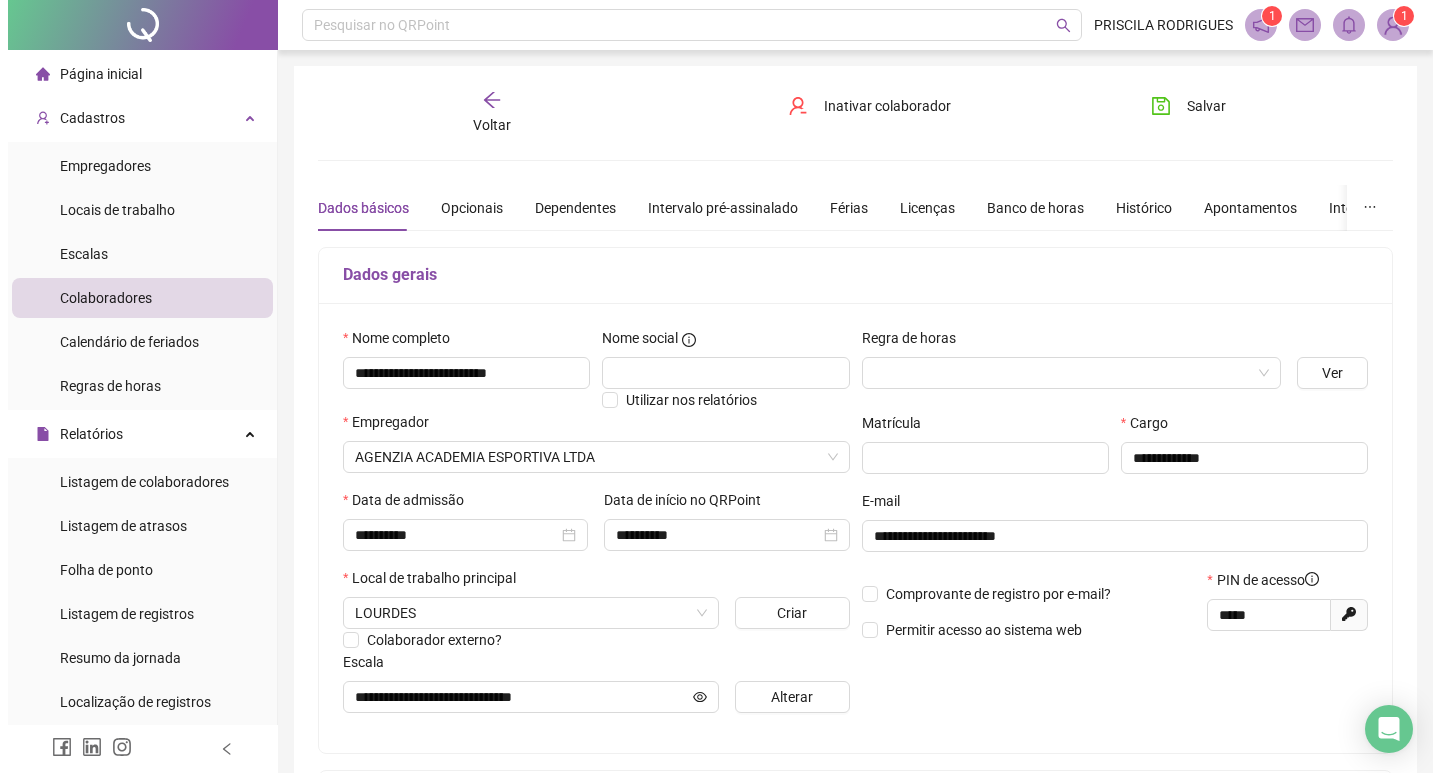 scroll, scrollTop: 368, scrollLeft: 0, axis: vertical 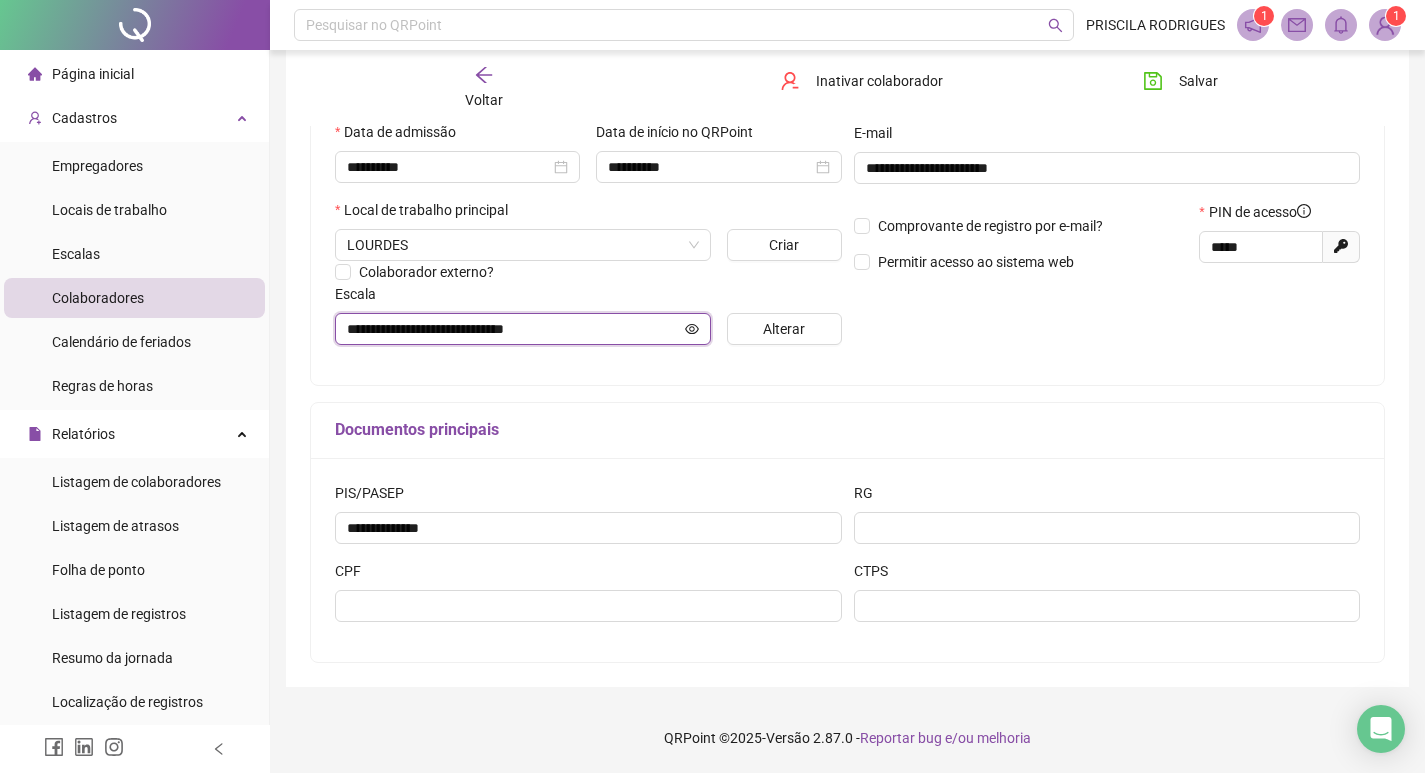 click 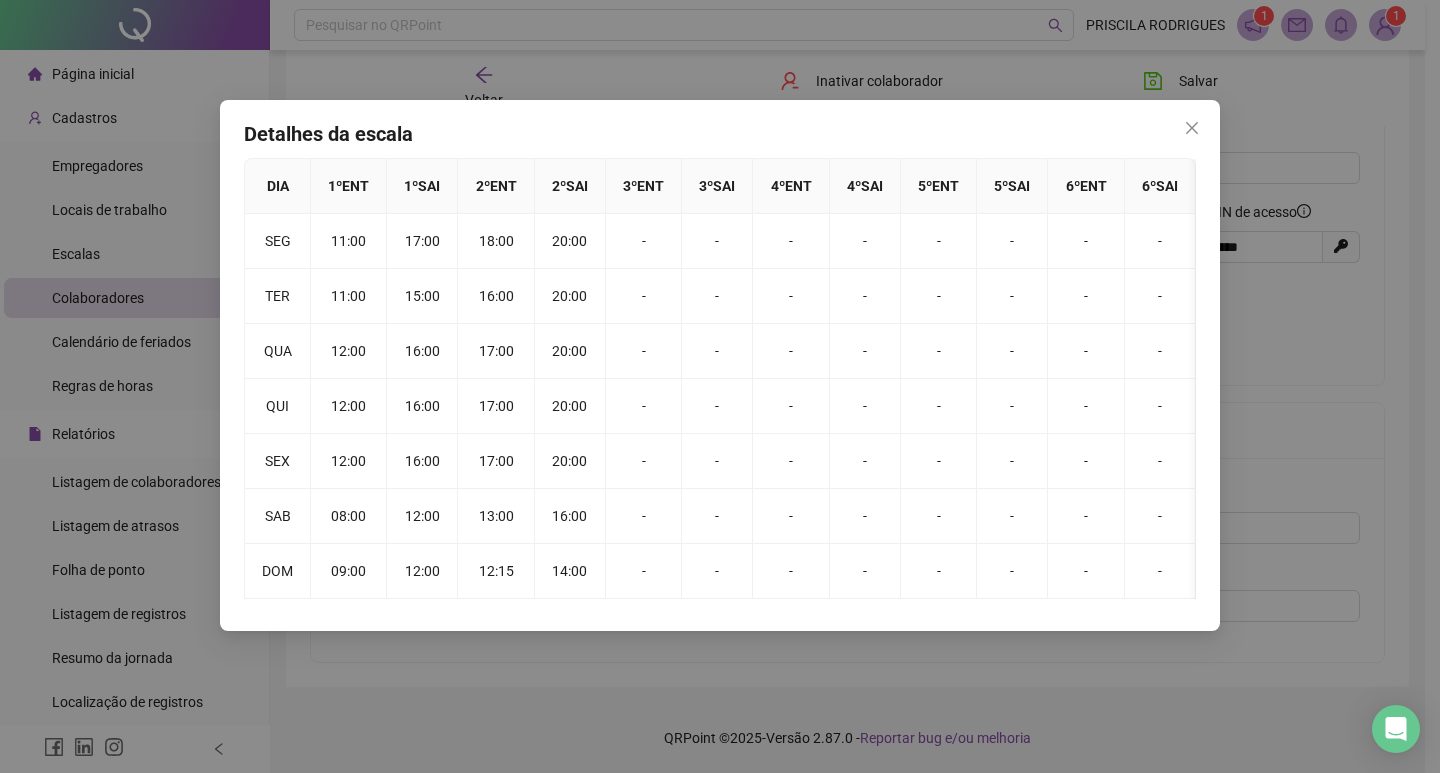 click at bounding box center (1192, 128) 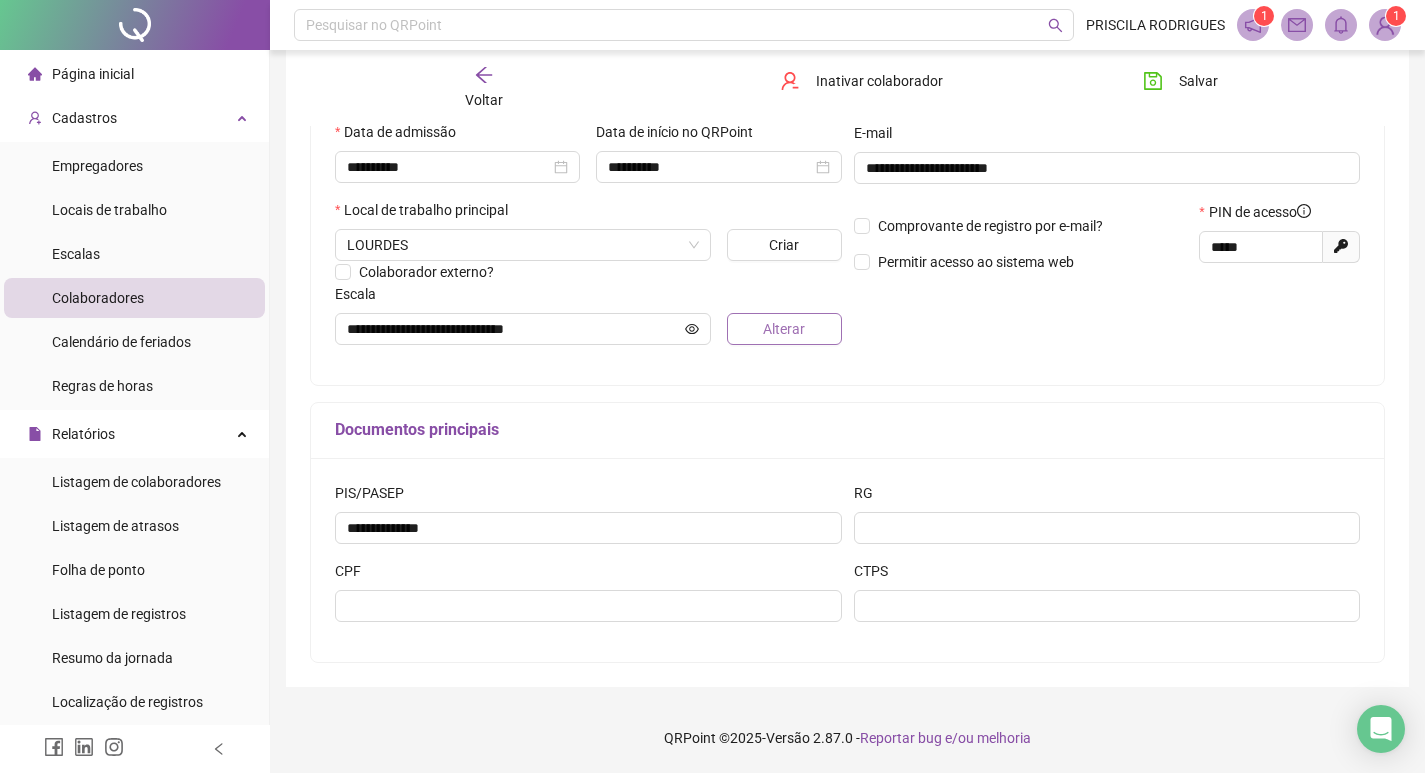 click on "Alterar" at bounding box center [784, 329] 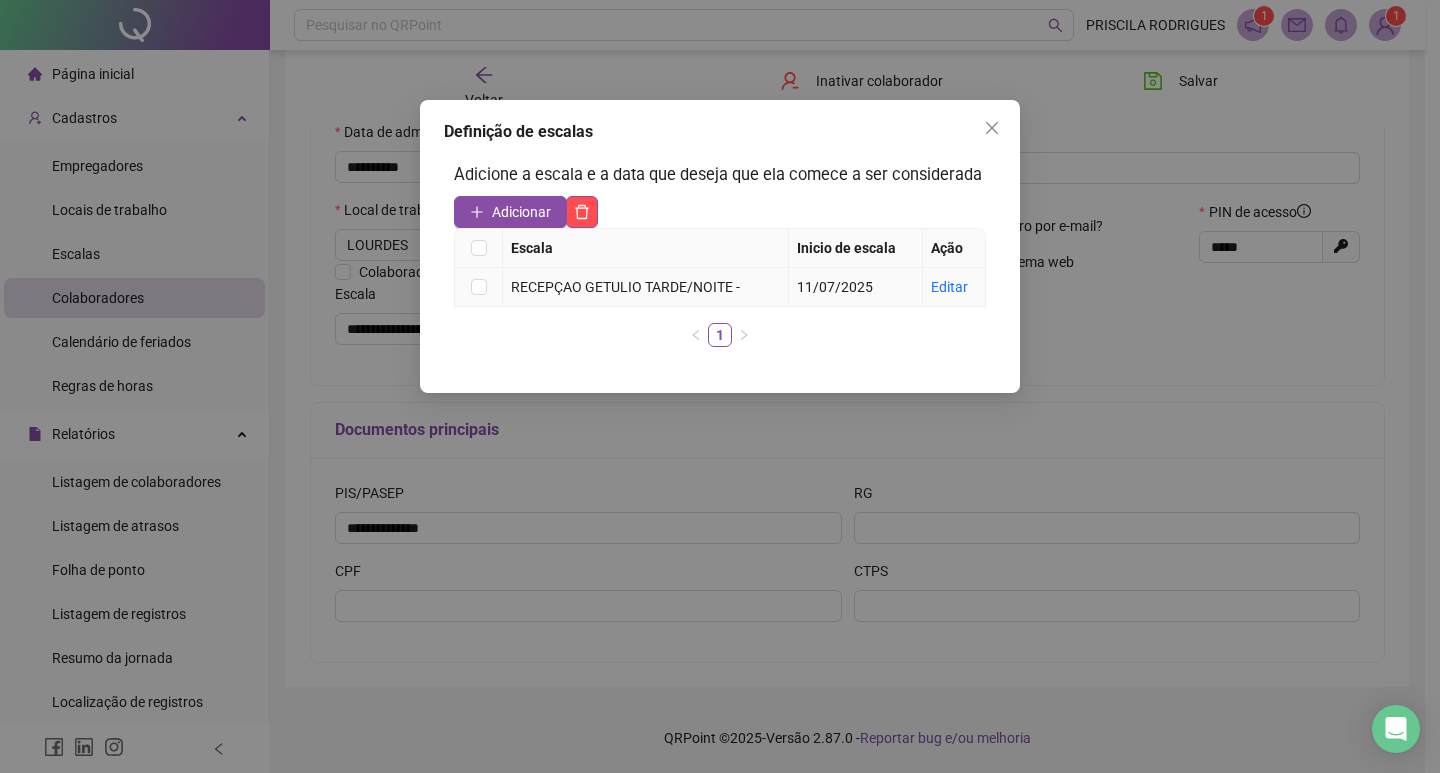click on "Editar" at bounding box center (949, 287) 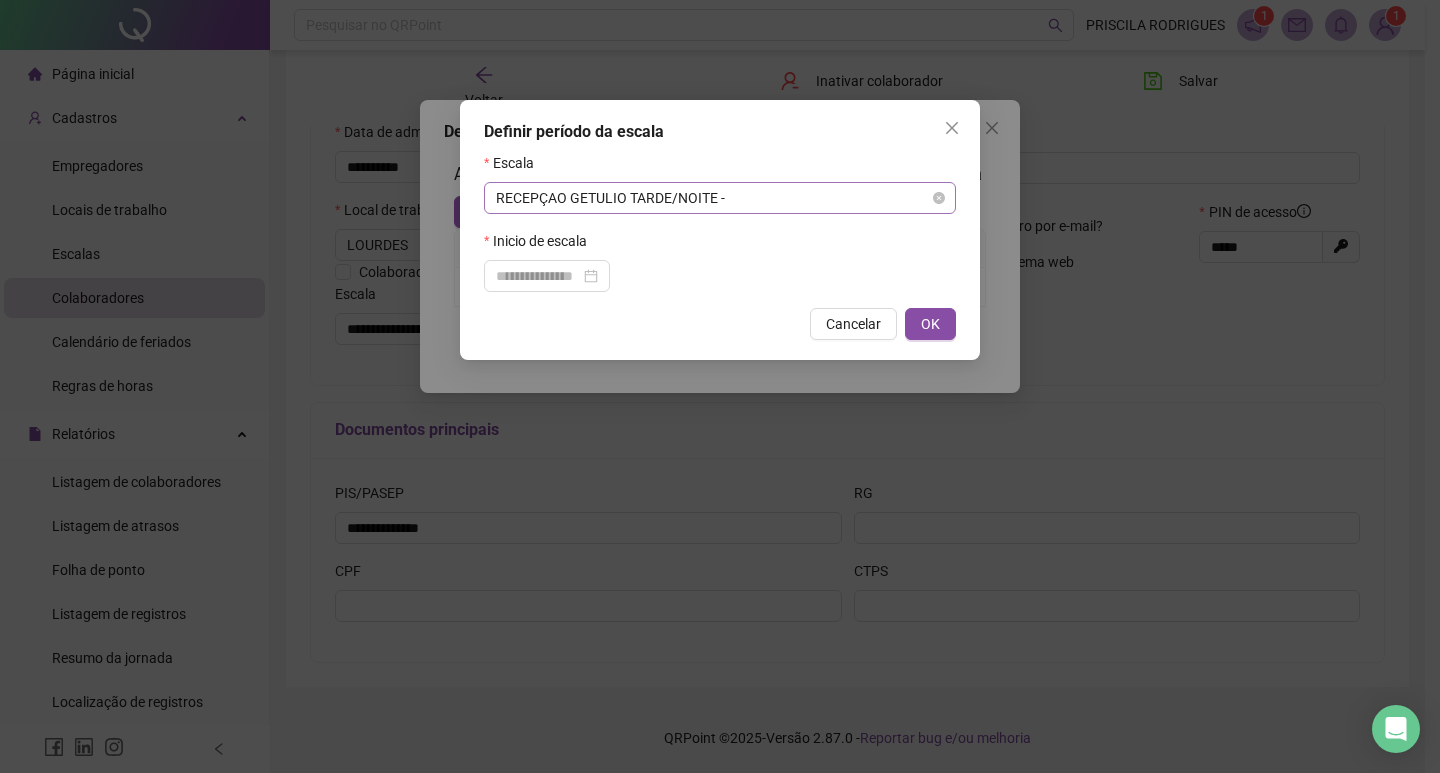 click on "RECEPÇAO GETULIO TARDE/NOITE -" at bounding box center (720, 198) 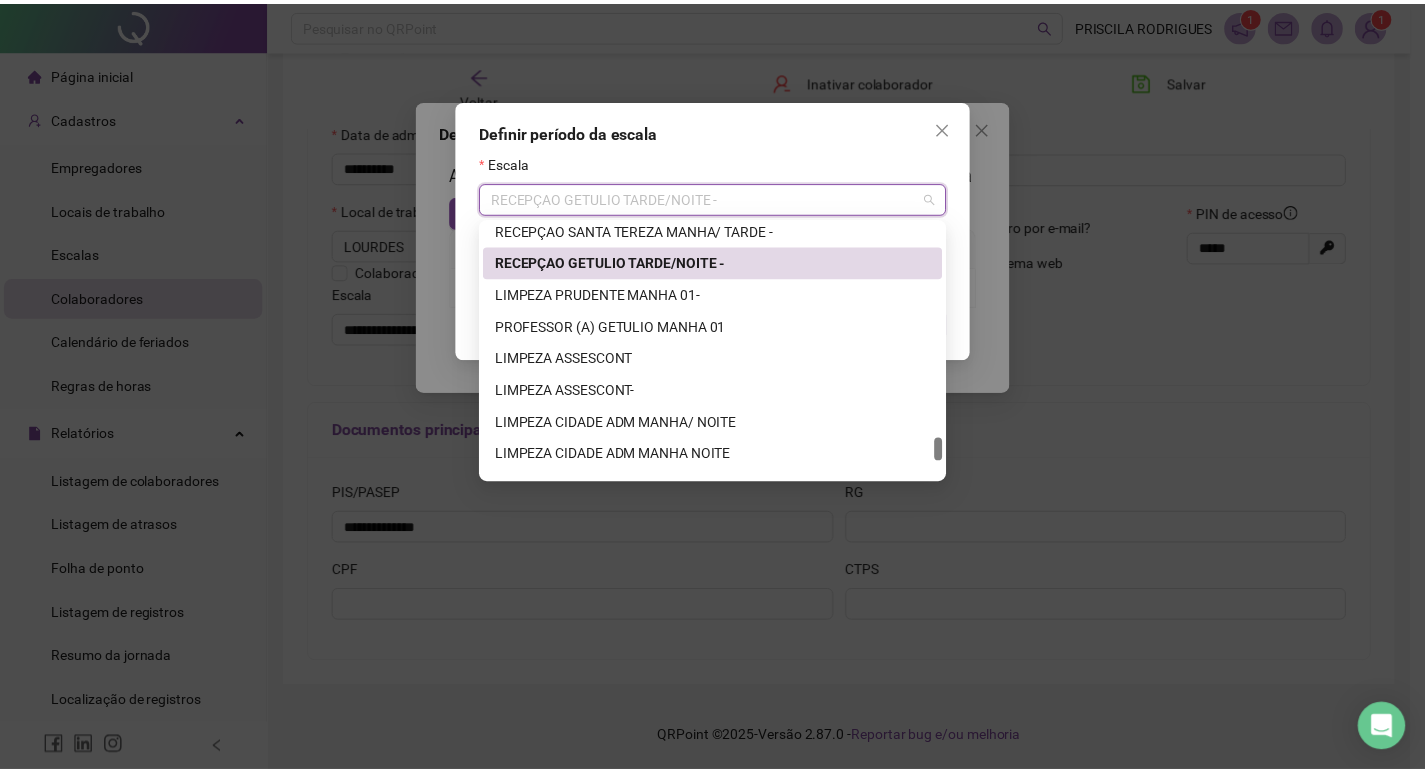scroll, scrollTop: 2592, scrollLeft: 0, axis: vertical 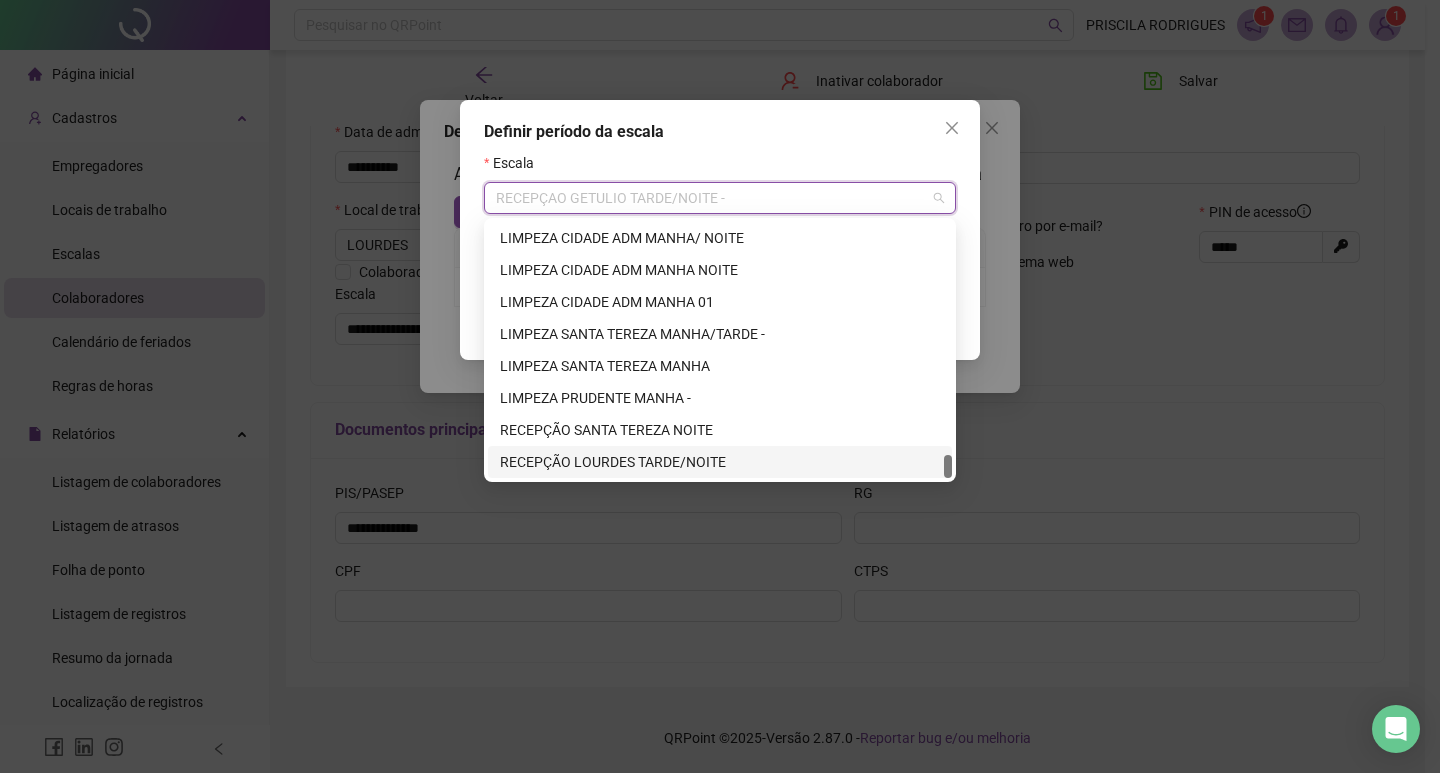 click on "RECEPÇÃO LOURDES TARDE/NOITE" at bounding box center (720, 462) 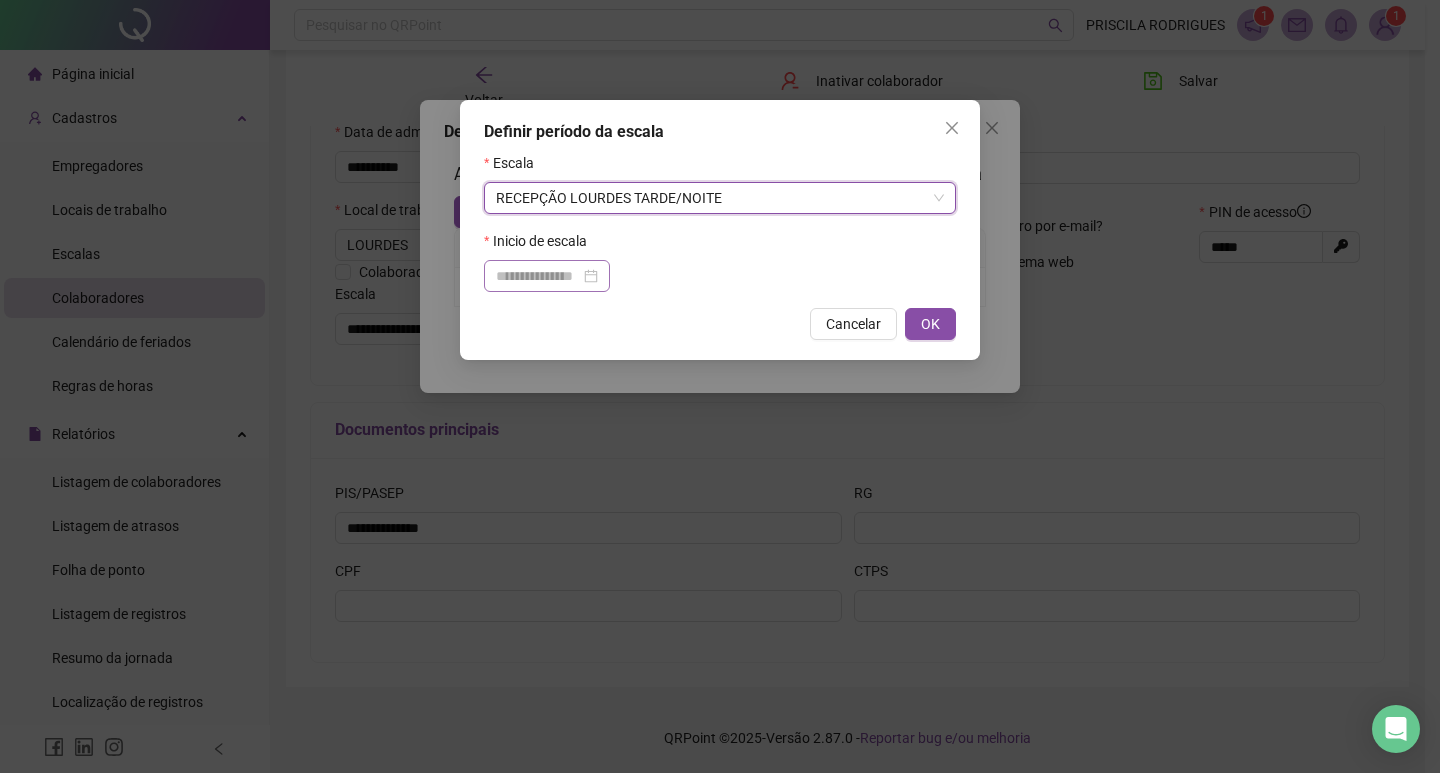 click at bounding box center [547, 276] 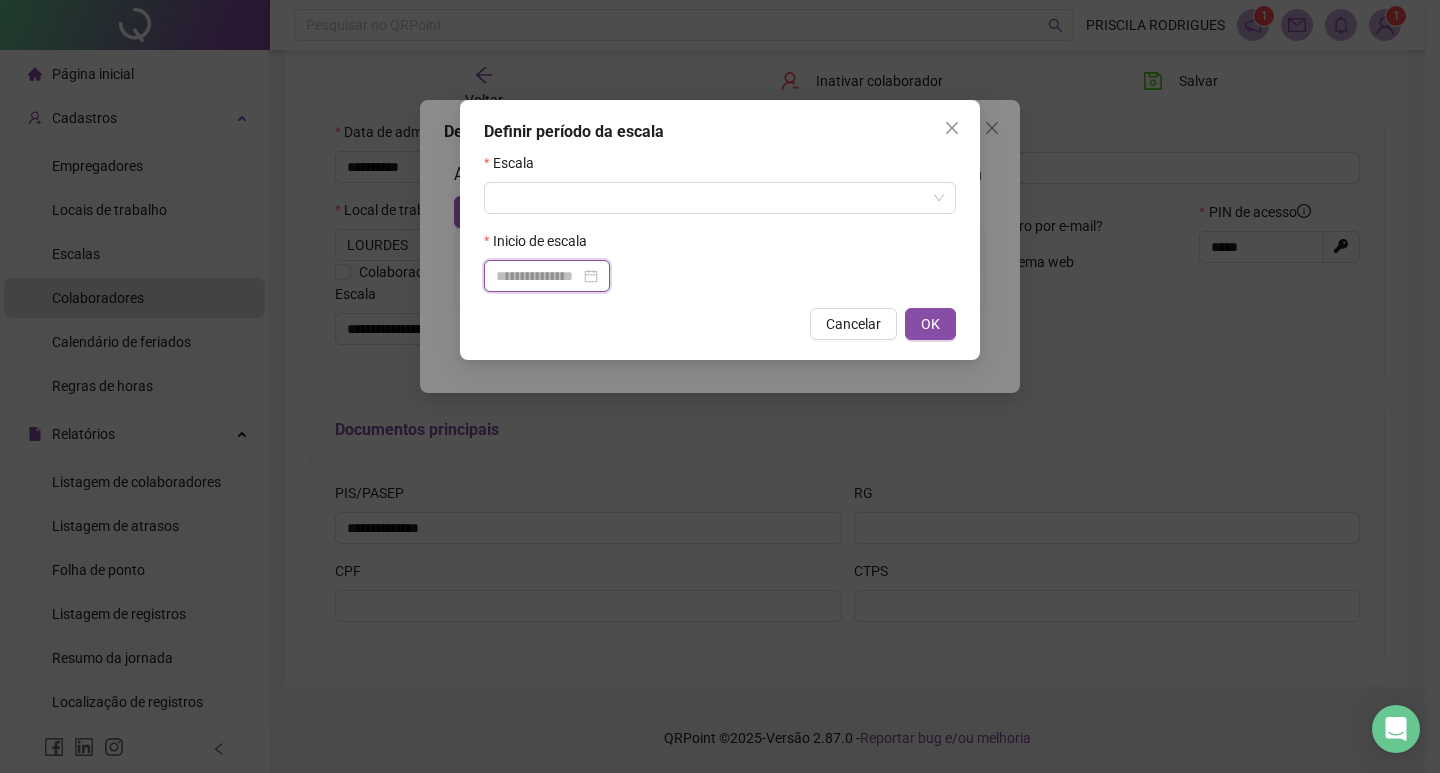 click at bounding box center (547, 276) 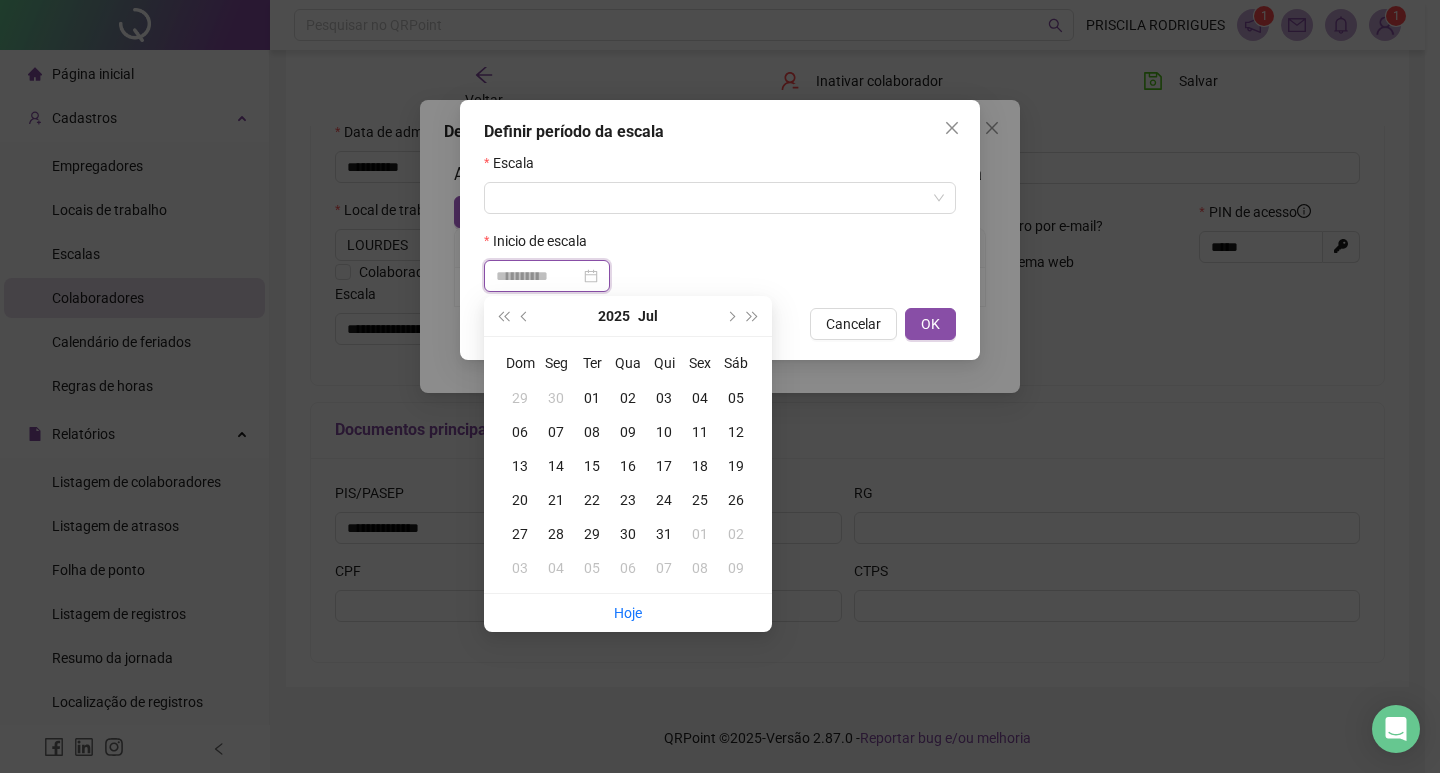 type on "**********" 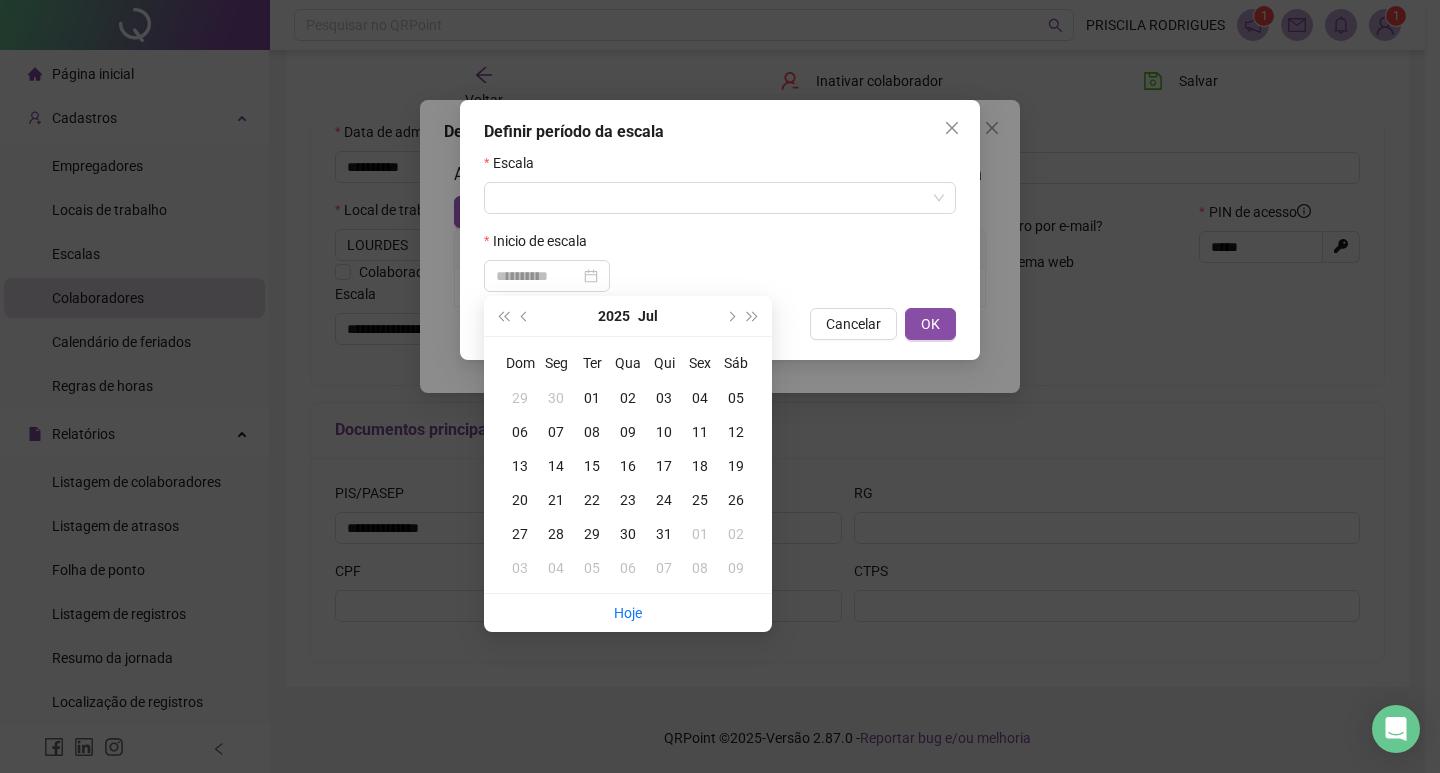 click on "02" at bounding box center [628, 398] 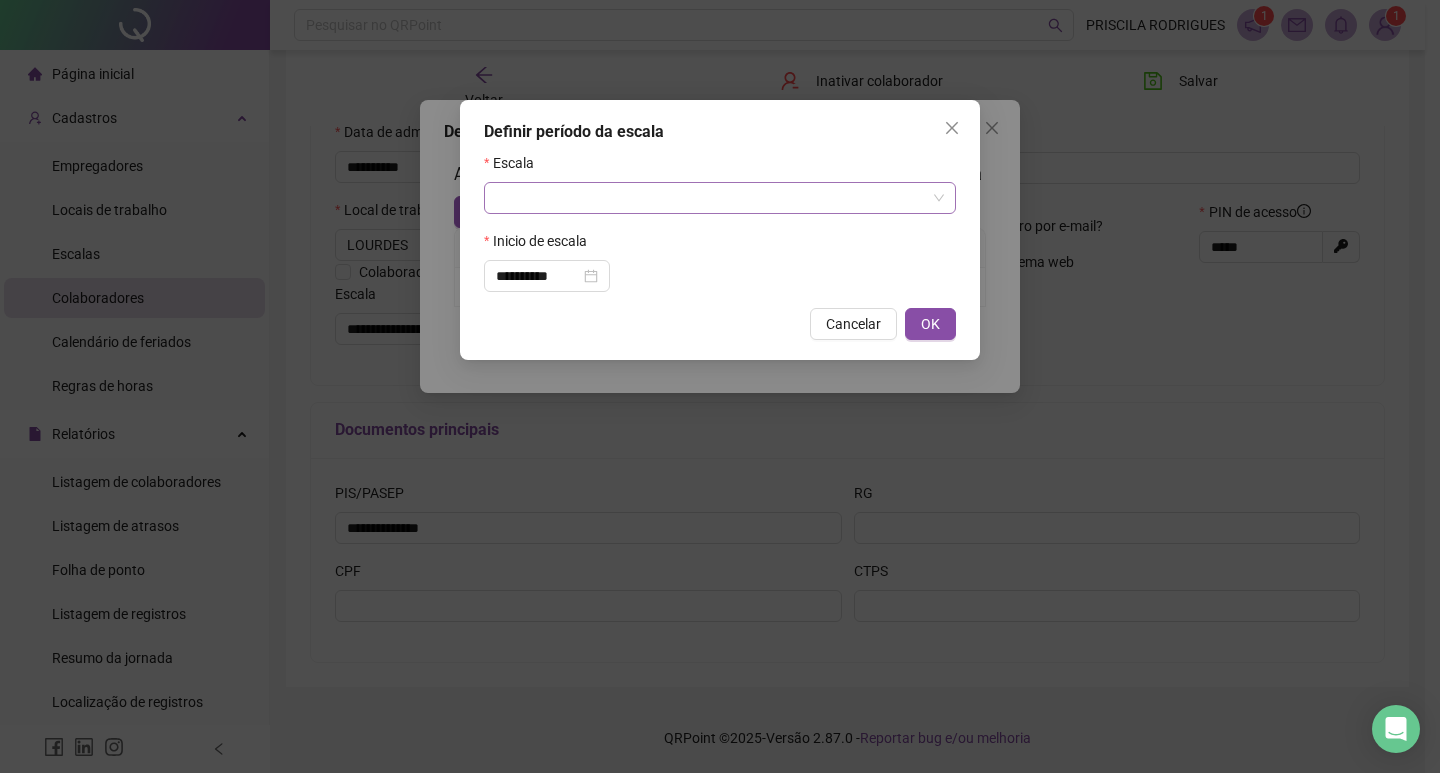 click at bounding box center (714, 198) 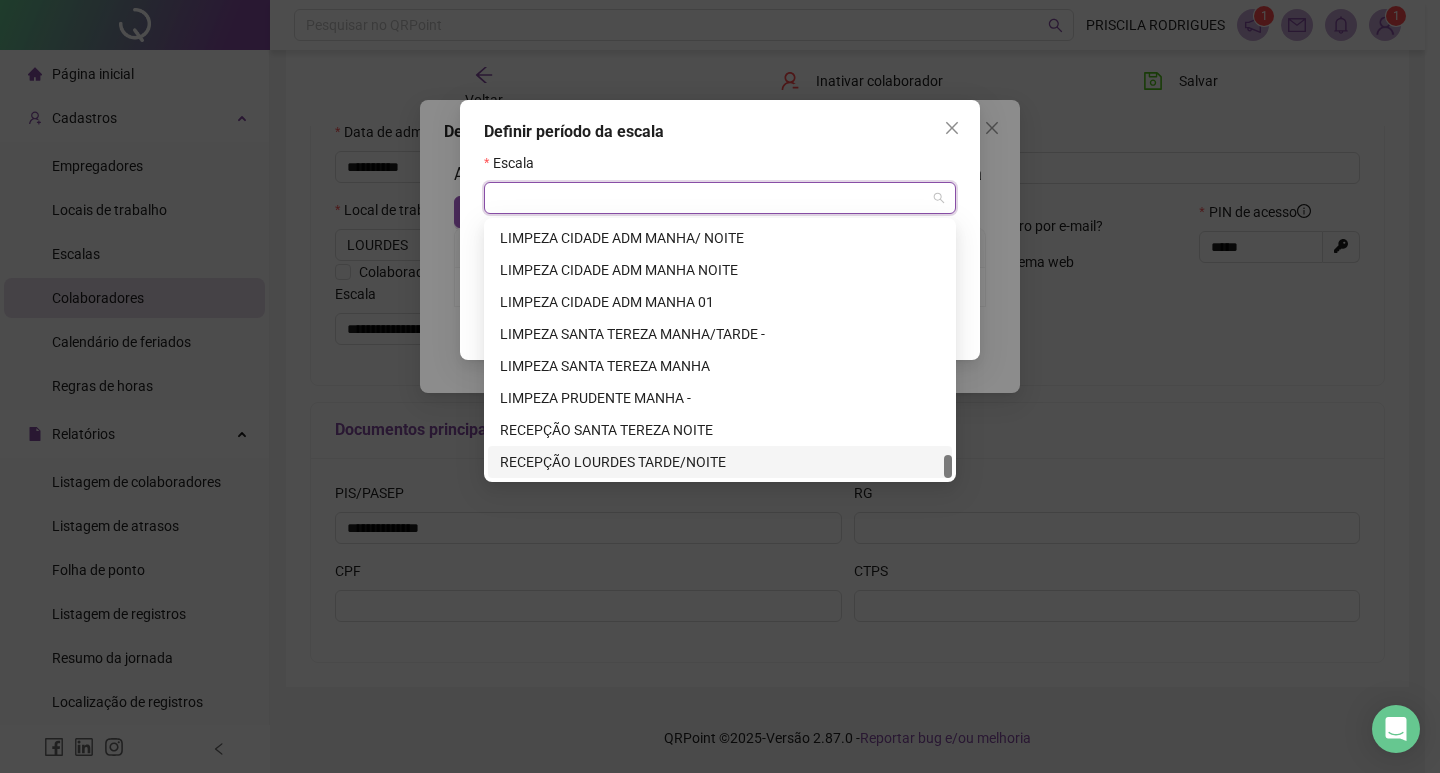 click on "RECEPÇÃO LOURDES TARDE/NOITE" at bounding box center [720, 462] 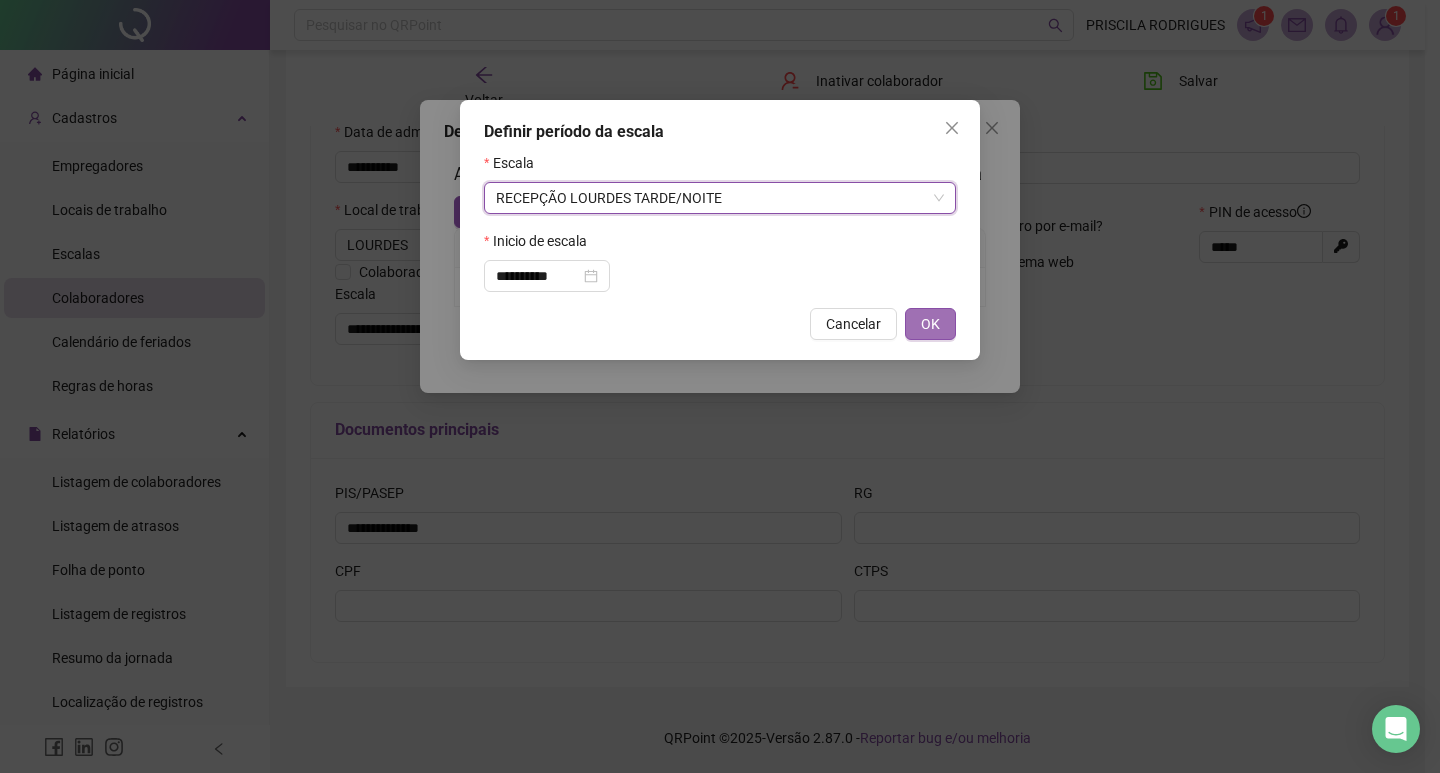 click on "OK" at bounding box center (930, 324) 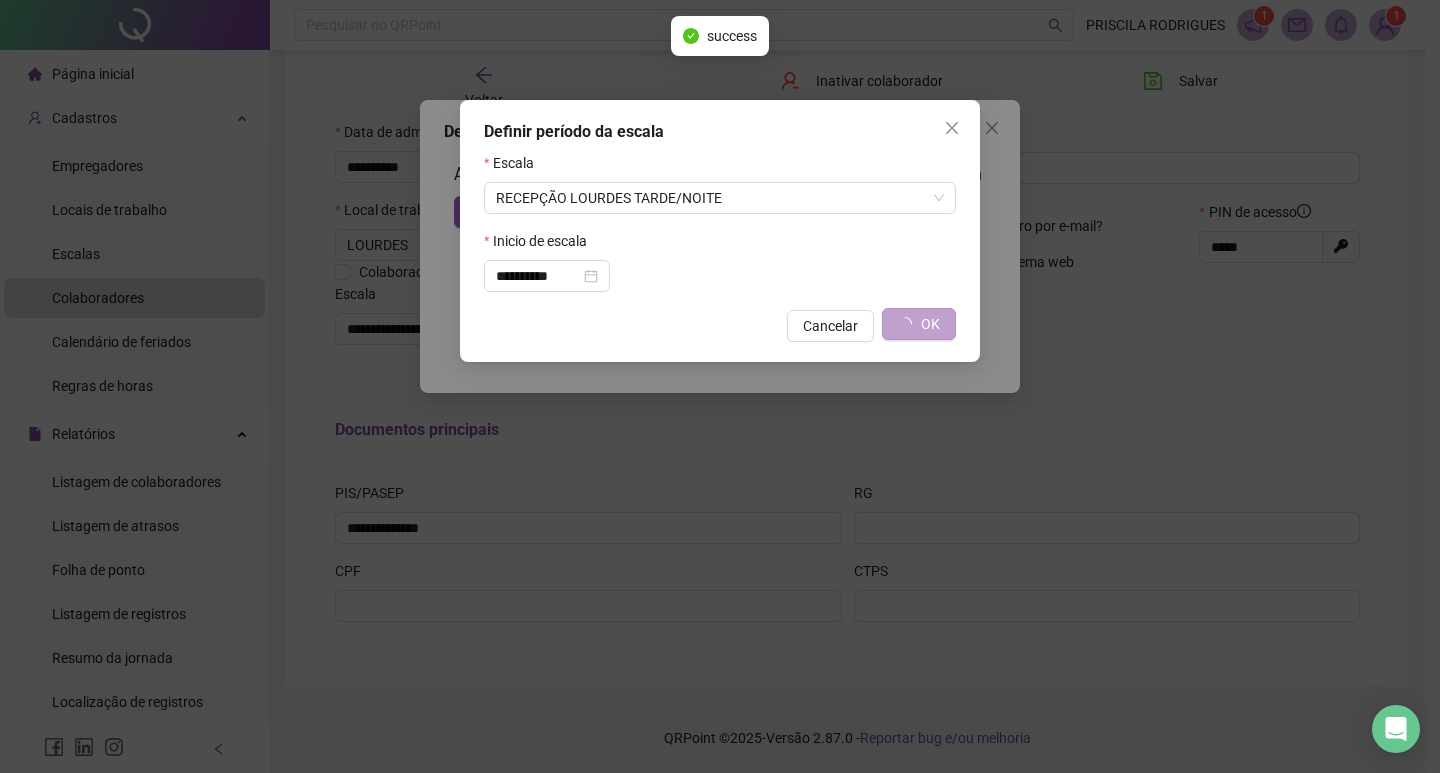 type on "**********" 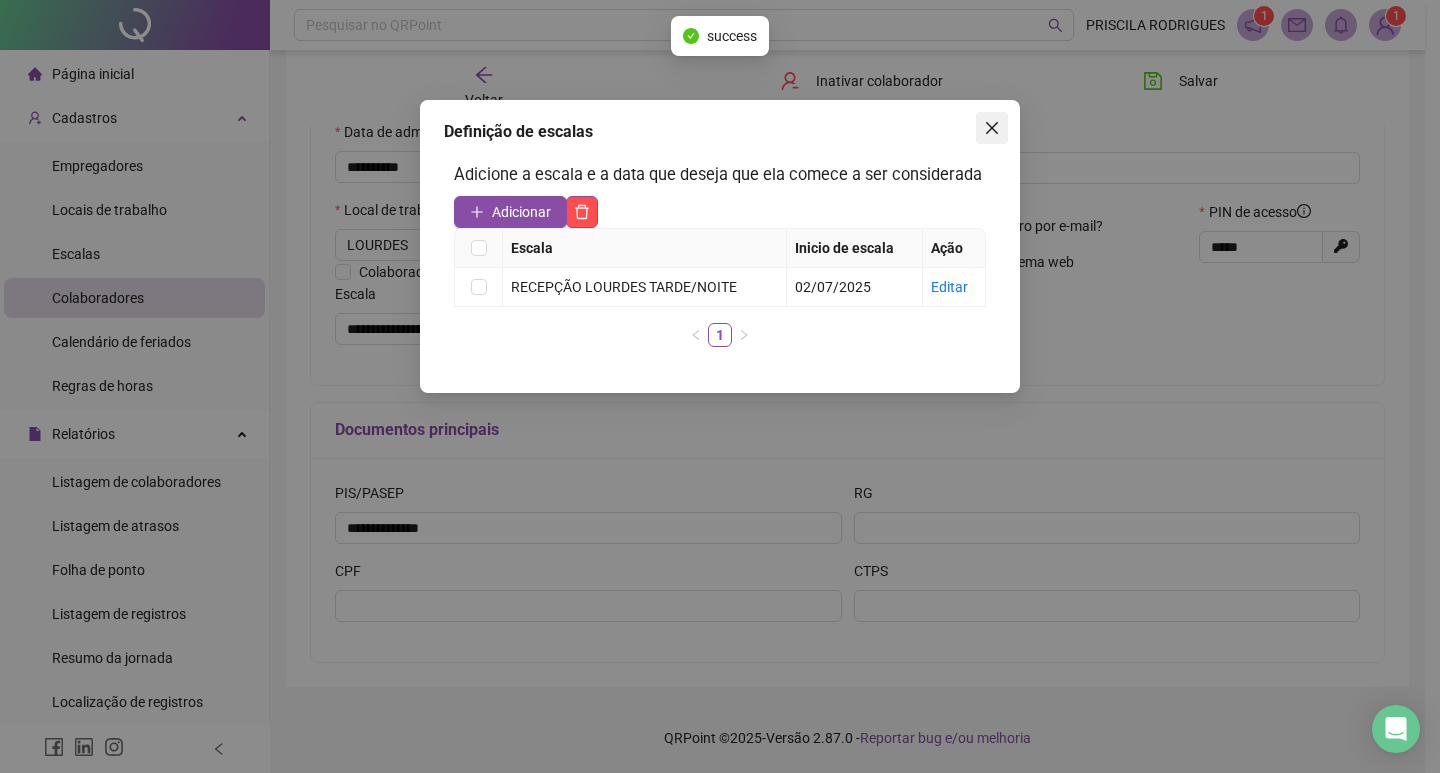 click 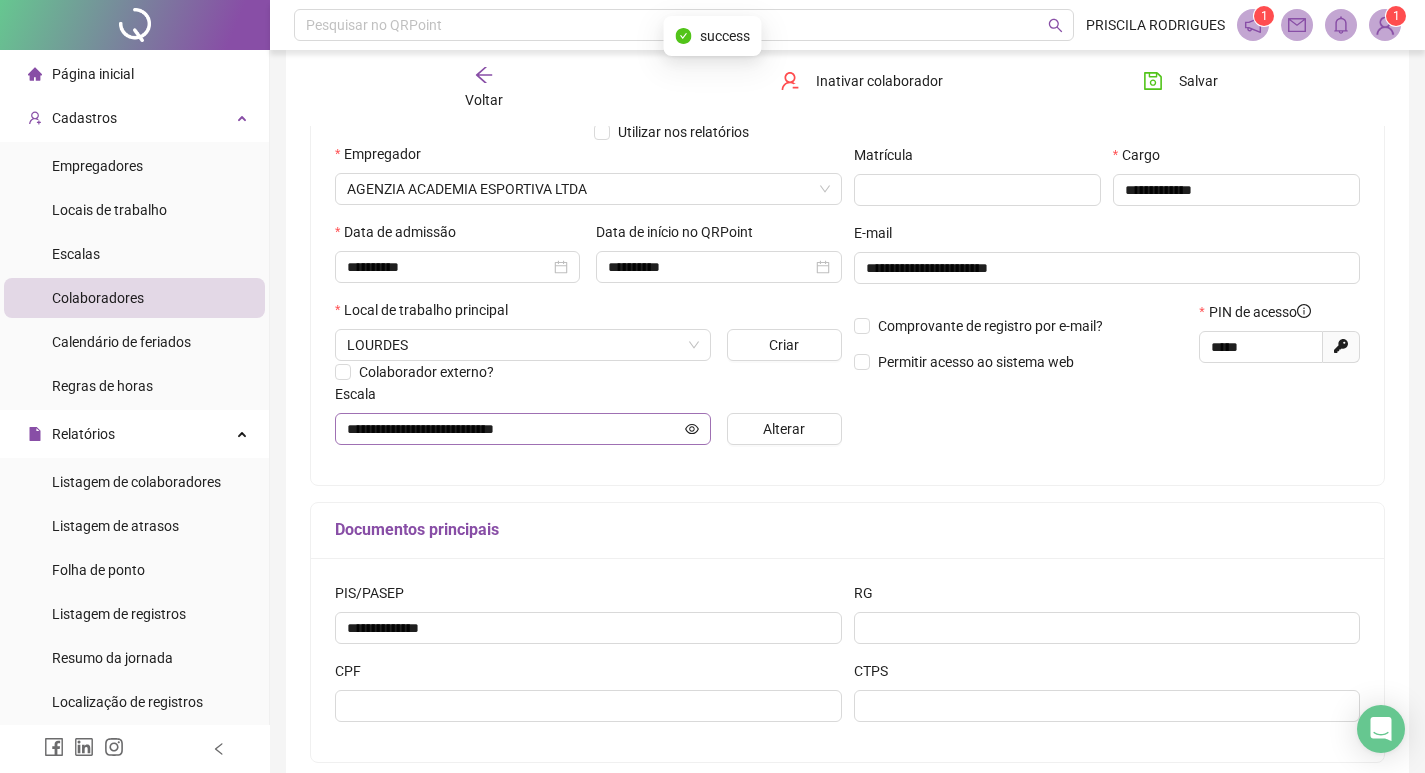 scroll, scrollTop: 68, scrollLeft: 0, axis: vertical 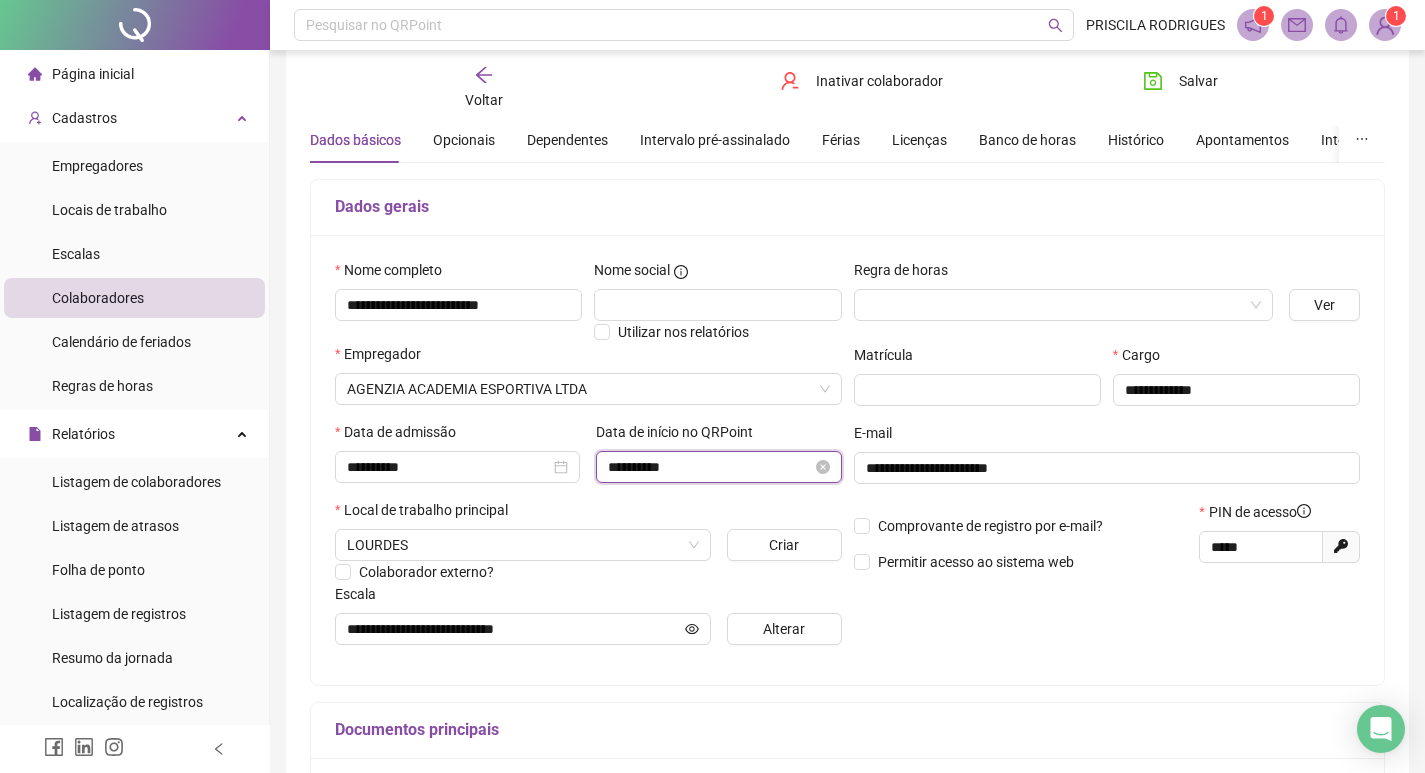 click on "**********" at bounding box center (709, 467) 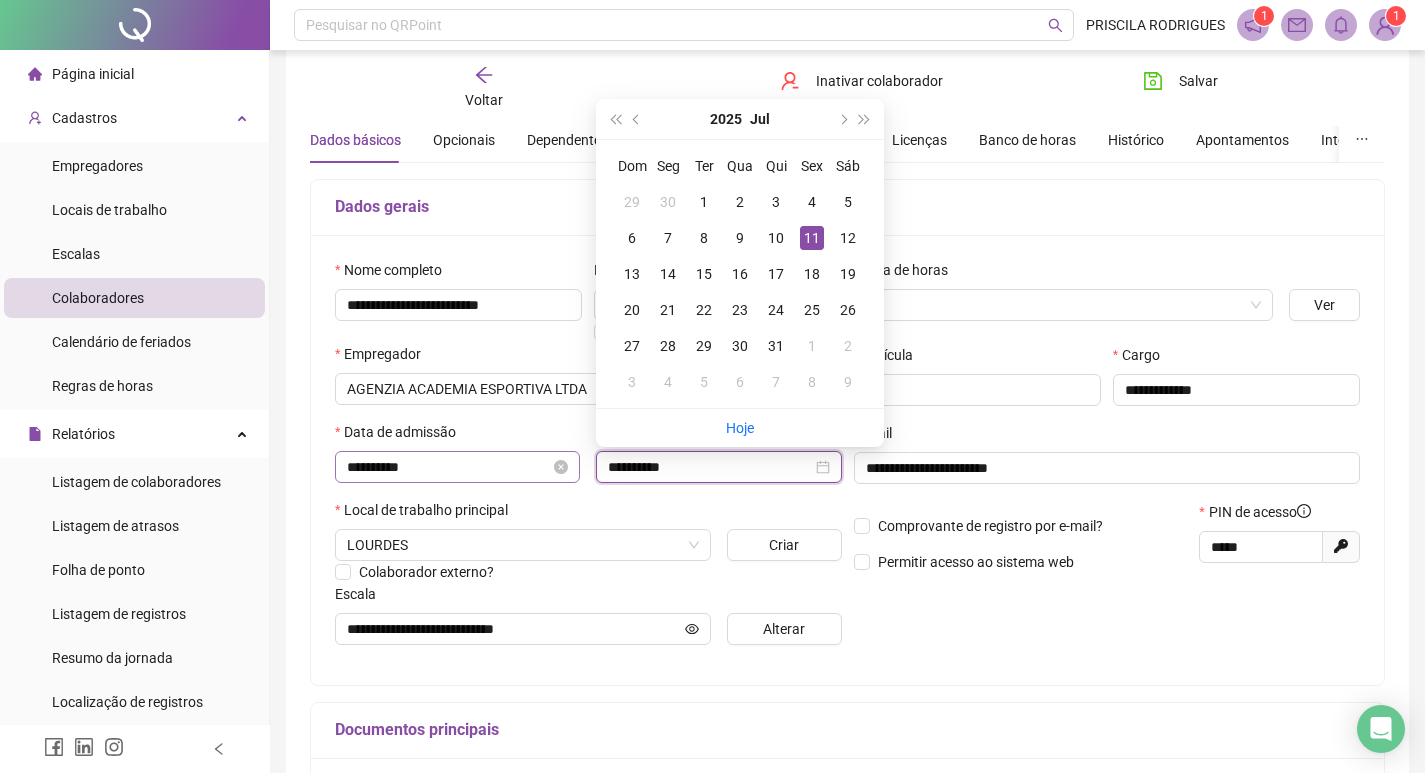 click on "**********" at bounding box center [457, 467] 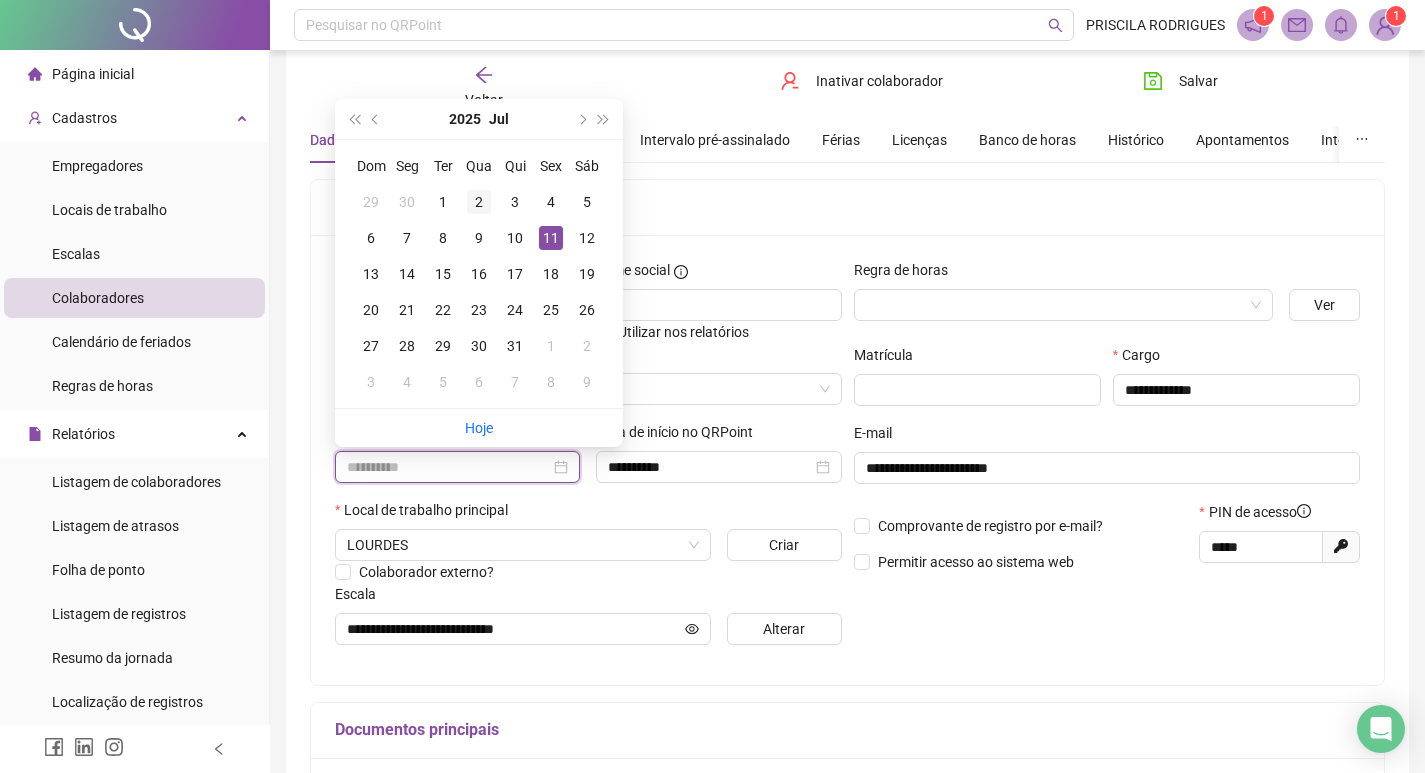 type on "**********" 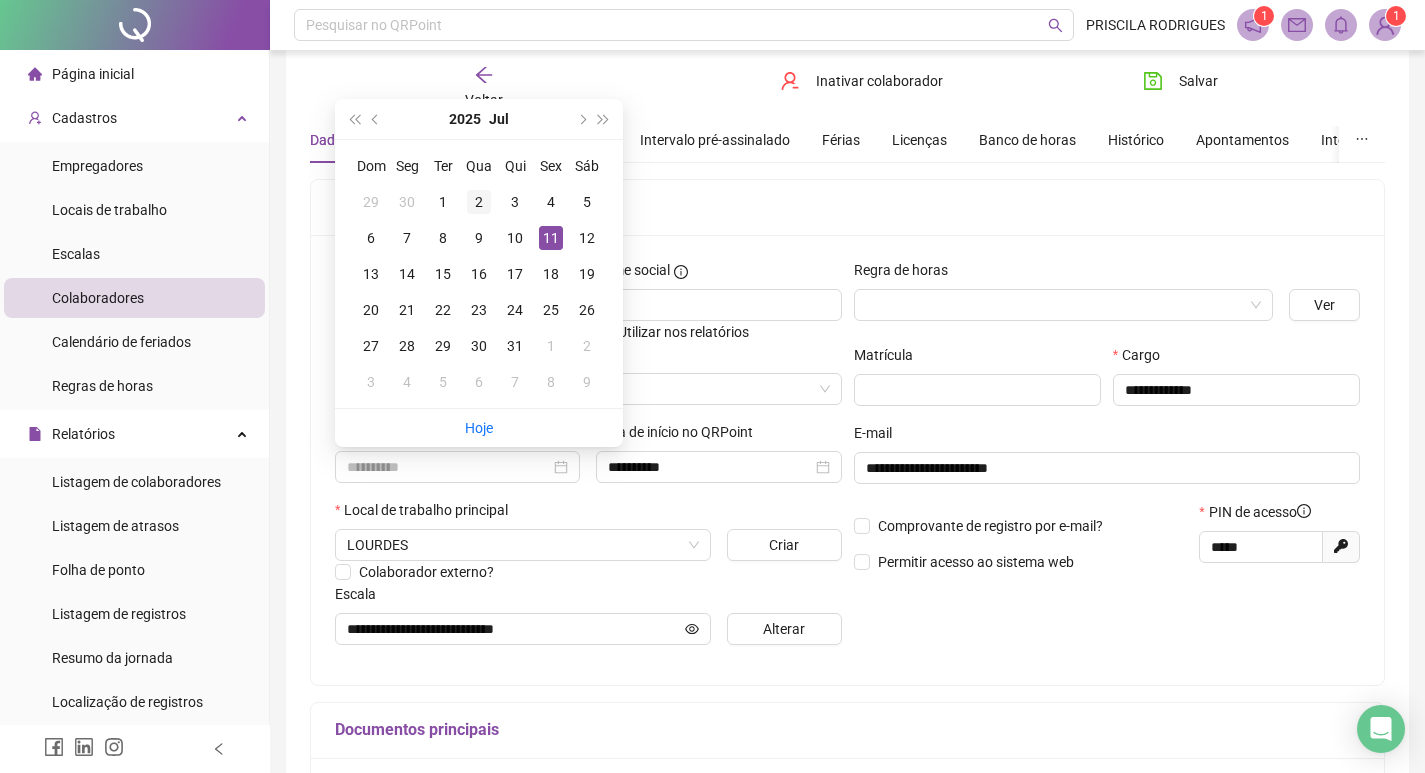click on "2" at bounding box center (479, 202) 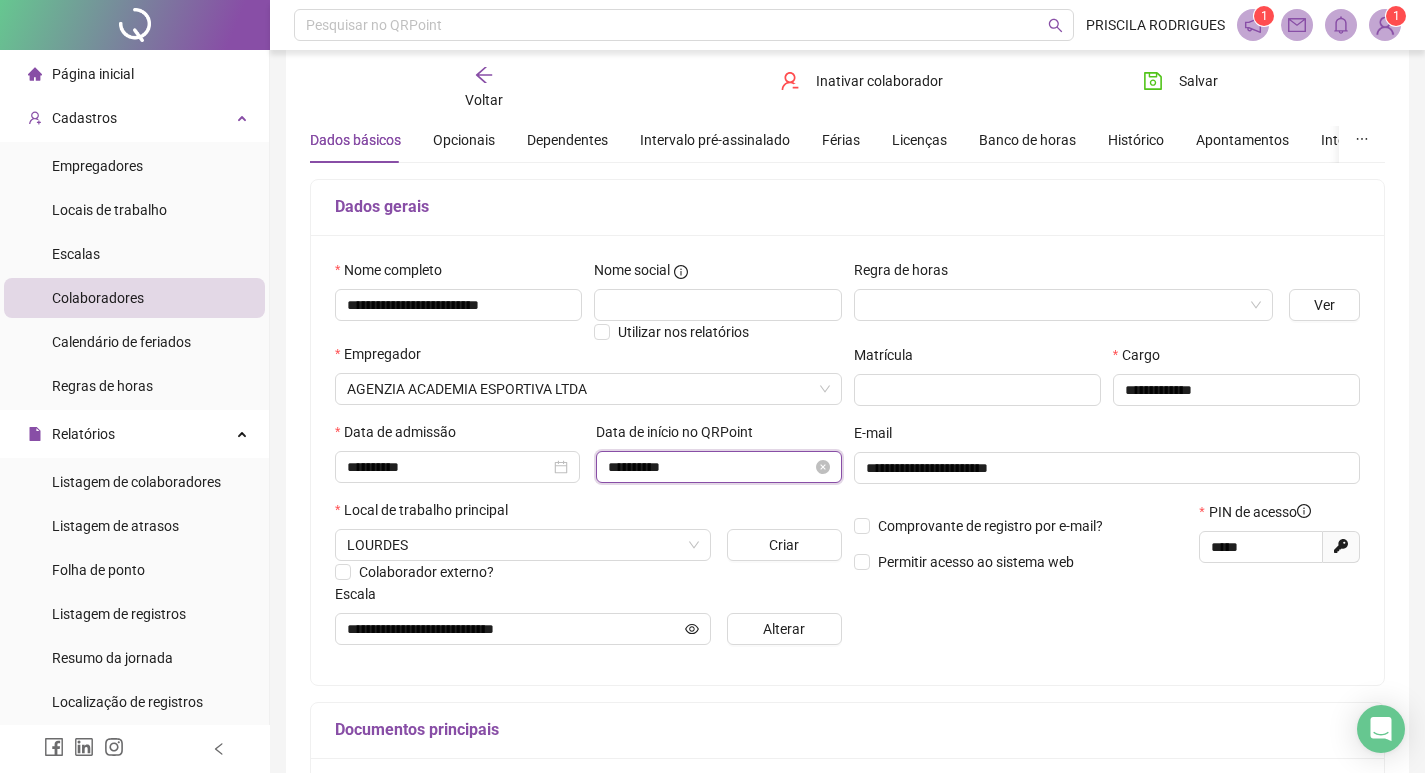click on "**********" at bounding box center [709, 467] 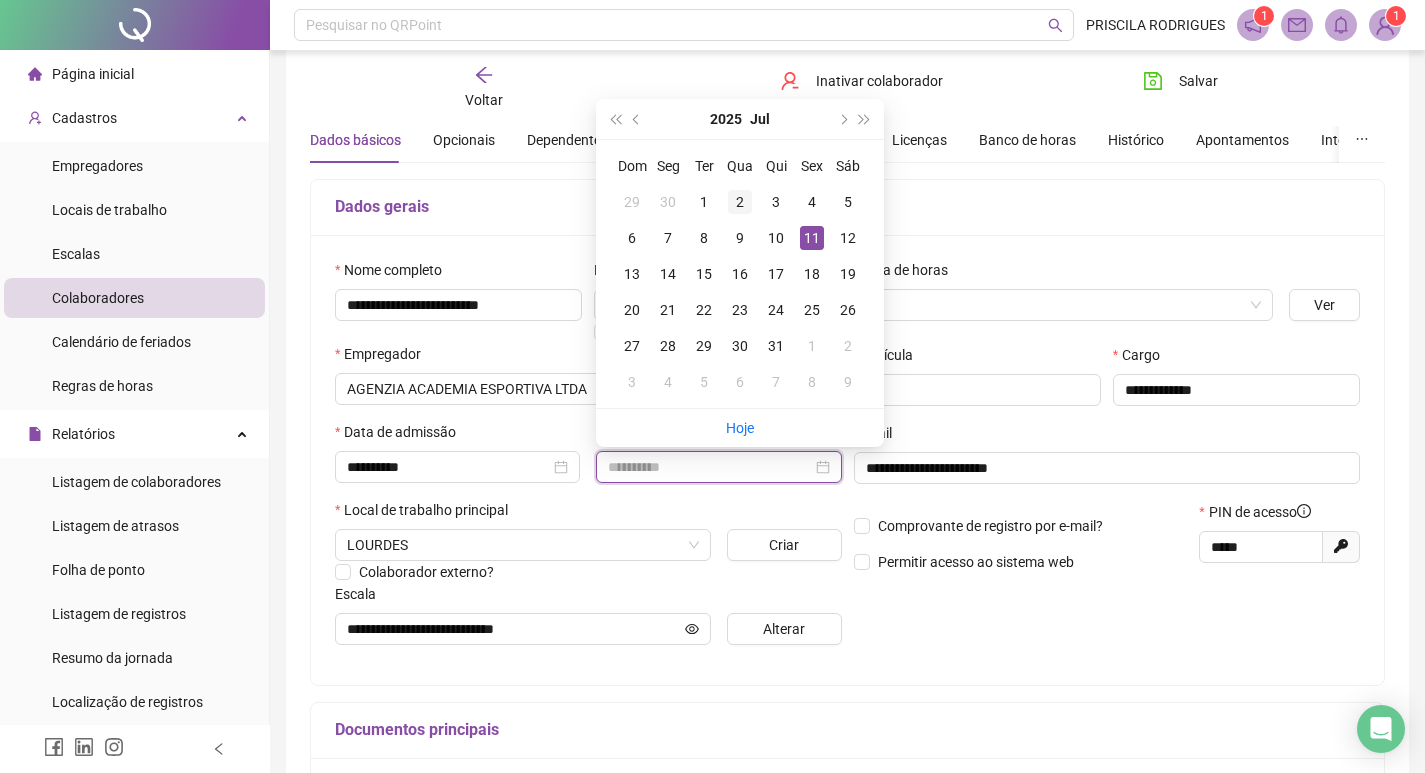 type on "**********" 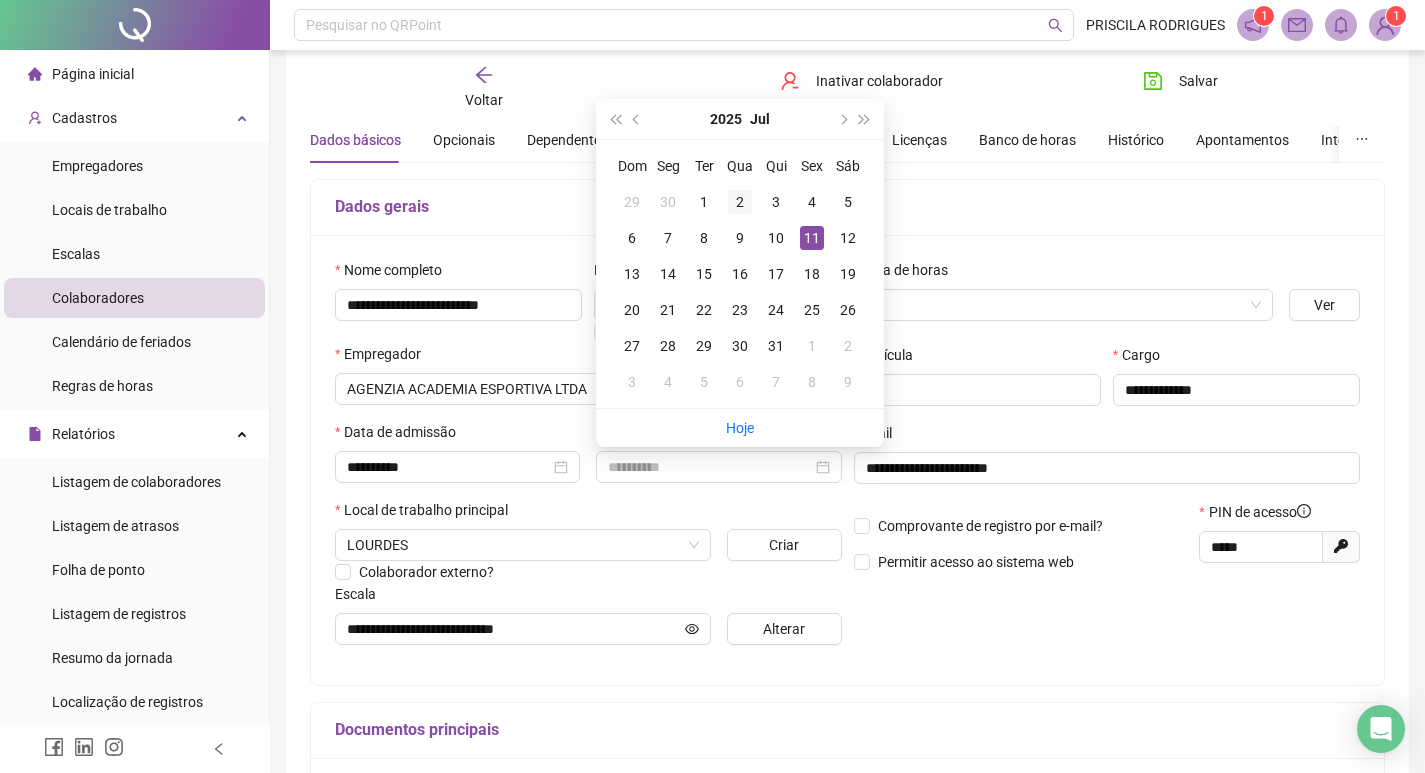 click on "2" at bounding box center (740, 202) 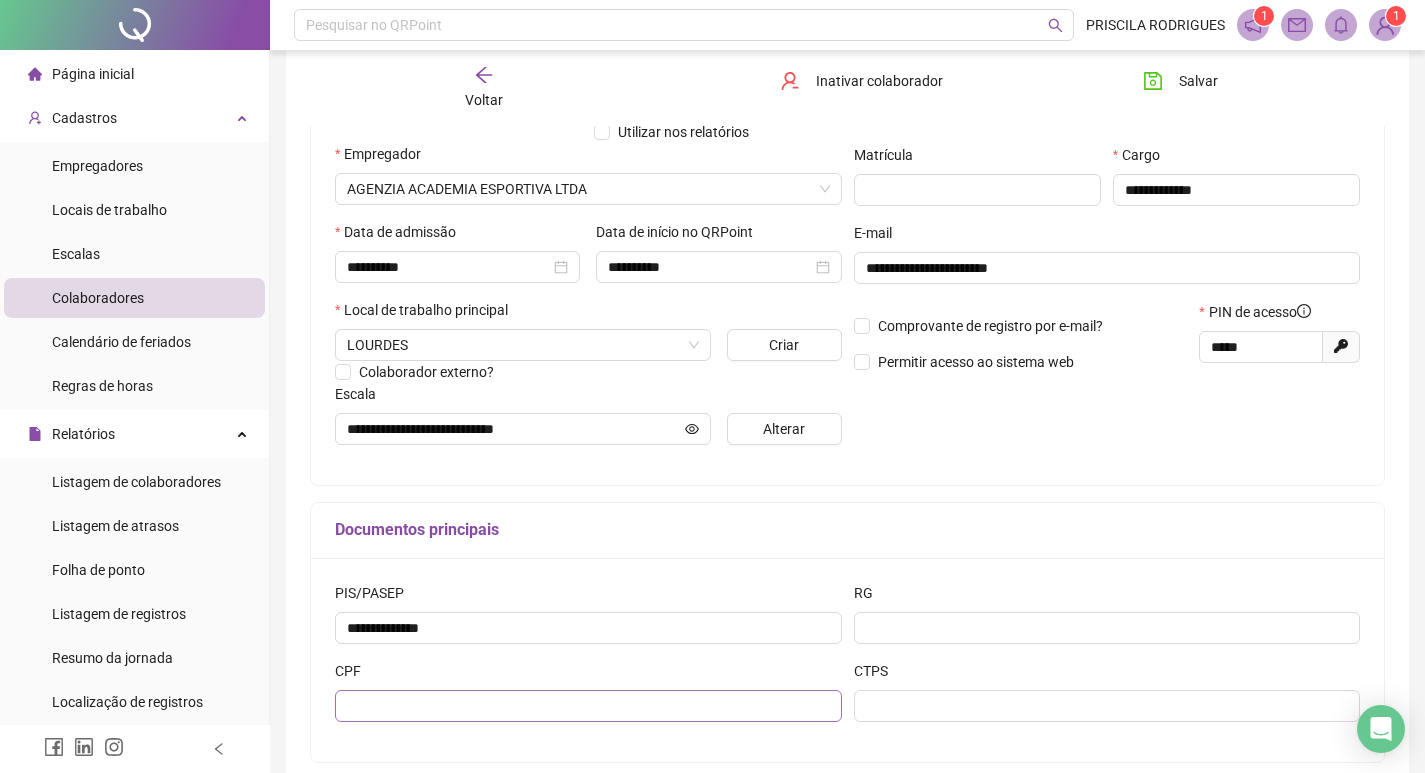 scroll, scrollTop: 368, scrollLeft: 0, axis: vertical 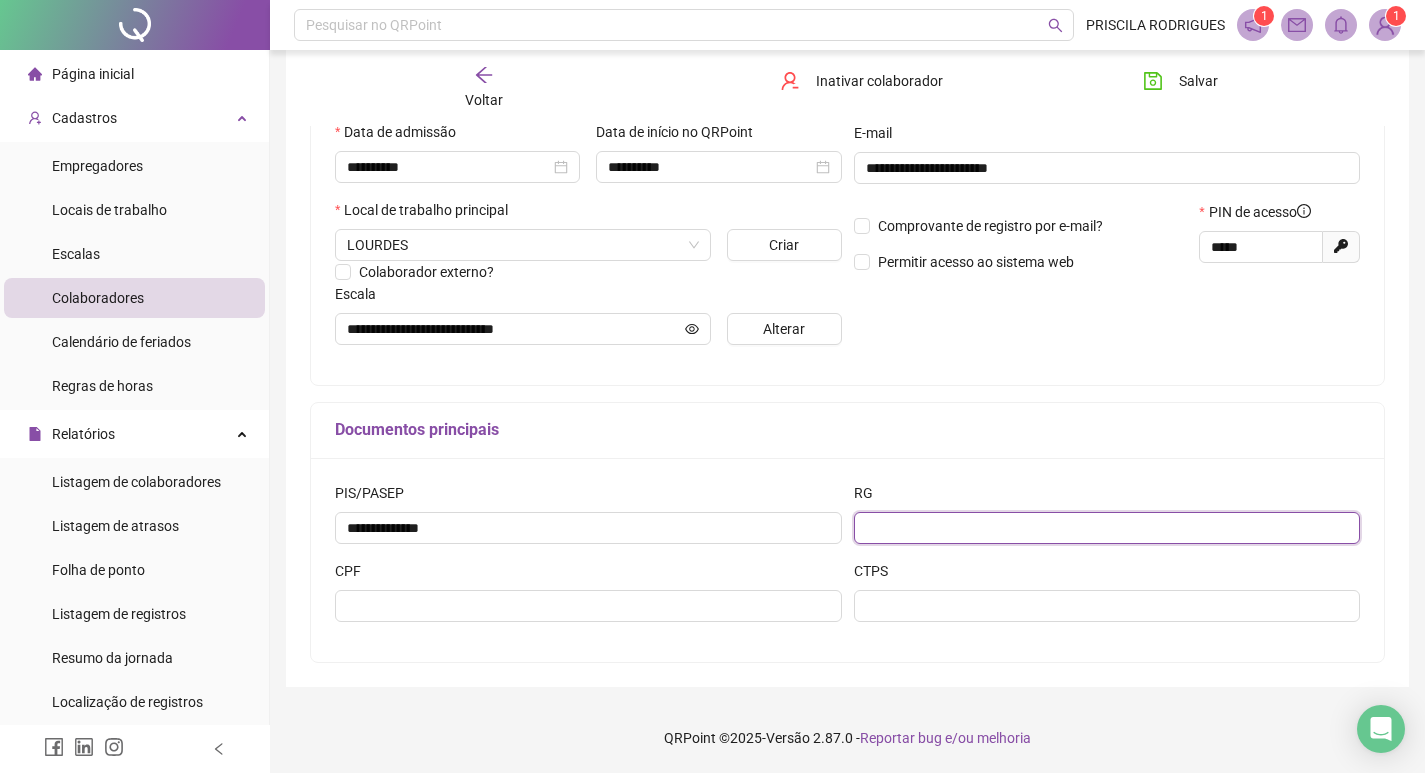 click at bounding box center (1107, 528) 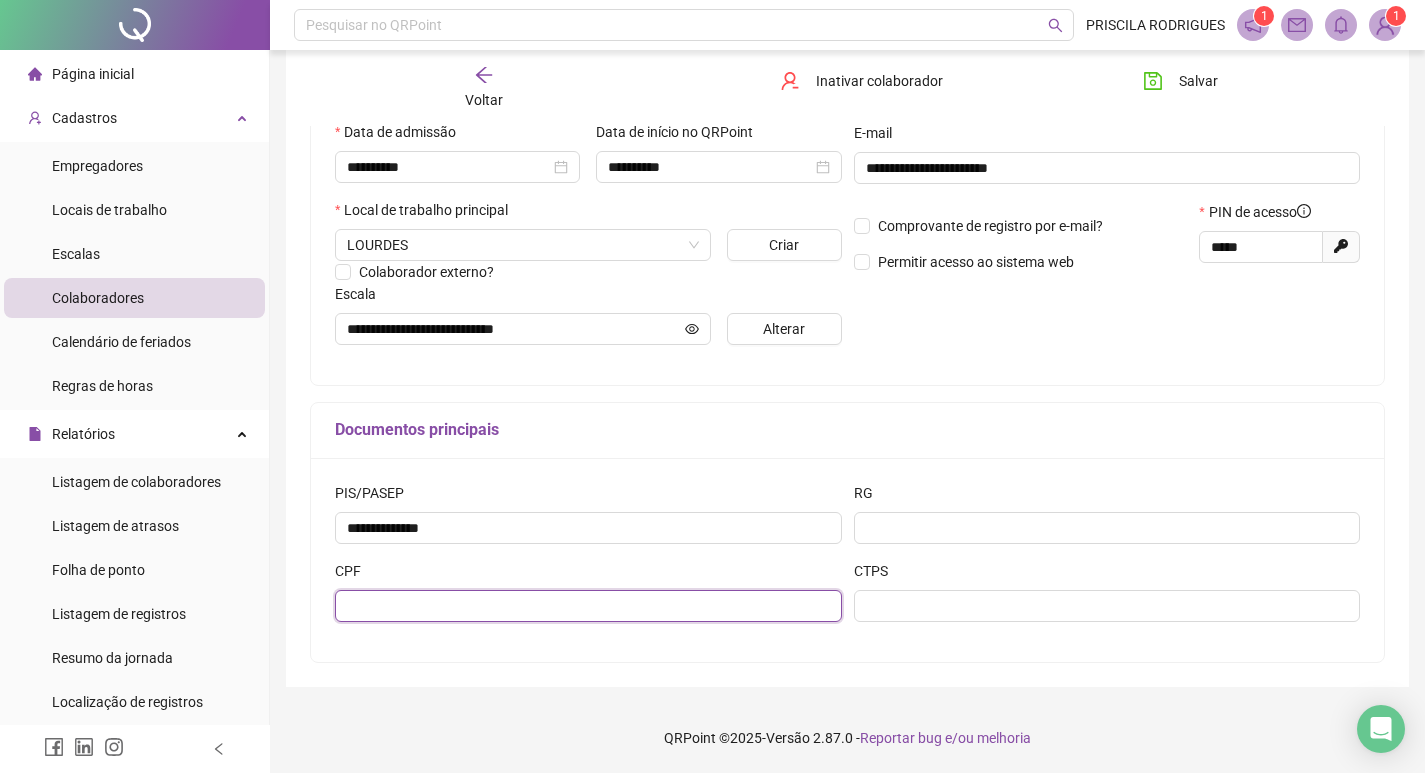 drag, startPoint x: 467, startPoint y: 615, endPoint x: 478, endPoint y: 616, distance: 11.045361 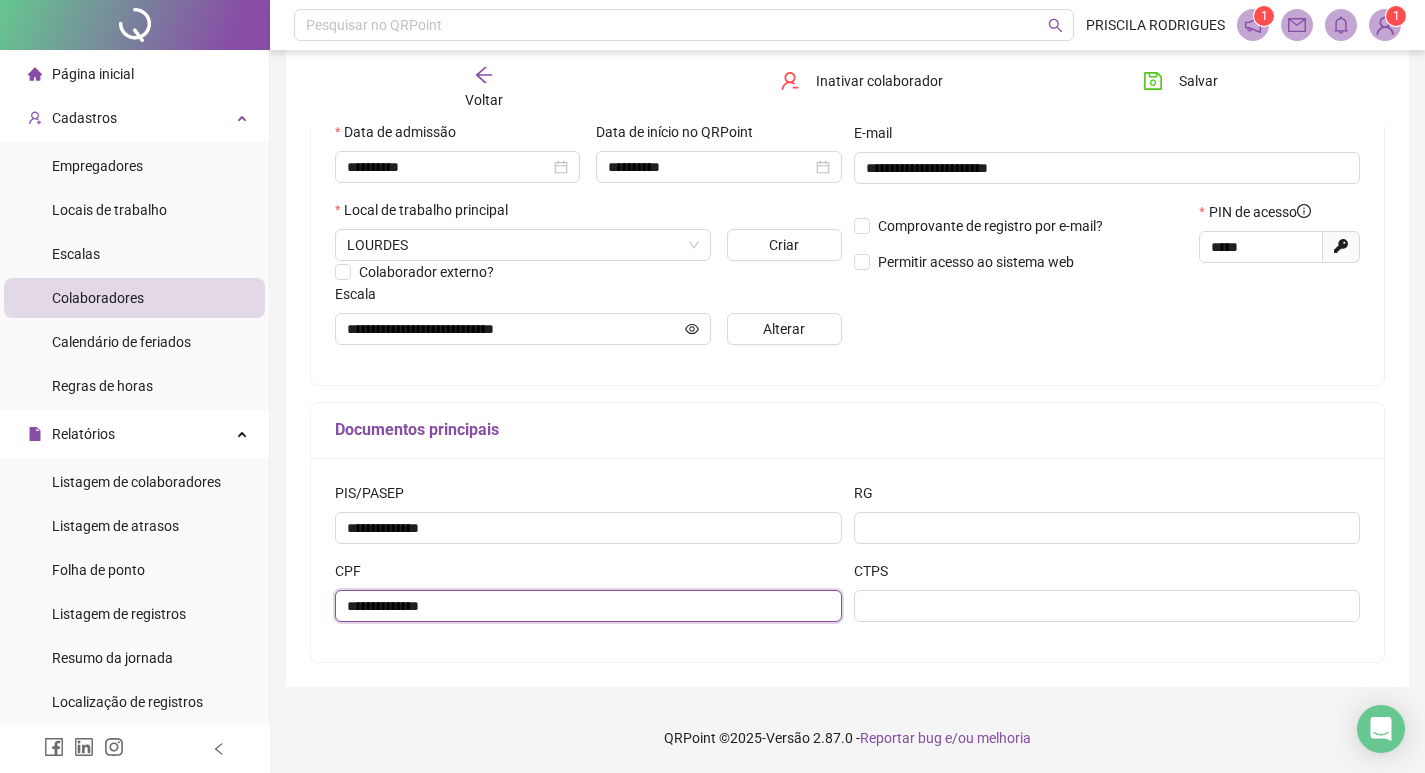 type on "**********" 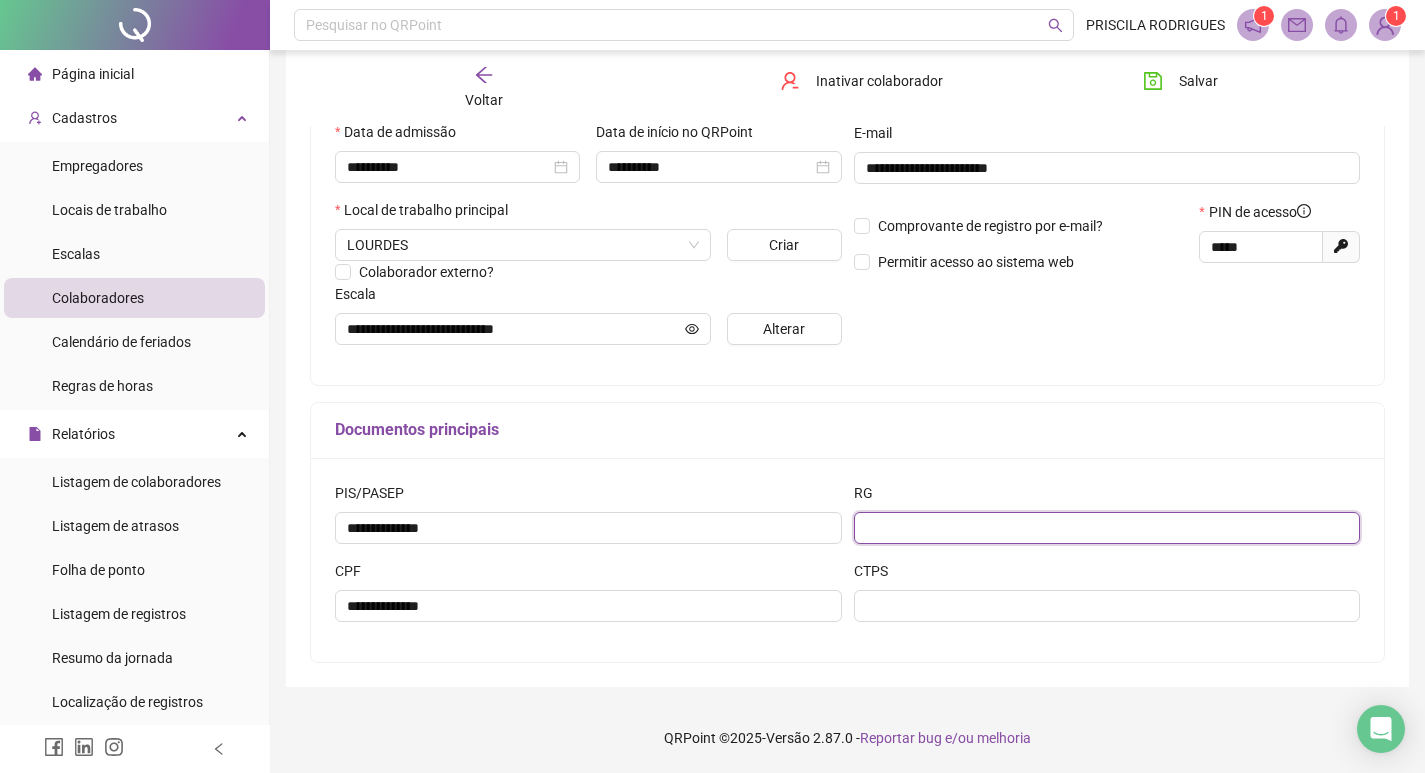 click at bounding box center (1107, 528) 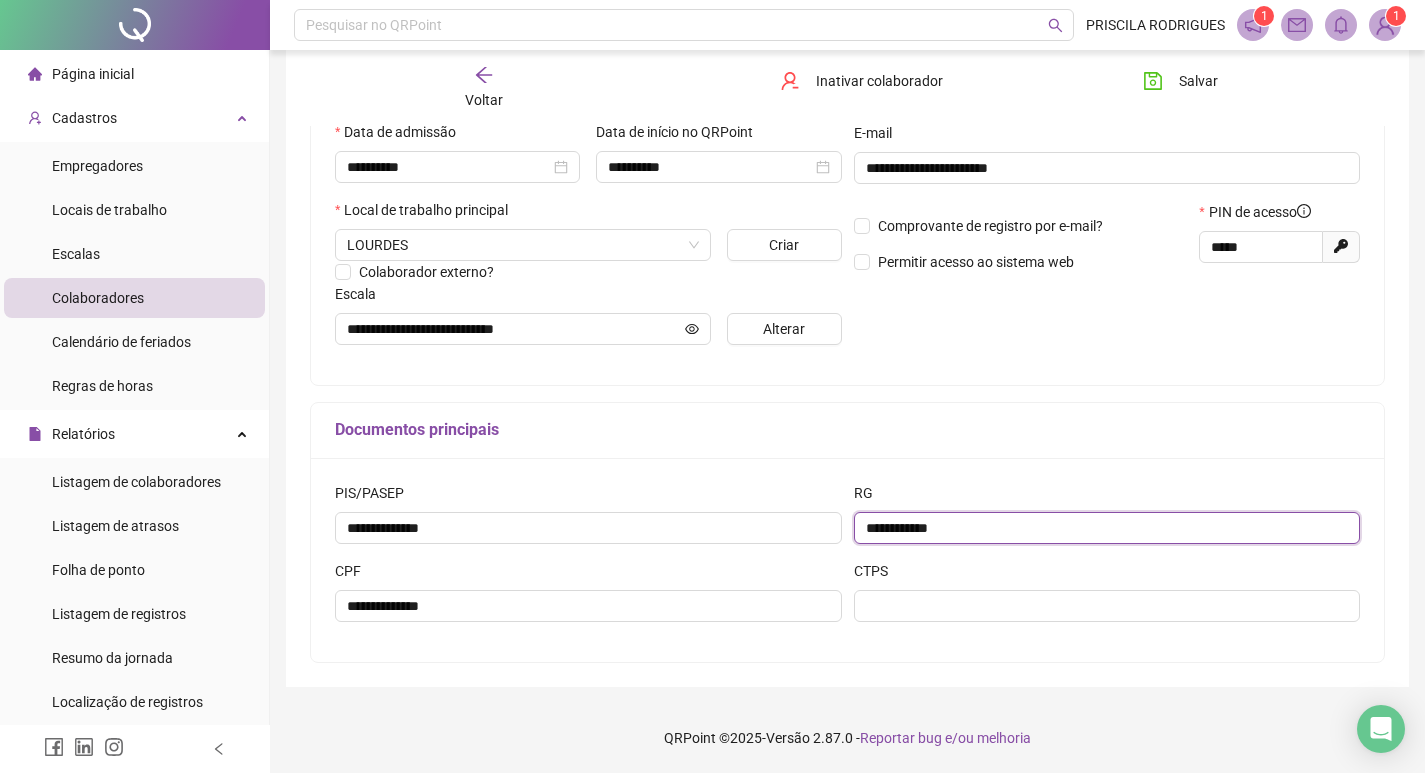 click on "**********" at bounding box center [1107, 528] 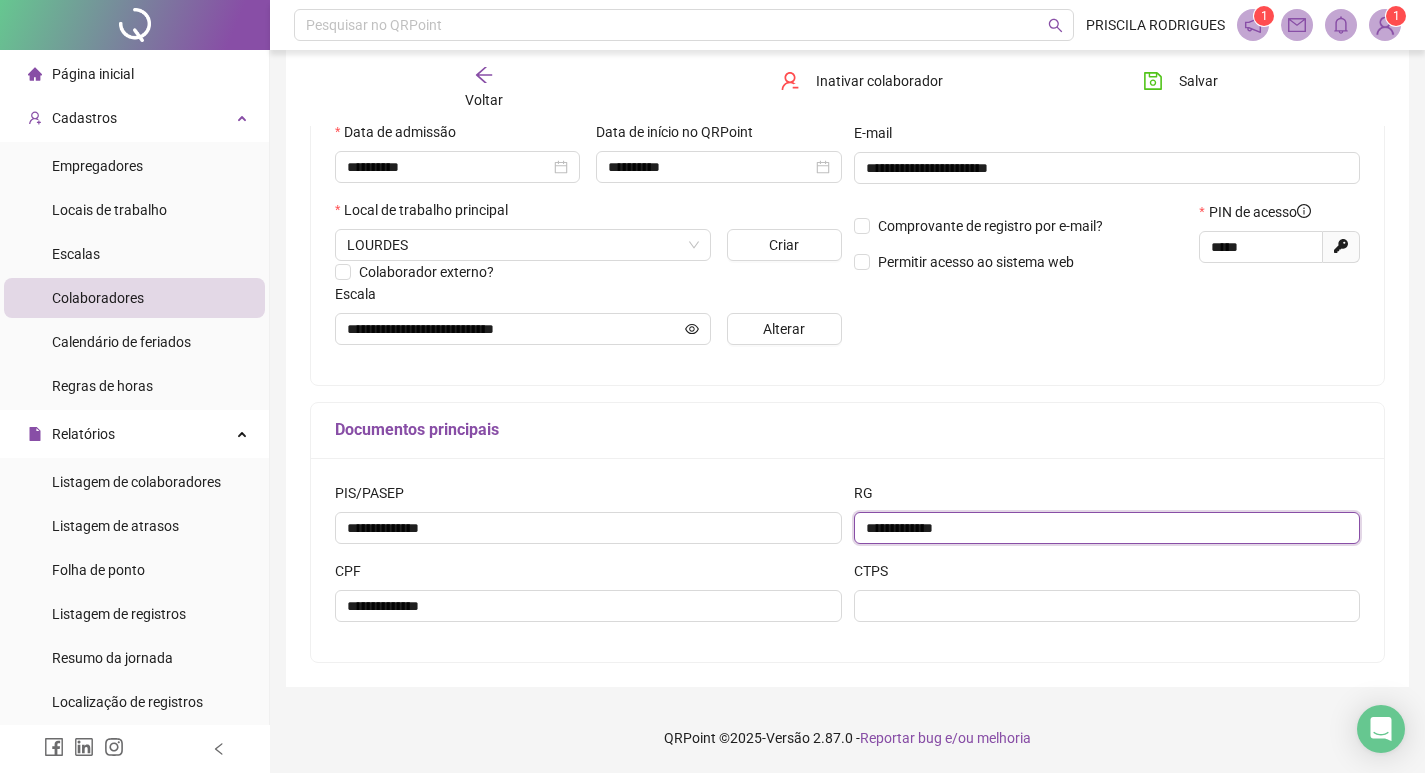 click on "**********" at bounding box center [1107, 528] 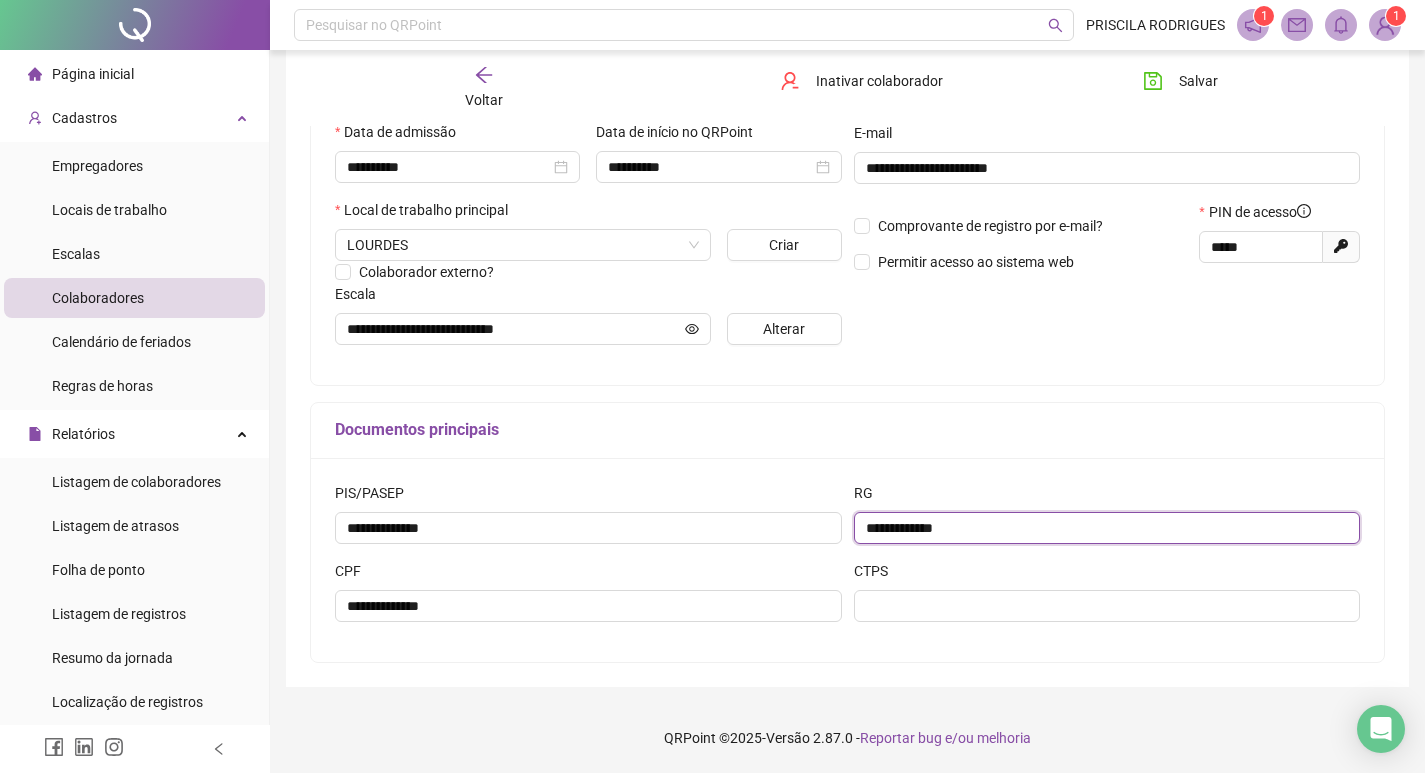 scroll, scrollTop: 68, scrollLeft: 0, axis: vertical 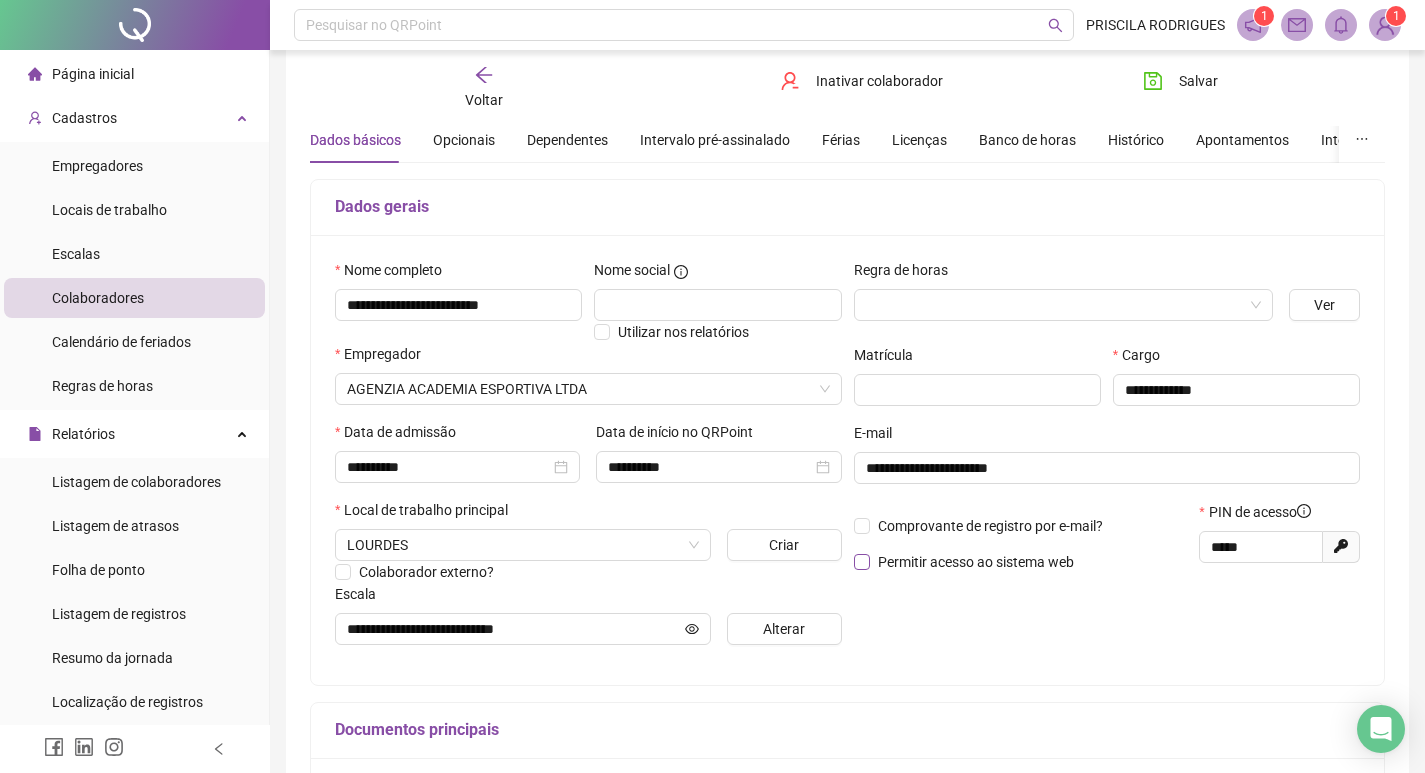 type on "**********" 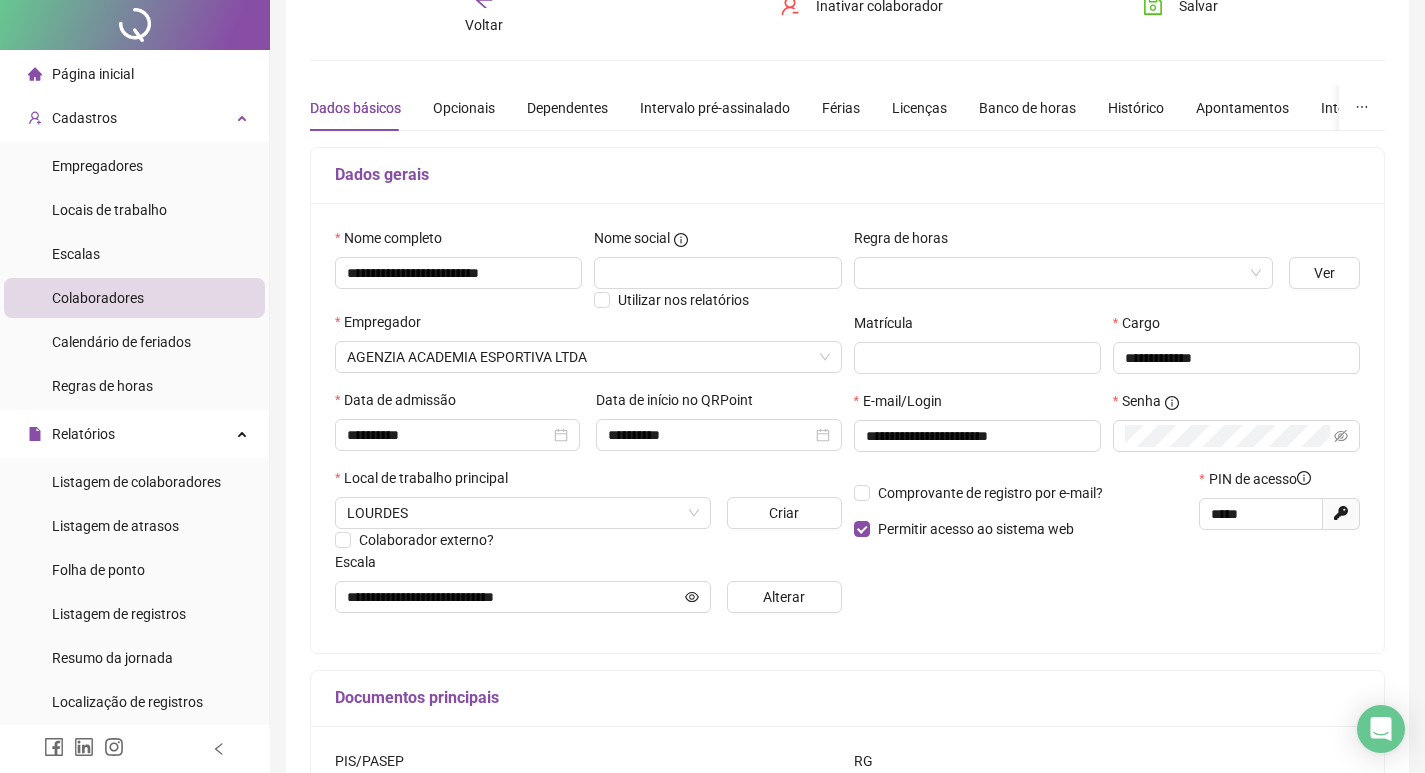 scroll, scrollTop: 0, scrollLeft: 0, axis: both 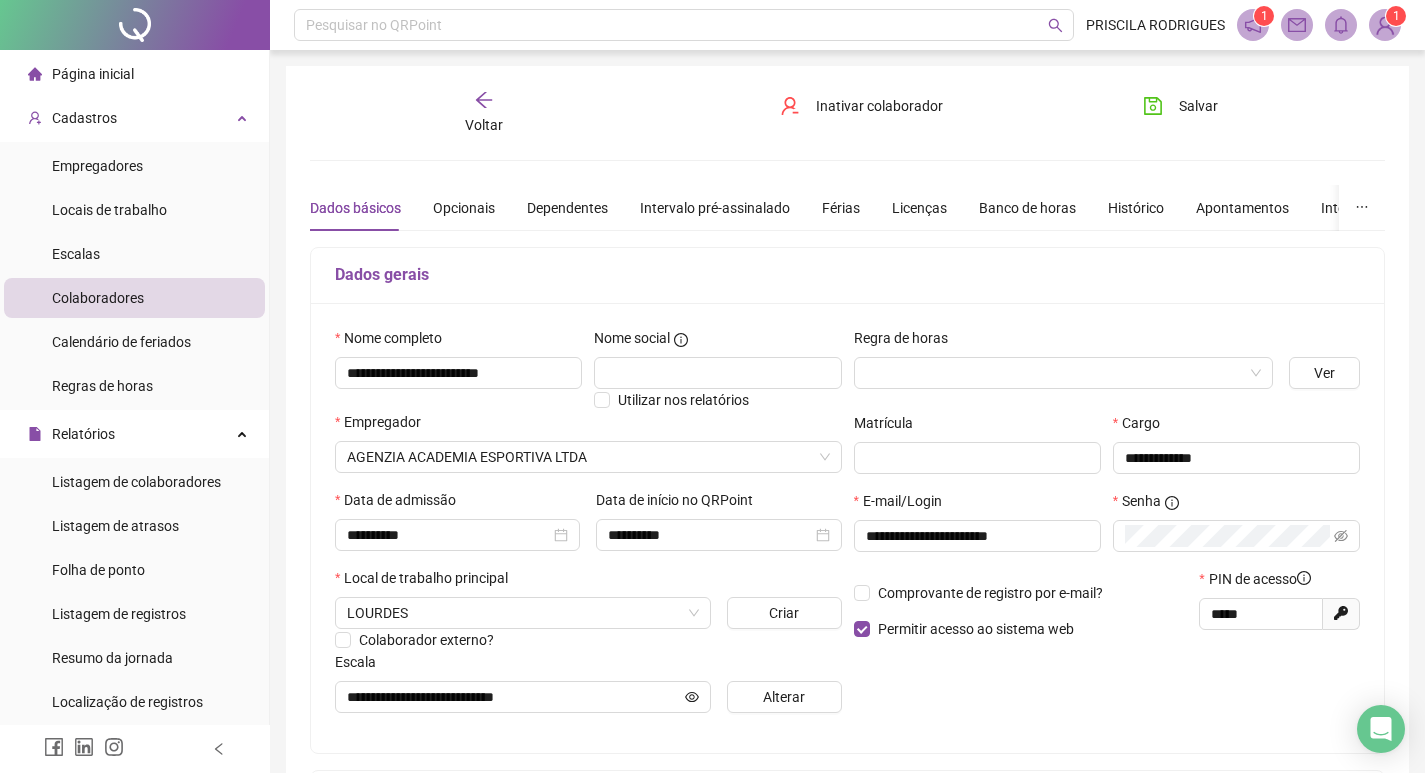 click on "Salvar" at bounding box center [1211, 113] 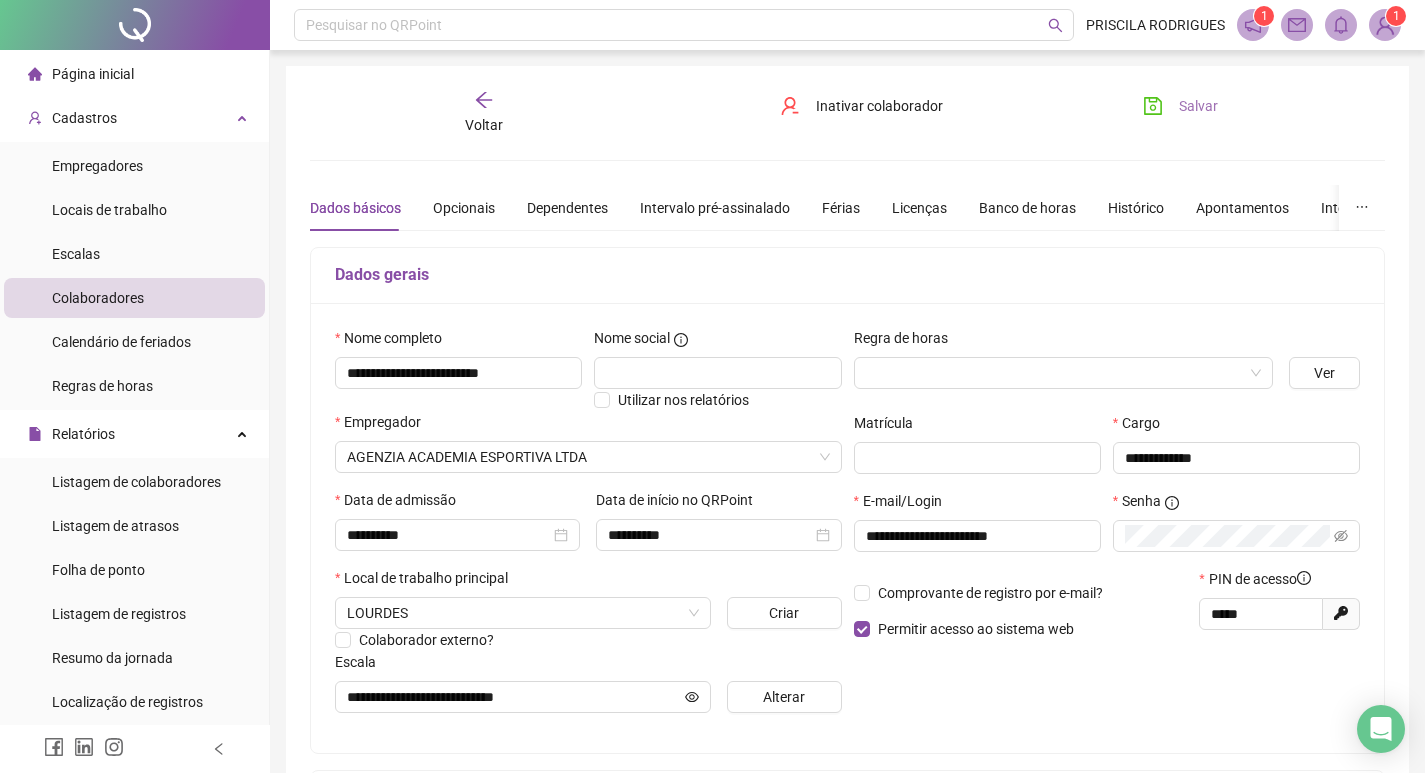 click on "Salvar" at bounding box center [1198, 106] 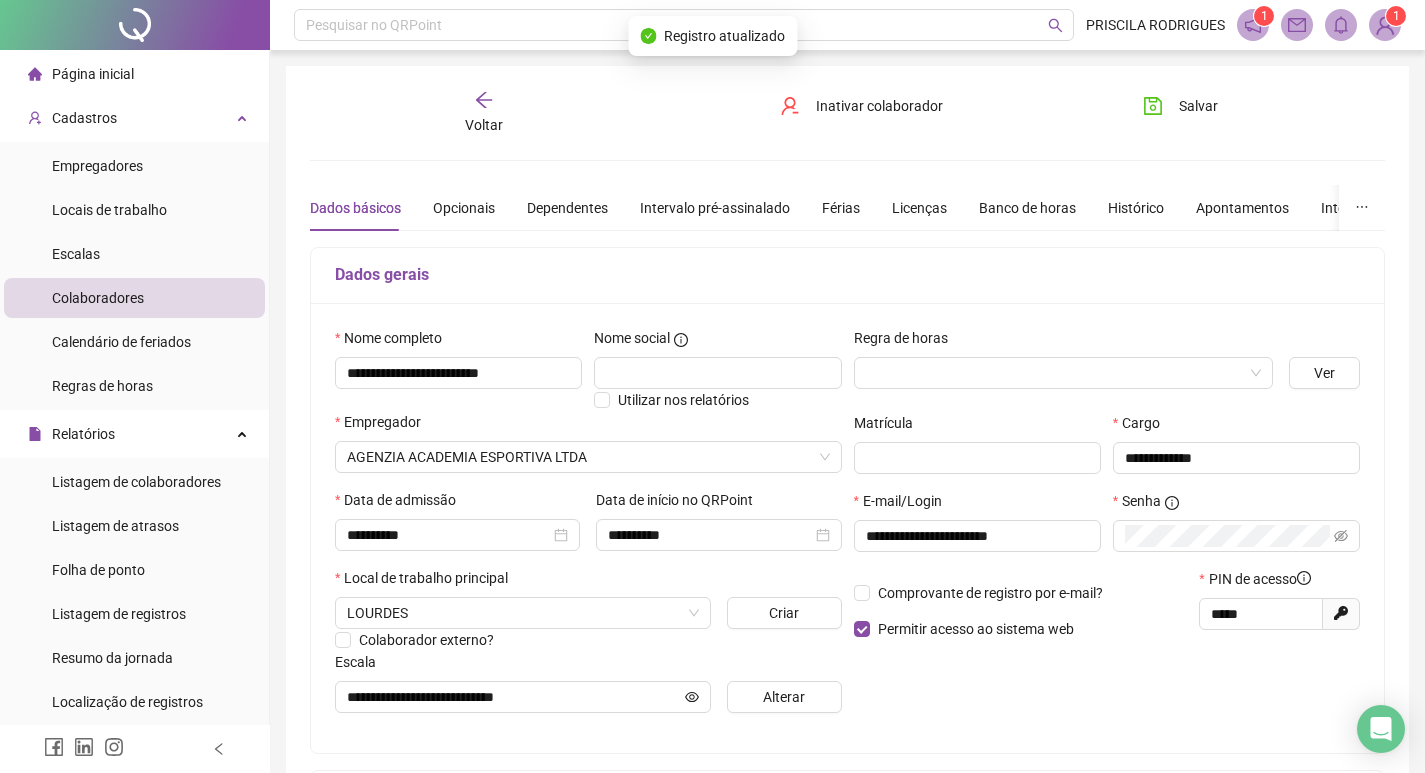 click 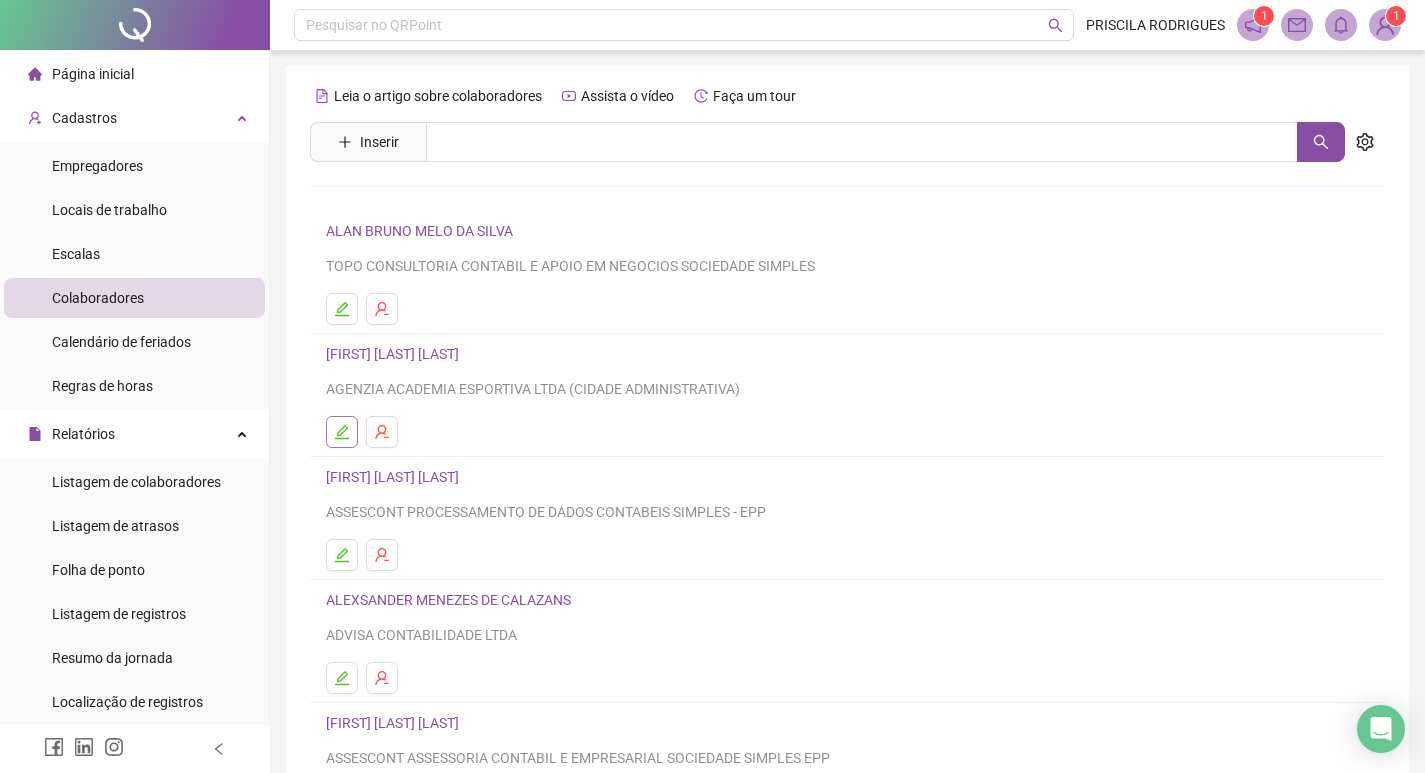 click at bounding box center [342, 432] 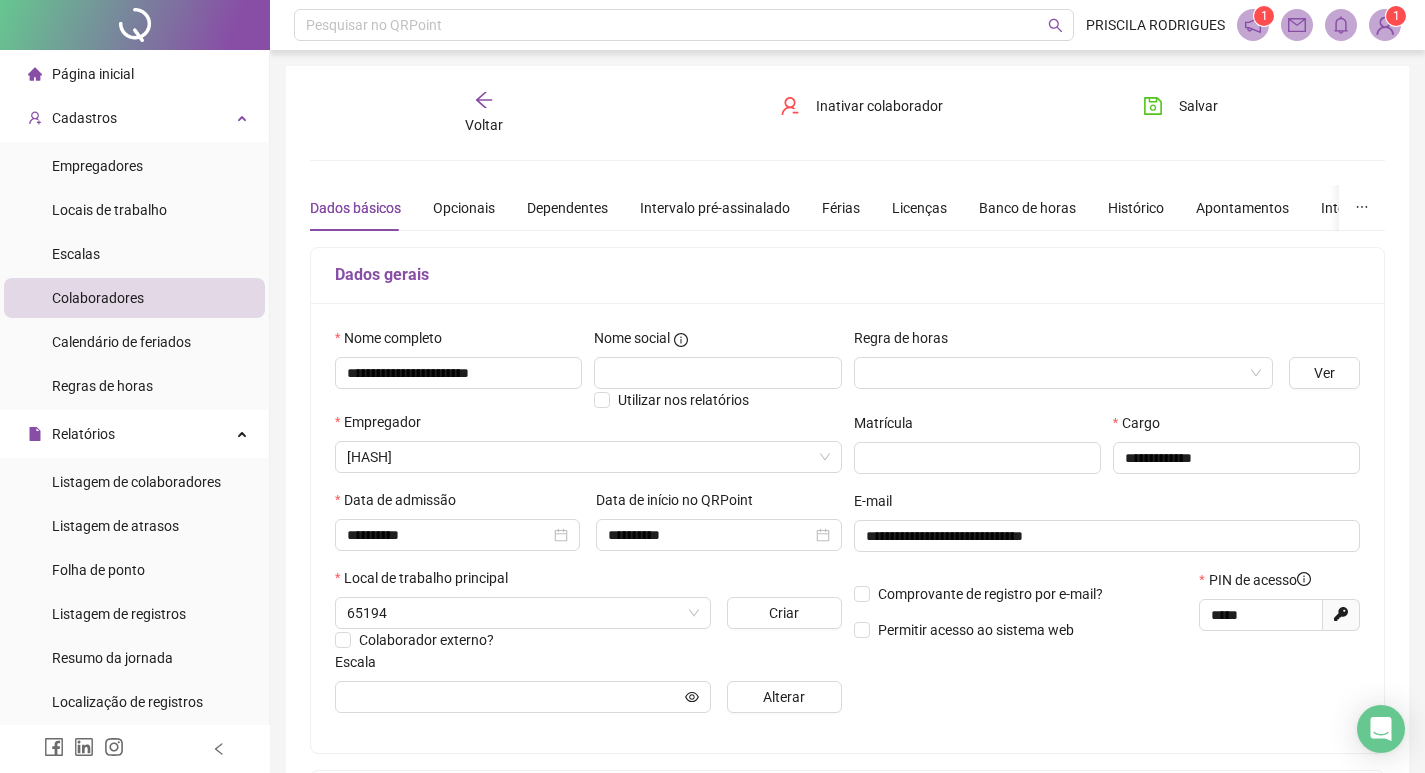 type on "**********" 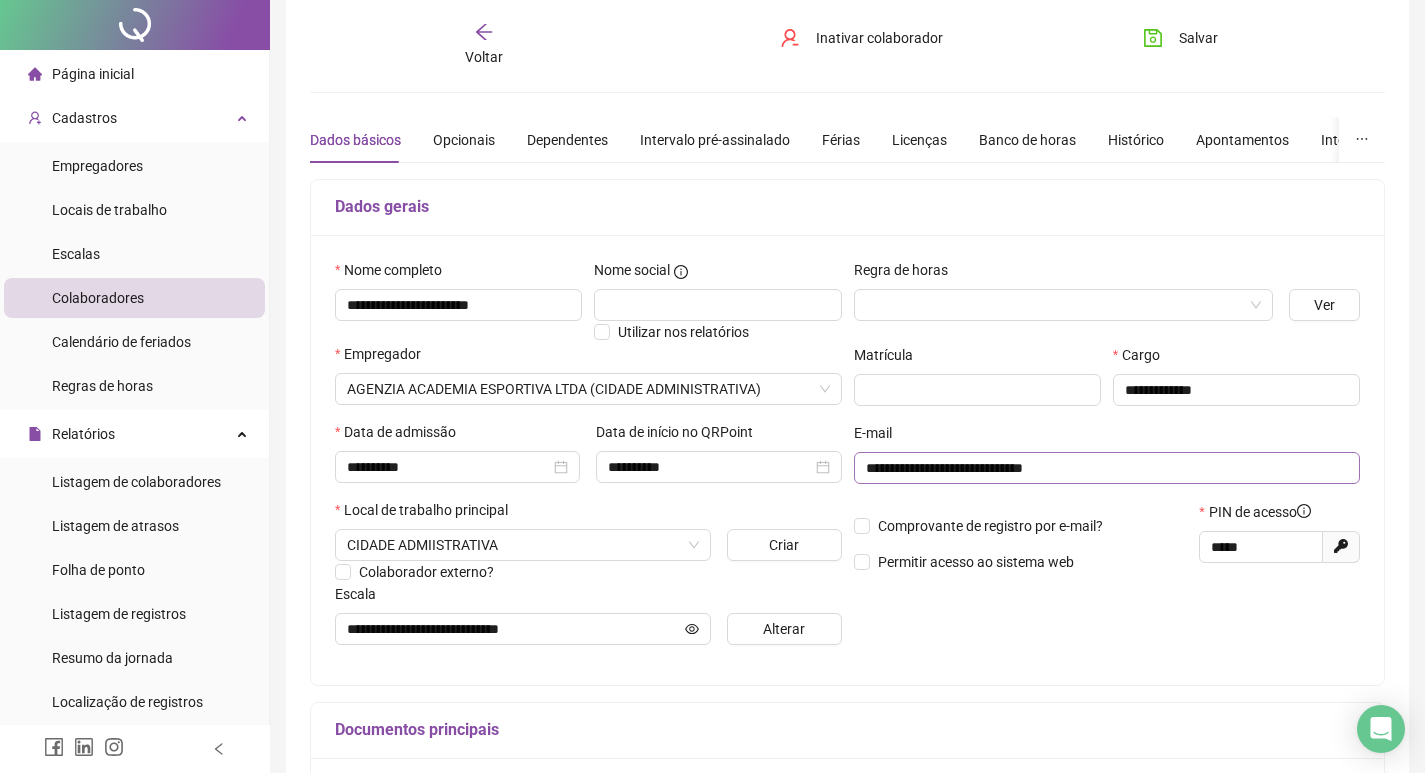 scroll, scrollTop: 0, scrollLeft: 0, axis: both 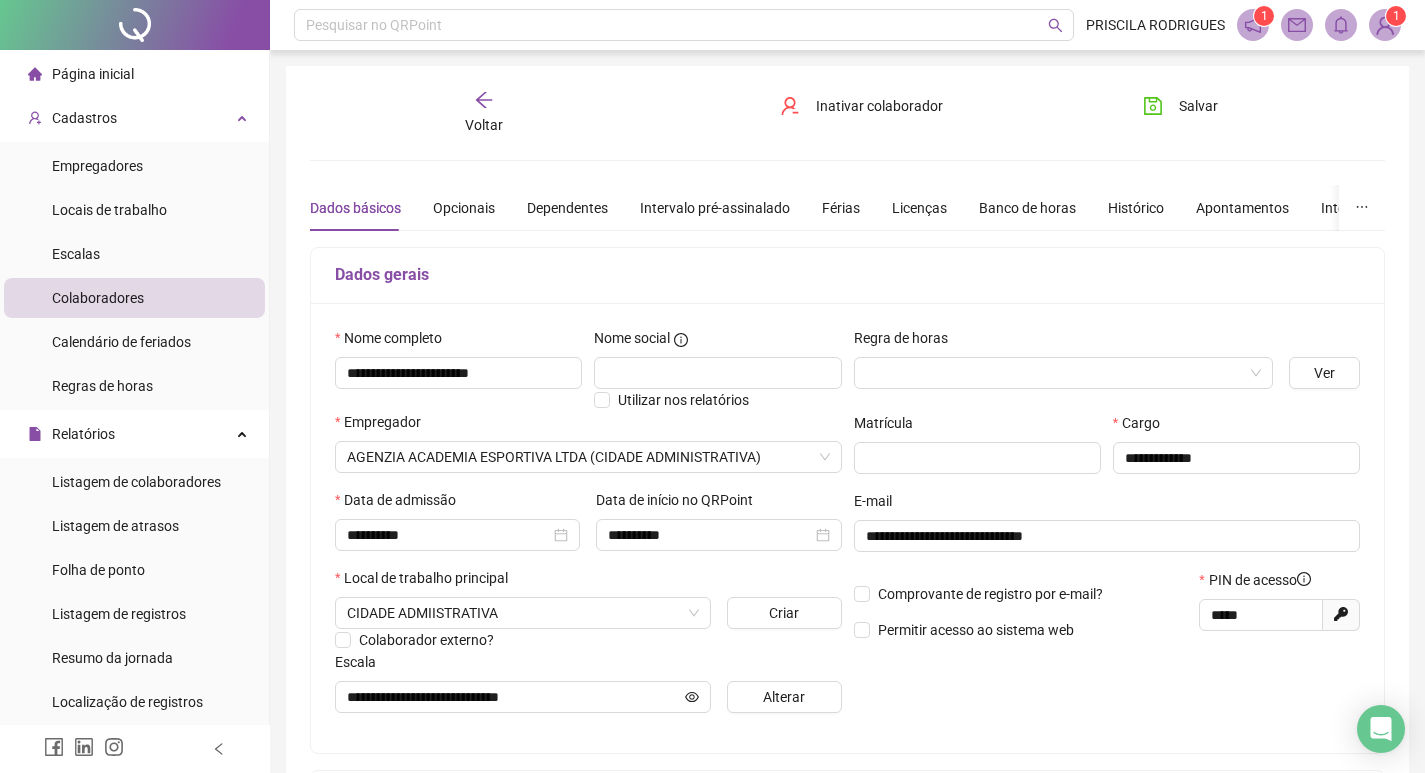 click 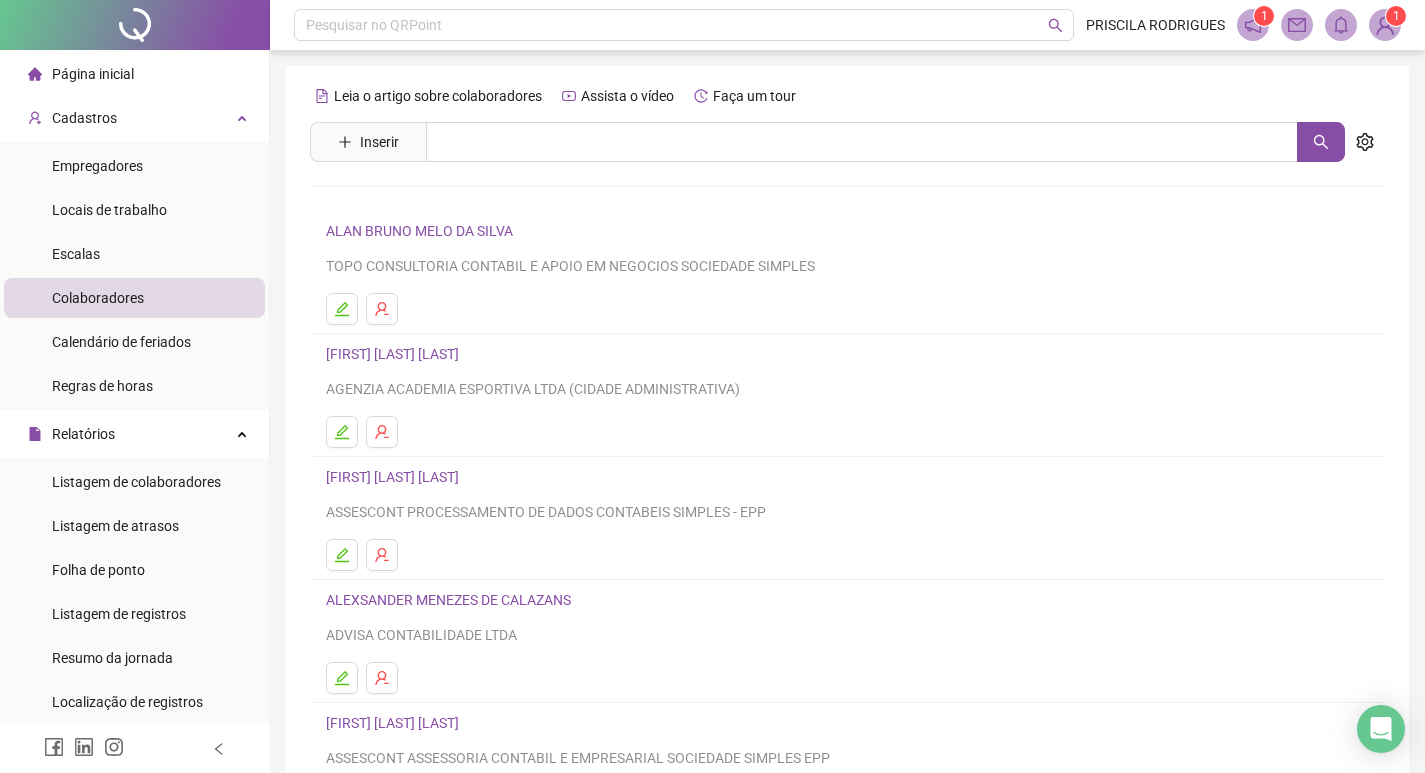 scroll, scrollTop: 194, scrollLeft: 0, axis: vertical 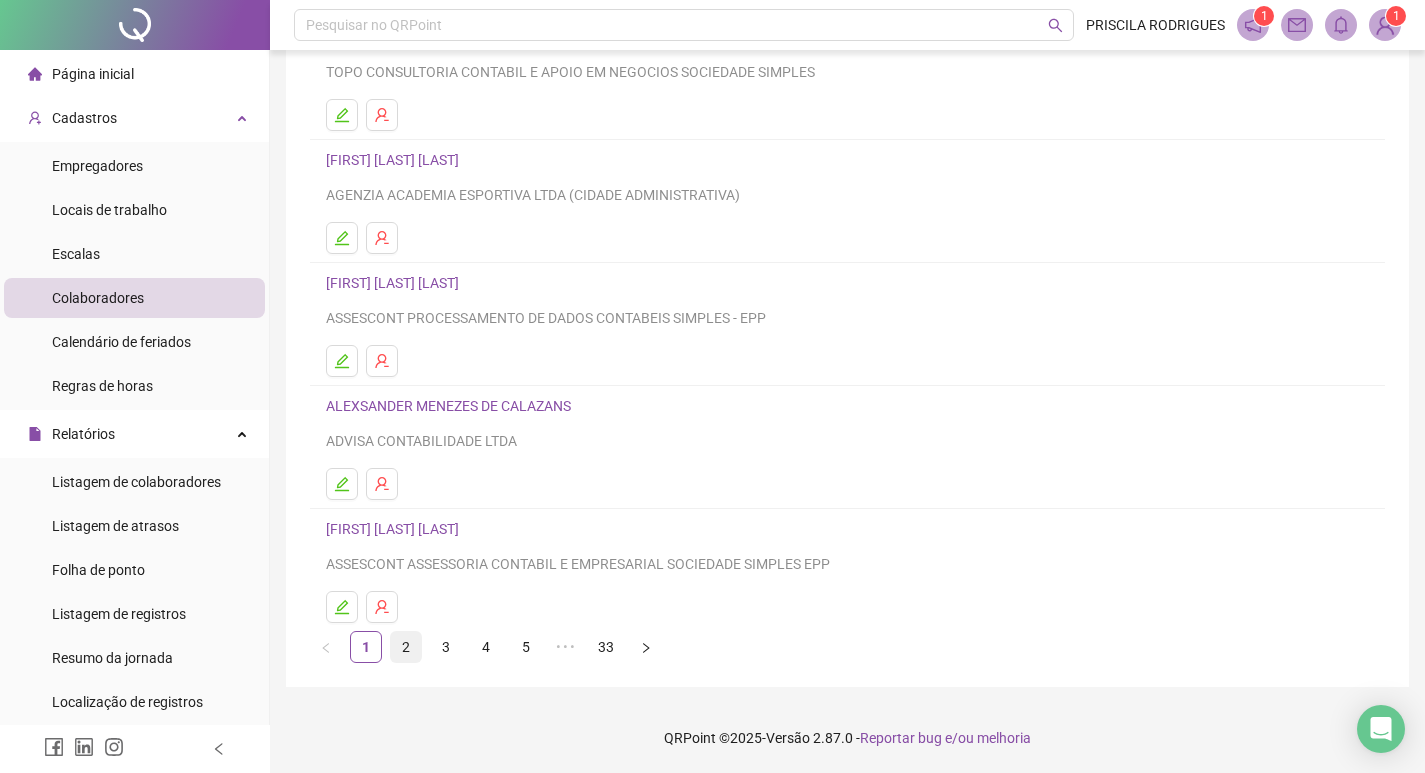 click on "2" at bounding box center (406, 647) 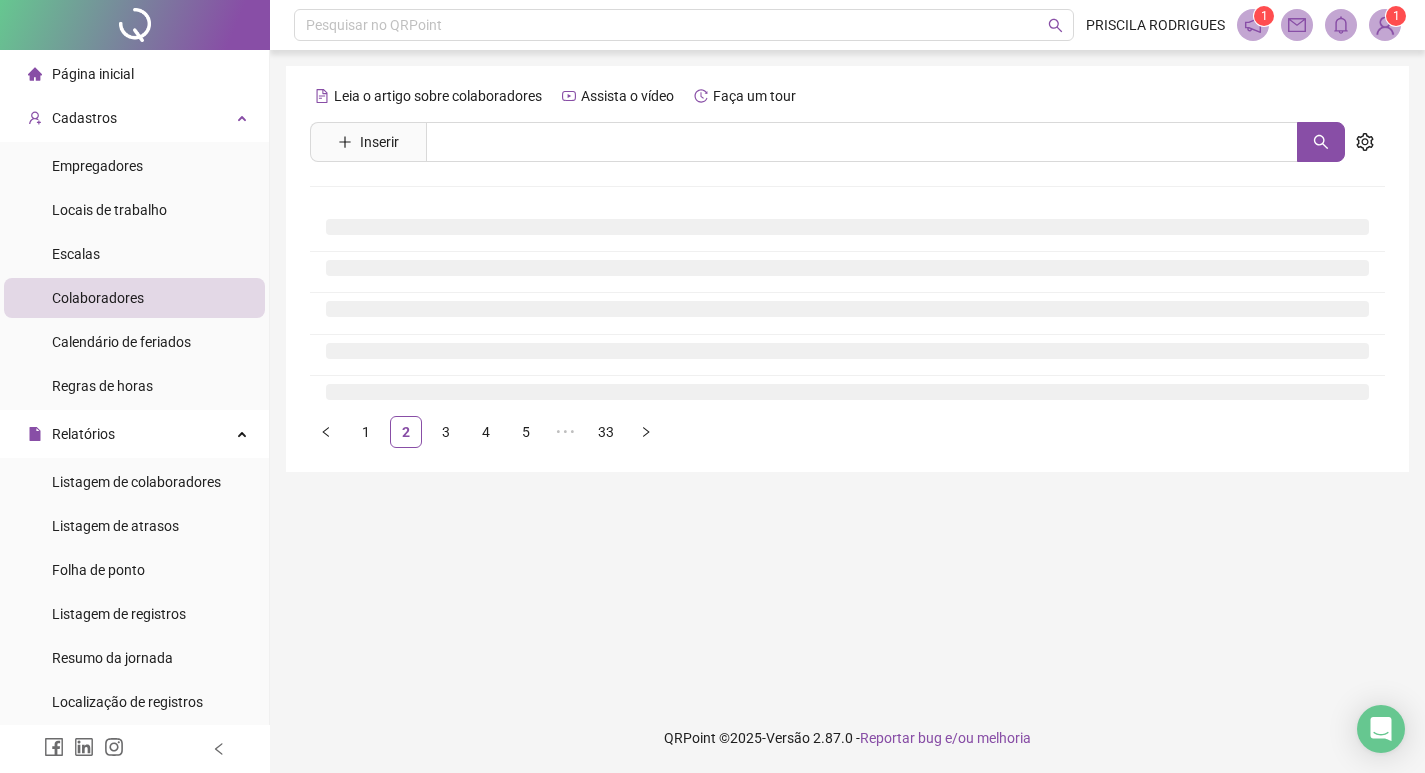 scroll, scrollTop: 0, scrollLeft: 0, axis: both 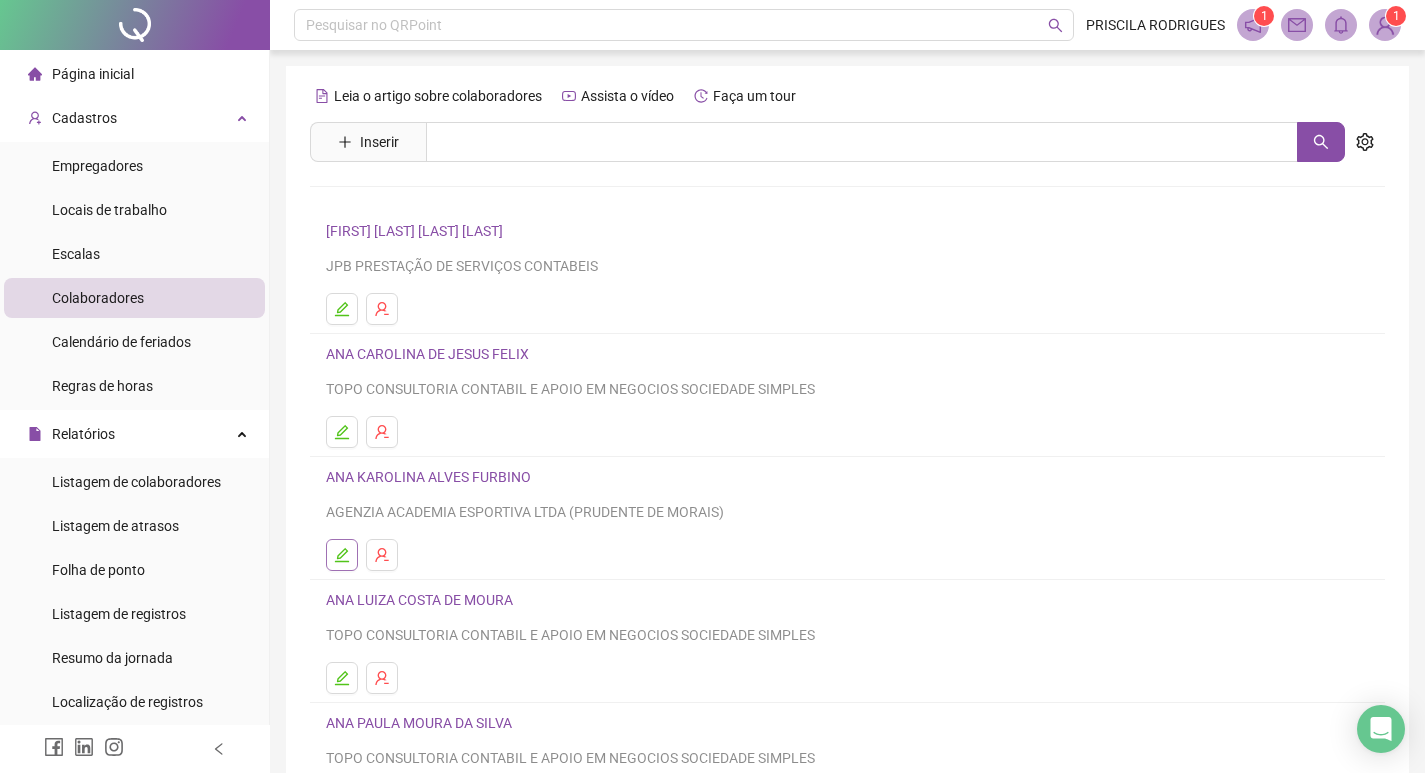 click 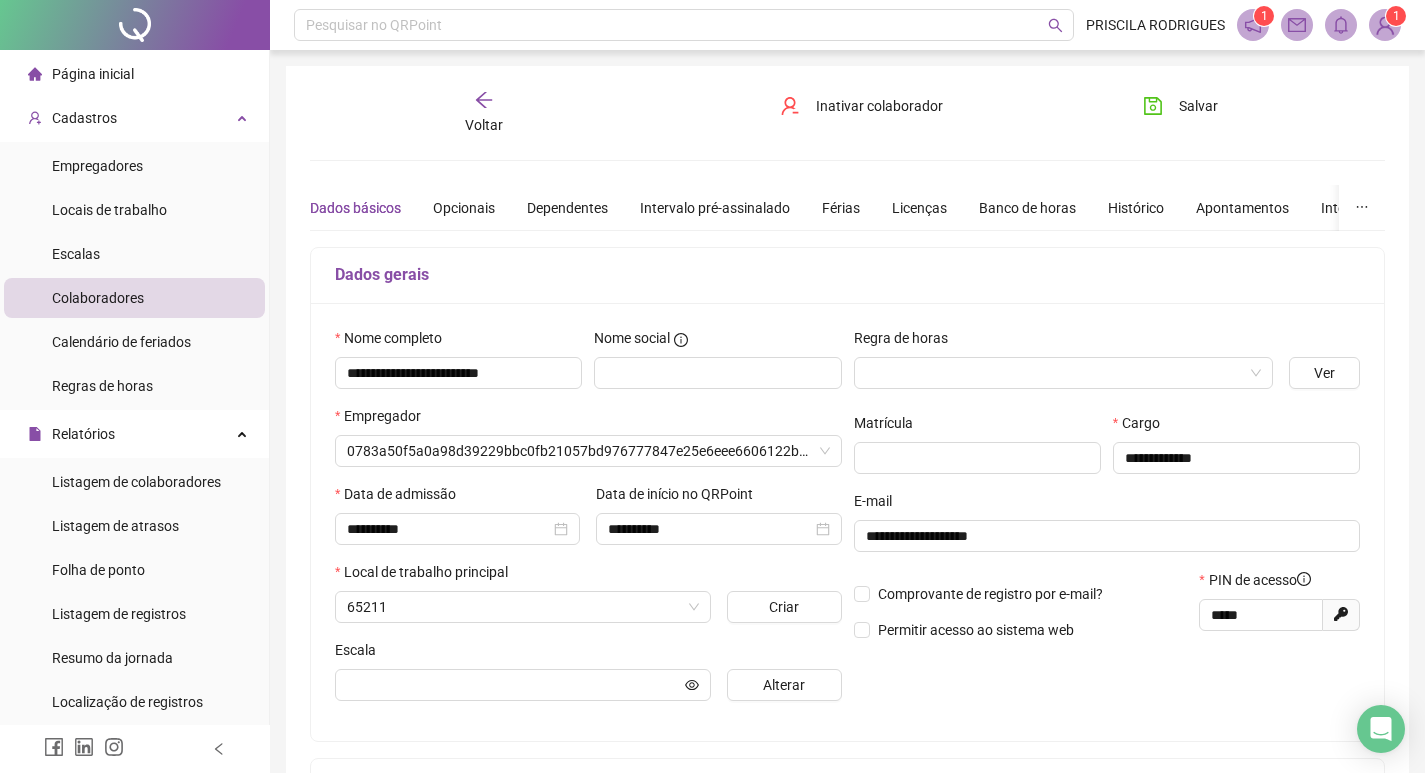 type on "**********" 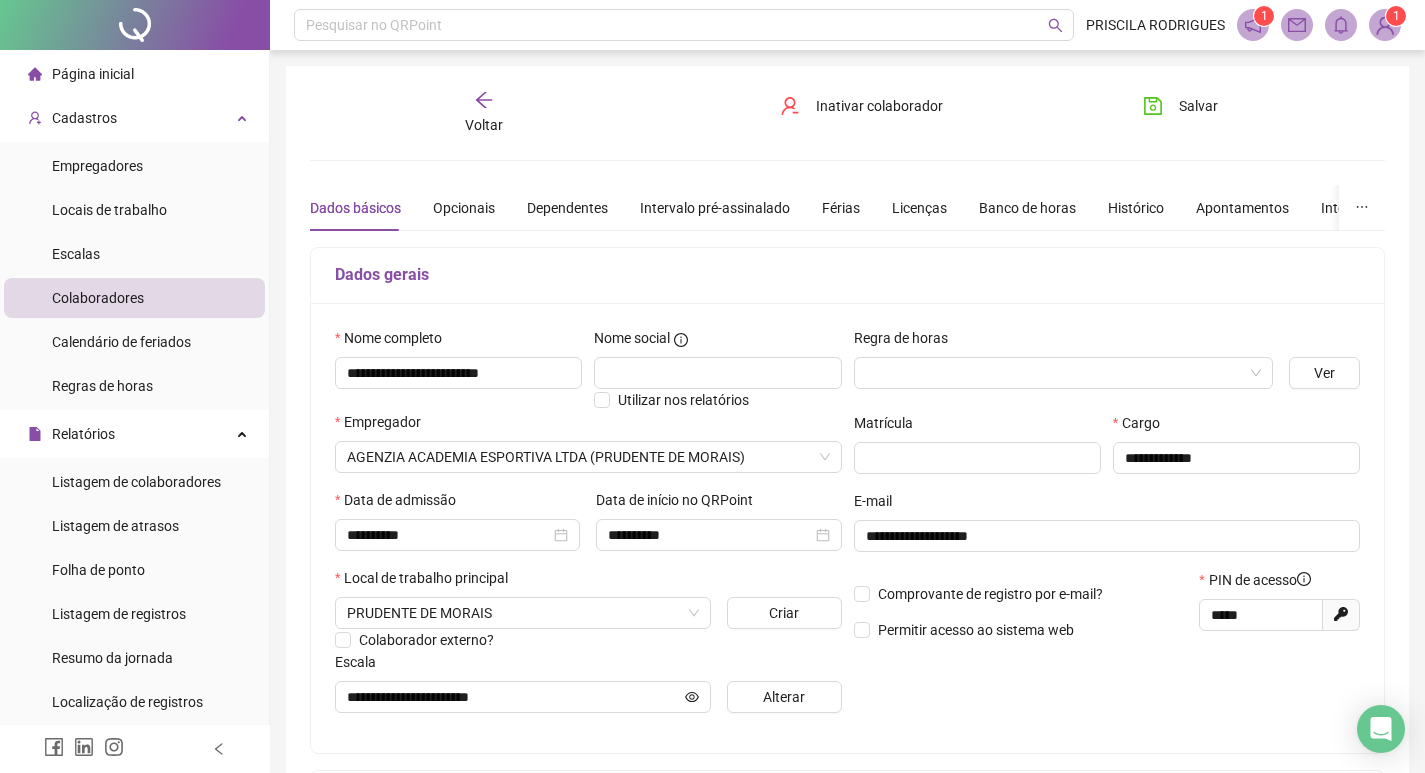 click 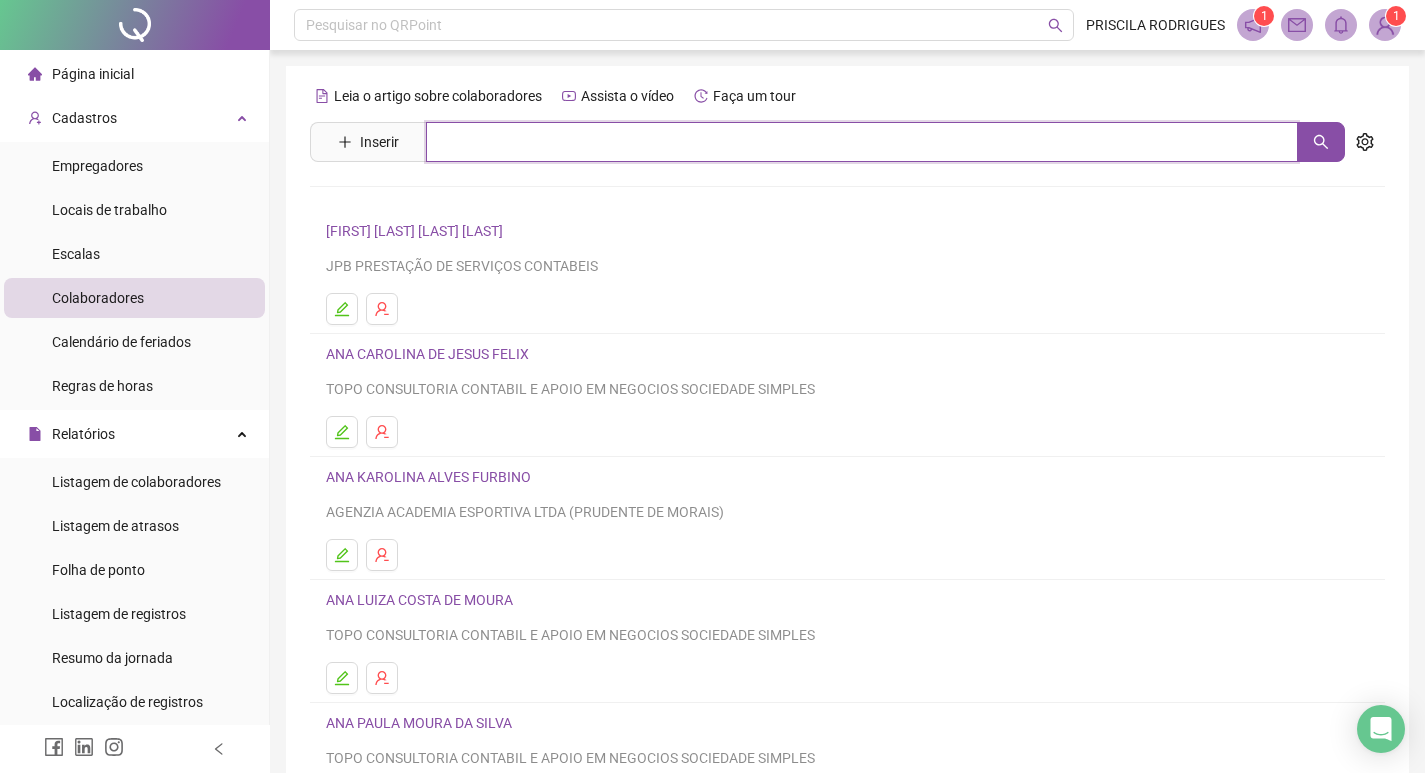click at bounding box center (862, 142) 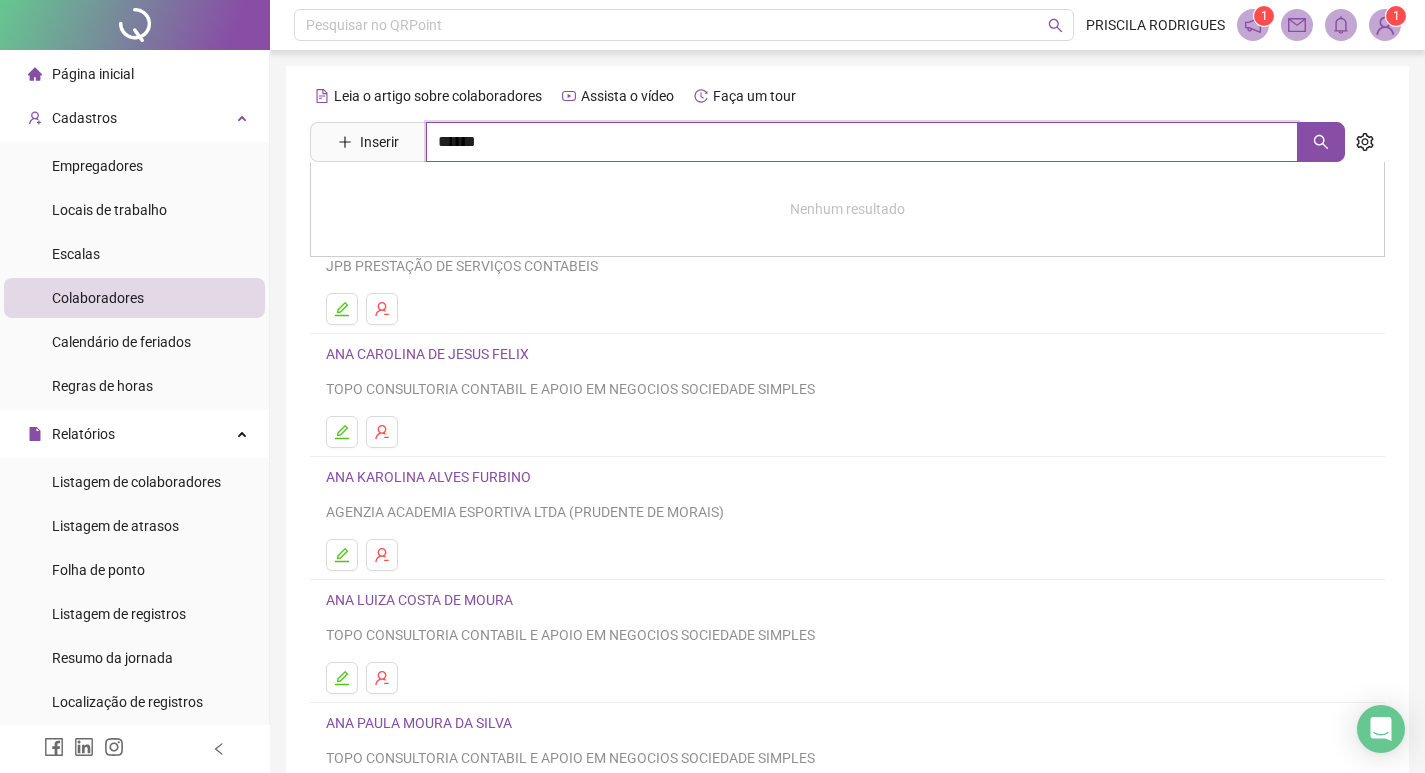 type on "******" 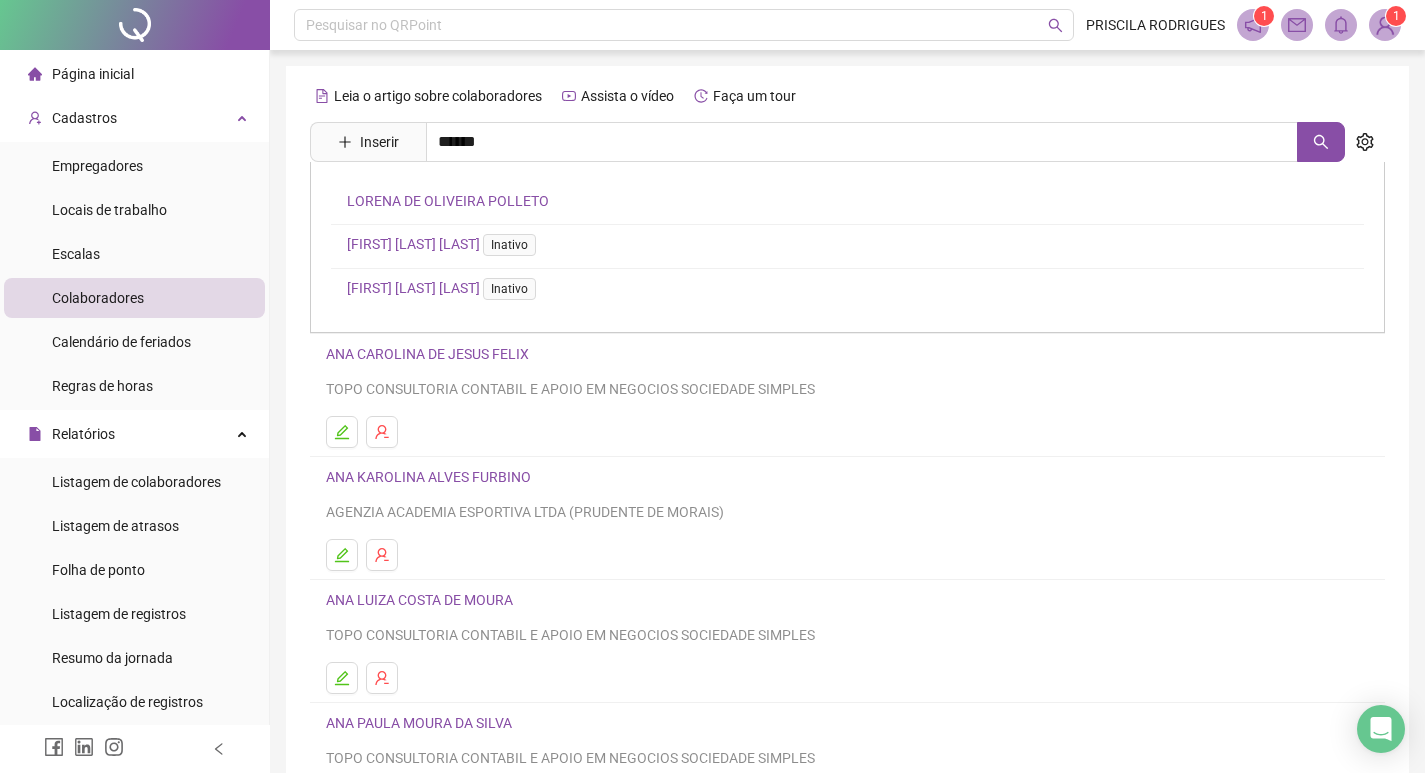 click on "[FIRST] [LAST] [LAST]   [FIRST] [LAST] [LAST]   Inativo [FIRST] [LAST] [LAST]   Inativo" at bounding box center [847, 247] 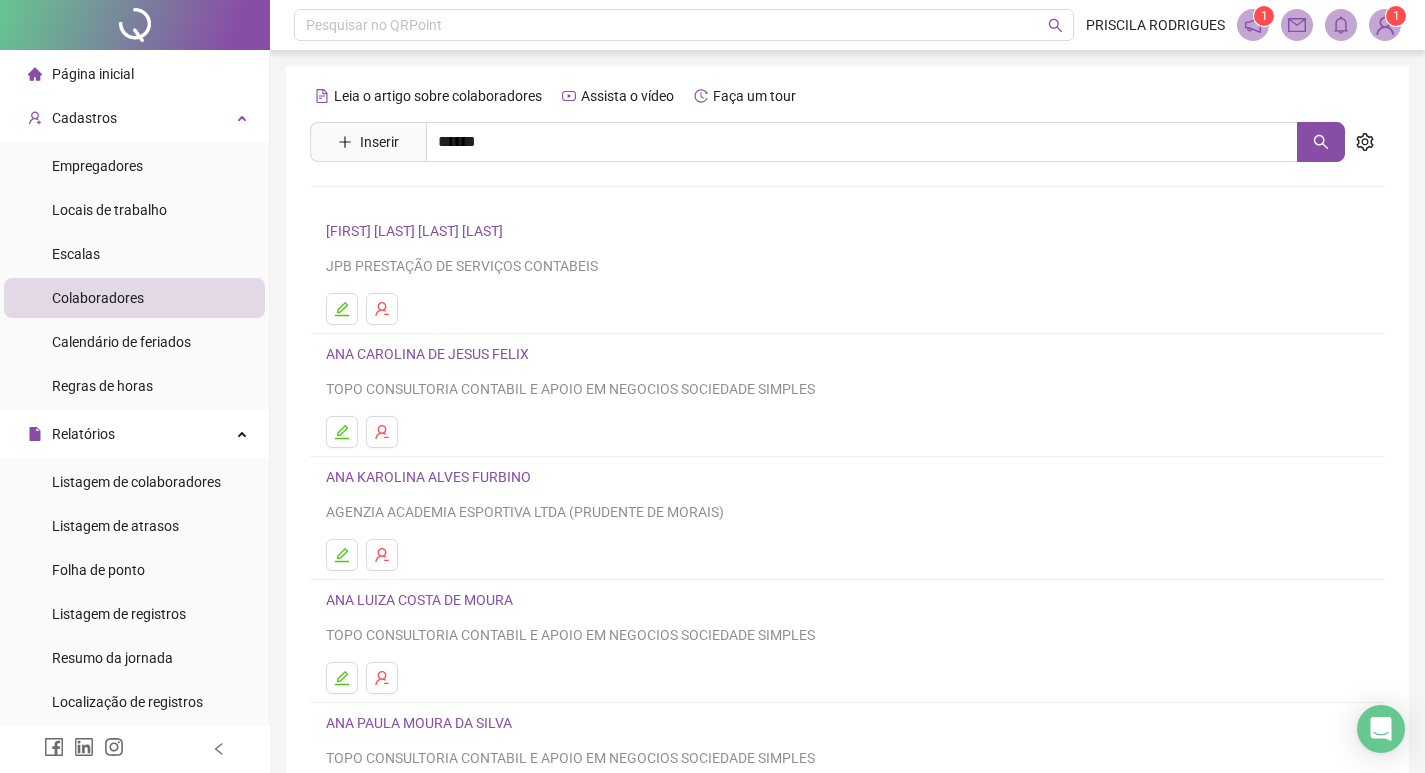 click on "Leia o artigo sobre colaboradores Assista o vídeo Faça um tour Inserir ****** [FIRST] [LAST] [LAST]   [FIRST] [LAST] [LAST]   Inativo [FIRST] [LAST] [LAST]   Inativo [FIRST] [LAST] [LAST]   [FIRST] [LAST] [LAST]    JPB PRESTAÇÃO DE SERVIÇOS CONTABEIS [FIRST] [LAST] [LAST]    TOPO CONSULTORIA CONTABIL E APOIO EM NEGOCIOS SOCIEDADE SIMPLES [FIRST] [LAST] [LAST]    AGENZIA  ACADEMIA ESPORTIVA LTDA (PRUDENTE DE MORAIS) [FIRST] [LAST] [LAST]    TOPO CONSULTORIA CONTABIL E APOIO EM NEGOCIOS SOCIEDADE SIMPLES [FIRST] [LAST] [LAST] 	    TOPO CONSULTORIA CONTABIL E APOIO EM NEGOCIOS SOCIEDADE SIMPLES 1 2 3 4 5 ••• 33" at bounding box center [847, 468] 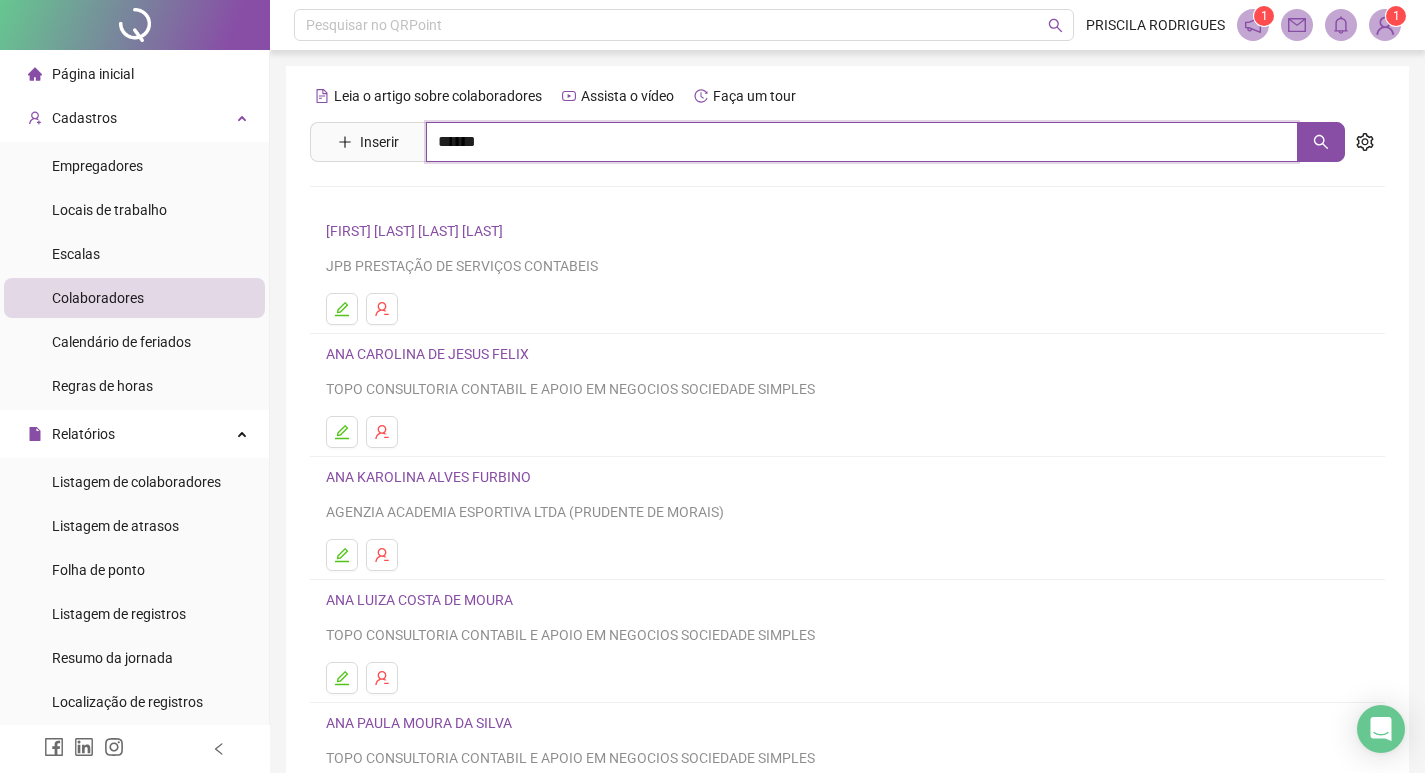 click on "******" at bounding box center (862, 142) 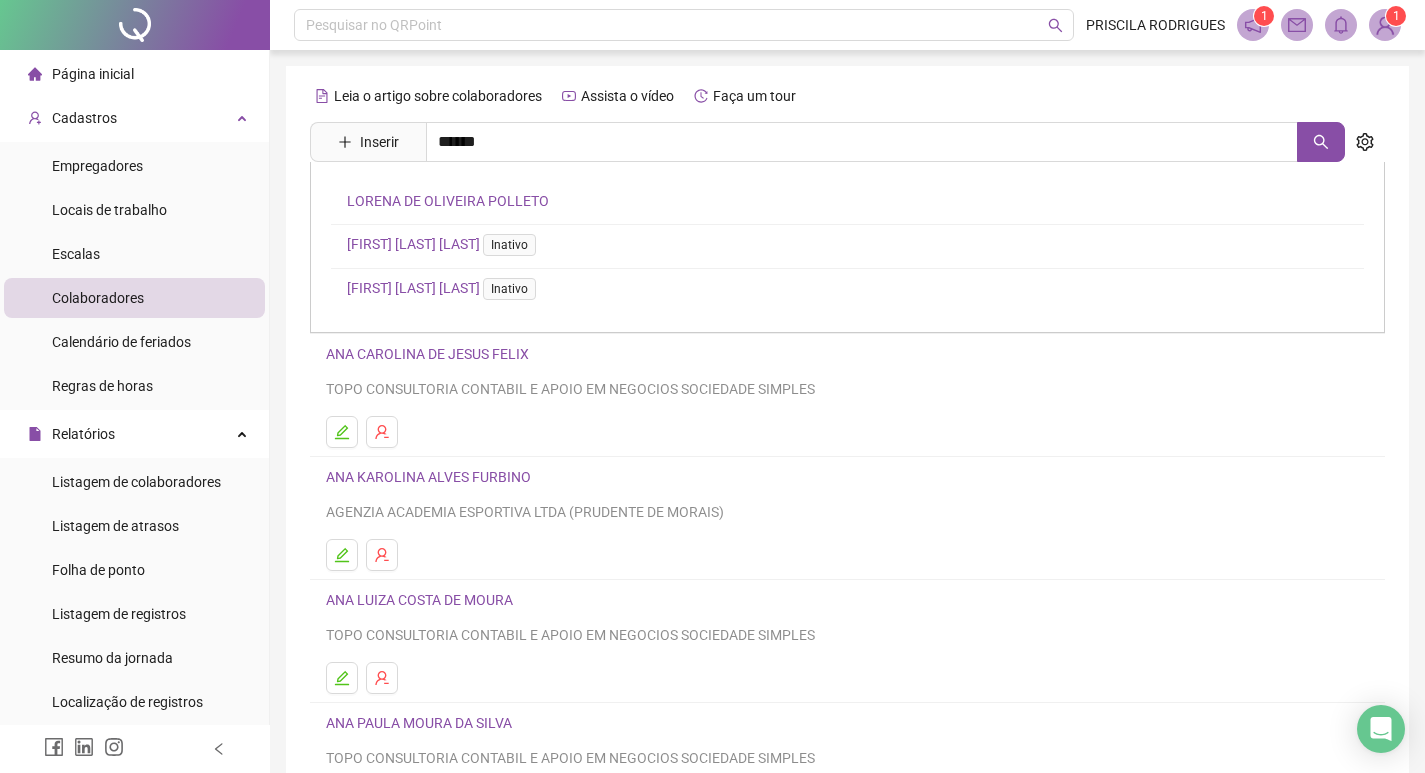 click on "LORENA DE OLIVEIRA POLLETO" at bounding box center (448, 201) 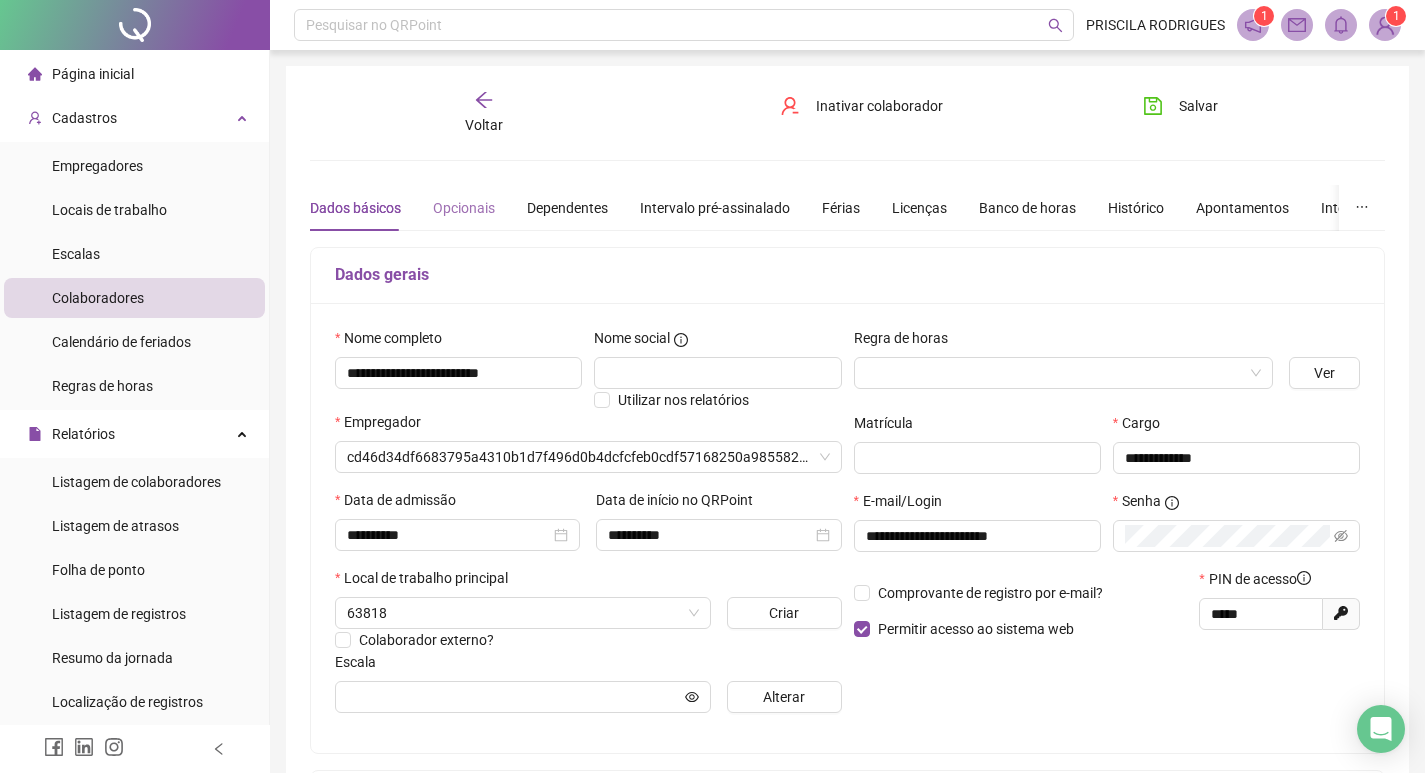 type on "**********" 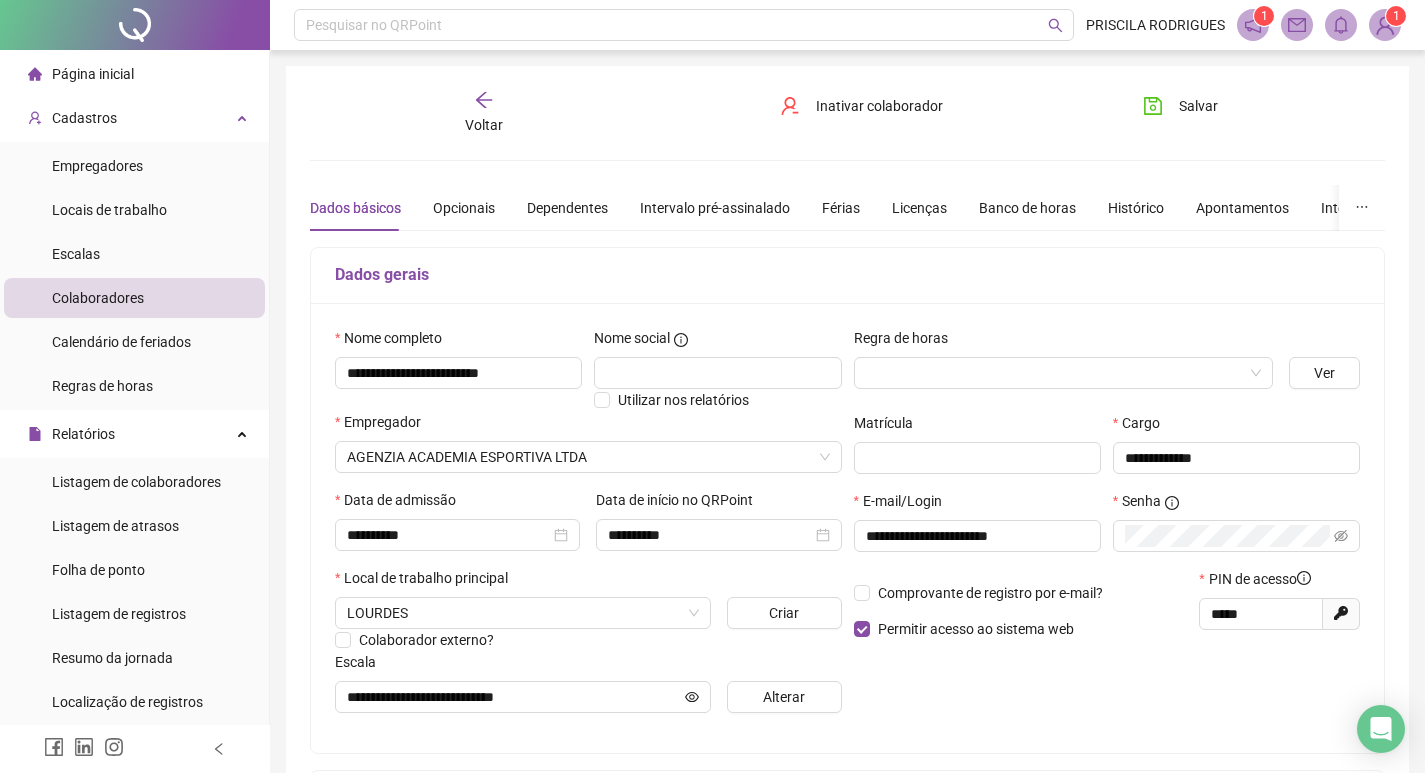 scroll, scrollTop: 200, scrollLeft: 0, axis: vertical 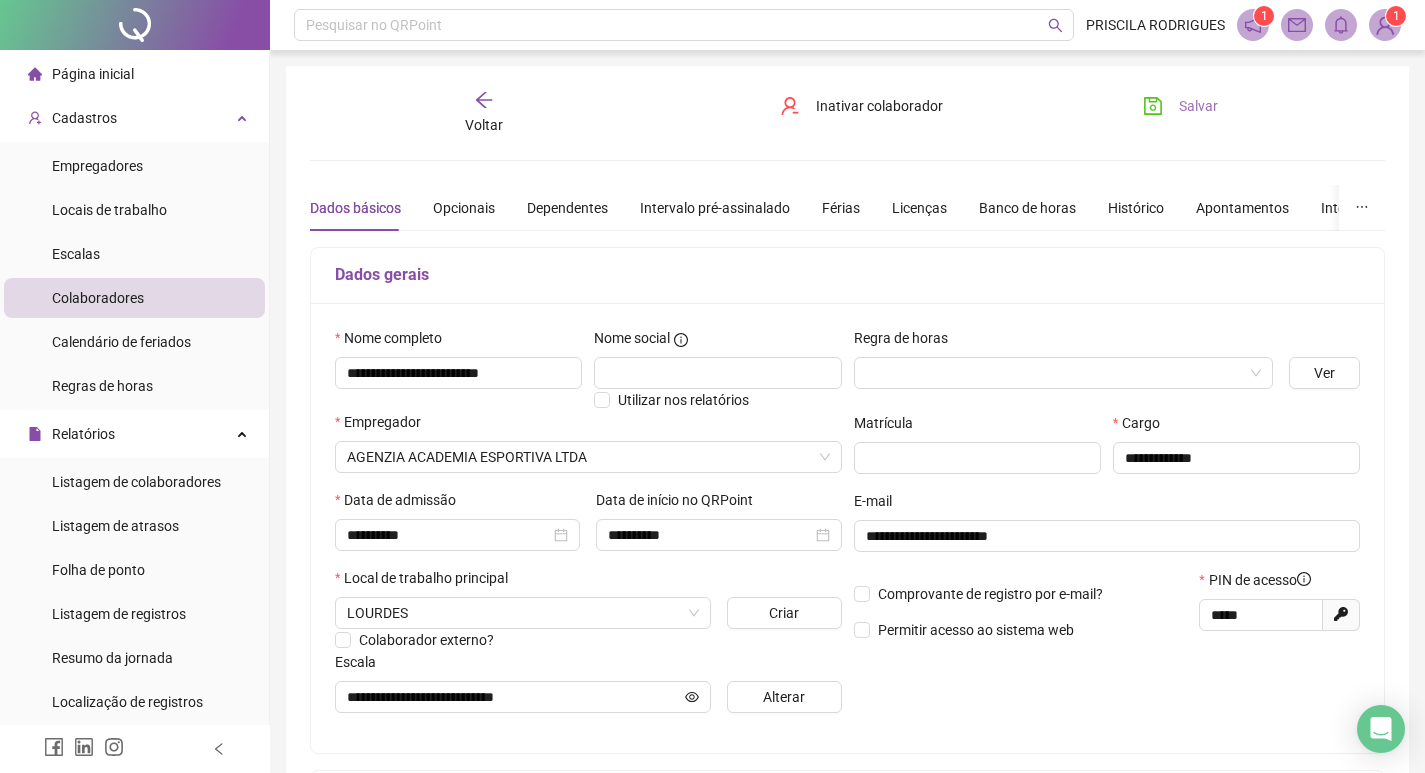 click on "Salvar" at bounding box center (1198, 106) 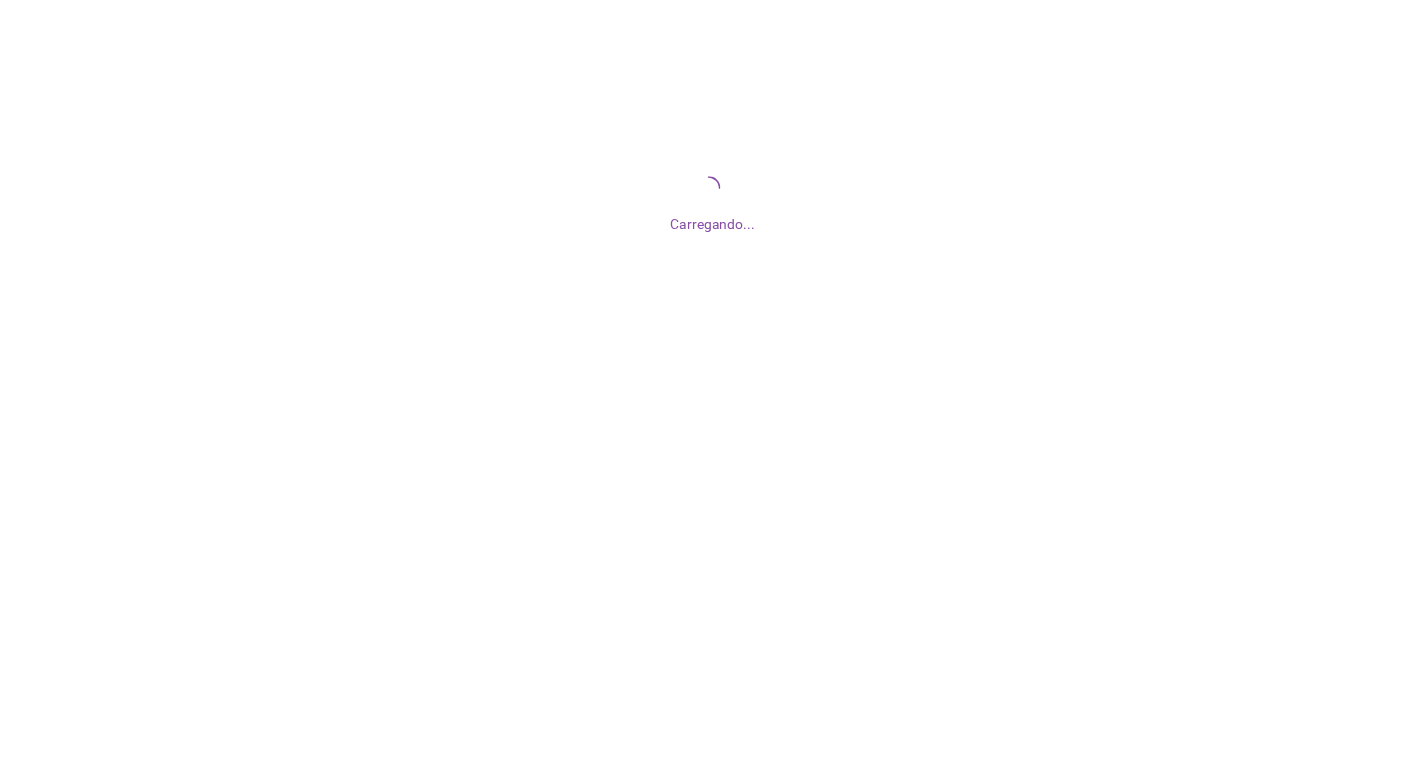 scroll, scrollTop: 0, scrollLeft: 0, axis: both 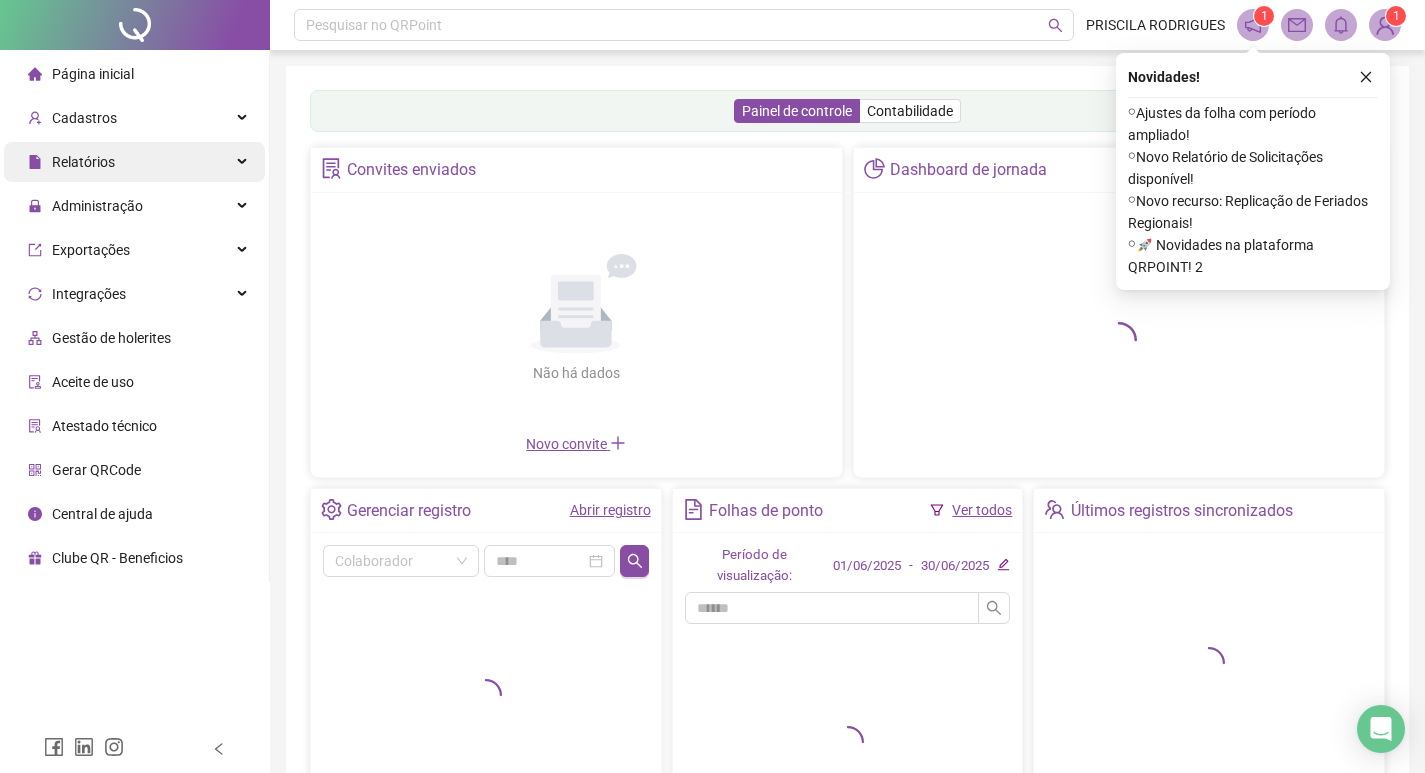 click on "Relatórios" at bounding box center (134, 162) 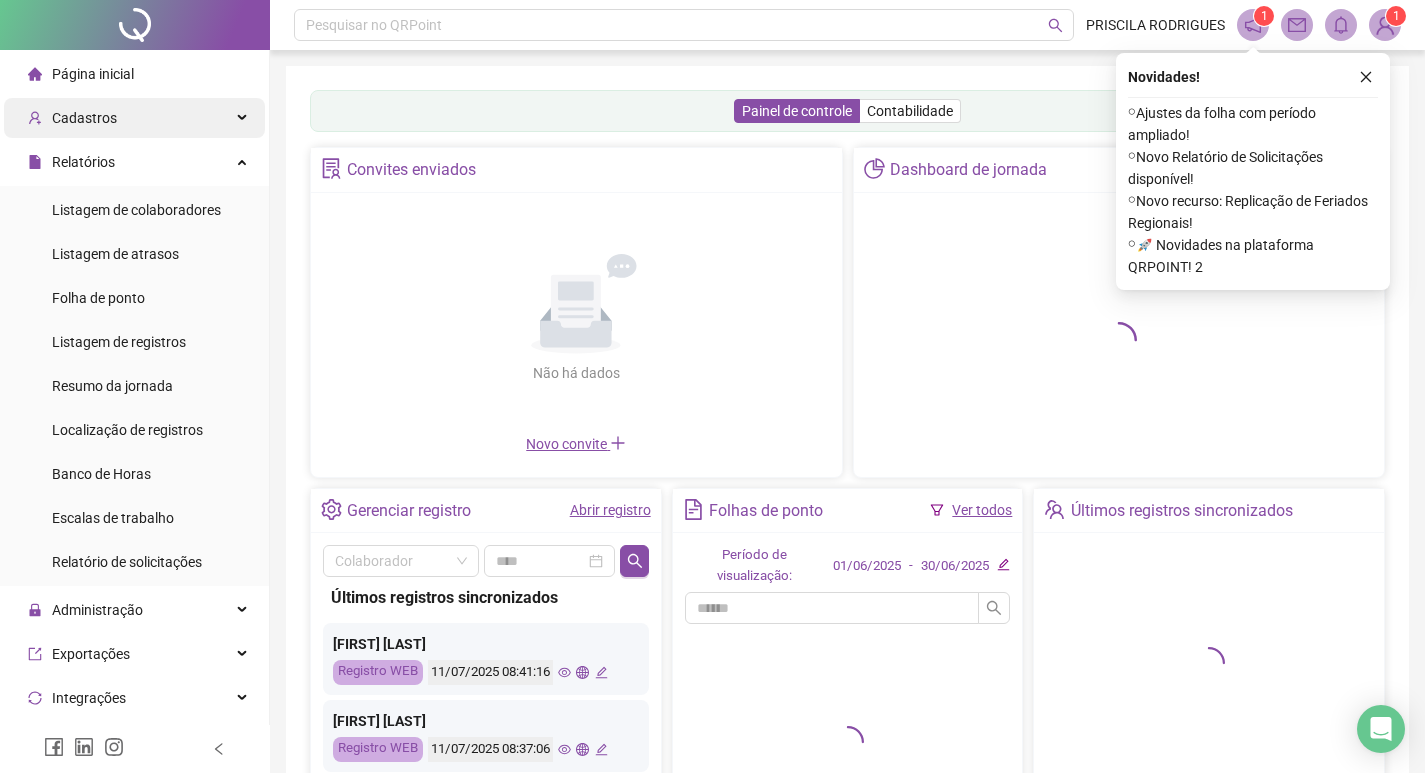 click on "Cadastros" at bounding box center (134, 118) 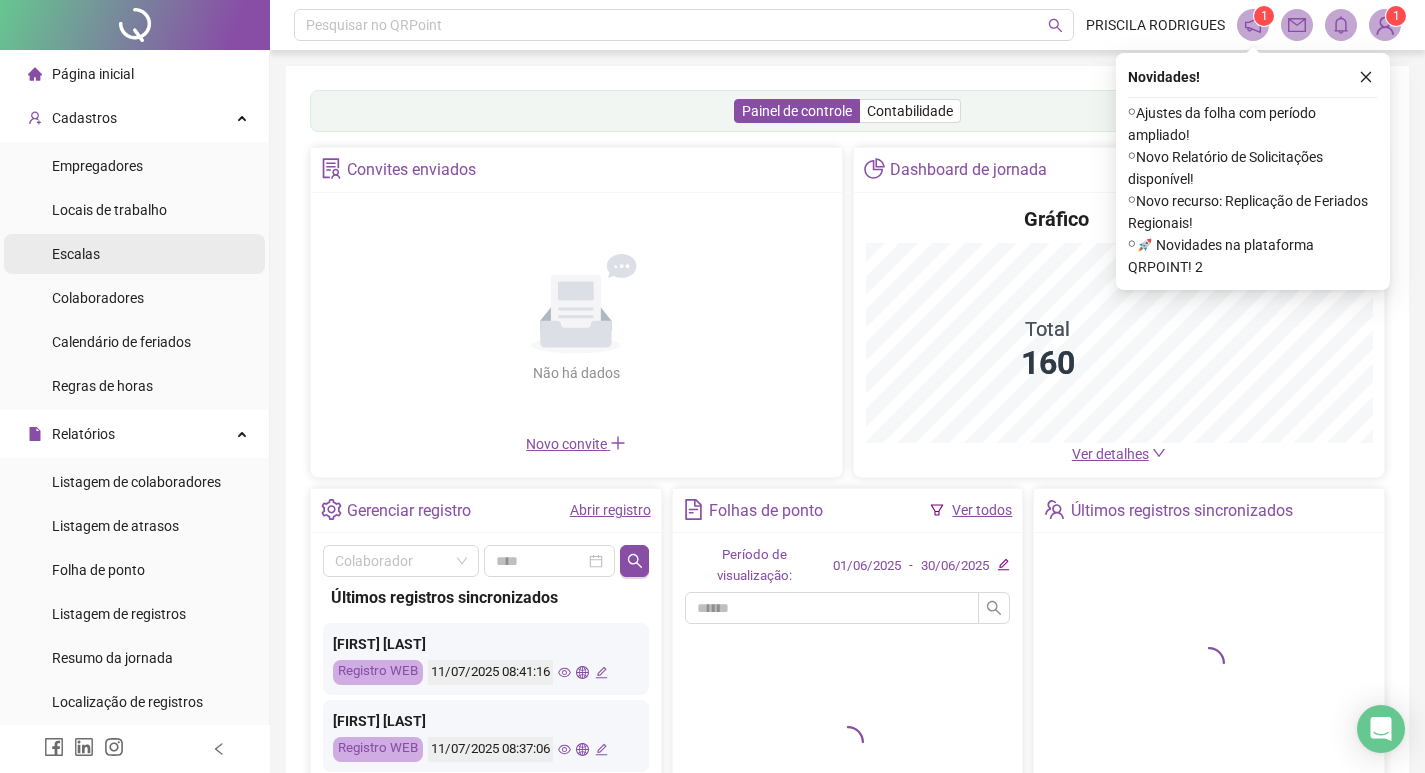 click on "Escalas" at bounding box center (134, 254) 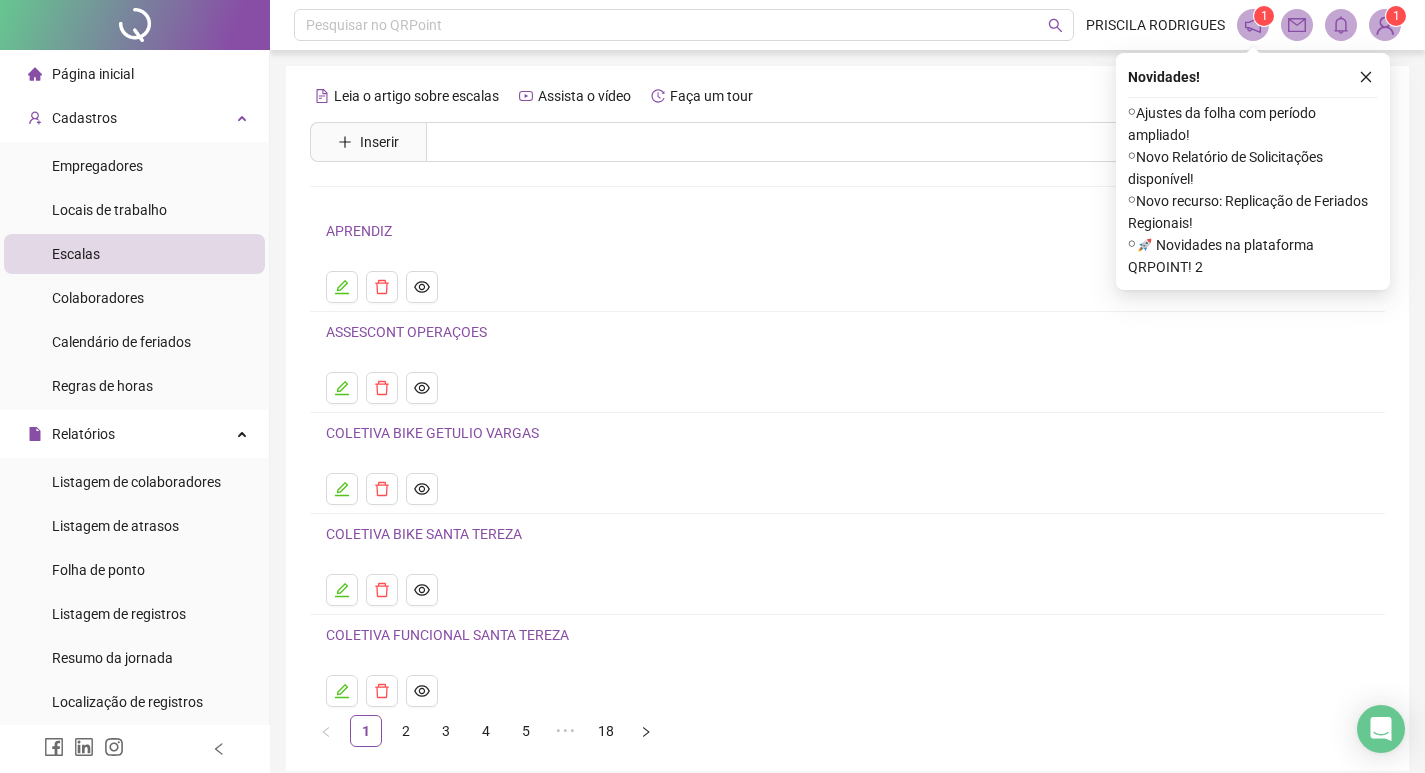 scroll, scrollTop: 84, scrollLeft: 0, axis: vertical 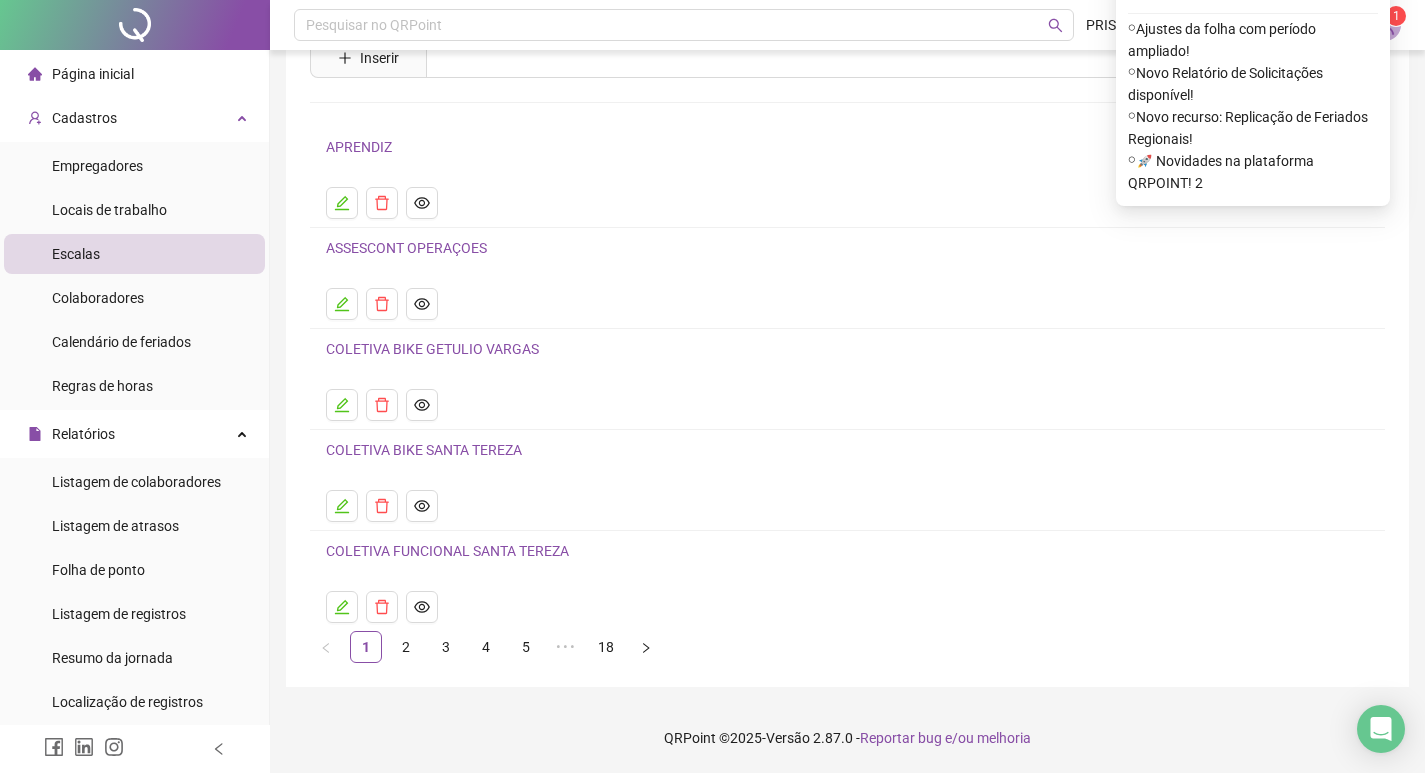 click on "5" at bounding box center (526, 647) 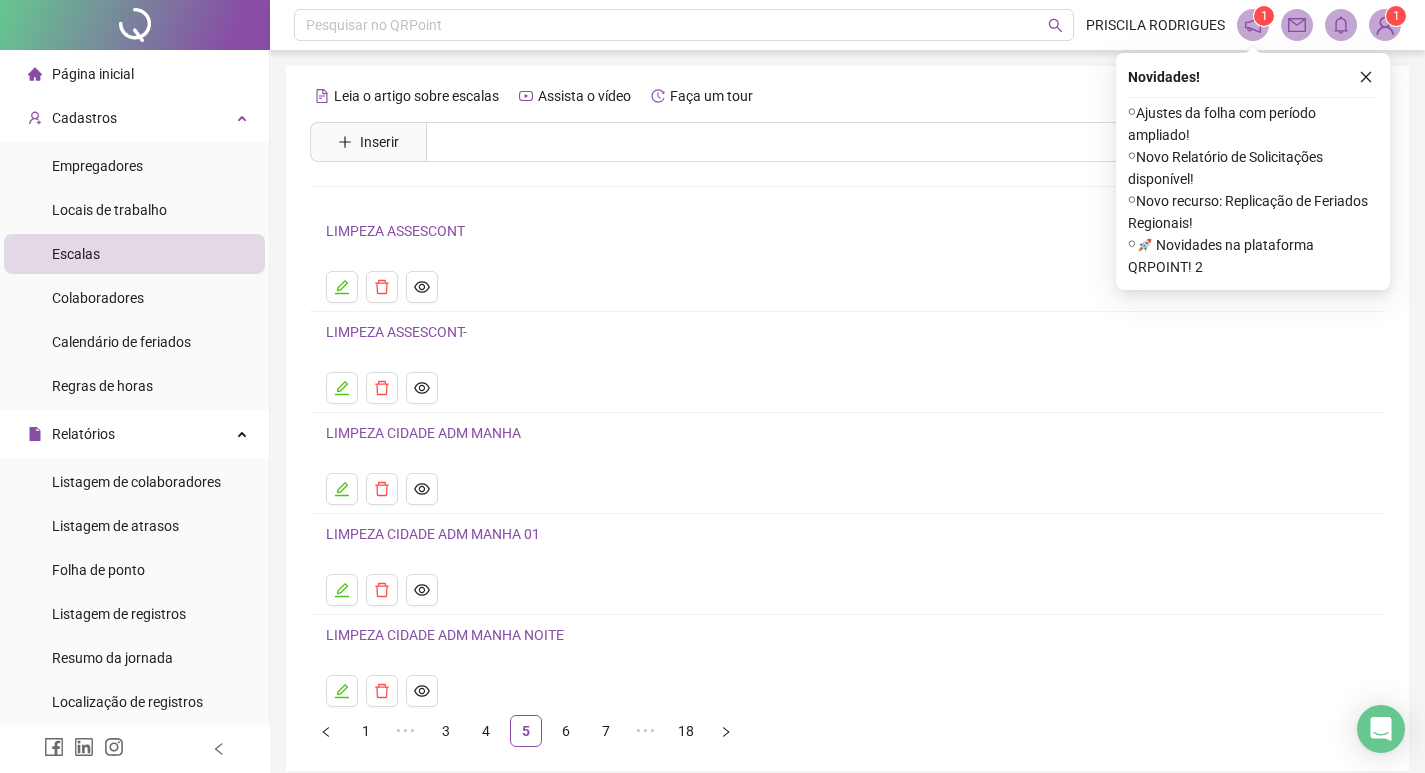 scroll, scrollTop: 84, scrollLeft: 0, axis: vertical 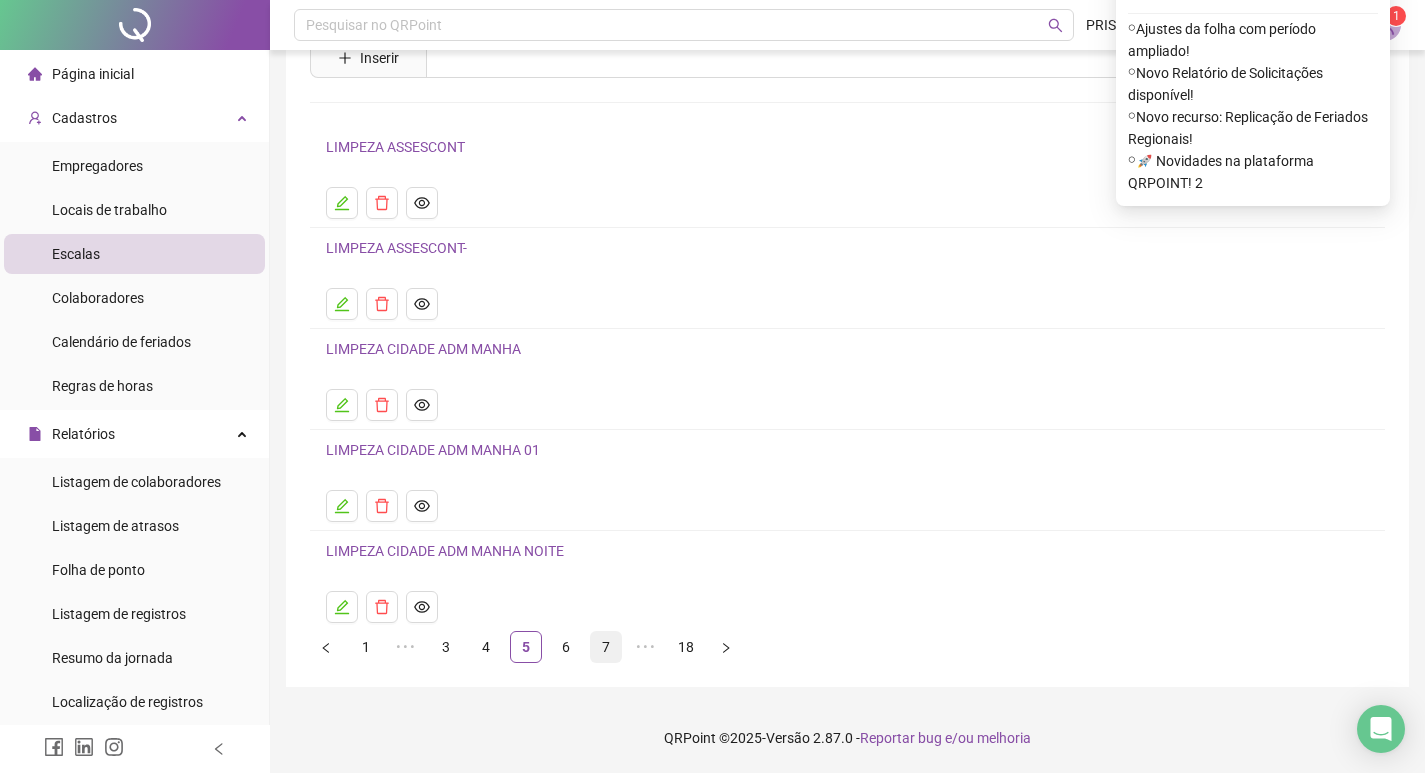 click on "7" at bounding box center [606, 647] 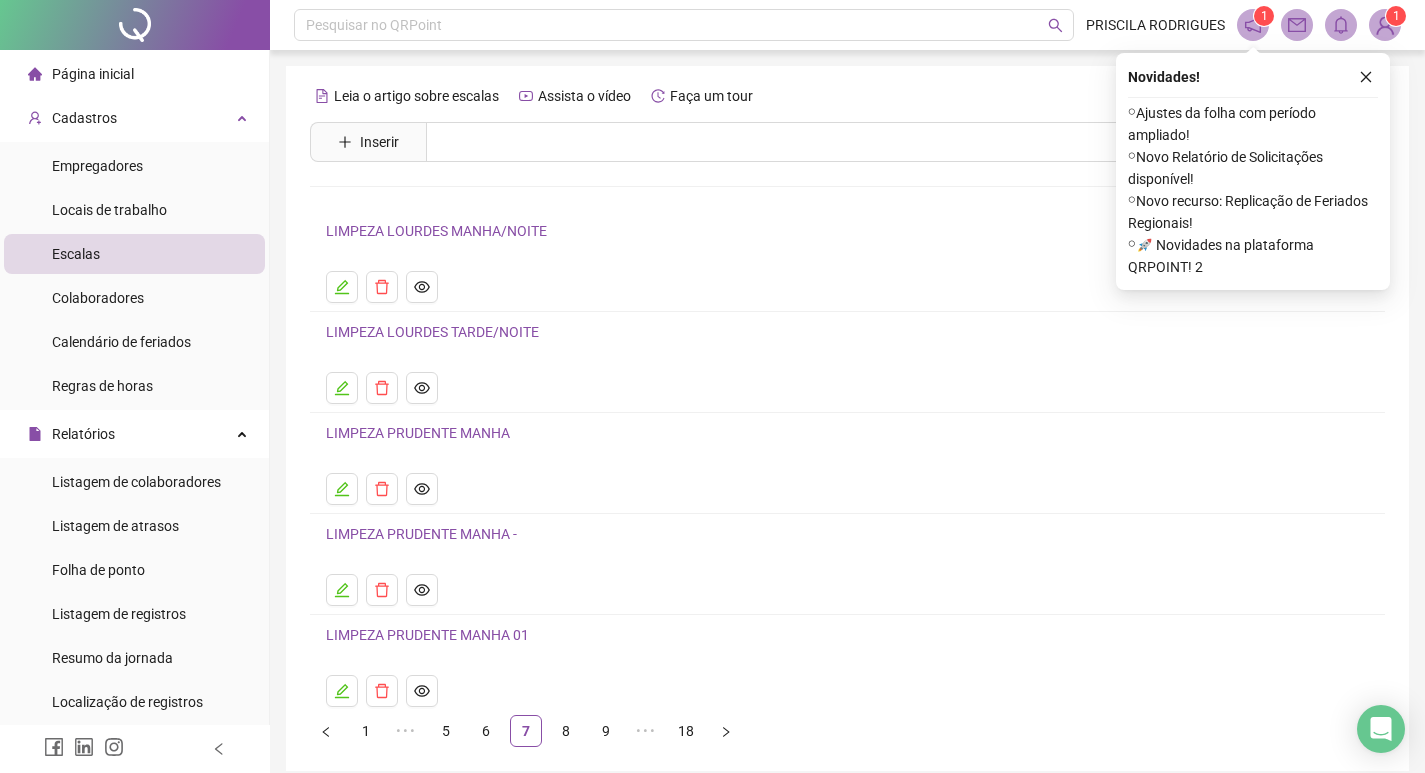 scroll, scrollTop: 84, scrollLeft: 0, axis: vertical 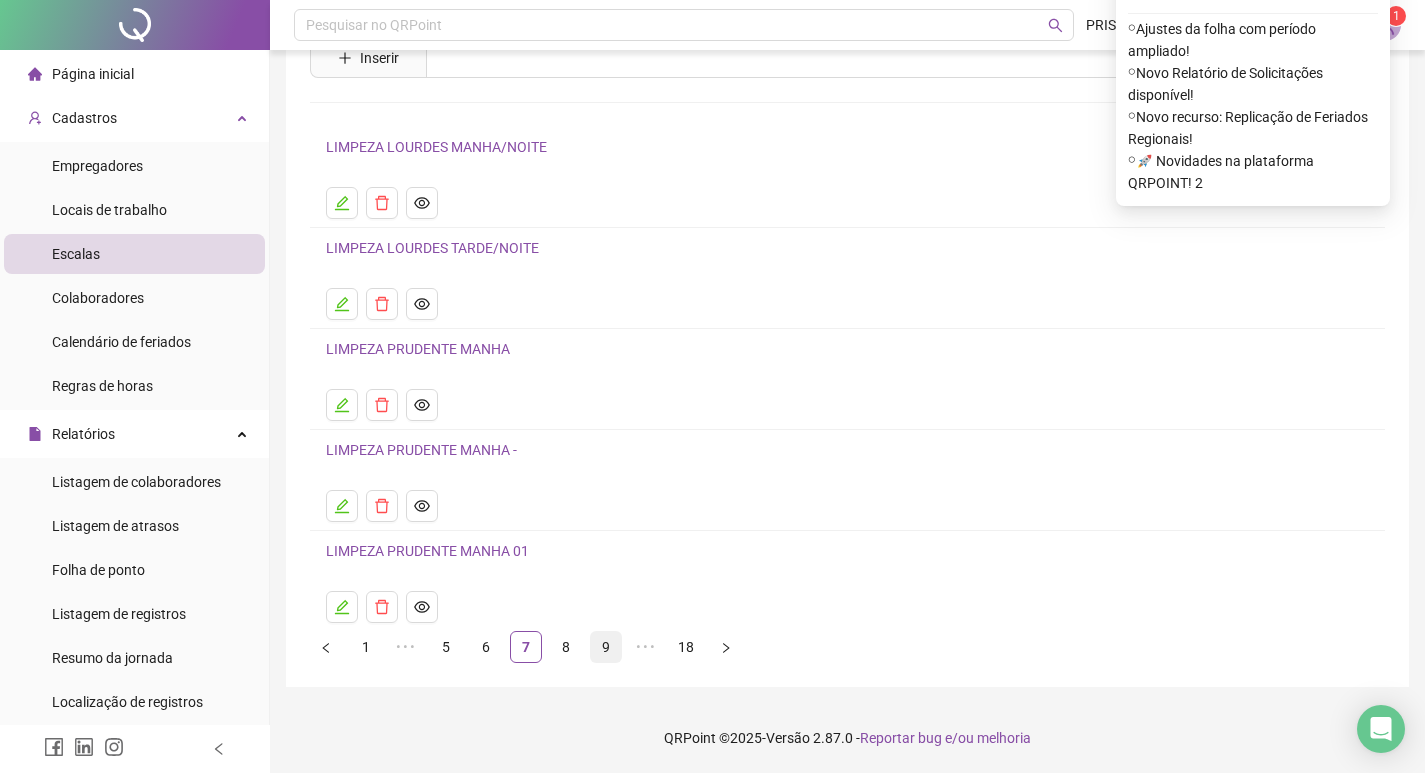 click on "9" at bounding box center (606, 647) 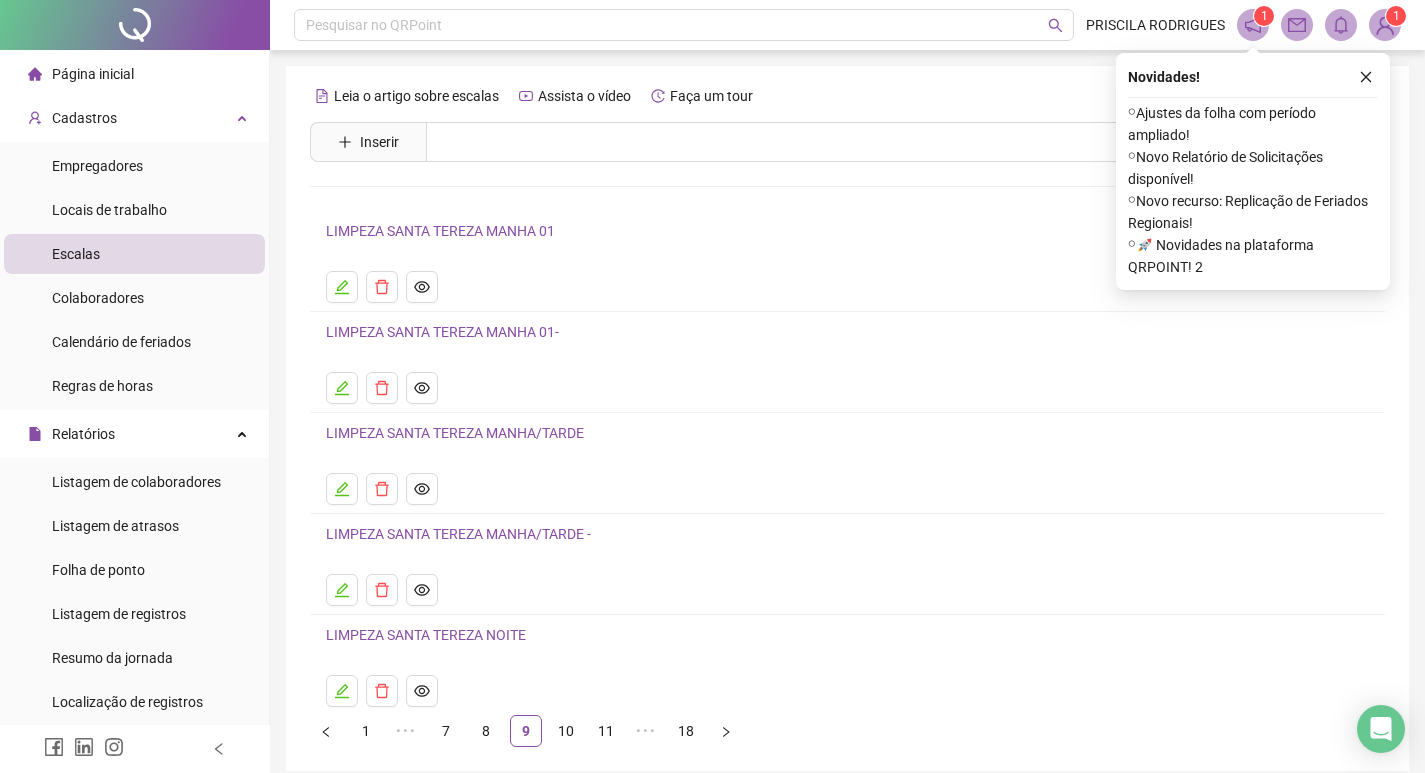 scroll, scrollTop: 84, scrollLeft: 0, axis: vertical 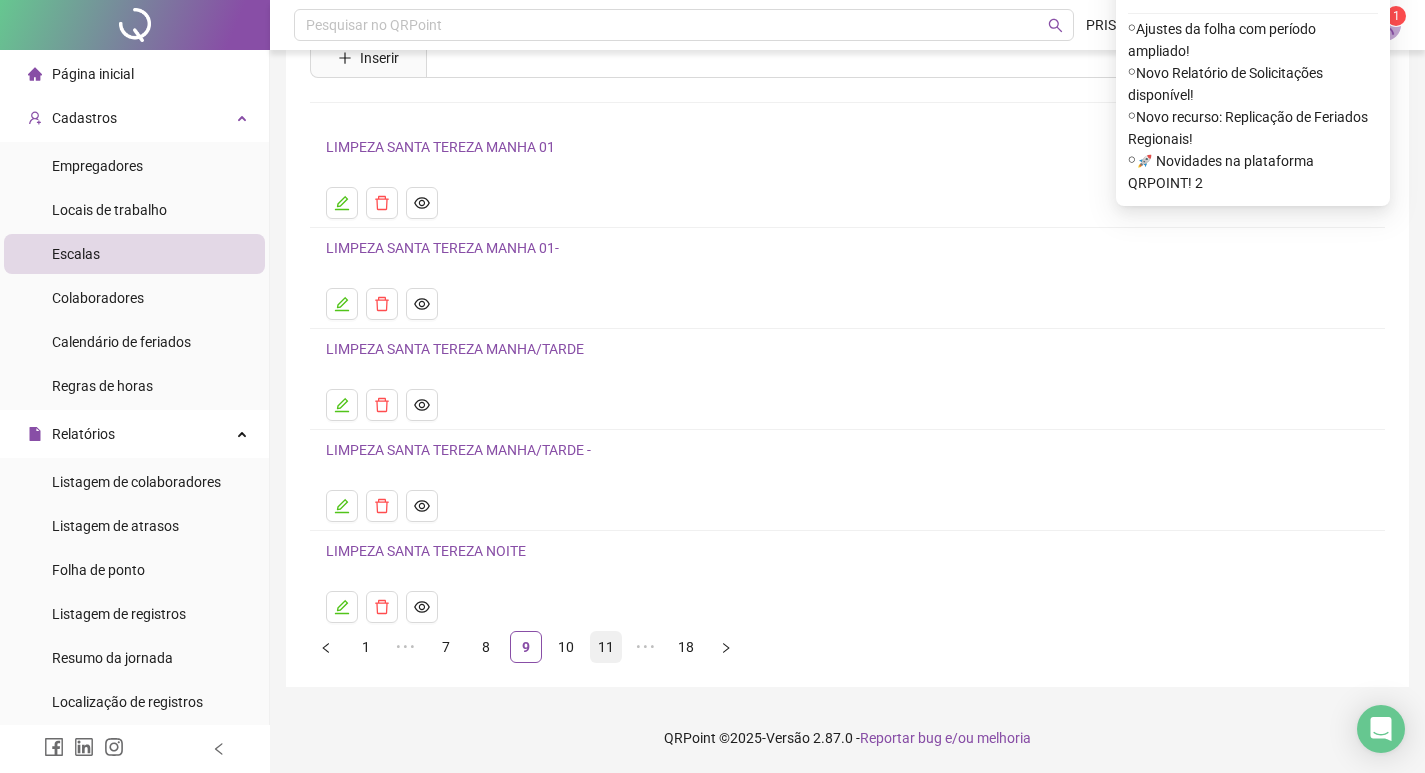 click on "11" at bounding box center [606, 647] 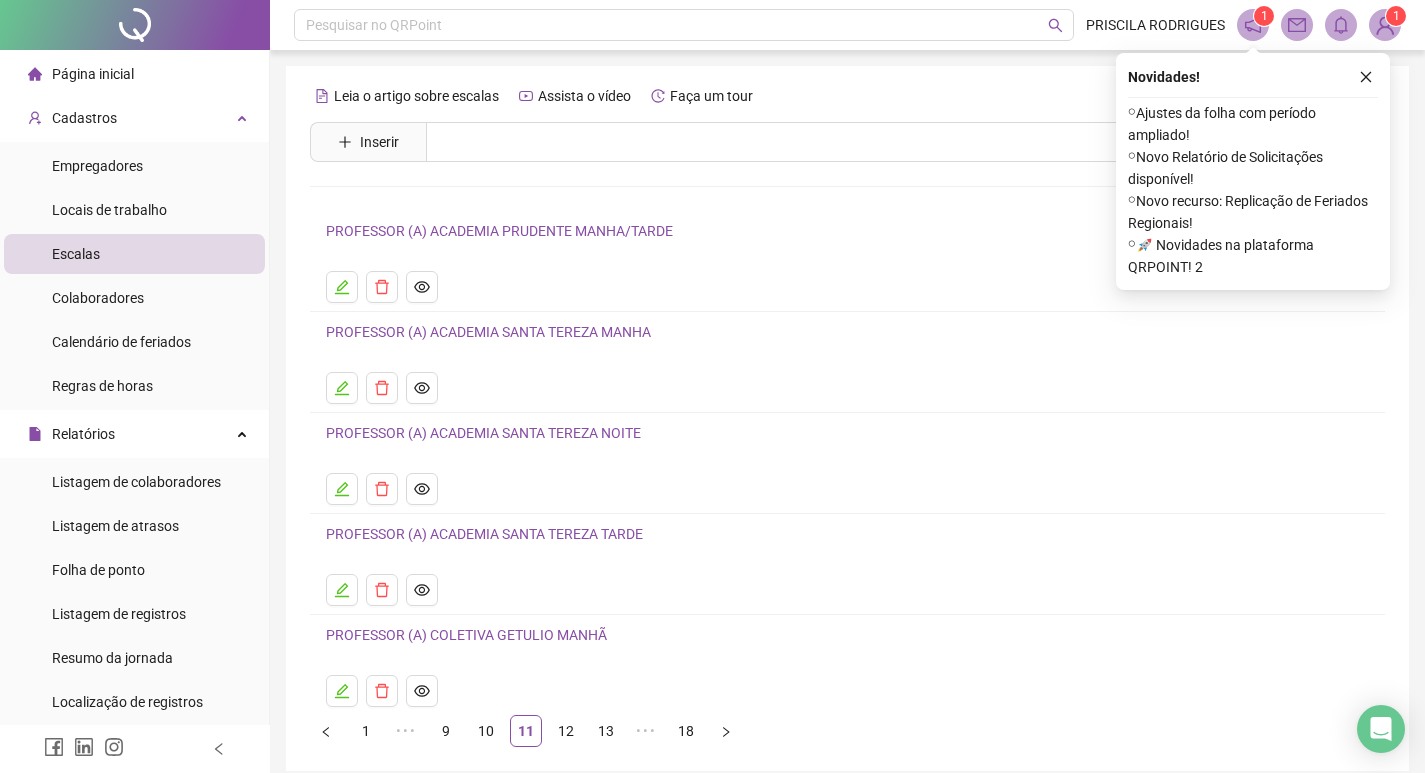 scroll, scrollTop: 84, scrollLeft: 0, axis: vertical 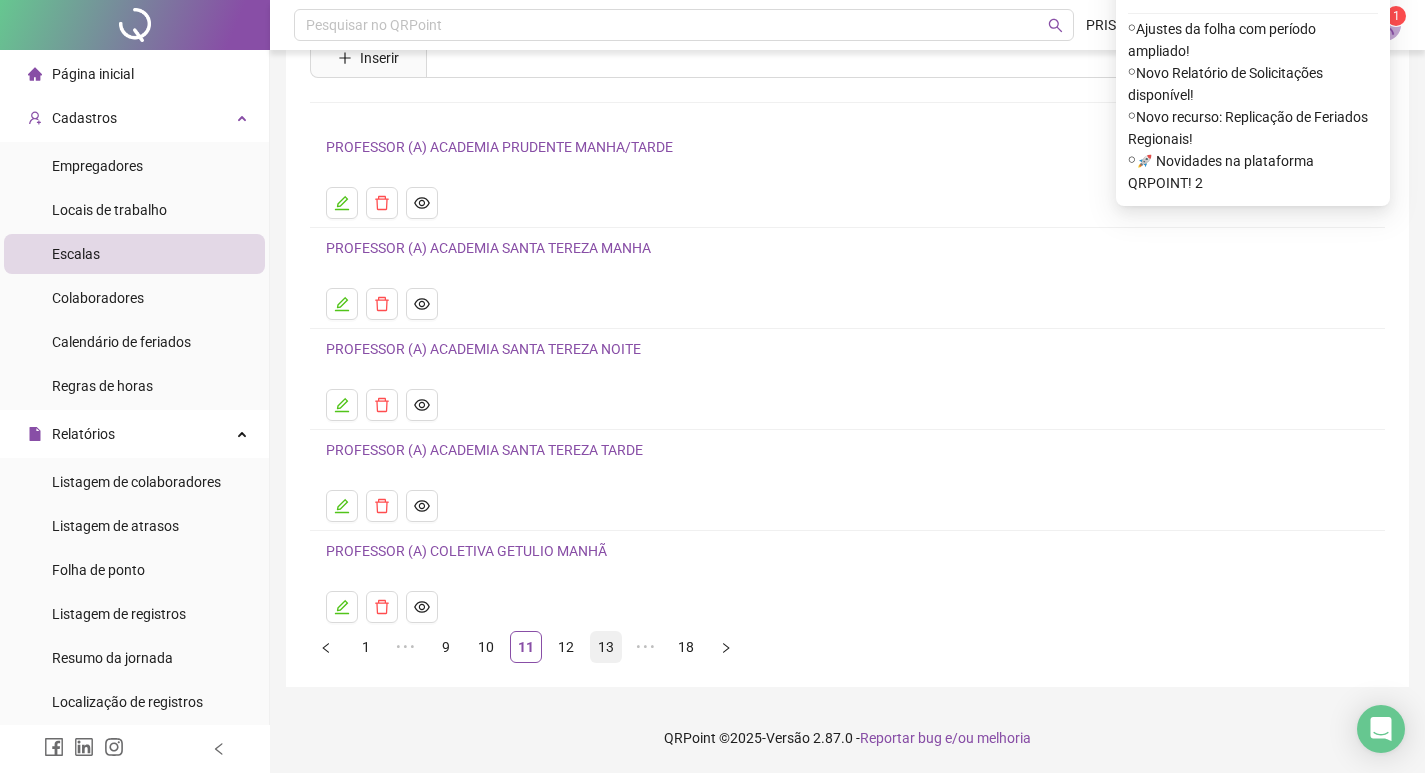 click on "13" at bounding box center (606, 647) 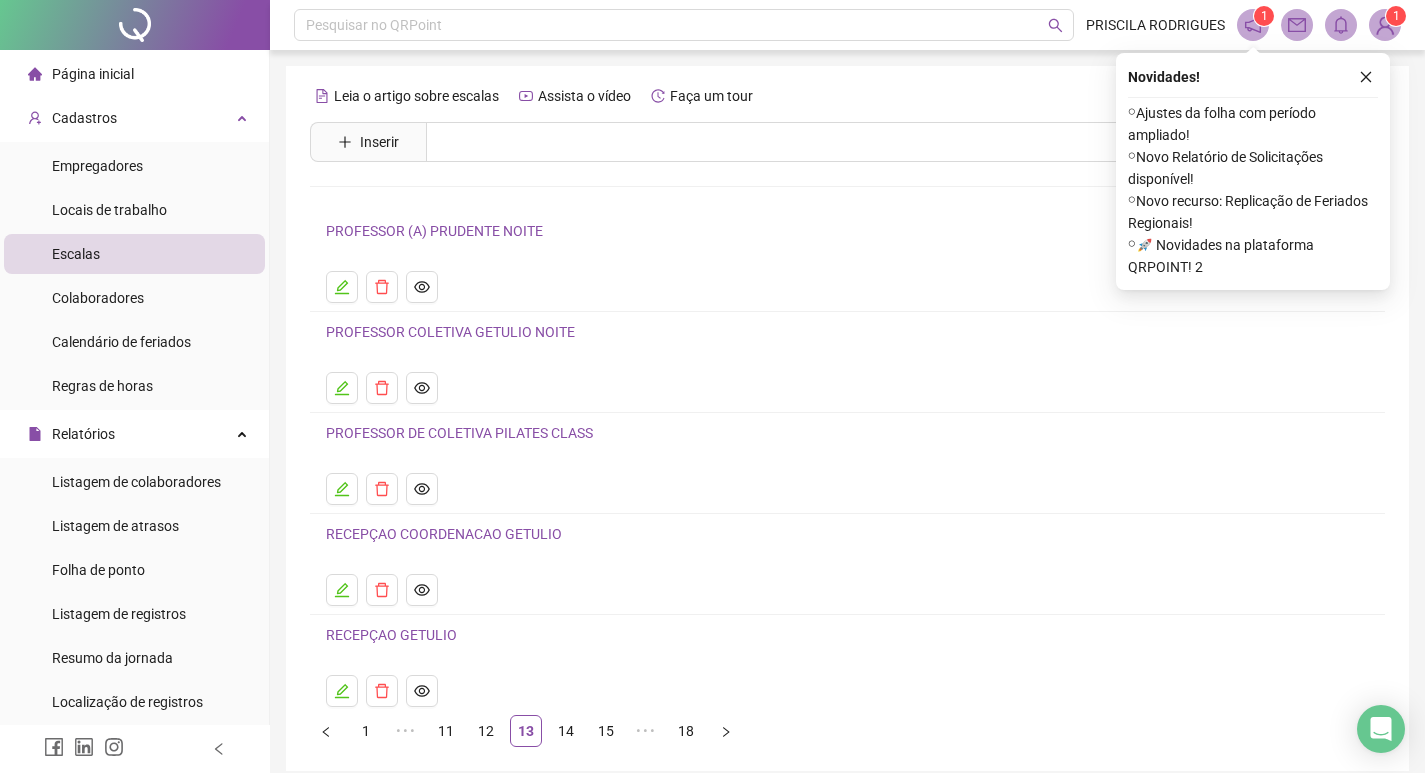 scroll, scrollTop: 84, scrollLeft: 0, axis: vertical 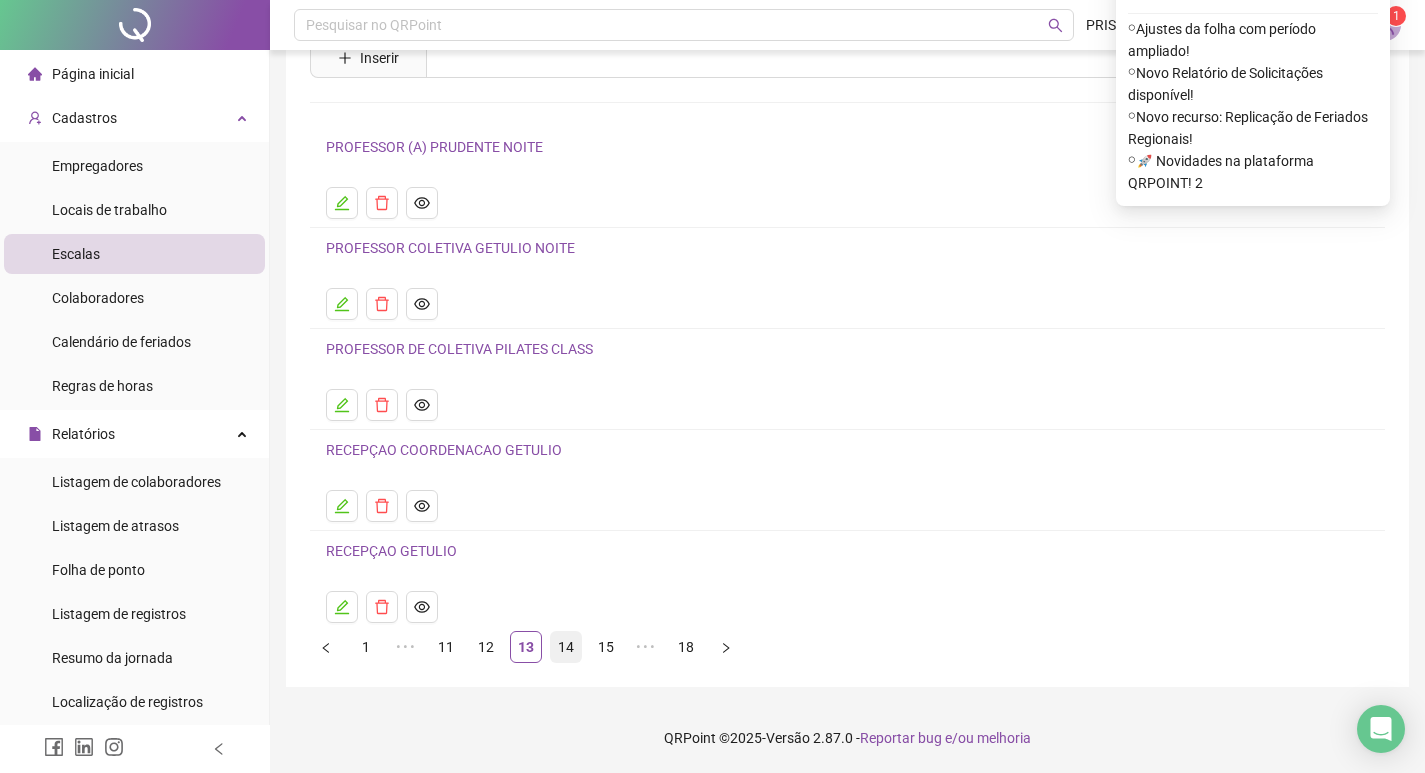 click on "14" at bounding box center [566, 647] 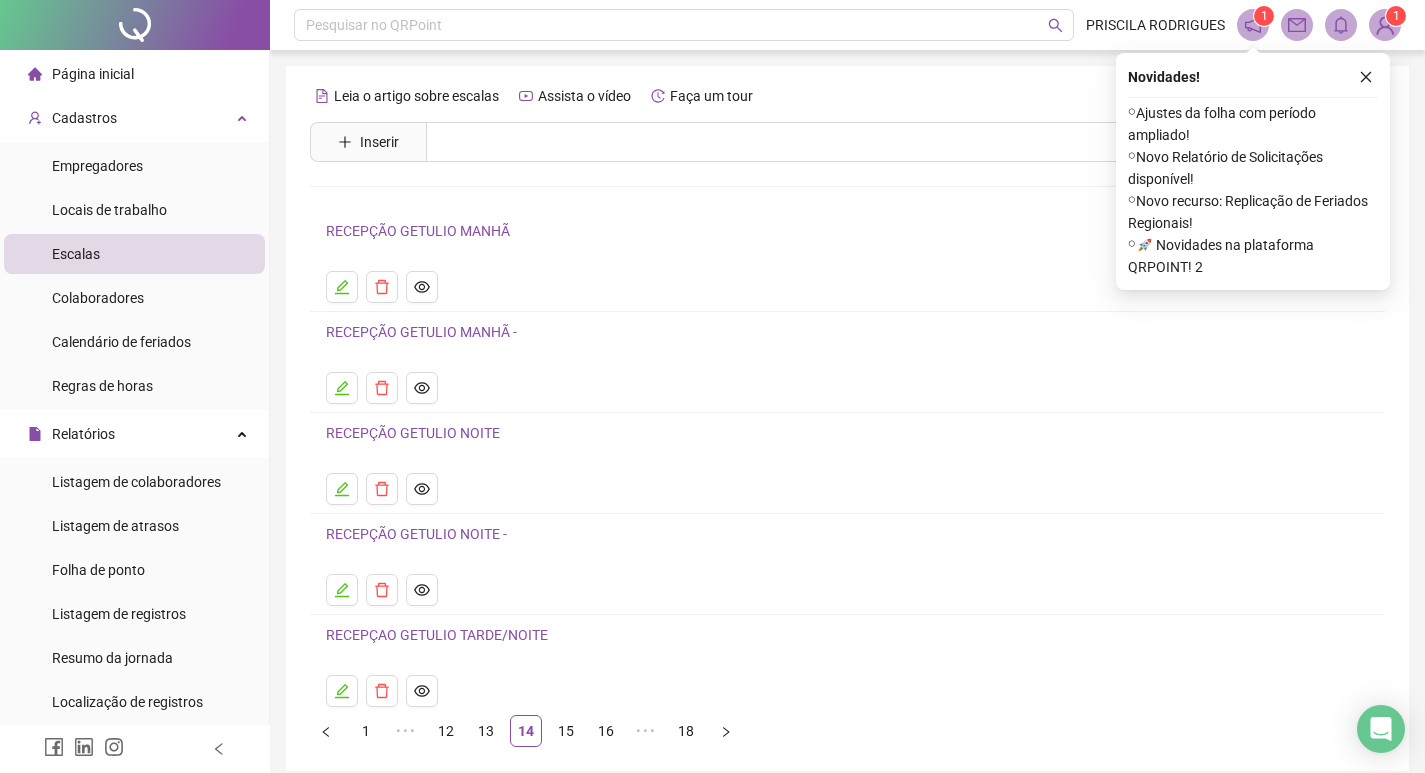 scroll, scrollTop: 84, scrollLeft: 0, axis: vertical 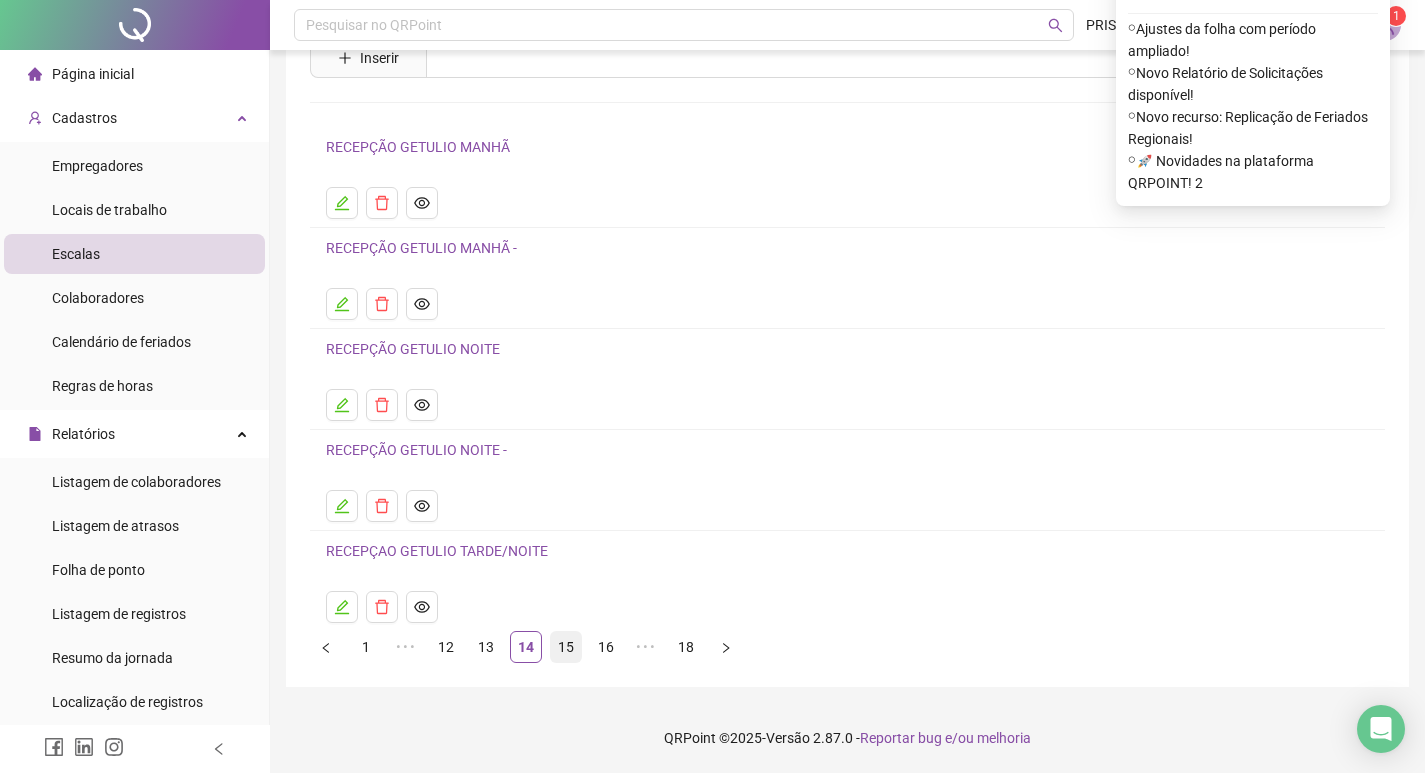 click on "15" at bounding box center [566, 647] 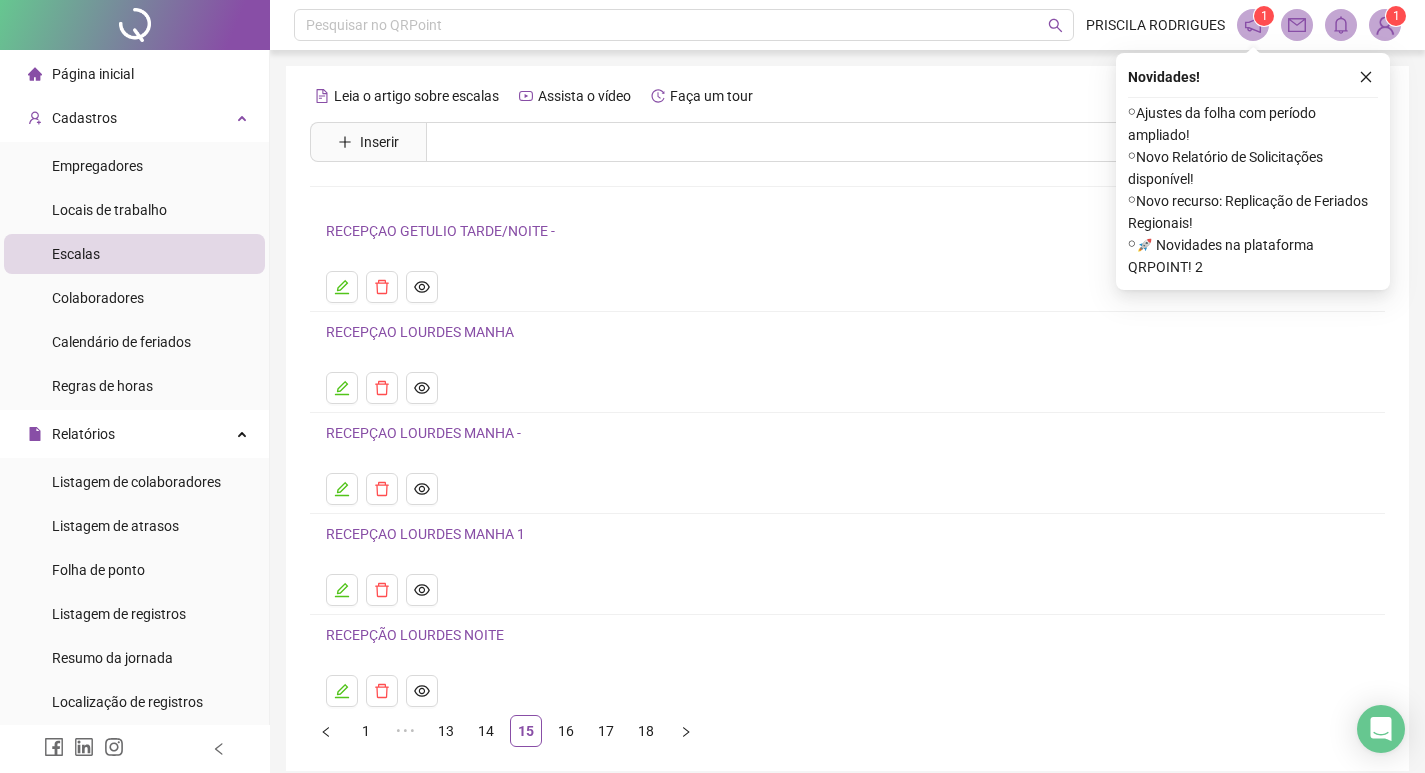 scroll, scrollTop: 84, scrollLeft: 0, axis: vertical 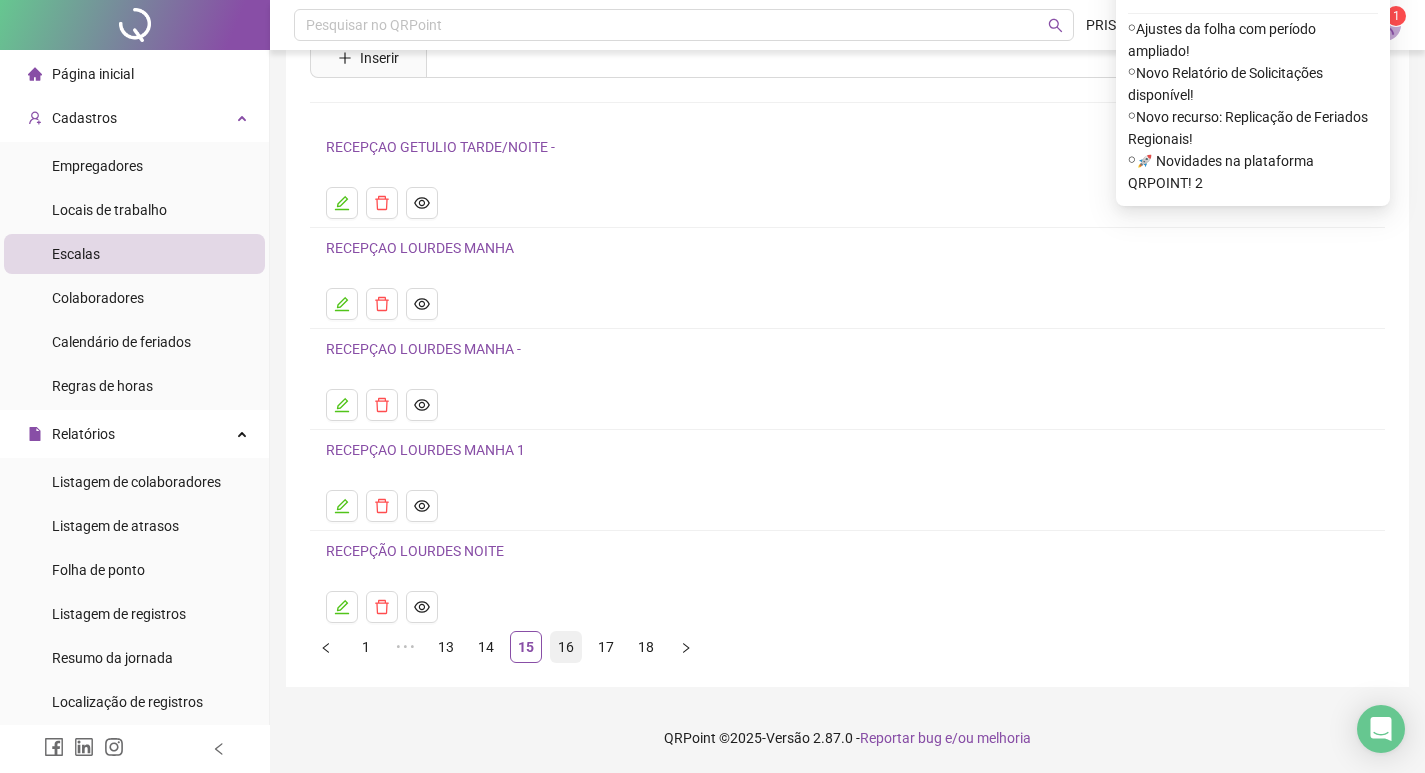 click on "16" at bounding box center (566, 647) 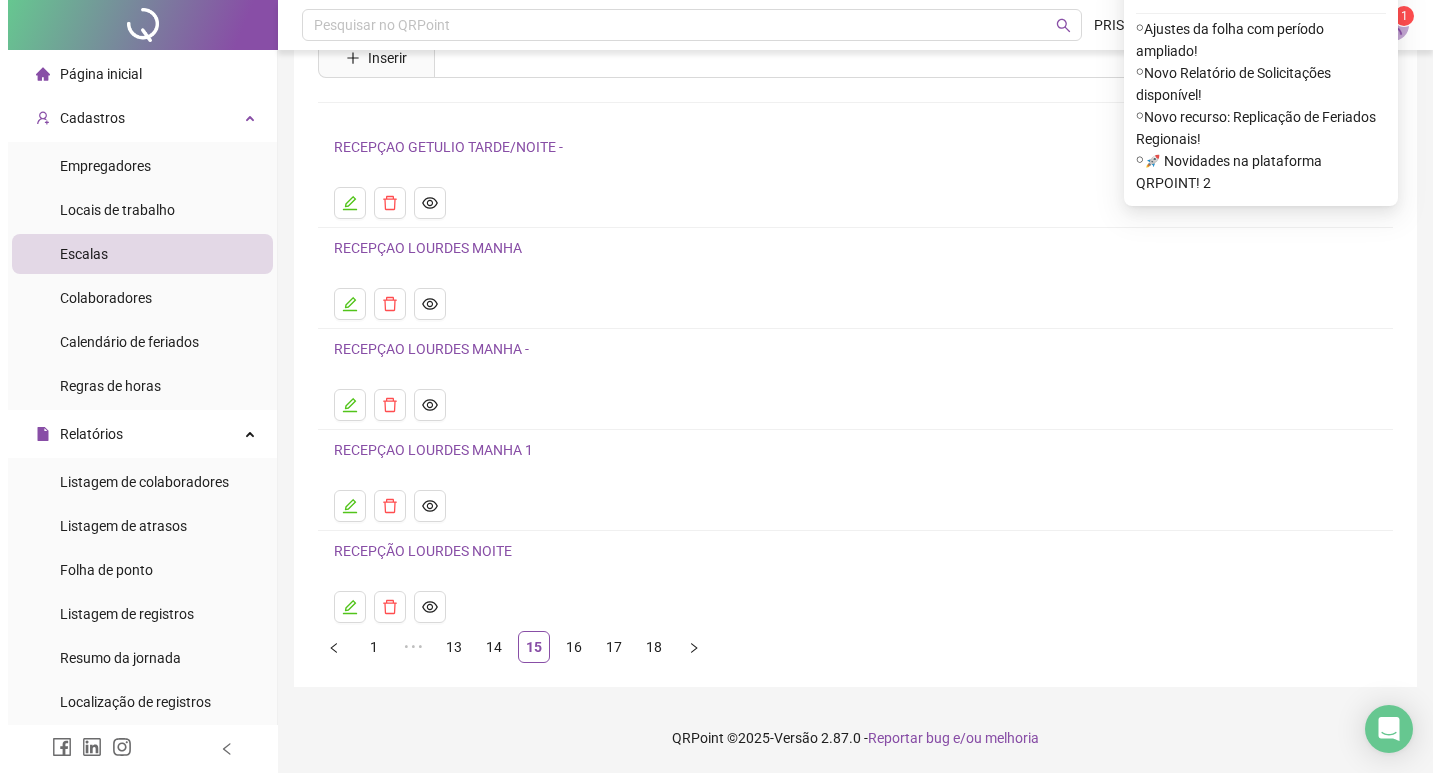 scroll, scrollTop: 0, scrollLeft: 0, axis: both 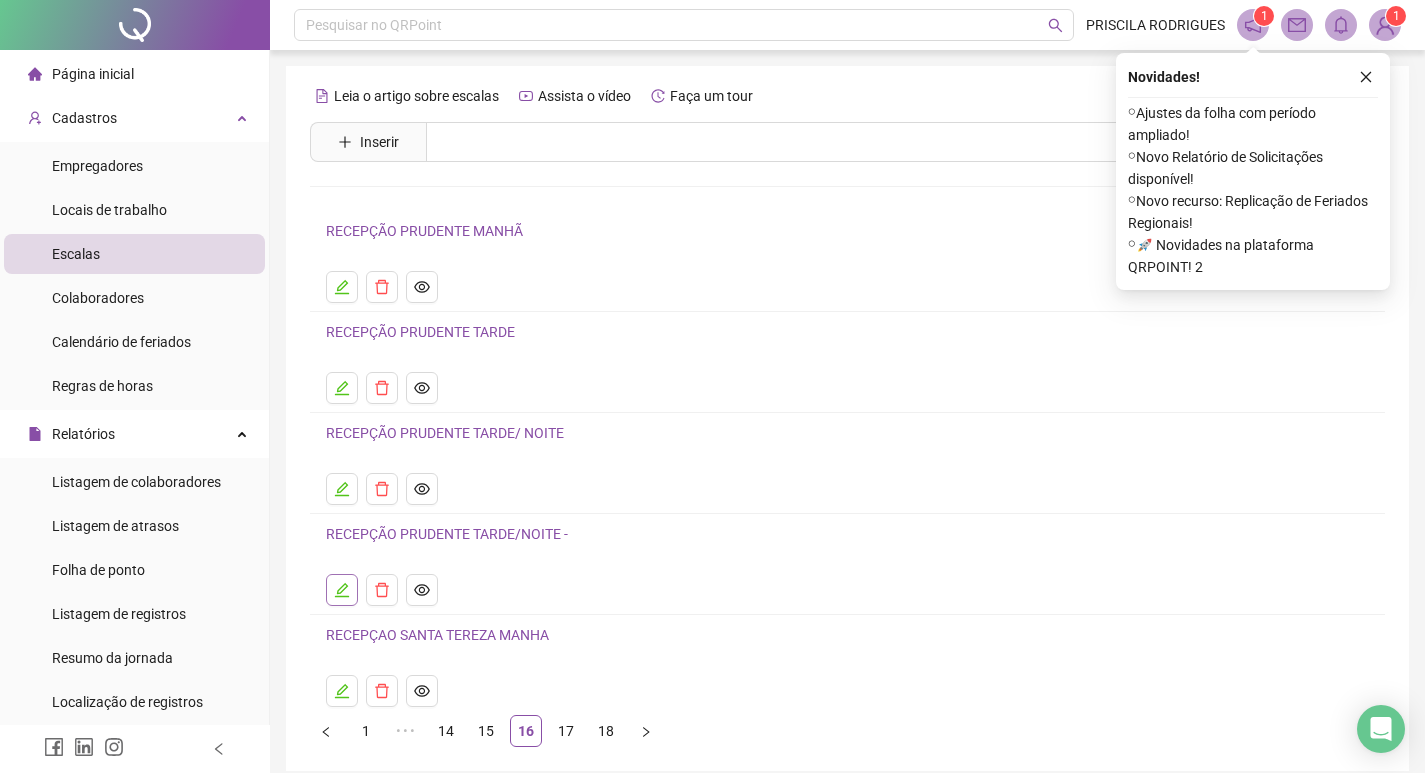 click 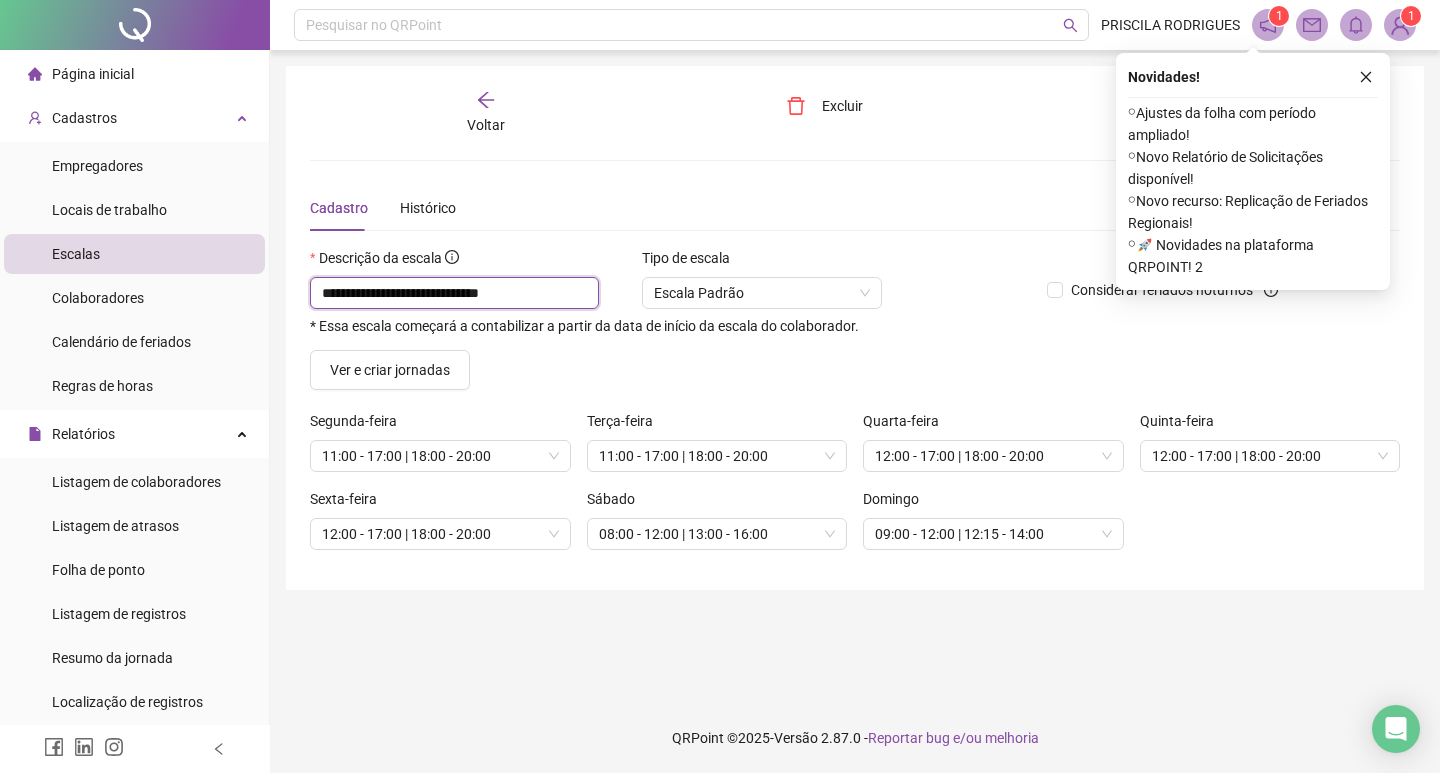 drag, startPoint x: 563, startPoint y: 294, endPoint x: 281, endPoint y: 277, distance: 282.51193 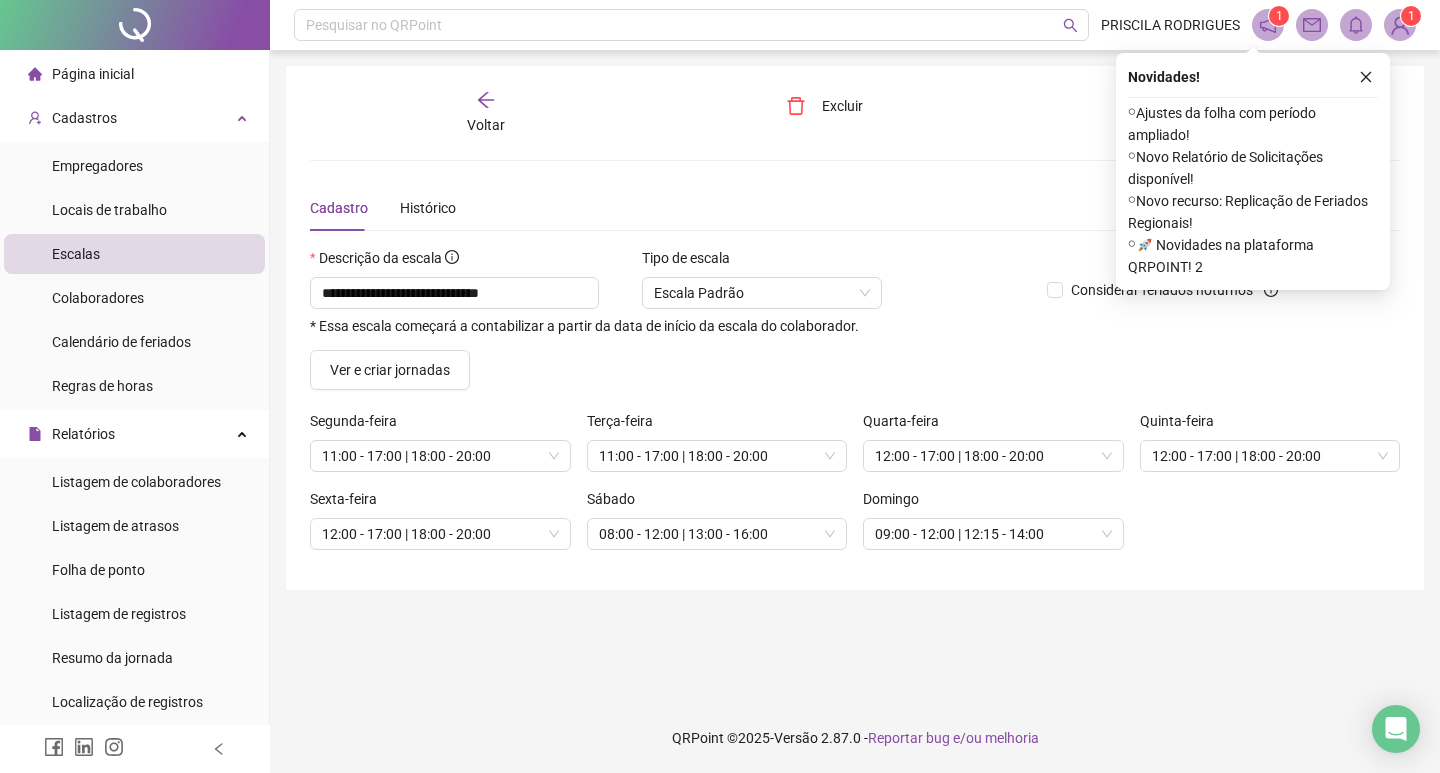 click 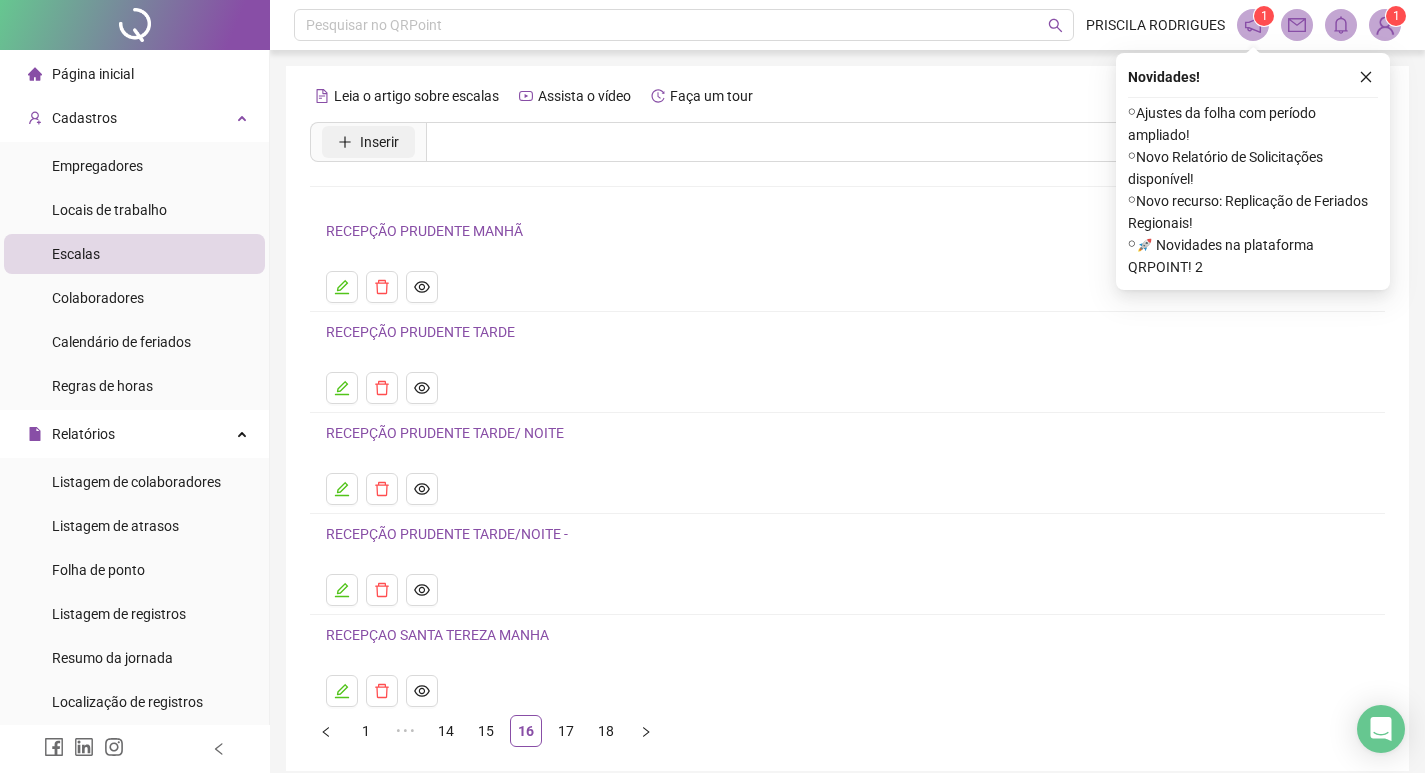 click on "Inserir" at bounding box center [368, 142] 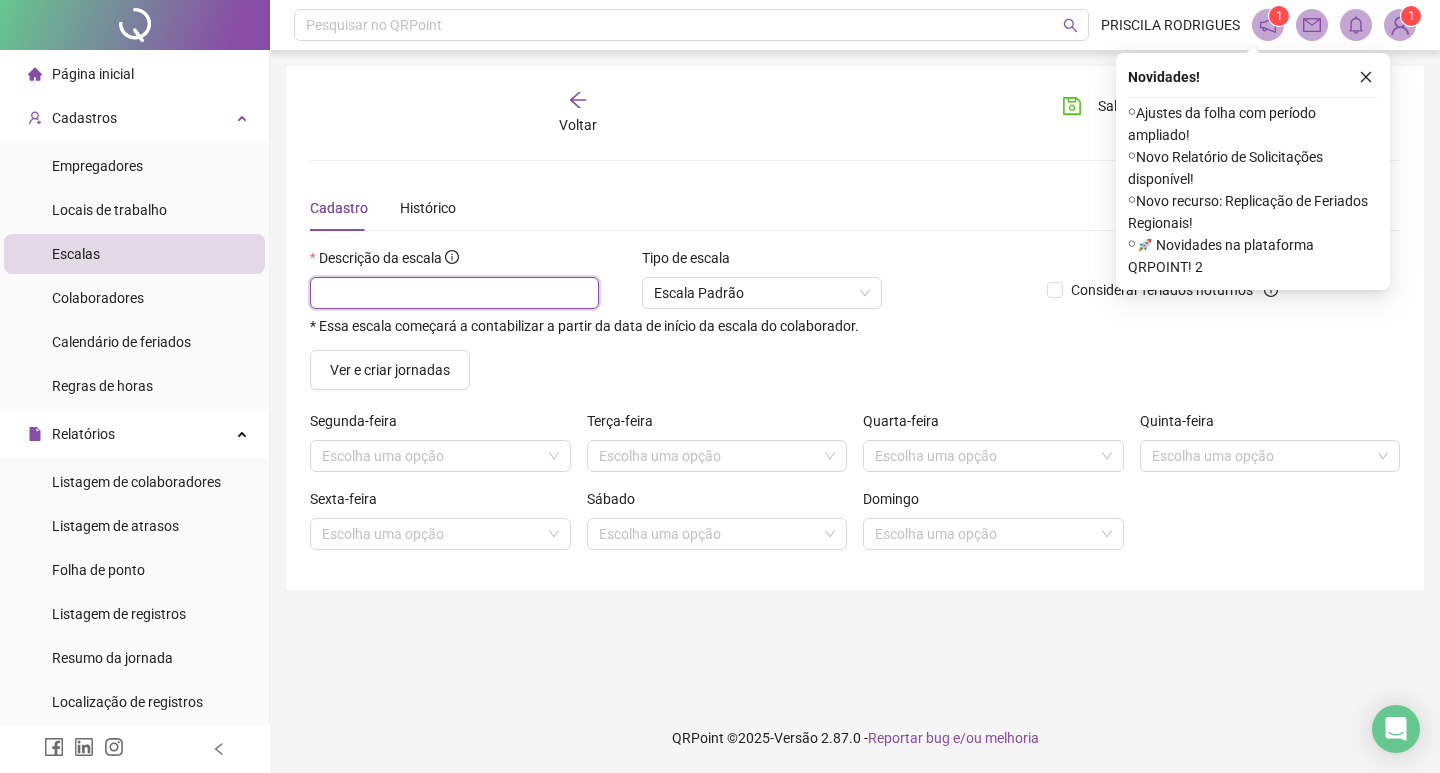 click at bounding box center [454, 293] 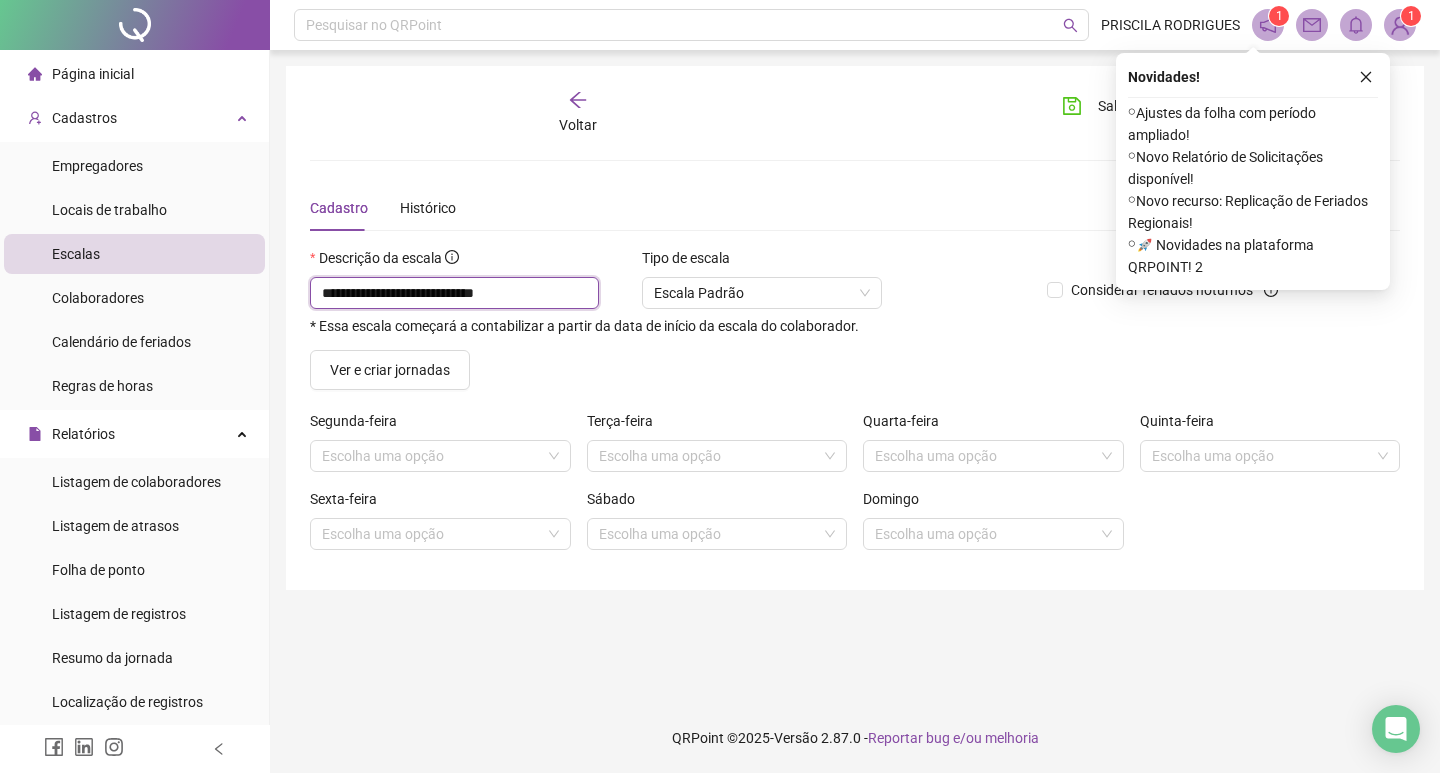 click on "**********" at bounding box center (454, 293) 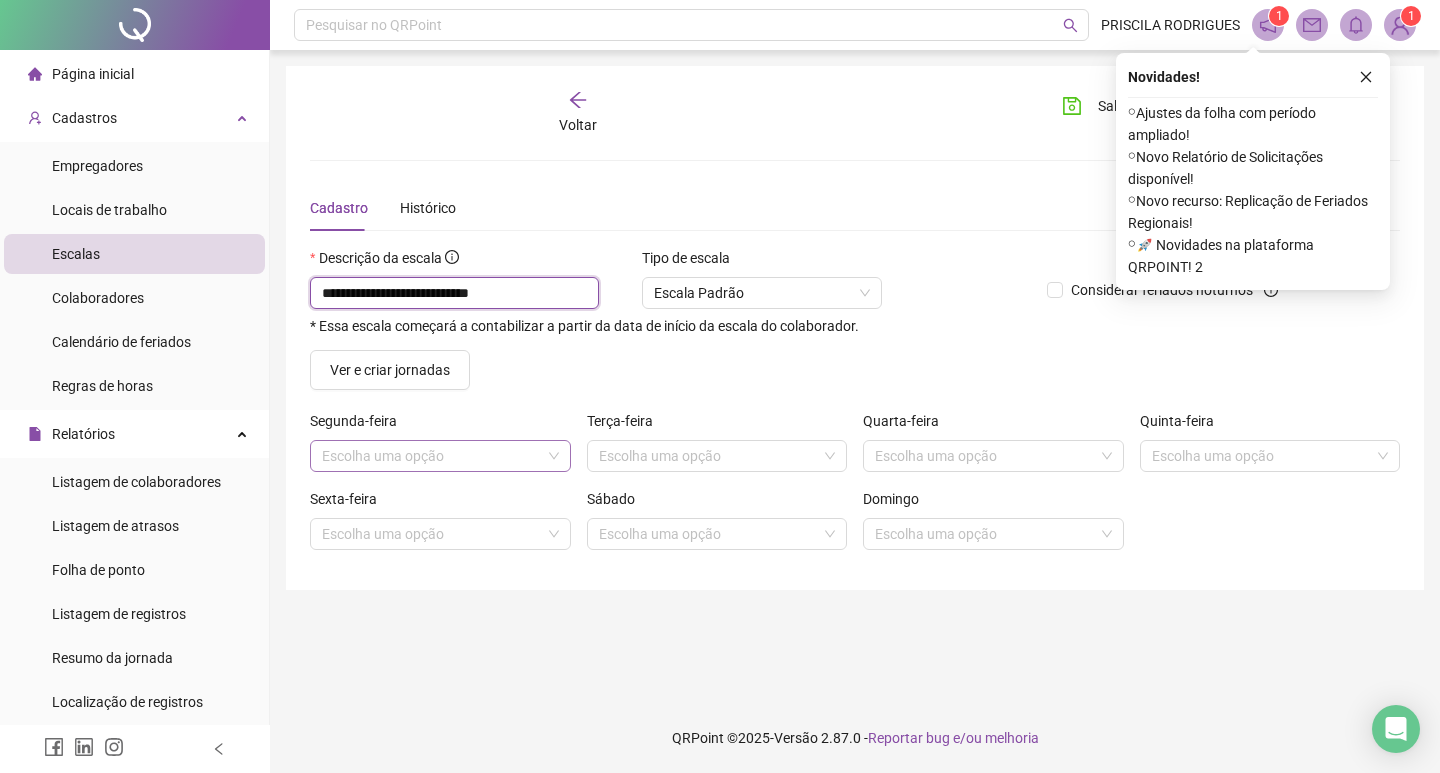 type on "**********" 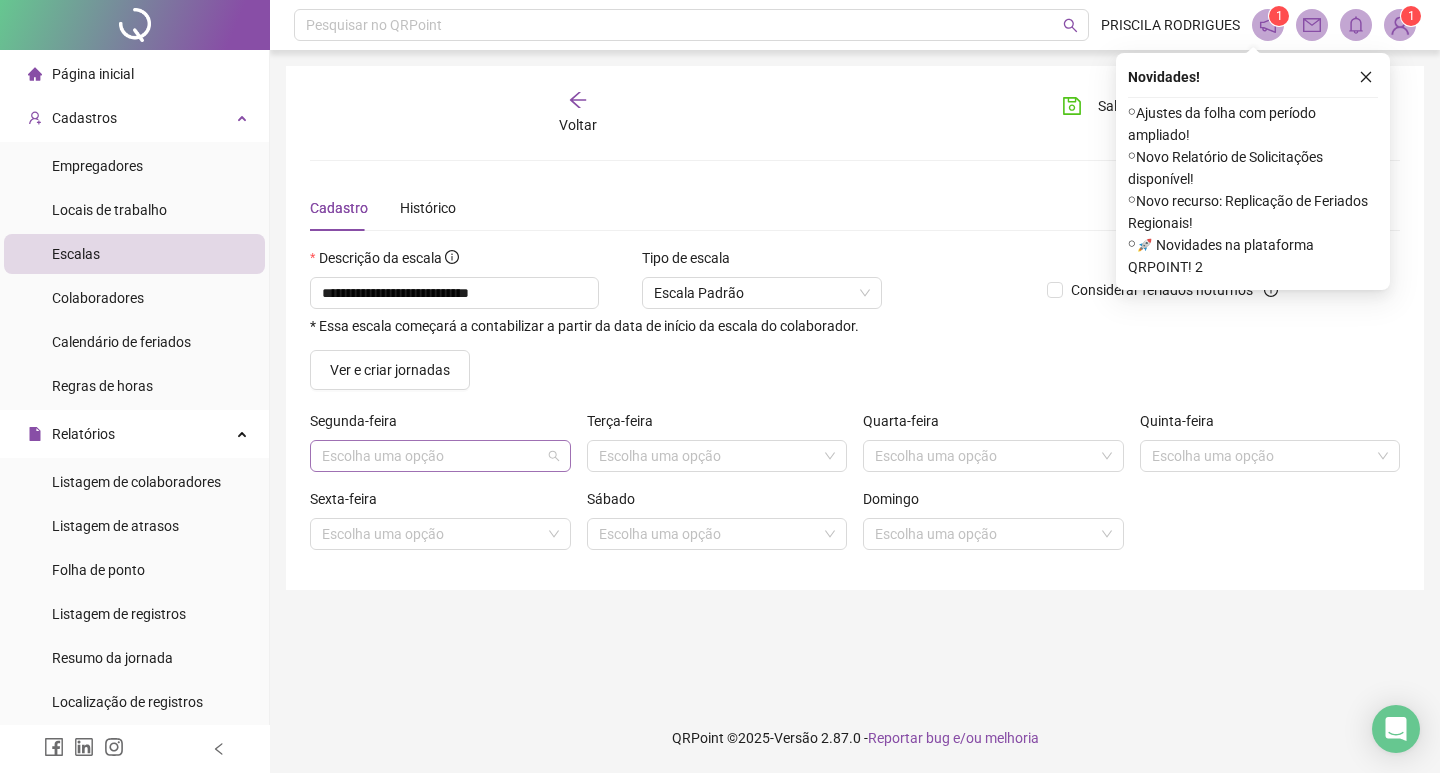 click at bounding box center [434, 456] 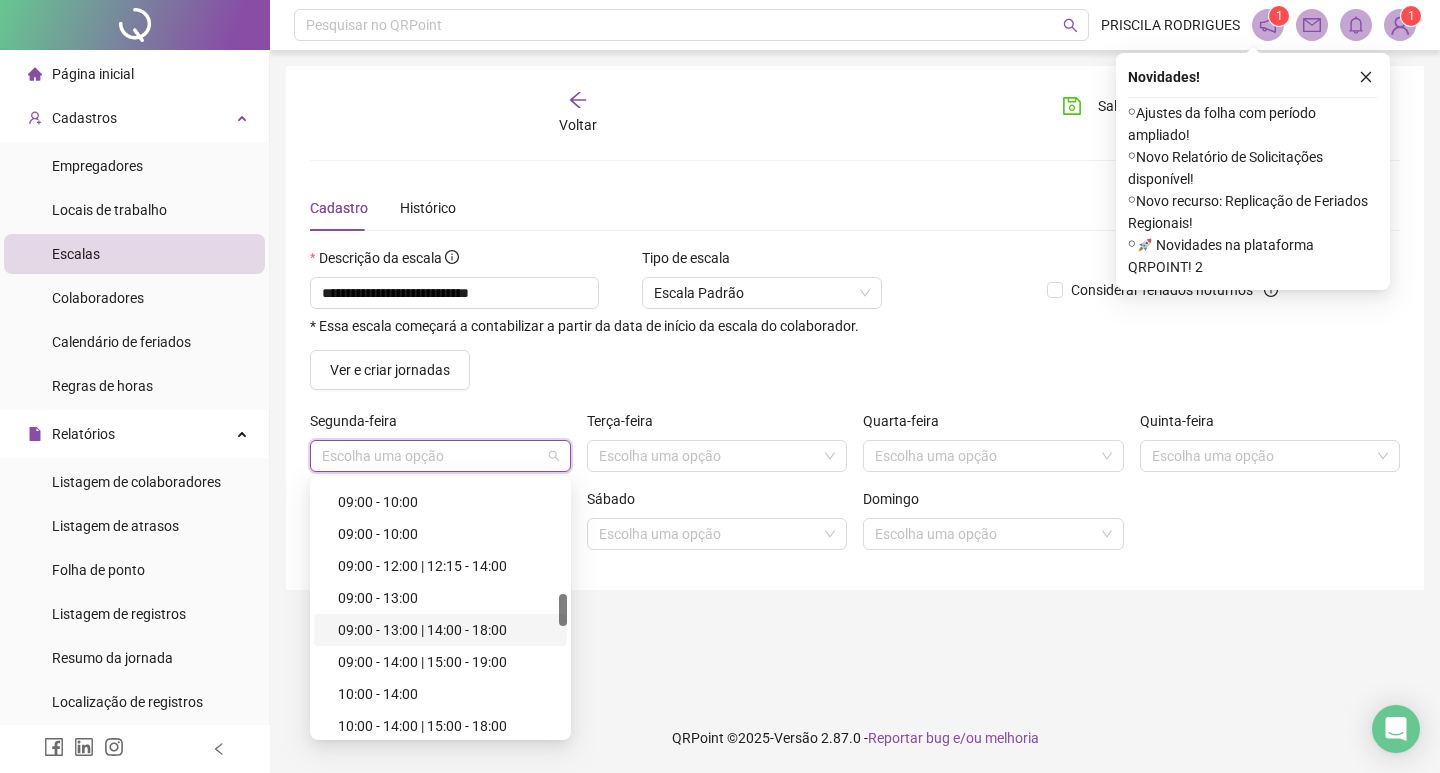 scroll, scrollTop: 1300, scrollLeft: 0, axis: vertical 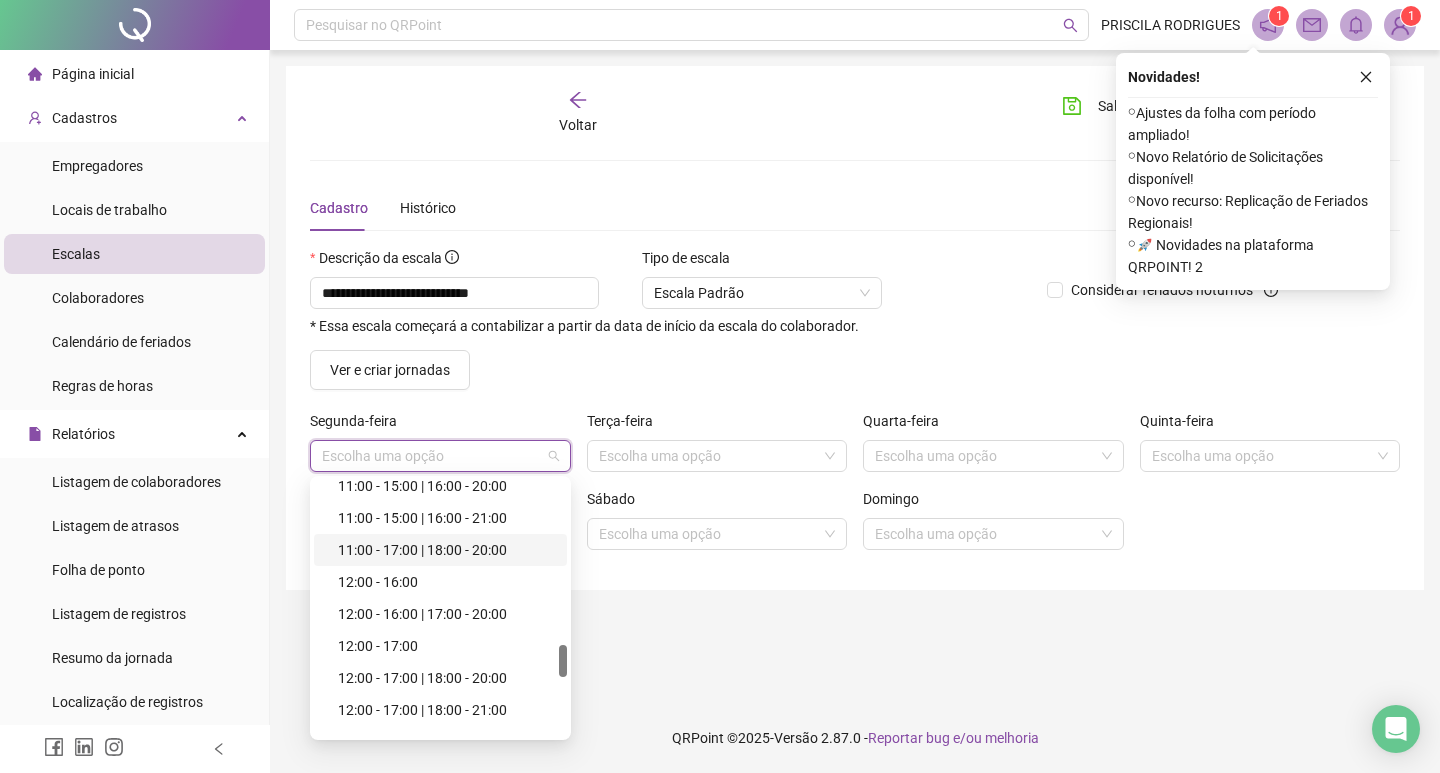 click on "11:00 - 17:00 | 18:00 - 20:00" at bounding box center [446, 550] 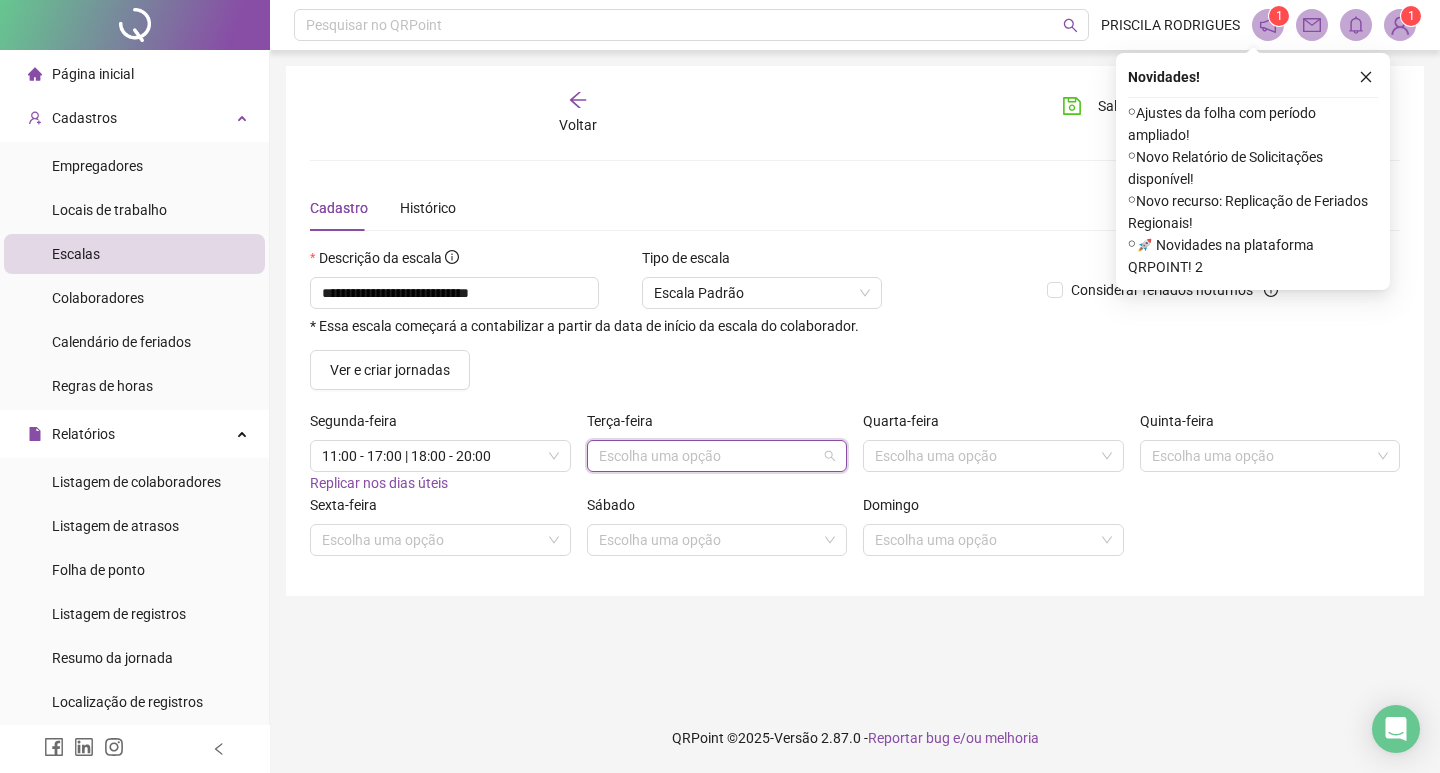 click at bounding box center (711, 456) 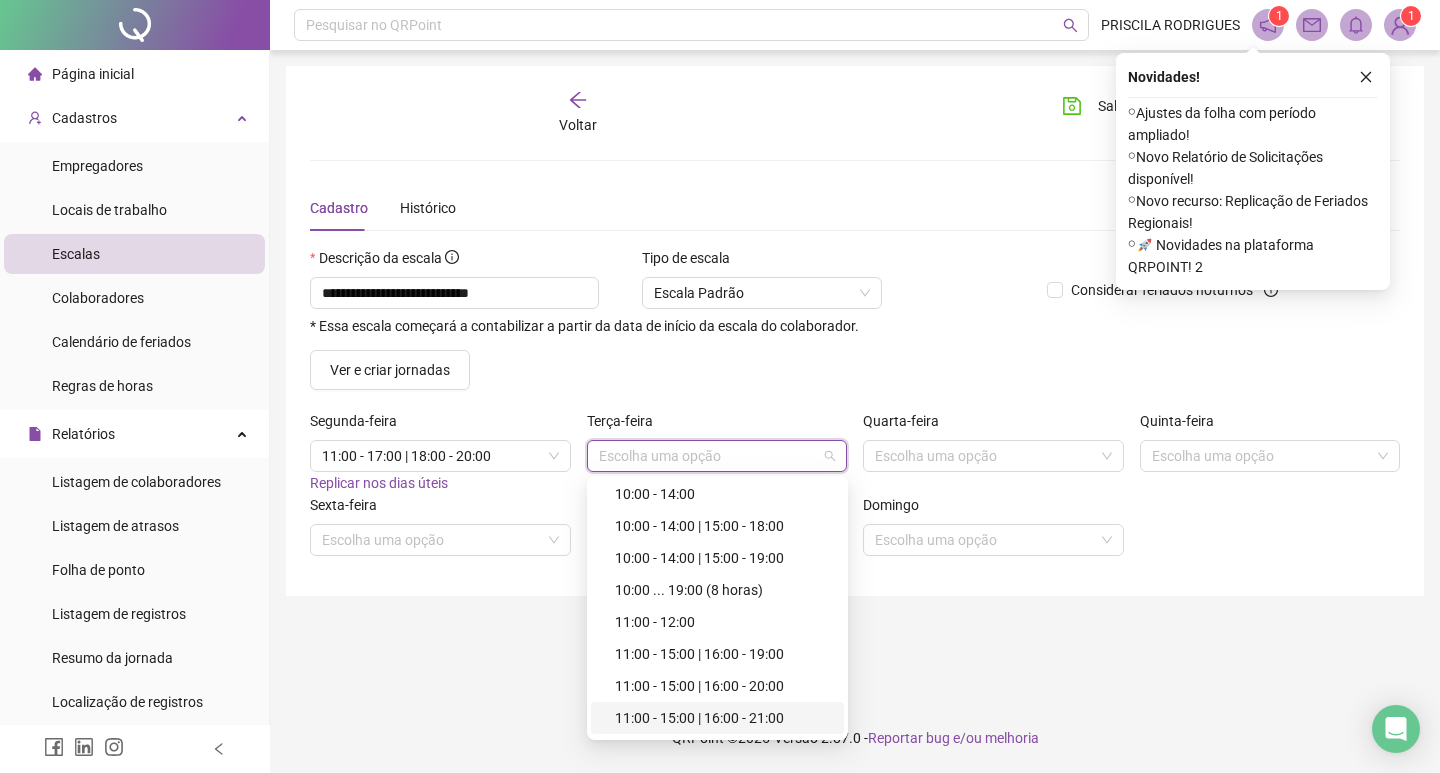 scroll, scrollTop: 1200, scrollLeft: 0, axis: vertical 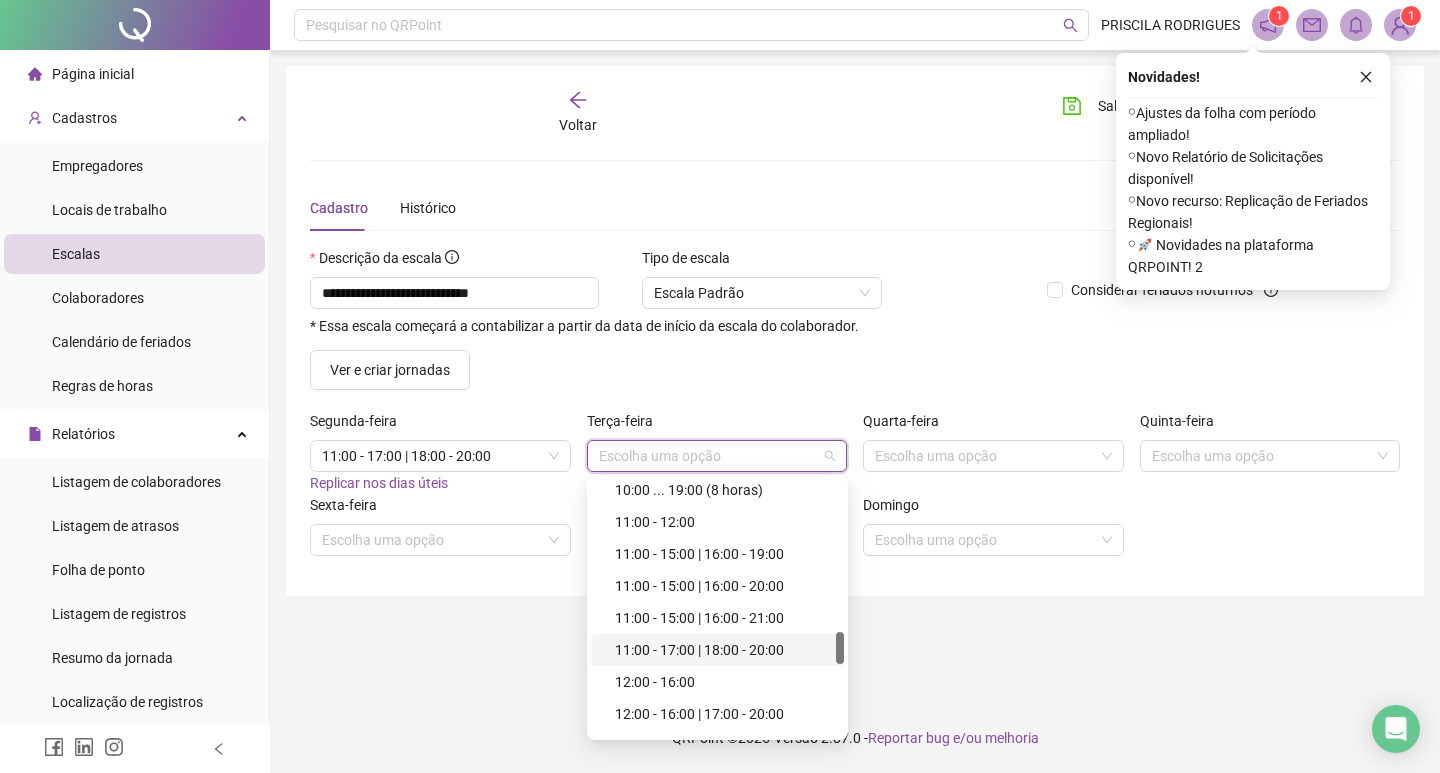 click on "11:00 - 17:00 | 18:00 - 20:00" at bounding box center [723, 650] 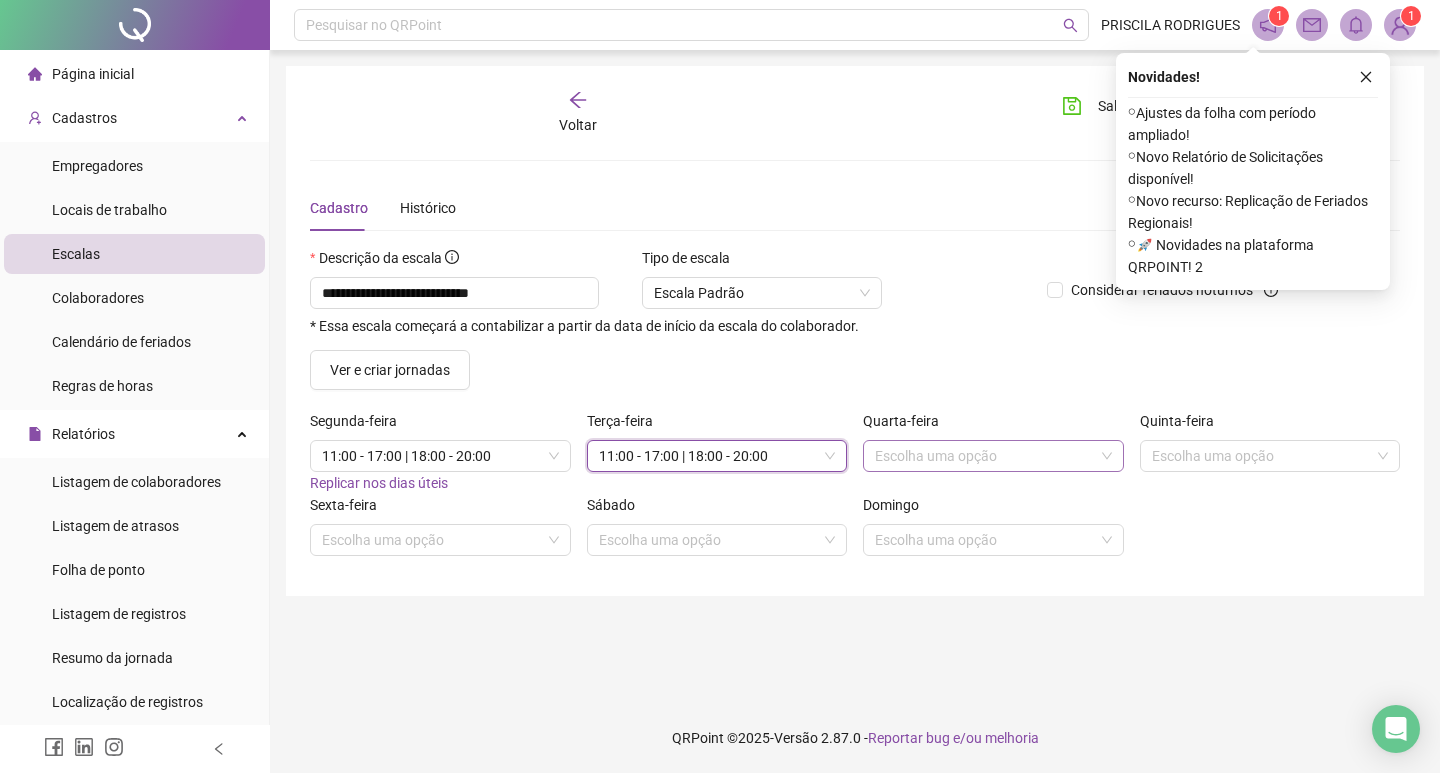 click at bounding box center [987, 456] 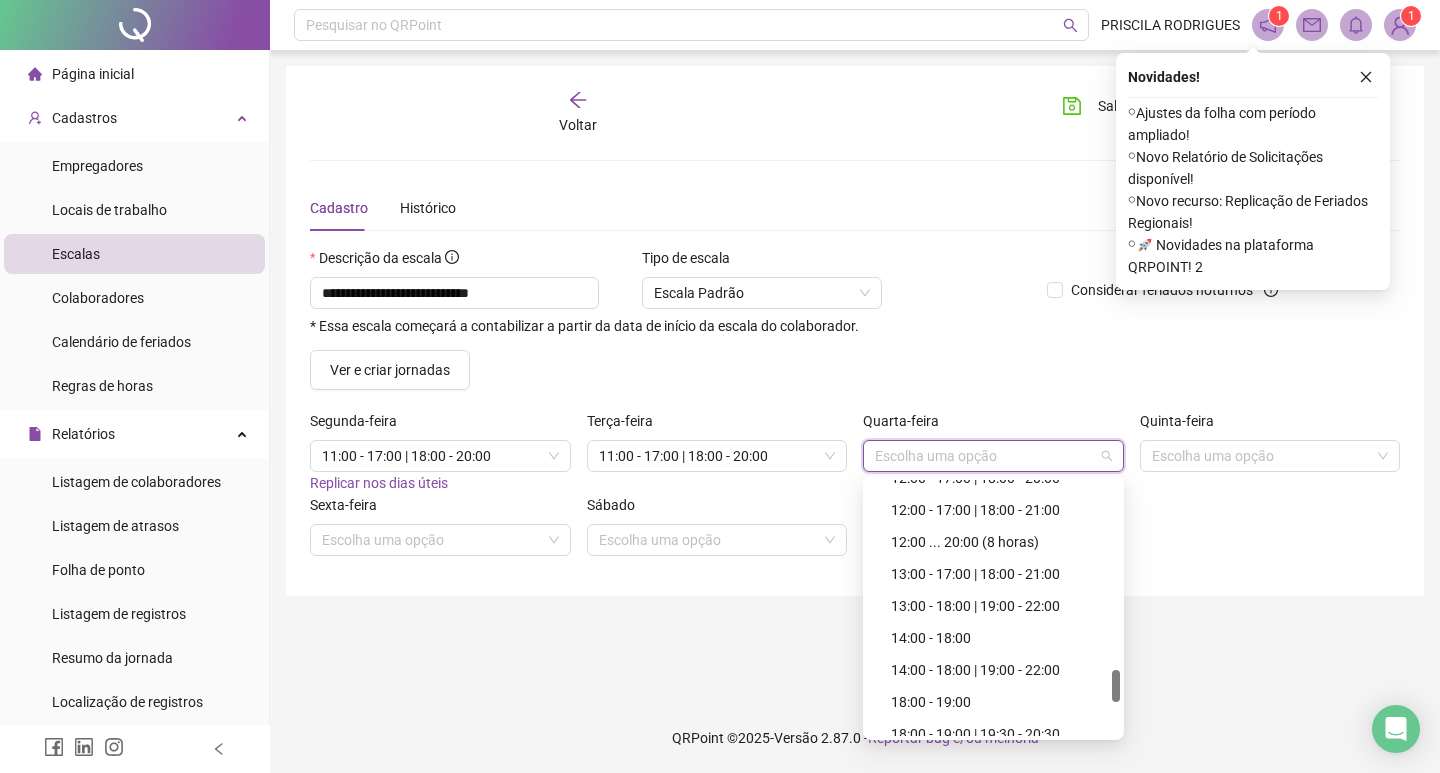 scroll, scrollTop: 1400, scrollLeft: 0, axis: vertical 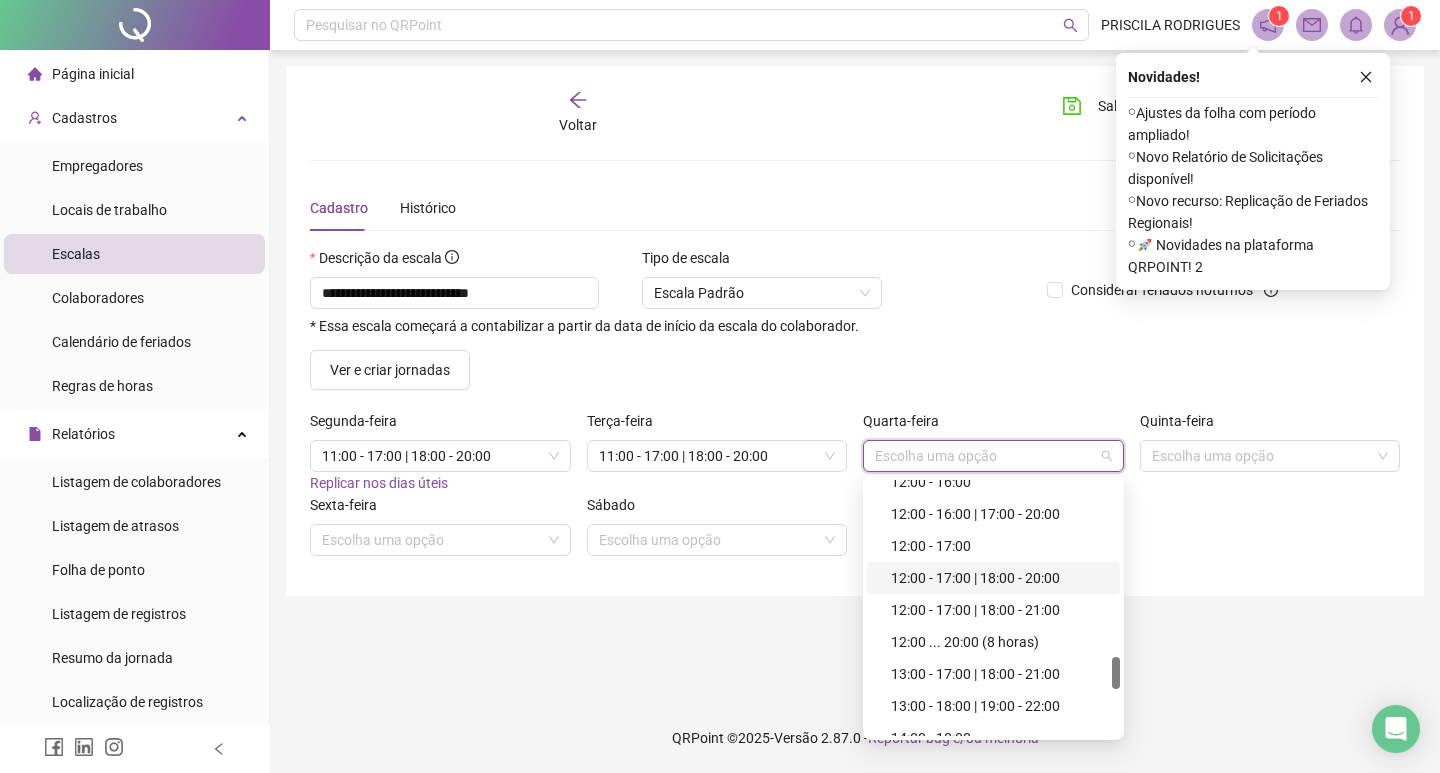 click on "12:00 - 17:00 | 18:00 - 20:00" at bounding box center (999, 578) 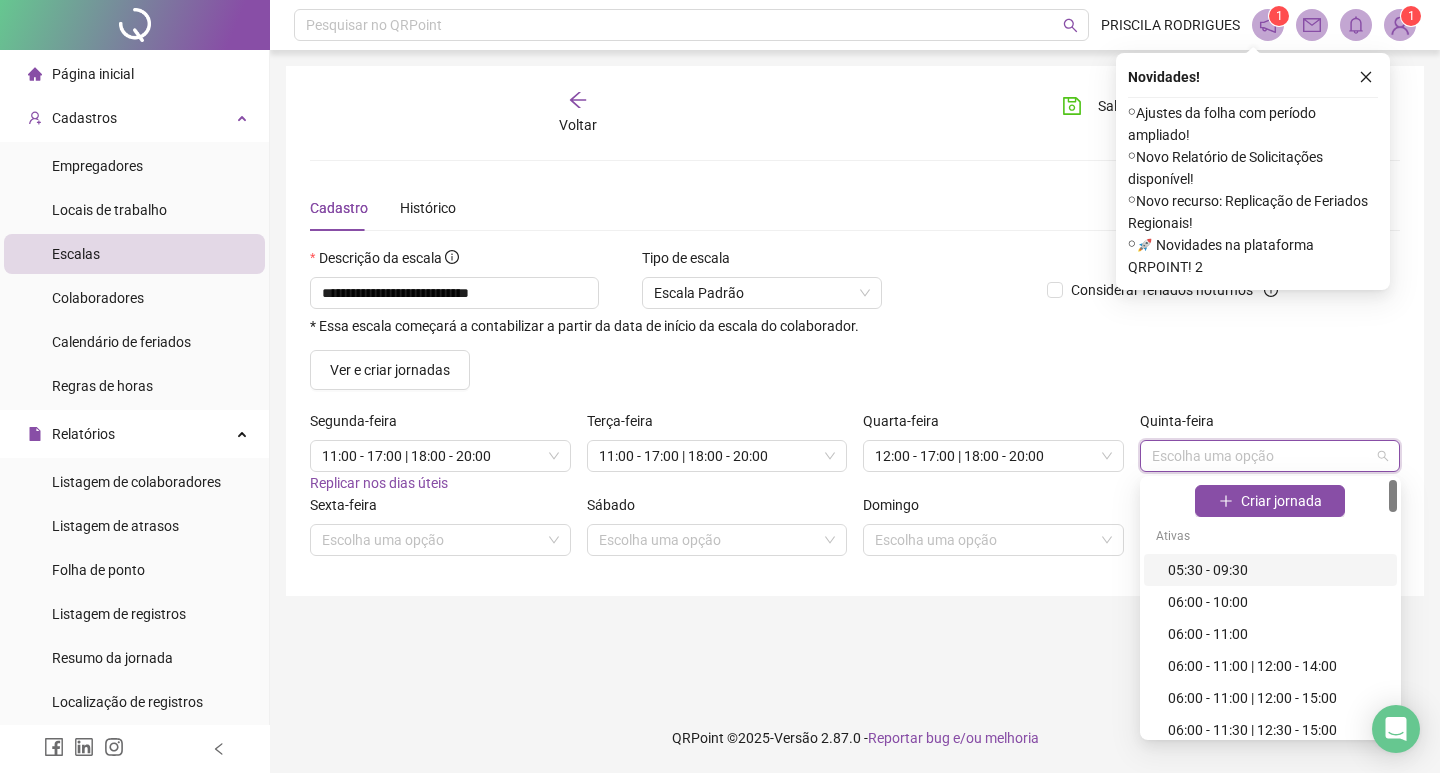 drag, startPoint x: 1190, startPoint y: 448, endPoint x: 1197, endPoint y: 465, distance: 18.384777 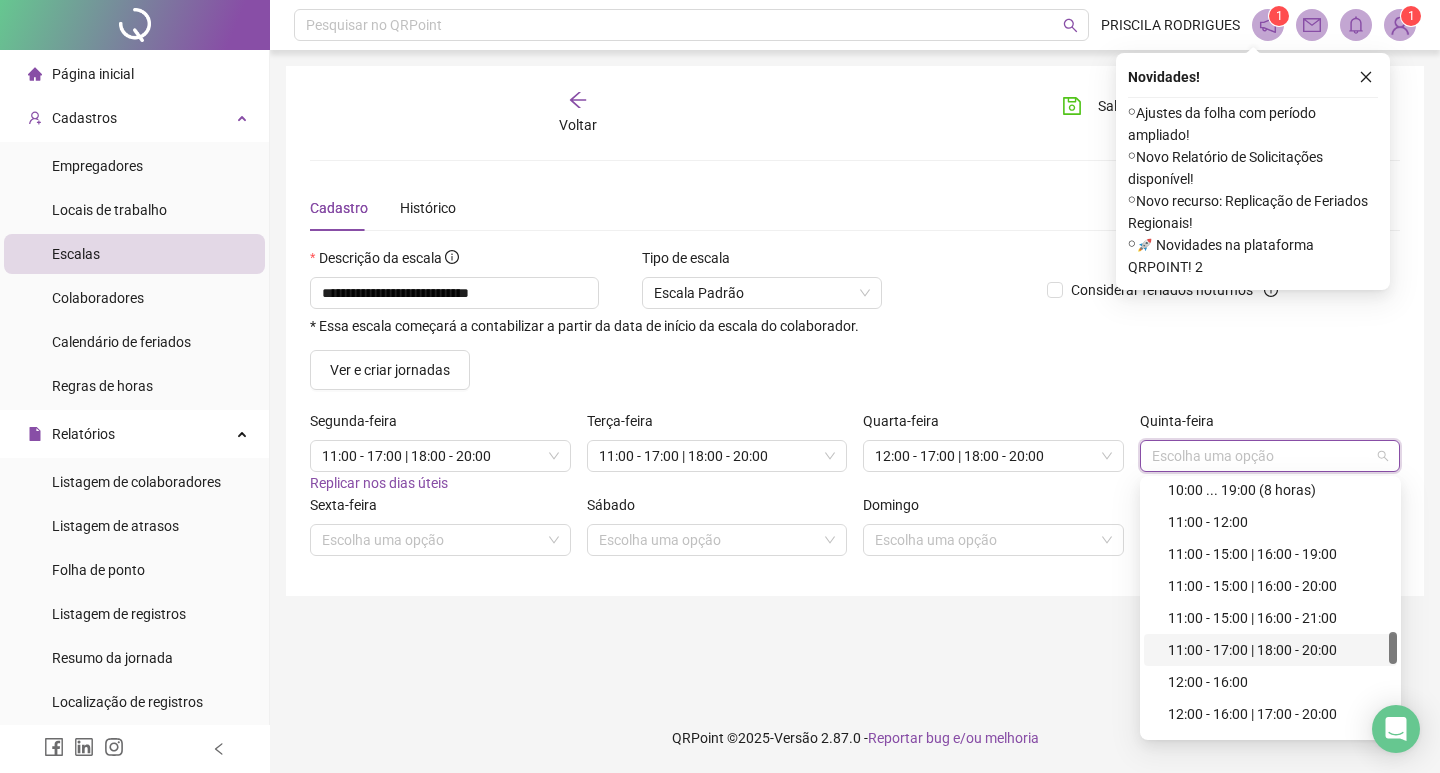scroll, scrollTop: 1400, scrollLeft: 0, axis: vertical 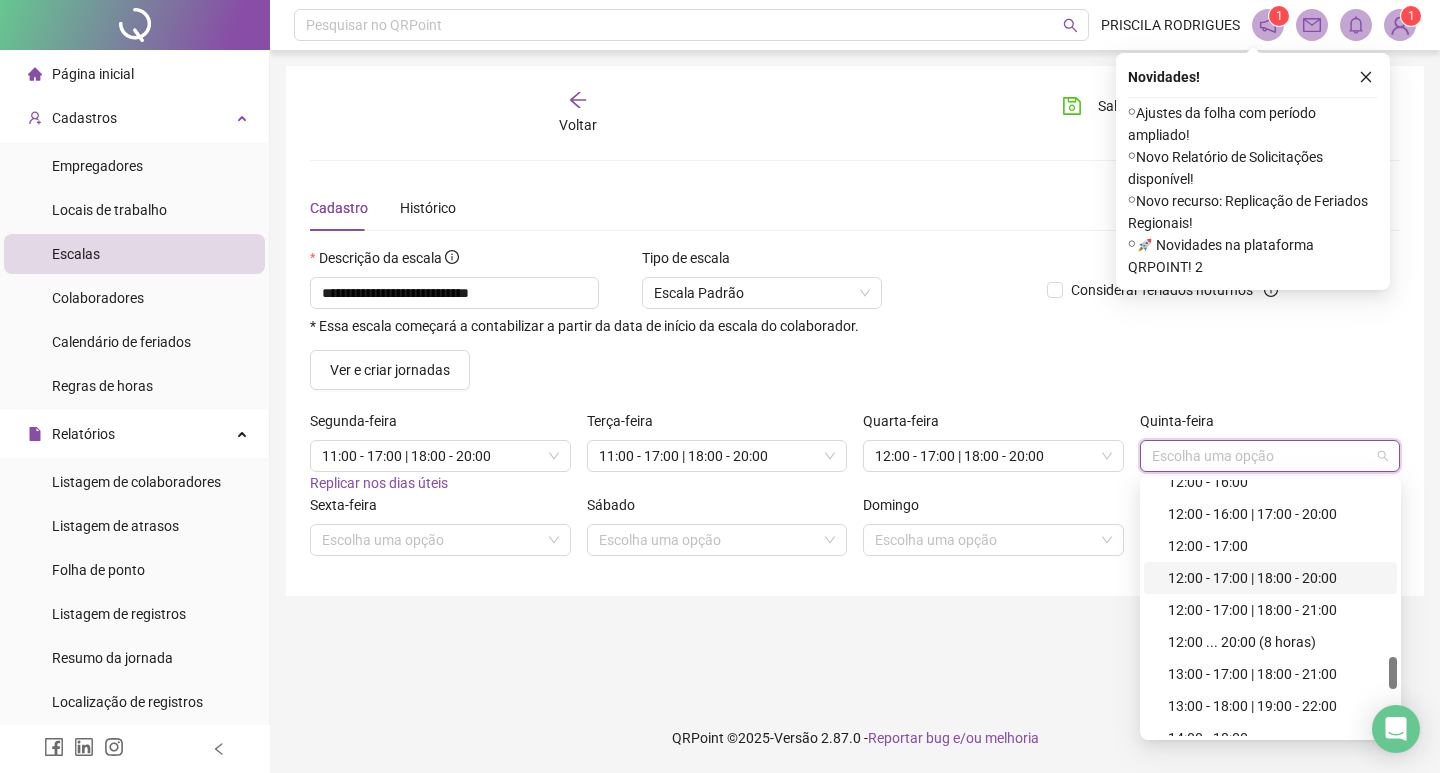 click on "12:00 - 17:00 | 18:00 - 20:00" at bounding box center [1276, 578] 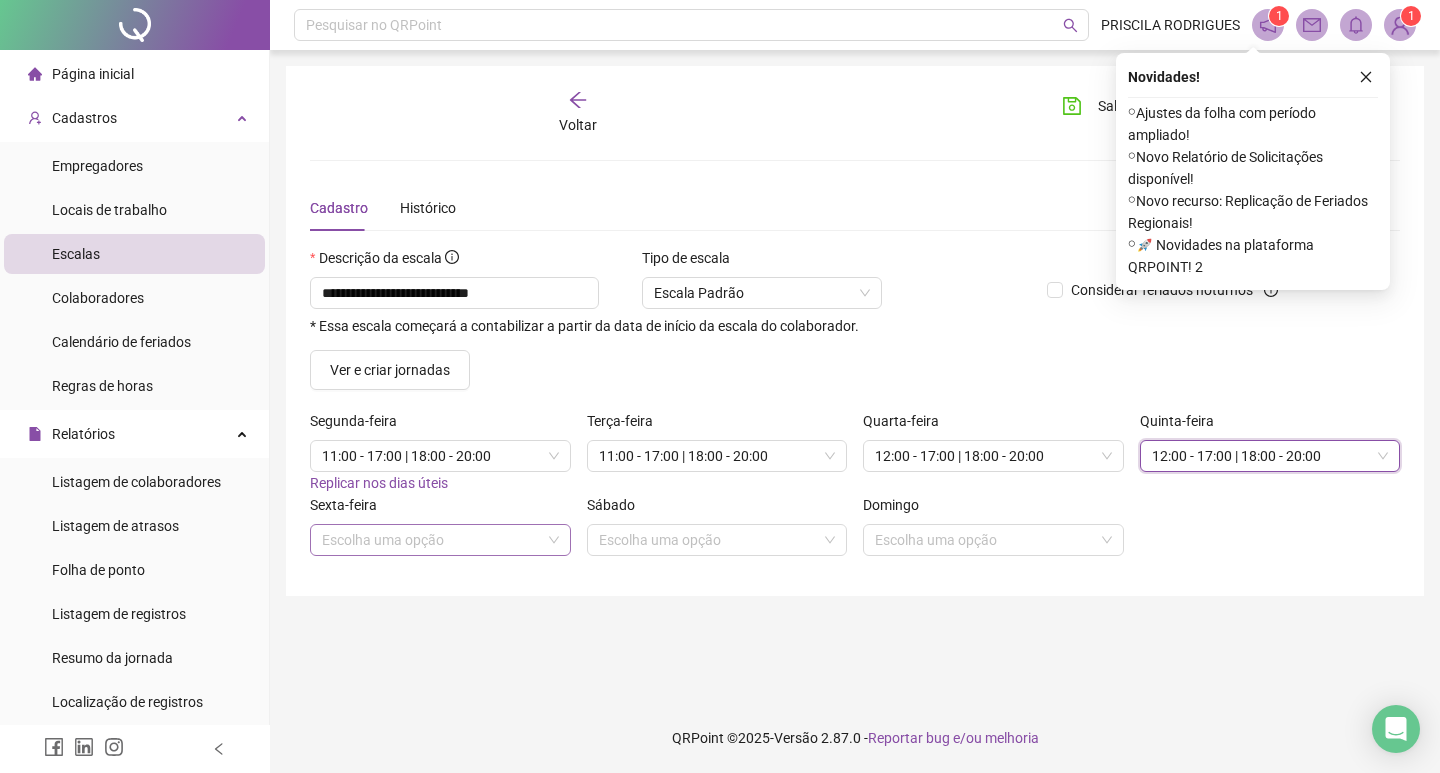 click at bounding box center [434, 540] 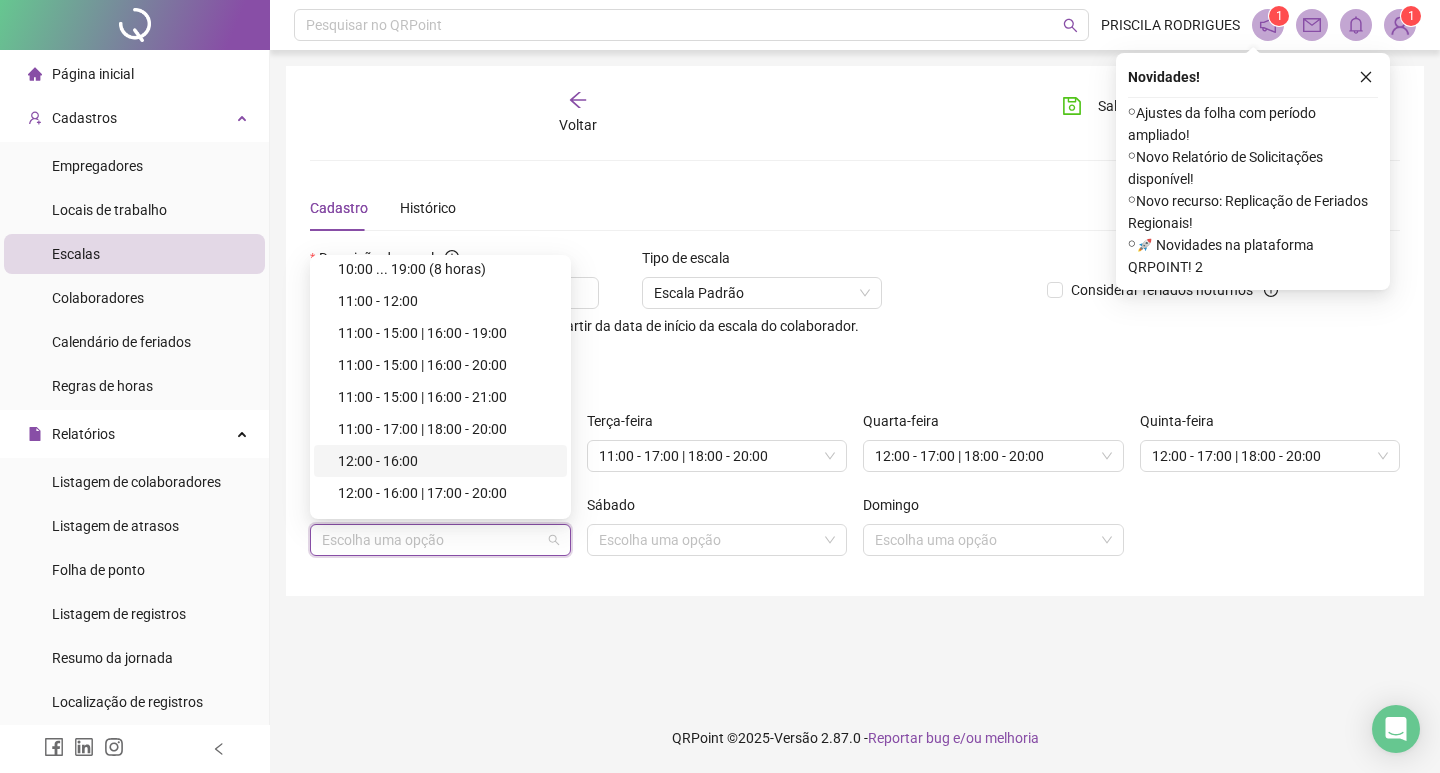 scroll, scrollTop: 1400, scrollLeft: 0, axis: vertical 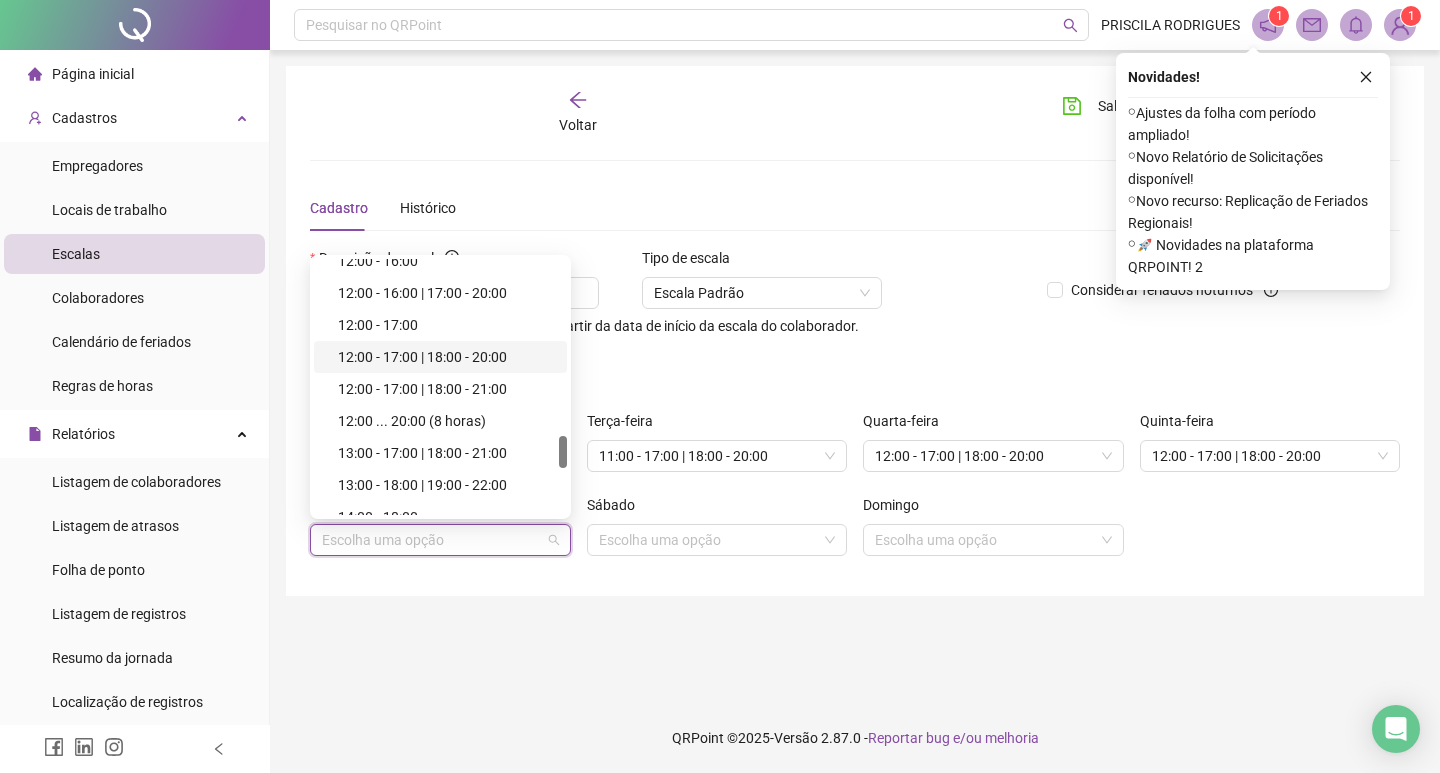 click on "12:00 - 17:00 | 18:00 - 20:00" at bounding box center [446, 357] 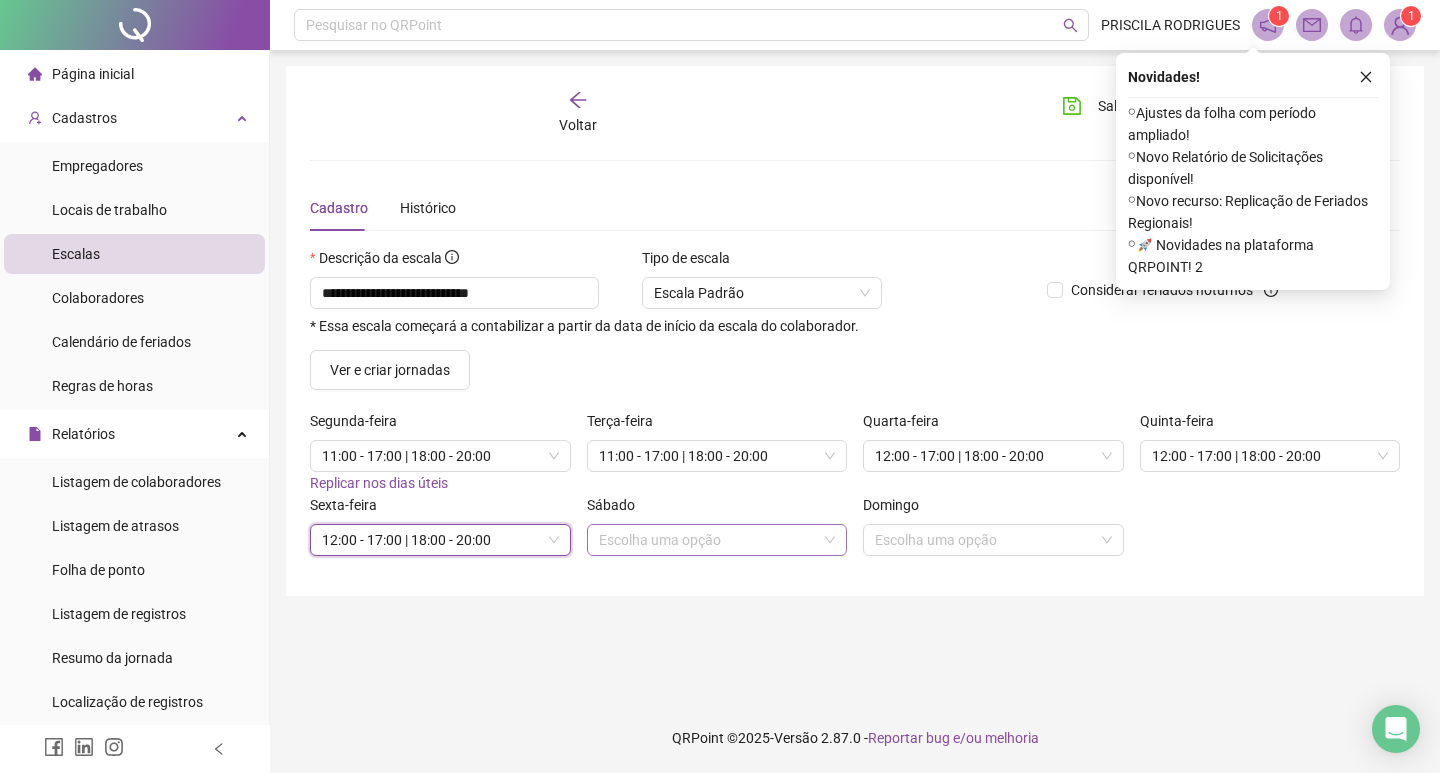 click at bounding box center (711, 540) 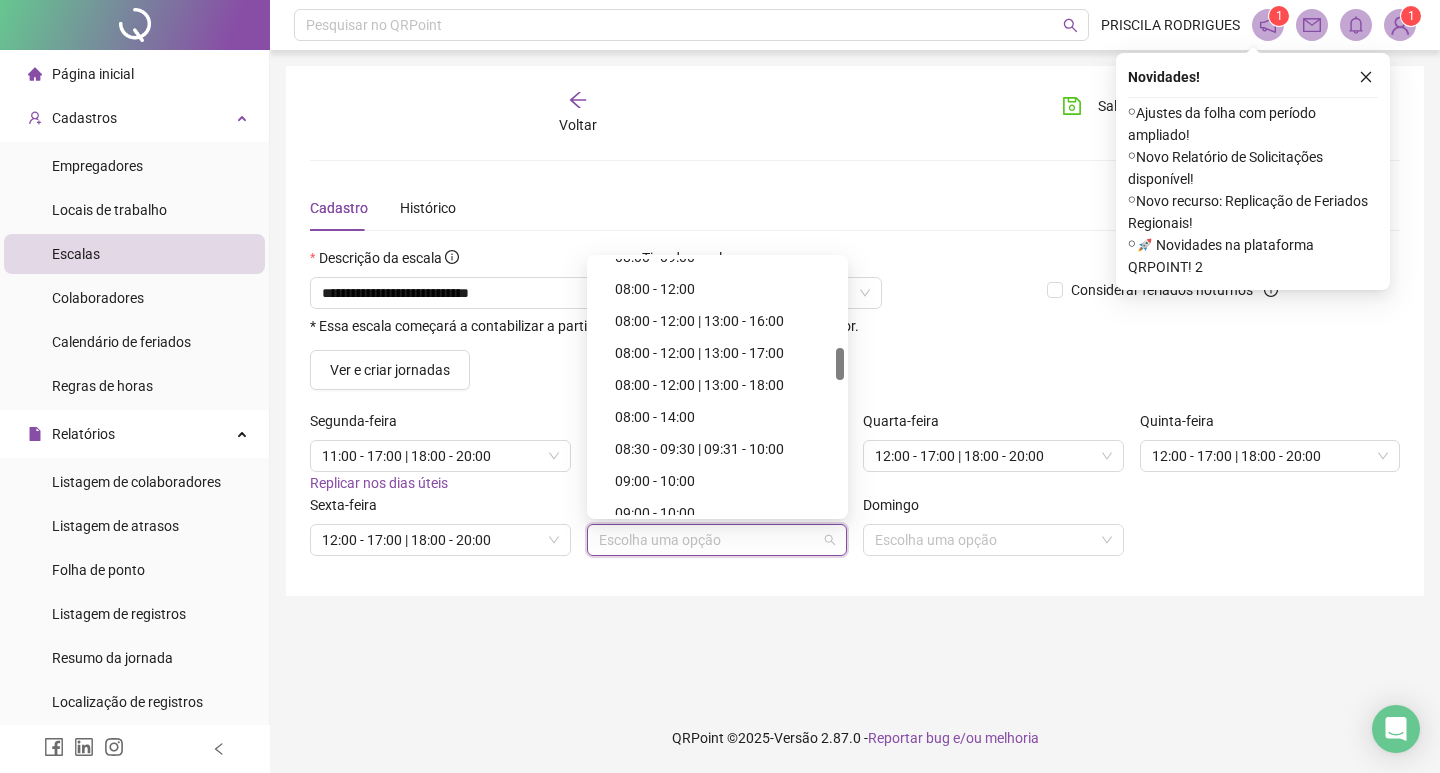 scroll, scrollTop: 600, scrollLeft: 0, axis: vertical 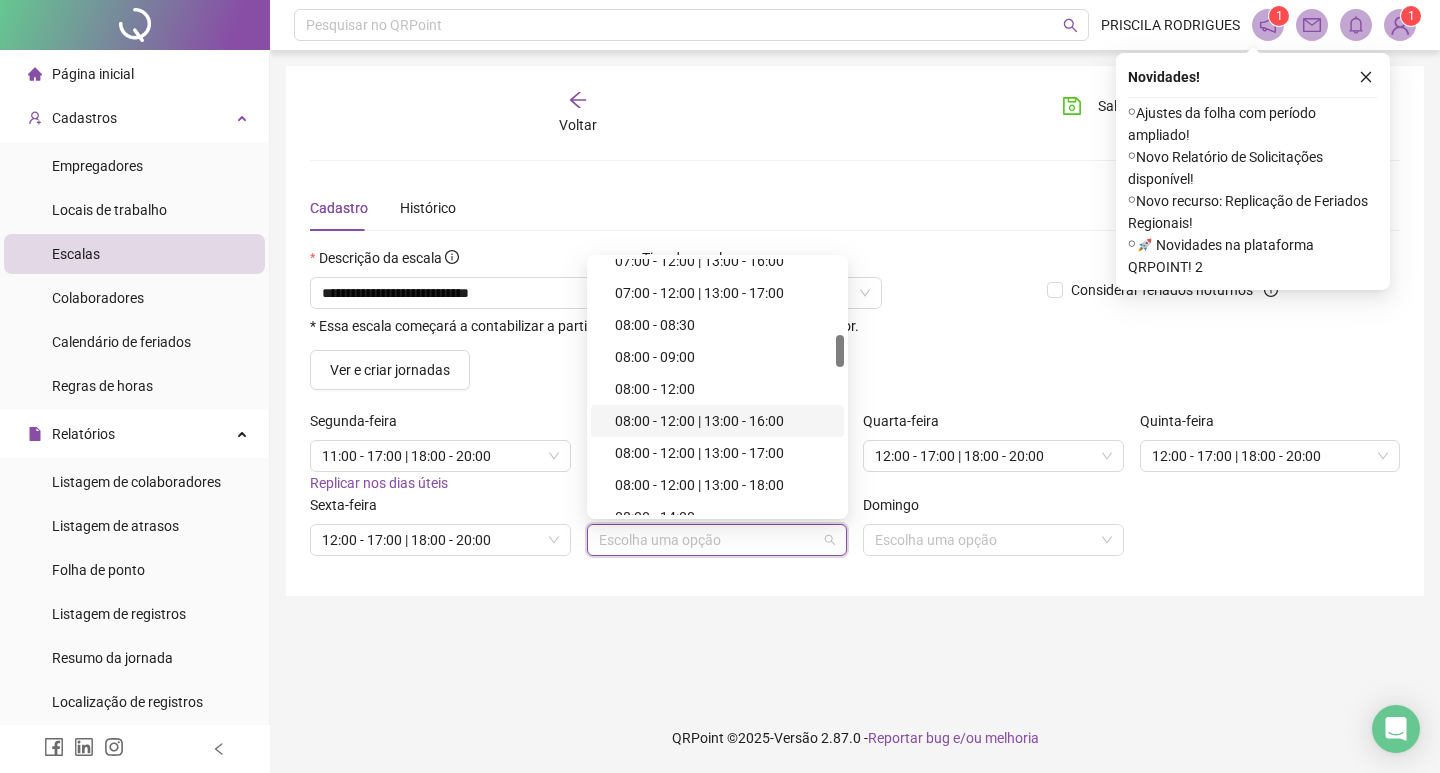 click on "08:00 - 12:00 | 13:00 - 16:00" at bounding box center (723, 421) 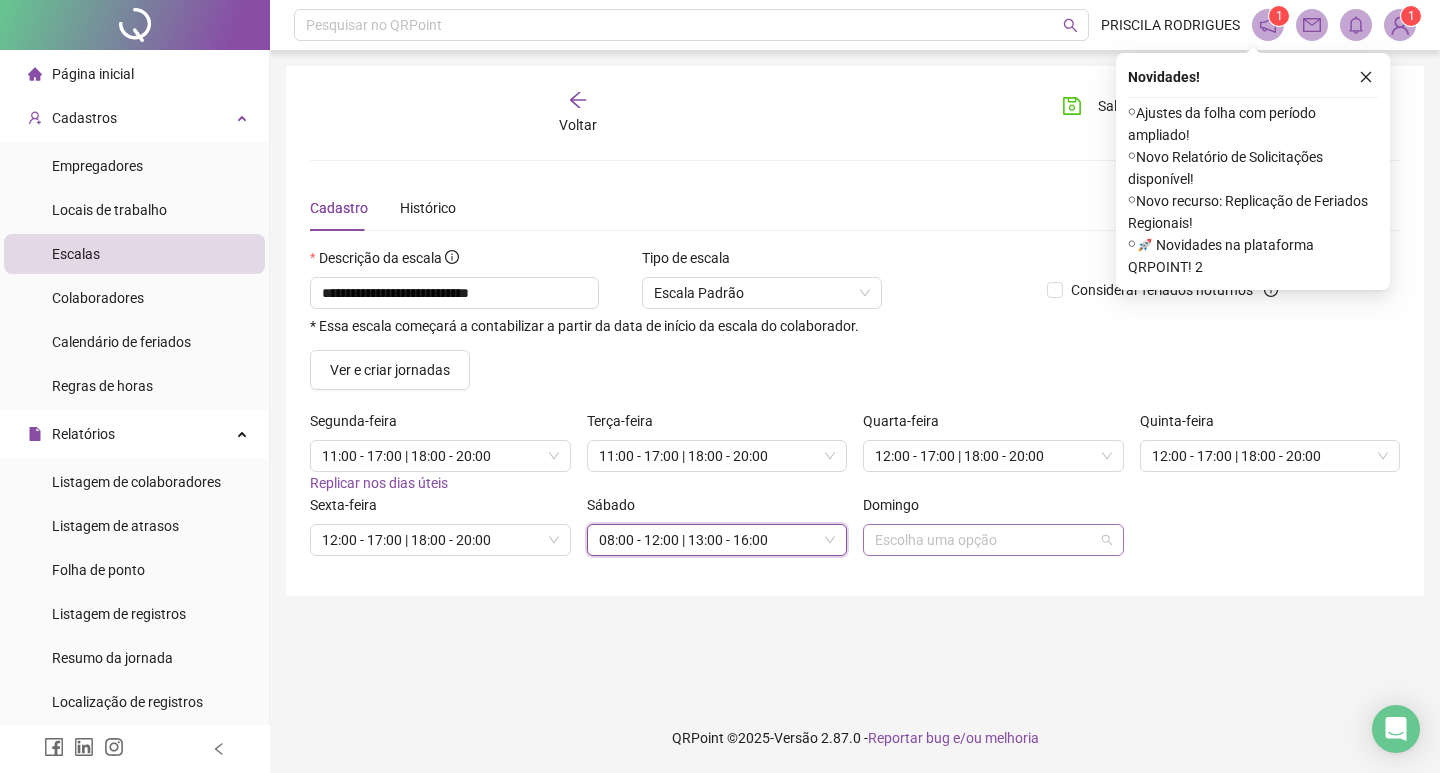 click at bounding box center (987, 540) 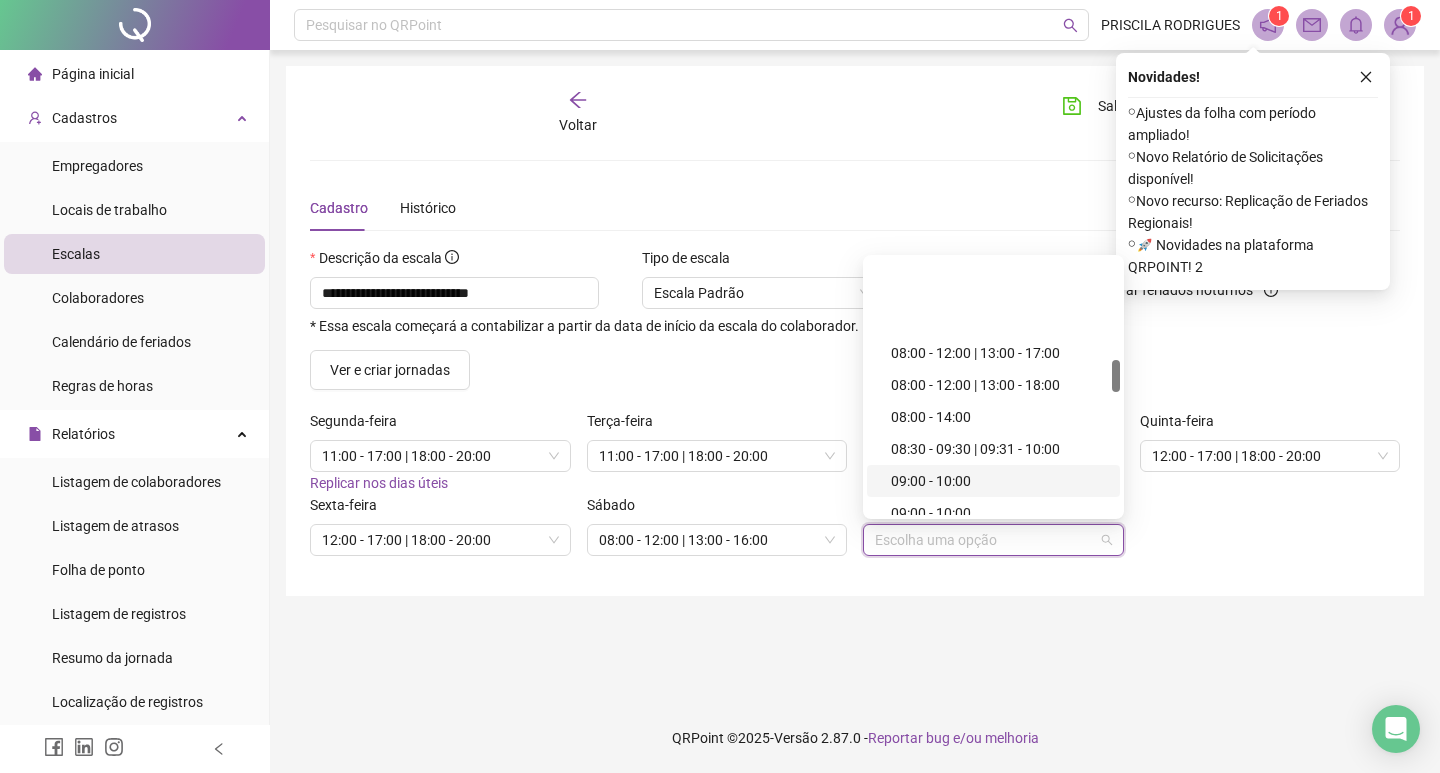 scroll, scrollTop: 900, scrollLeft: 0, axis: vertical 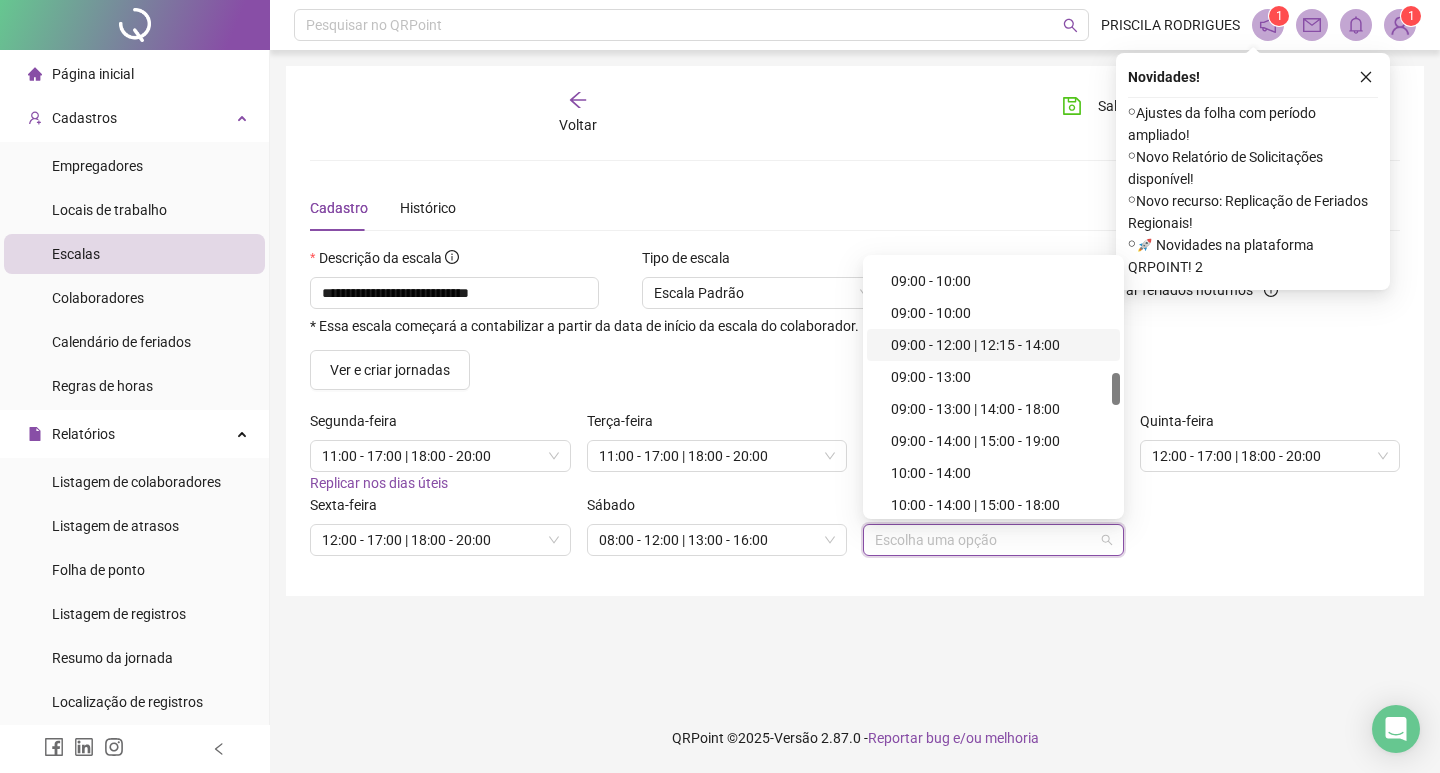 click on "09:00 - 12:00 | 12:15 - 14:00" at bounding box center (999, 345) 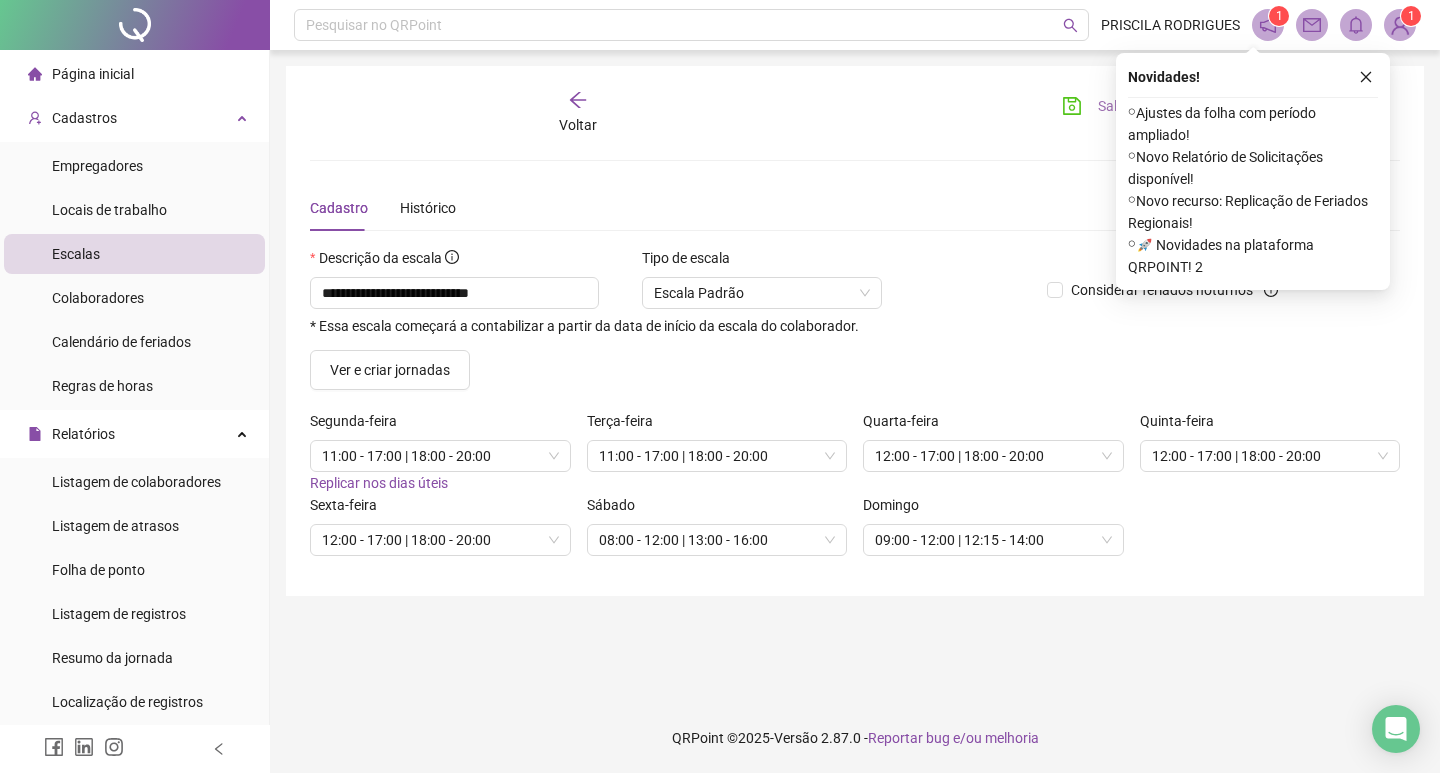 click on "Salvar" at bounding box center (1099, 106) 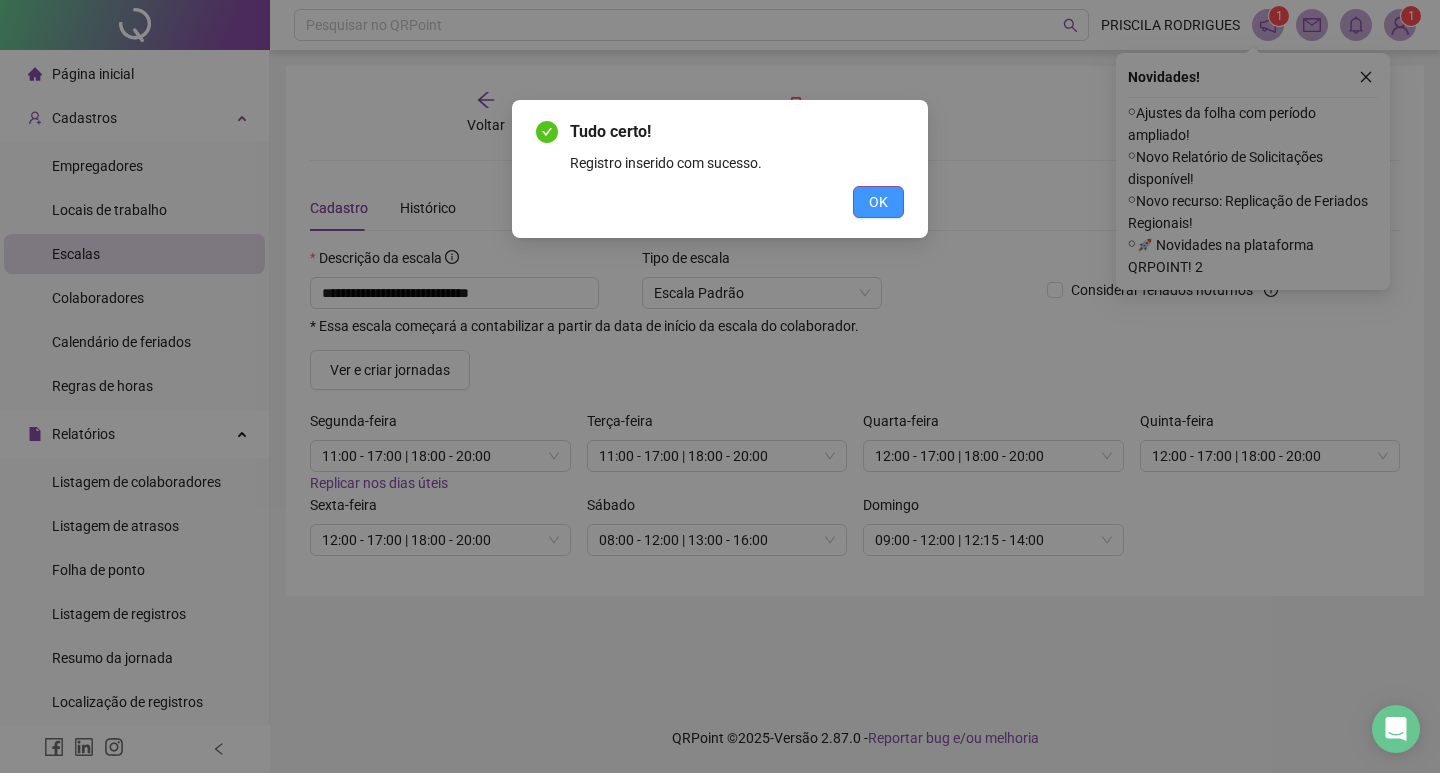 click on "OK" at bounding box center (878, 202) 